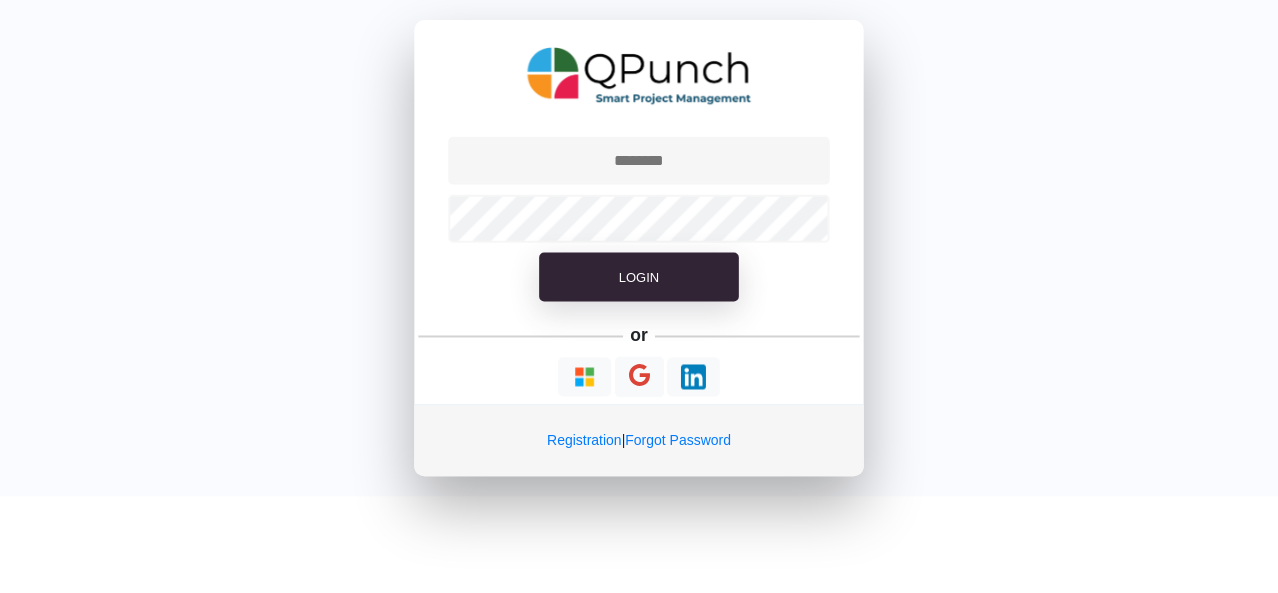 scroll, scrollTop: 0, scrollLeft: 0, axis: both 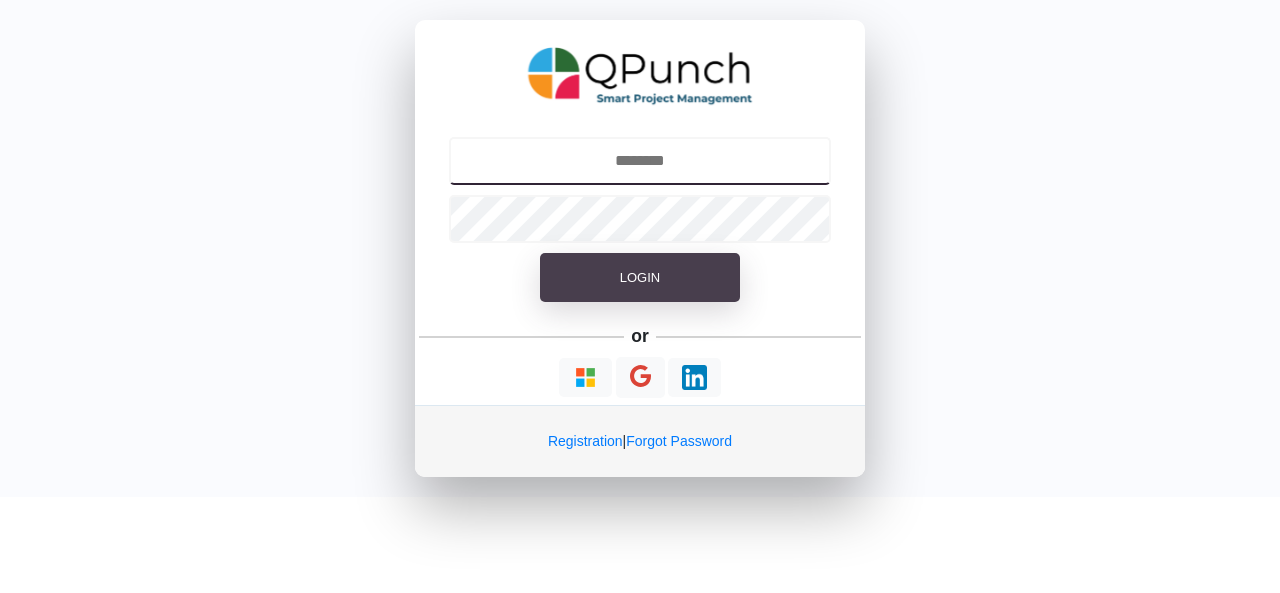 type on "**********" 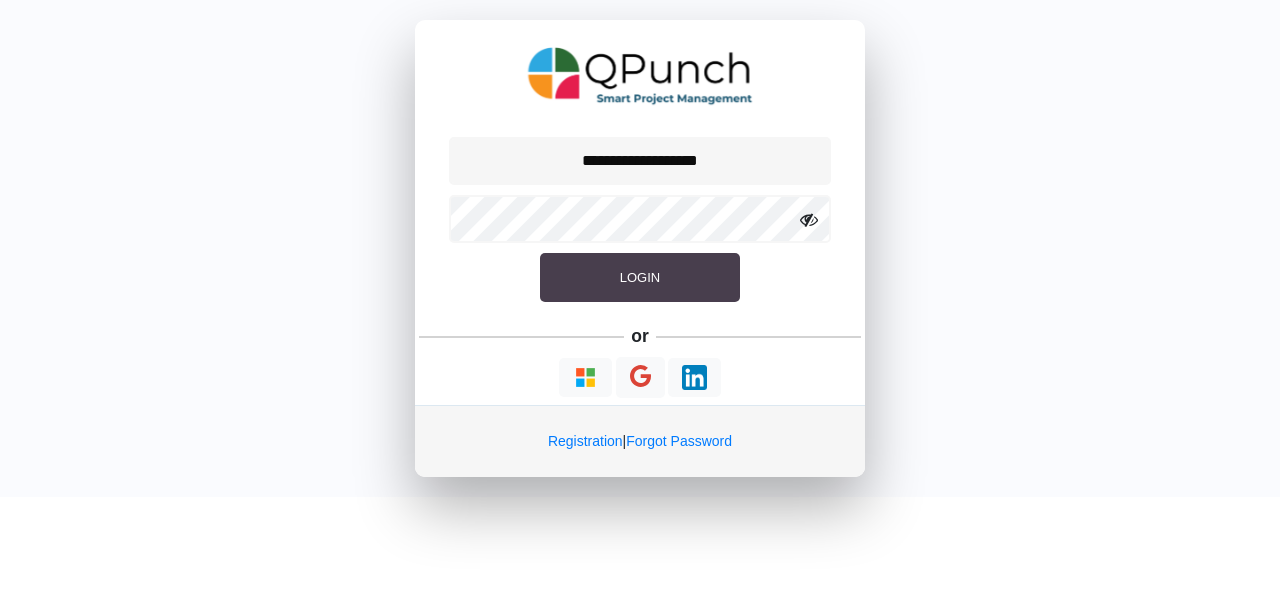 click on "Login" at bounding box center (640, 278) 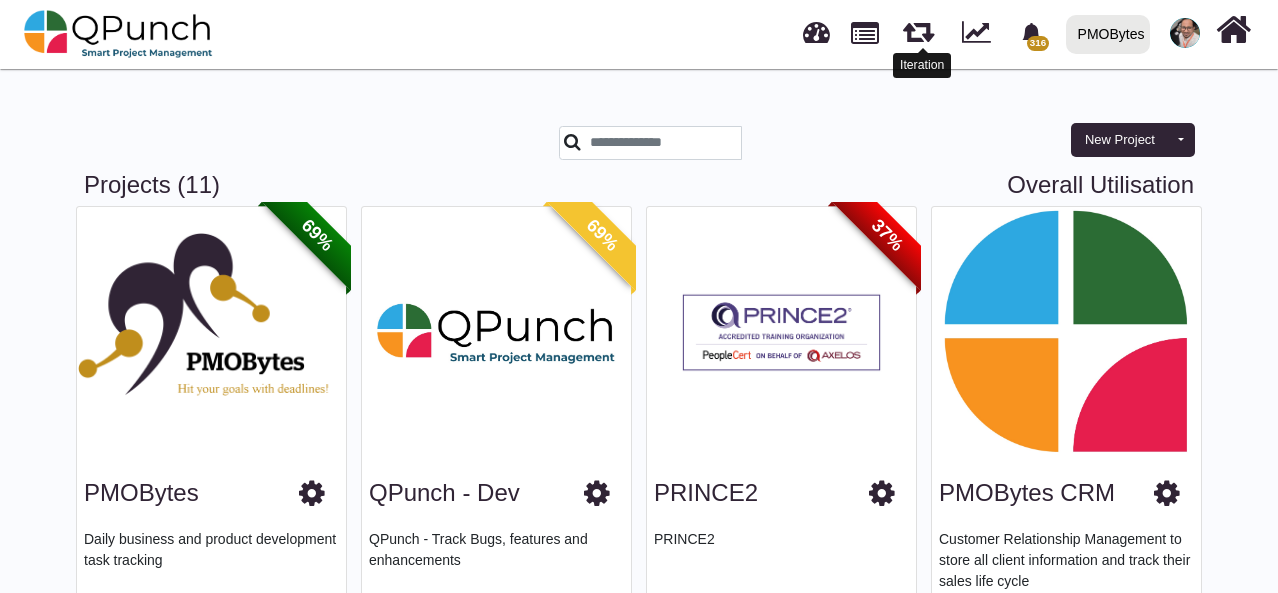 click at bounding box center (918, 28) 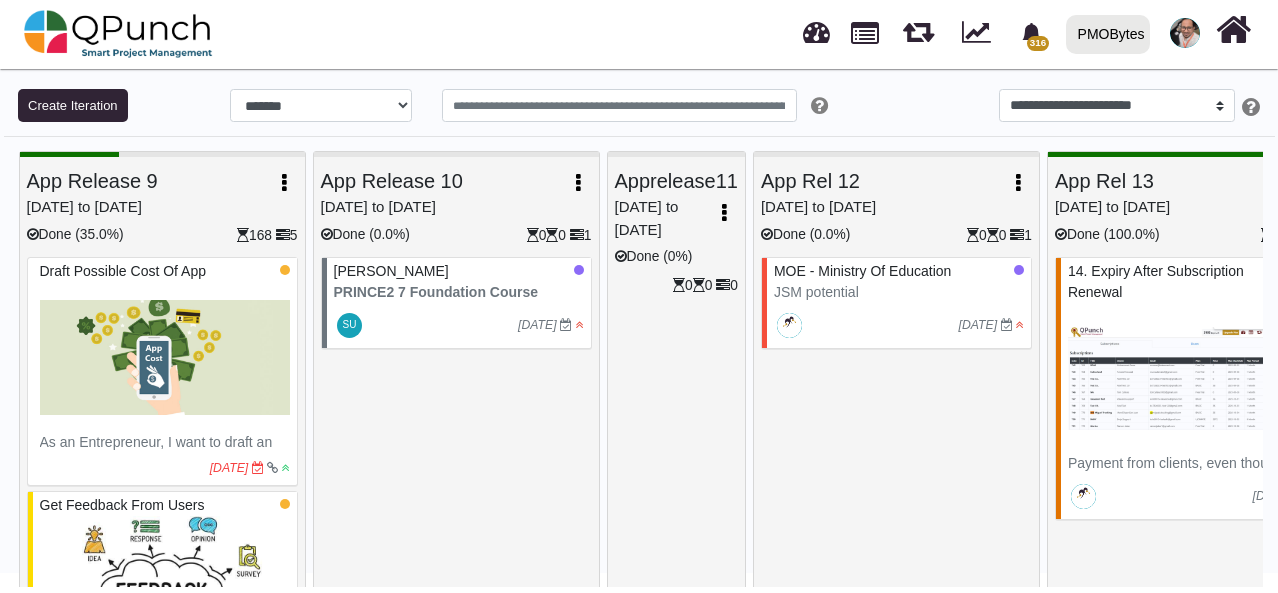 scroll, scrollTop: 0, scrollLeft: 4307, axis: horizontal 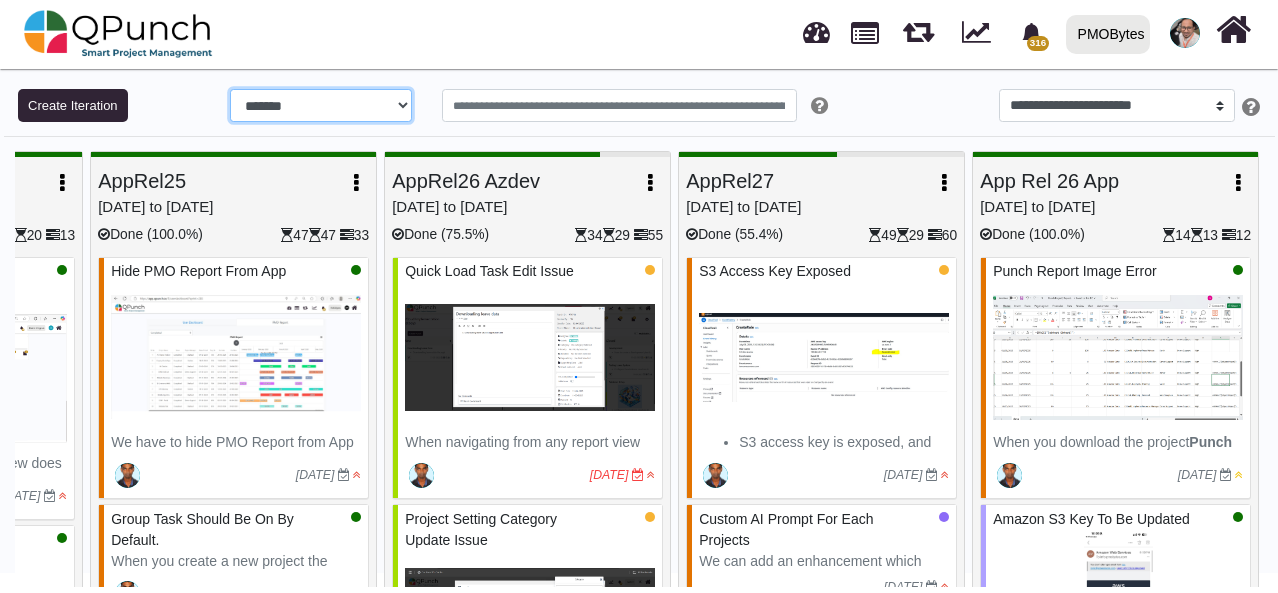 click on "**********" at bounding box center [321, 106] 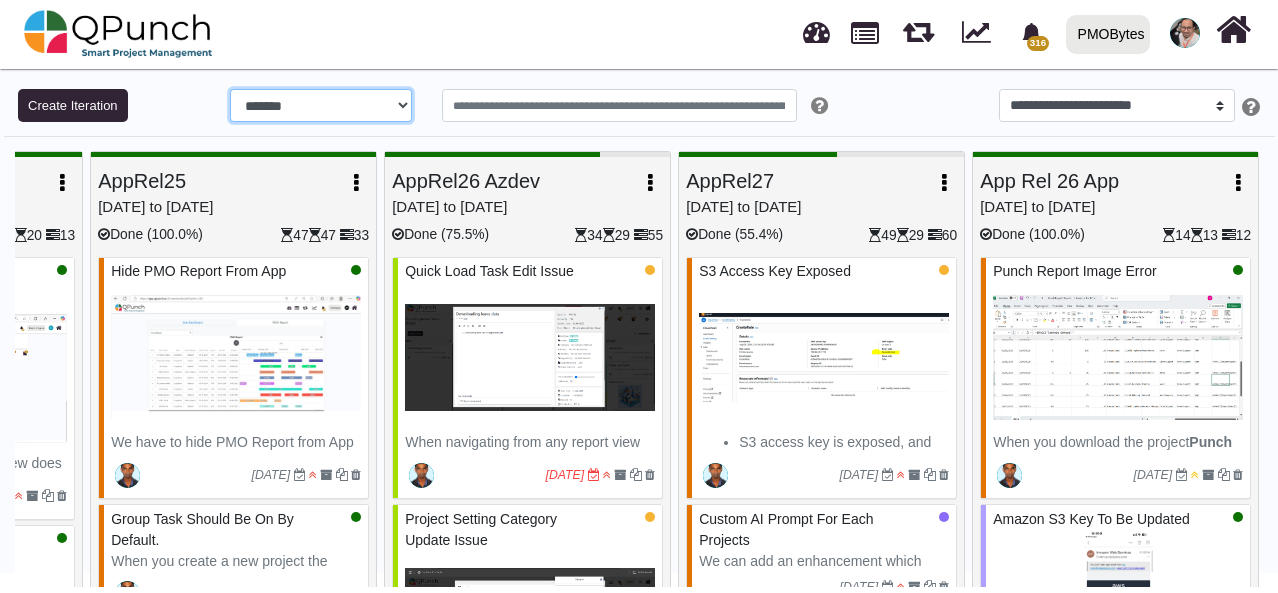 select on "**" 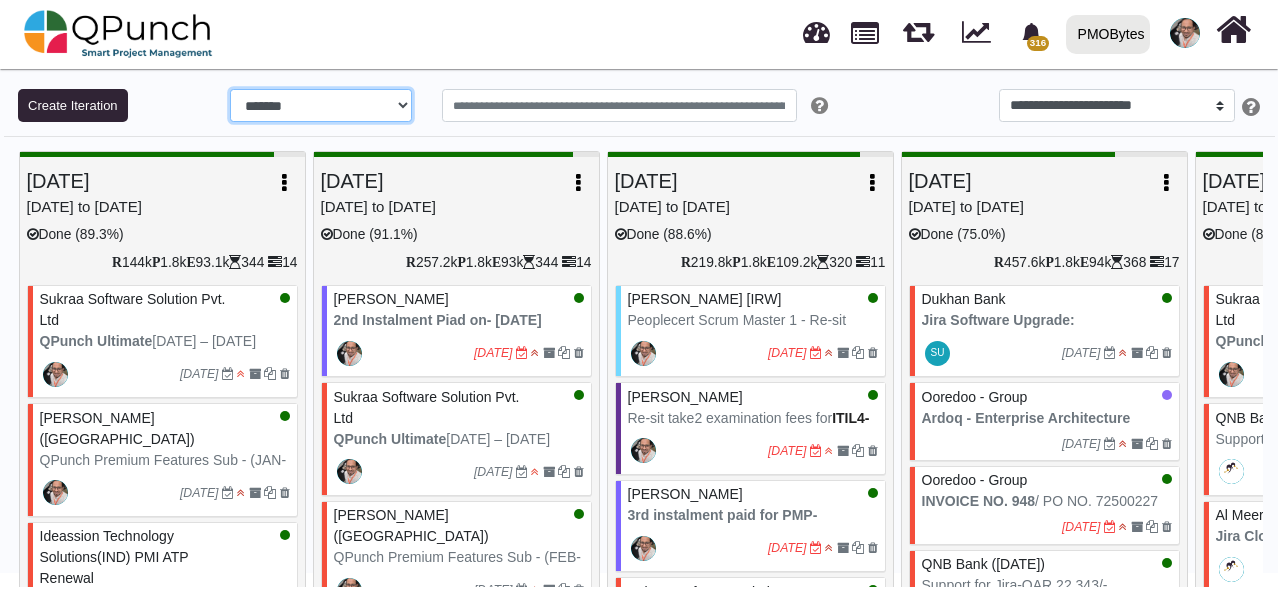 scroll, scrollTop: 0, scrollLeft: 1744, axis: horizontal 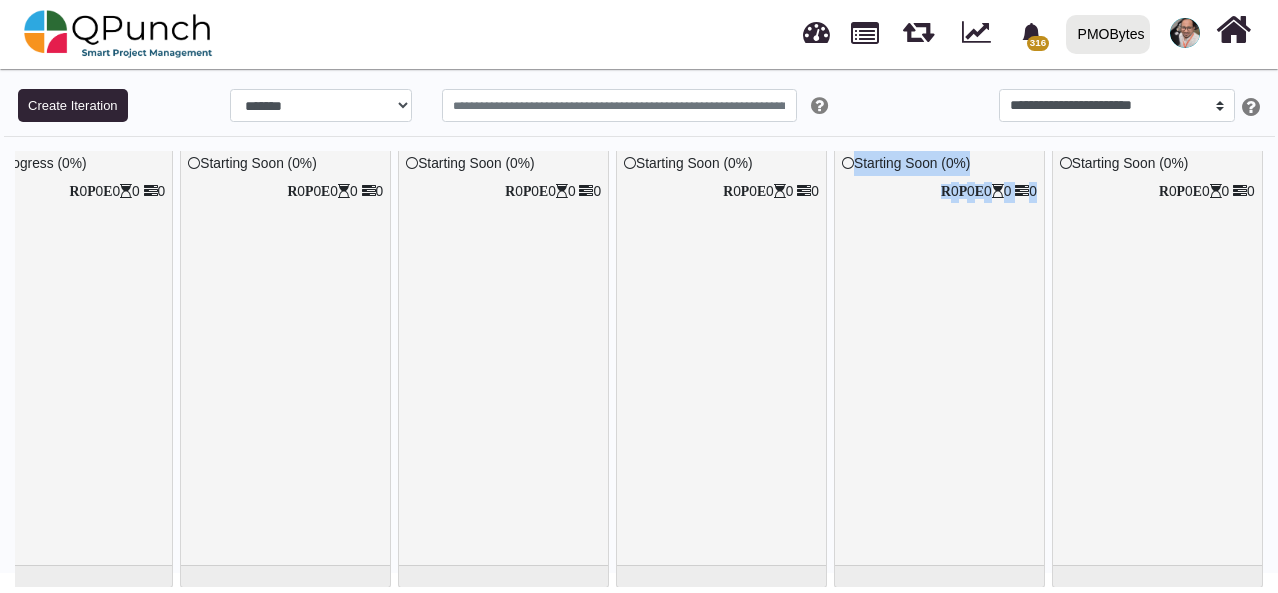 drag, startPoint x: 840, startPoint y: 586, endPoint x: 767, endPoint y: 576, distance: 73.68175 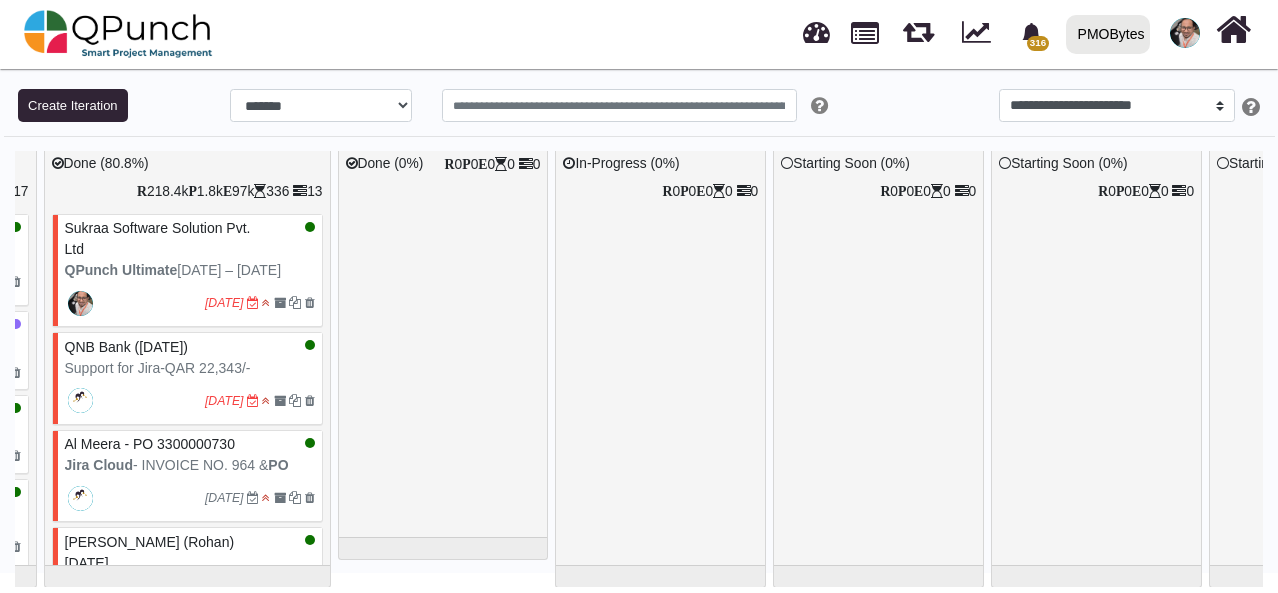 scroll, scrollTop: 92, scrollLeft: 1086, axis: both 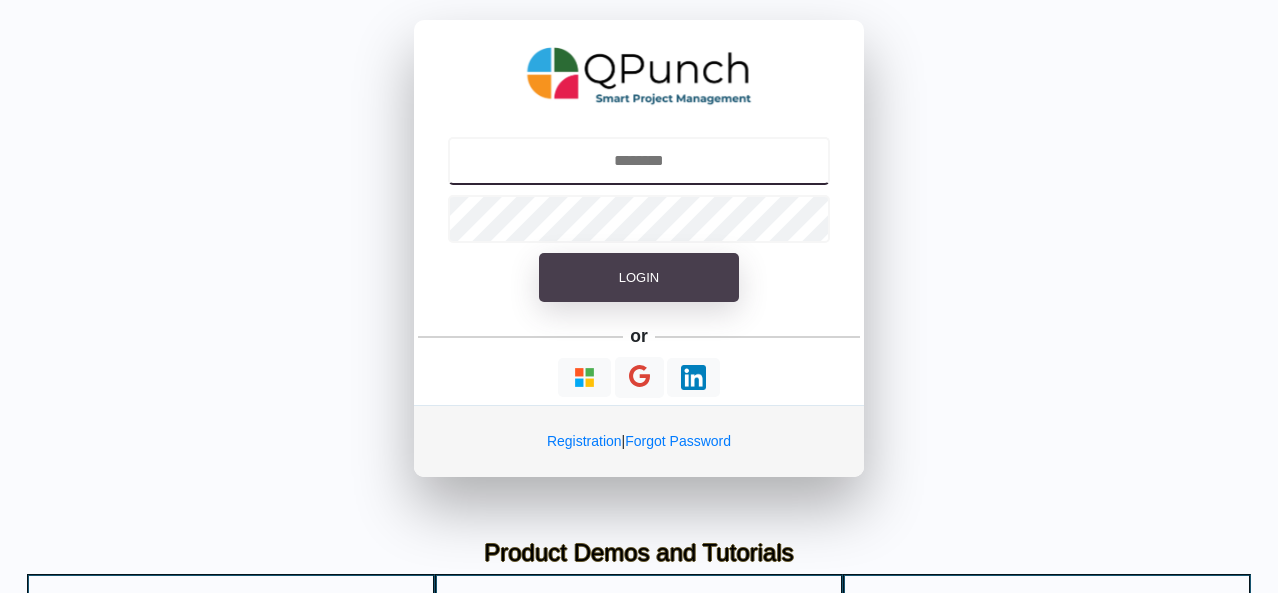 type on "**********" 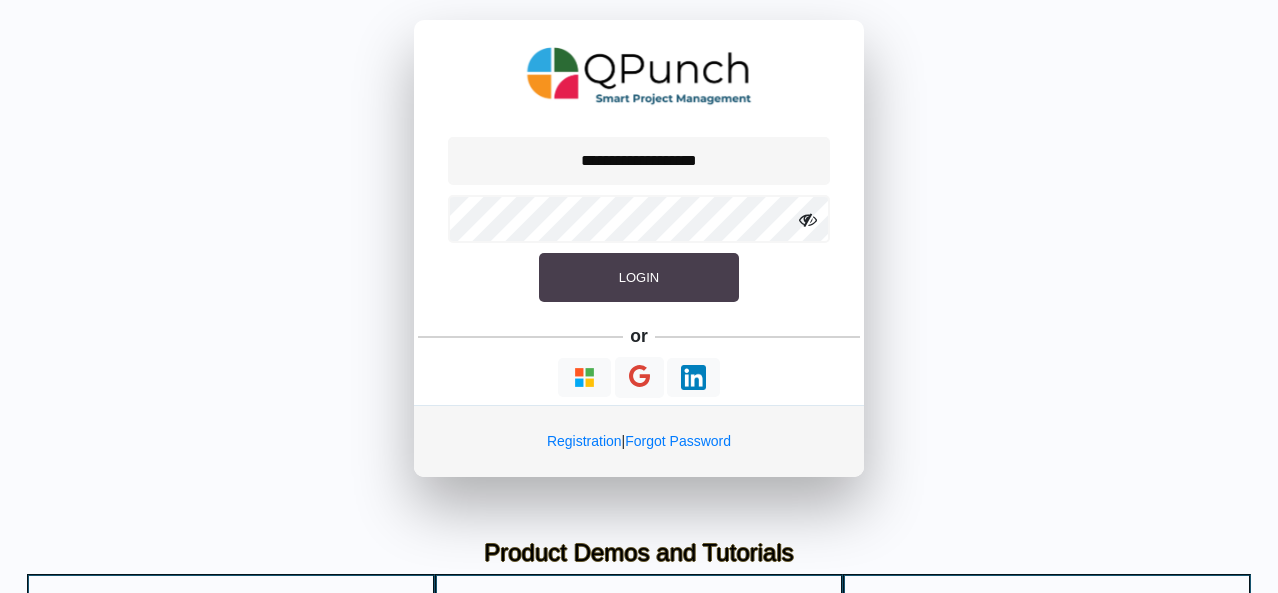 click on "Login" at bounding box center (639, 278) 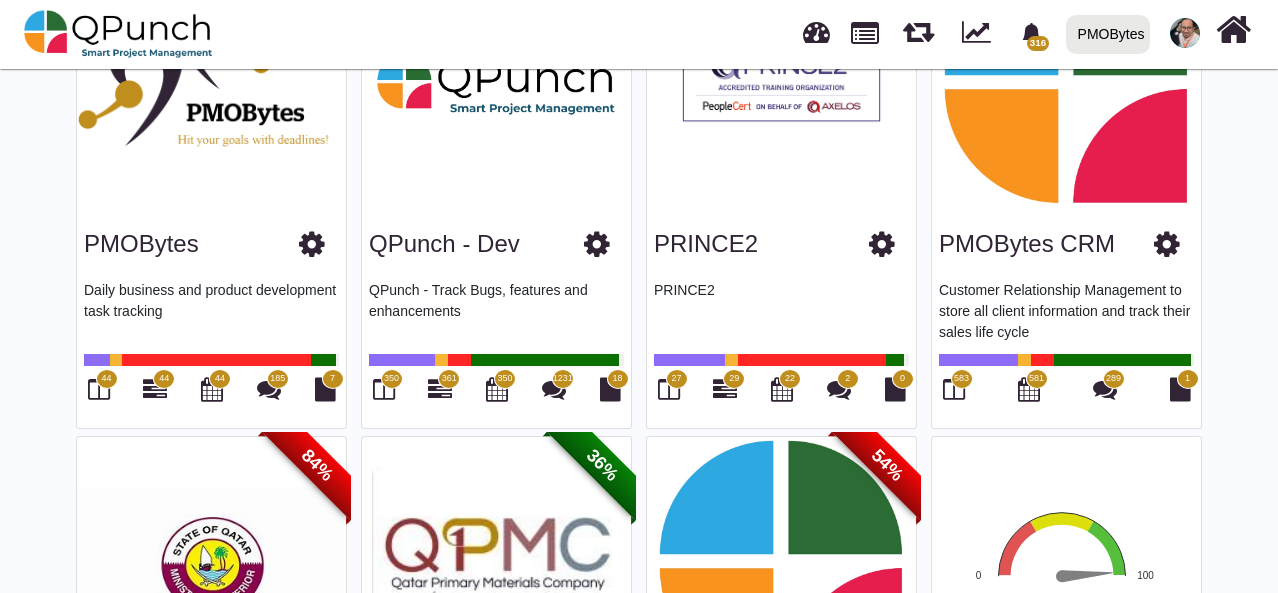 scroll, scrollTop: 300, scrollLeft: 0, axis: vertical 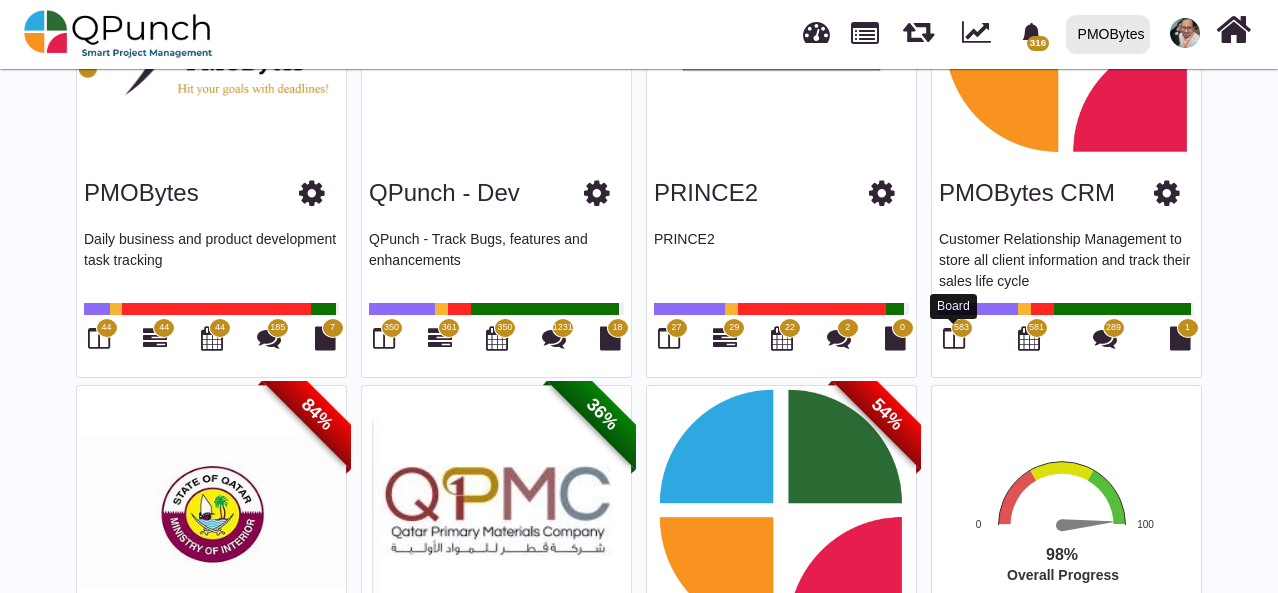 click at bounding box center [954, 338] 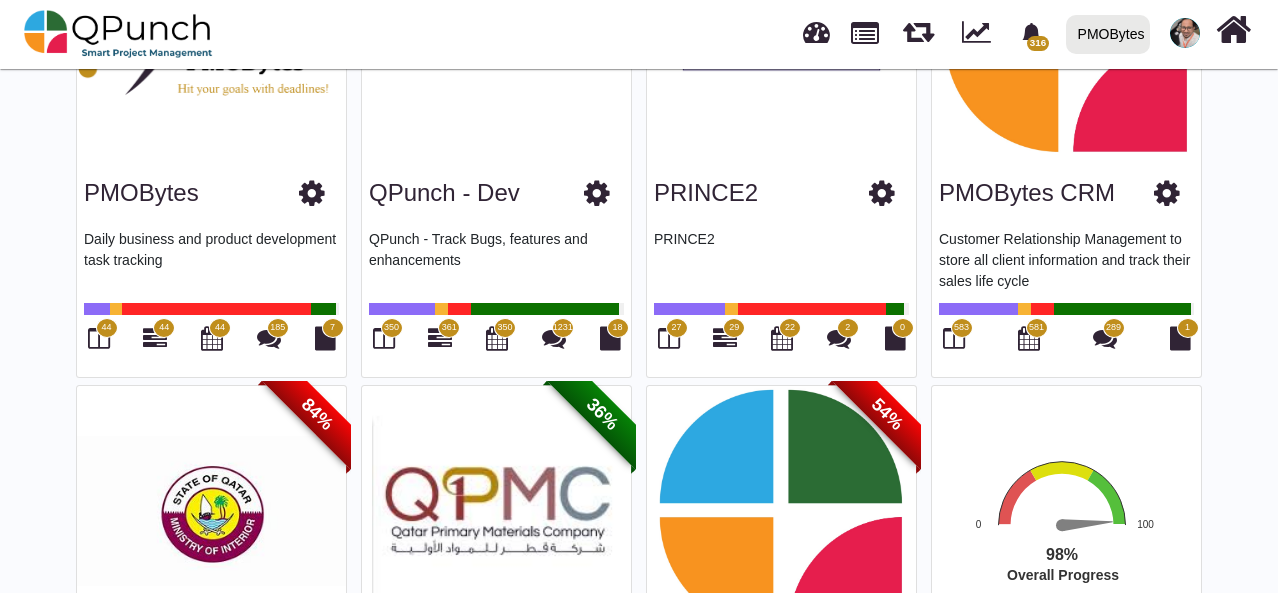 scroll, scrollTop: 0, scrollLeft: 0, axis: both 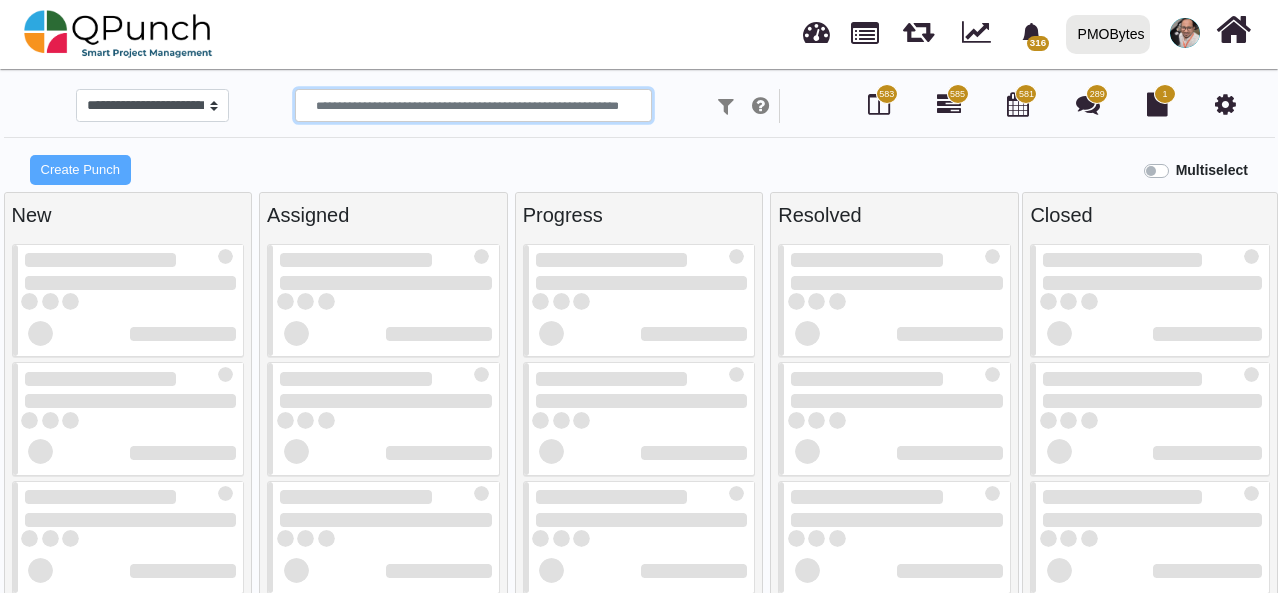 click at bounding box center (474, 106) 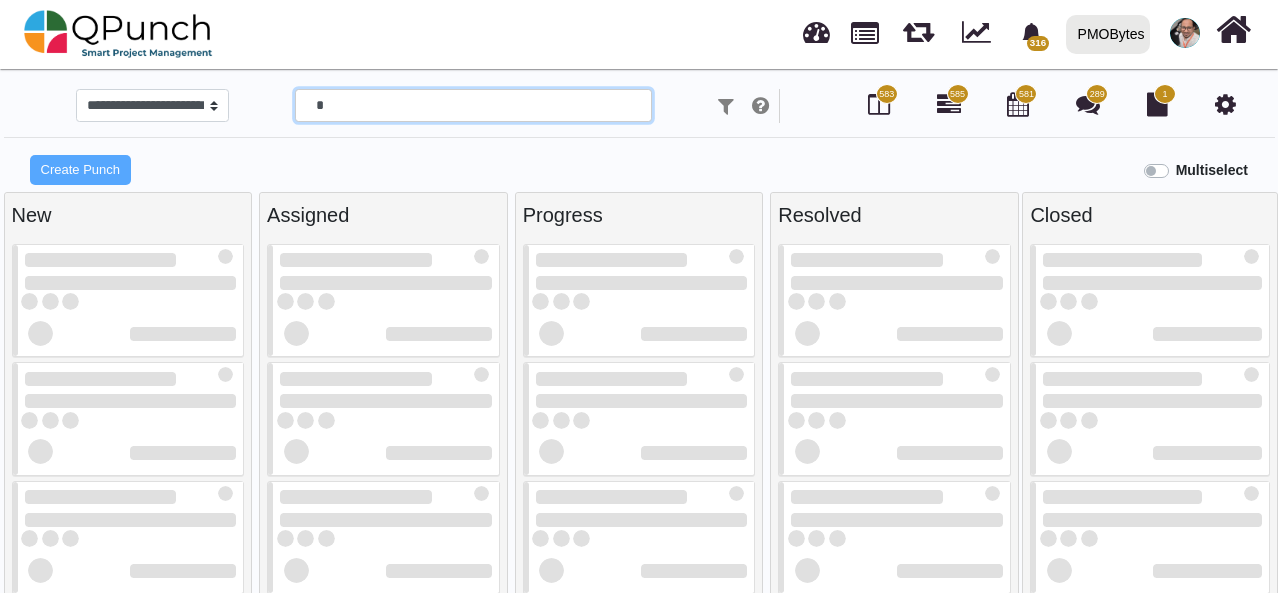 type on "**" 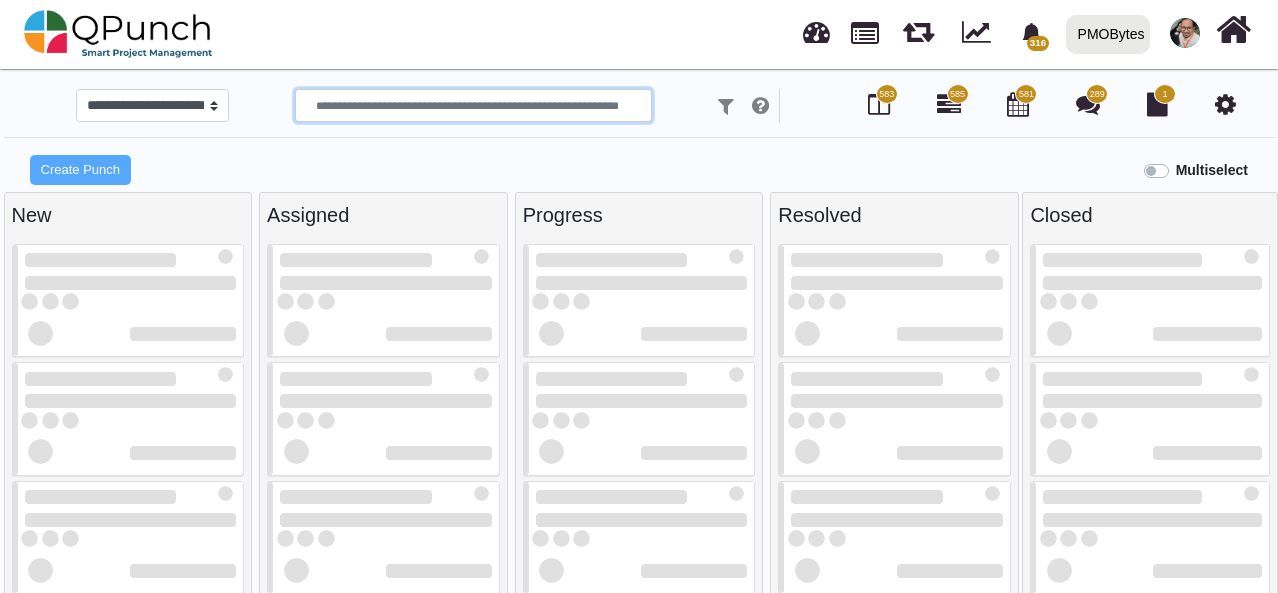type on "*" 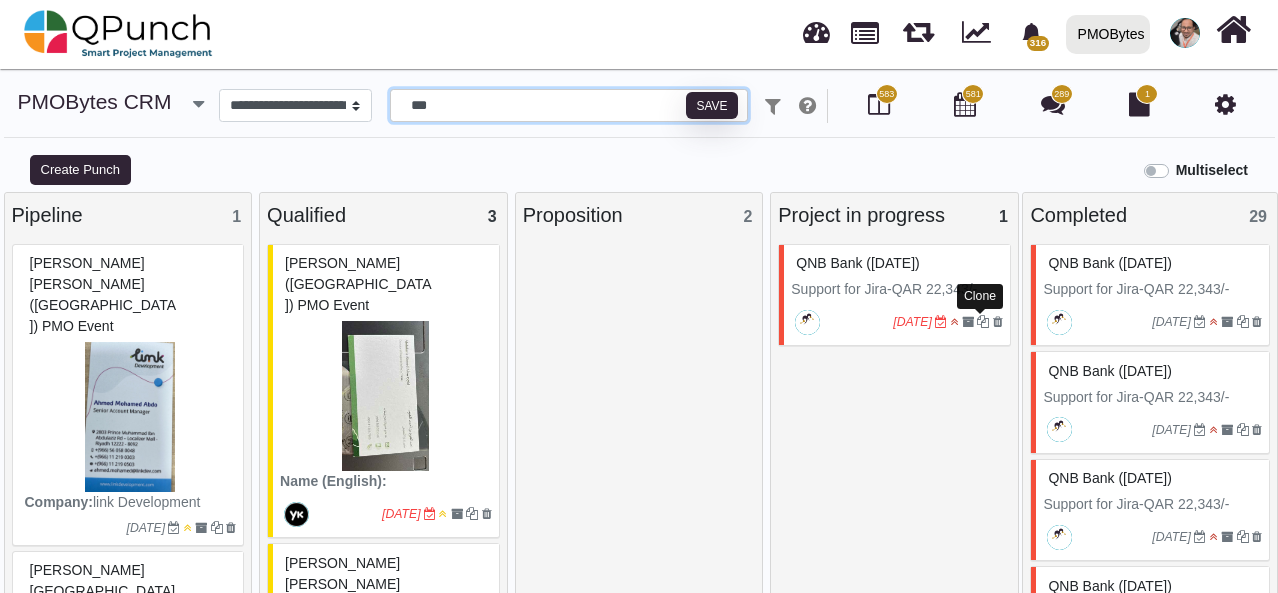 type on "***" 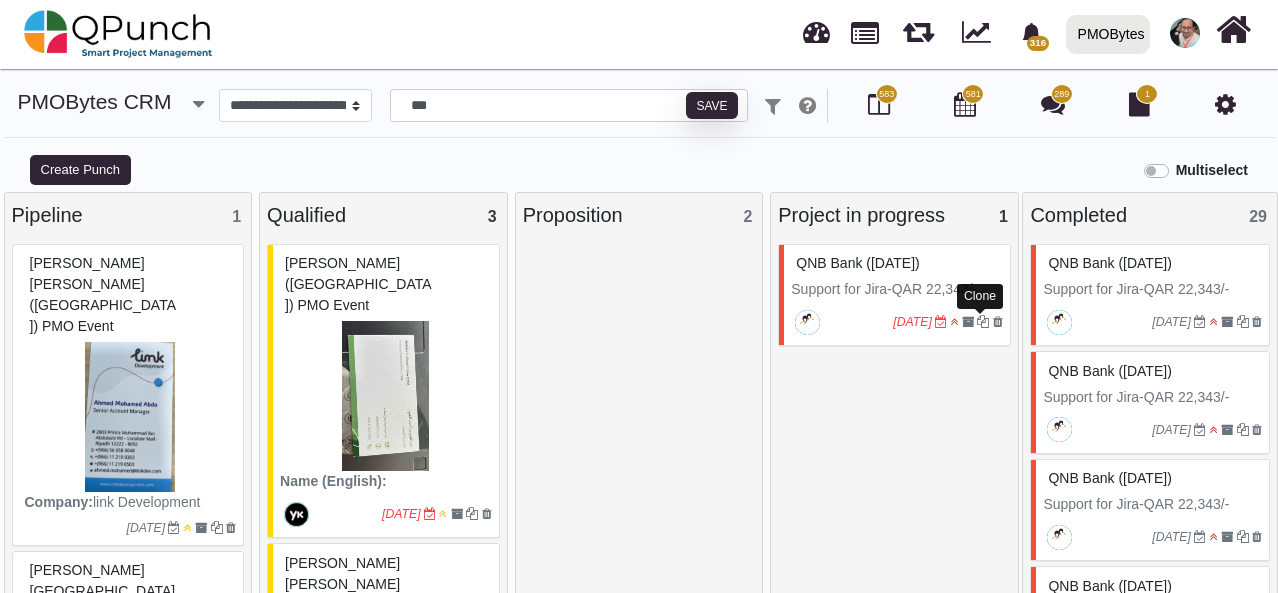 click at bounding box center (983, 322) 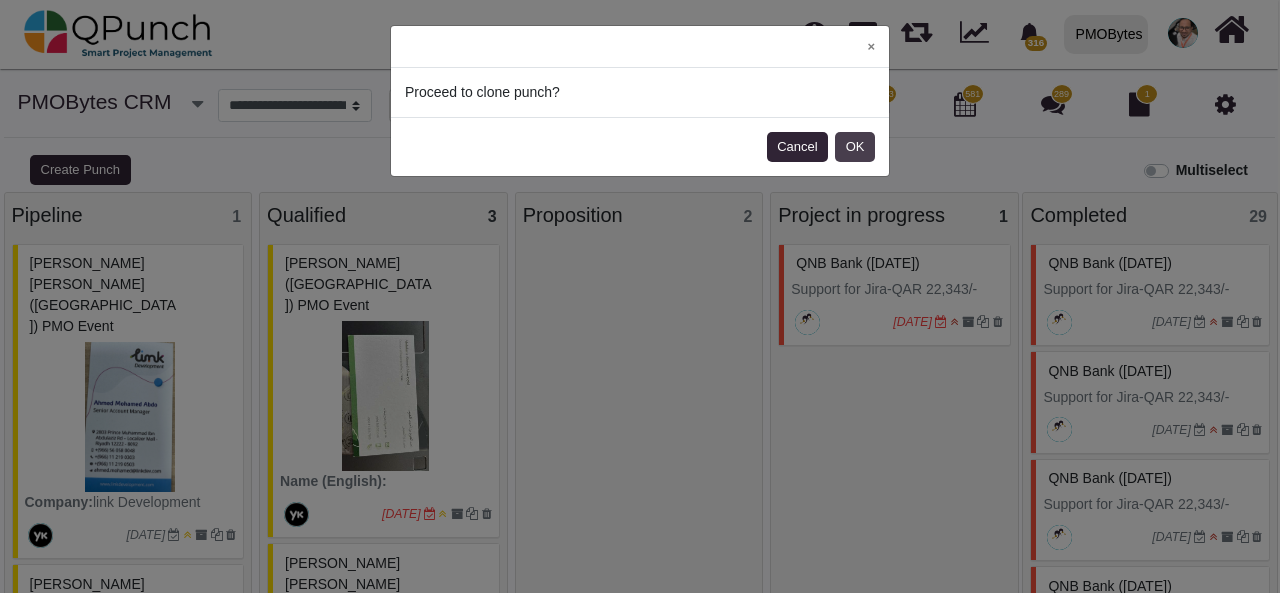 click on "OK" at bounding box center [855, 147] 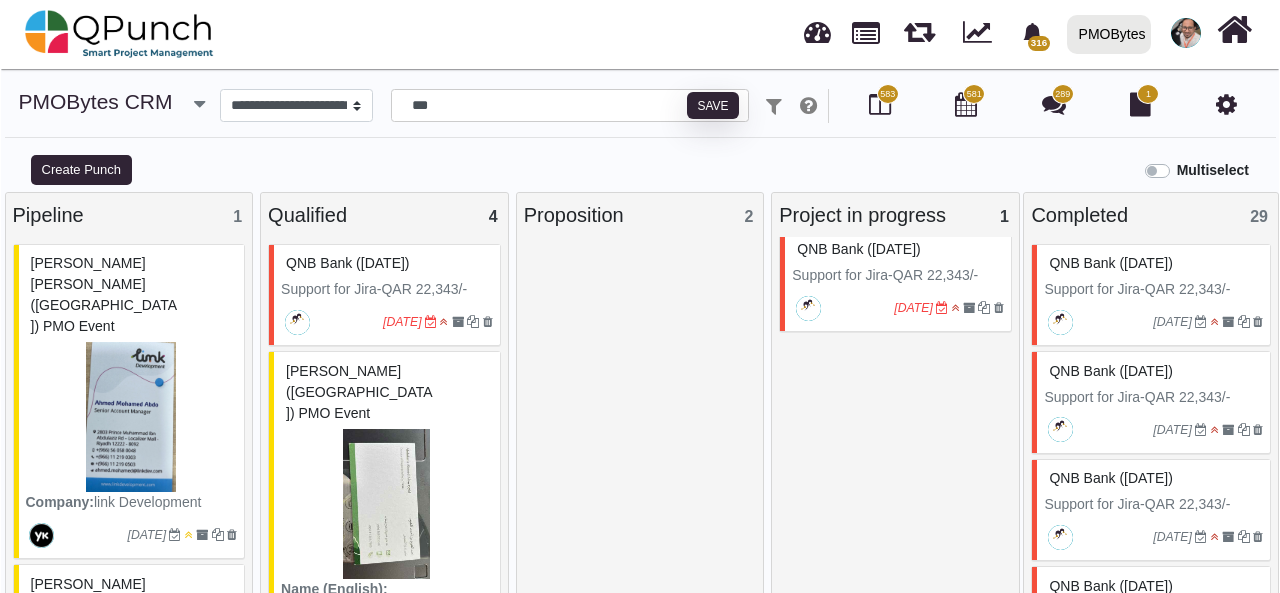 scroll, scrollTop: 0, scrollLeft: 0, axis: both 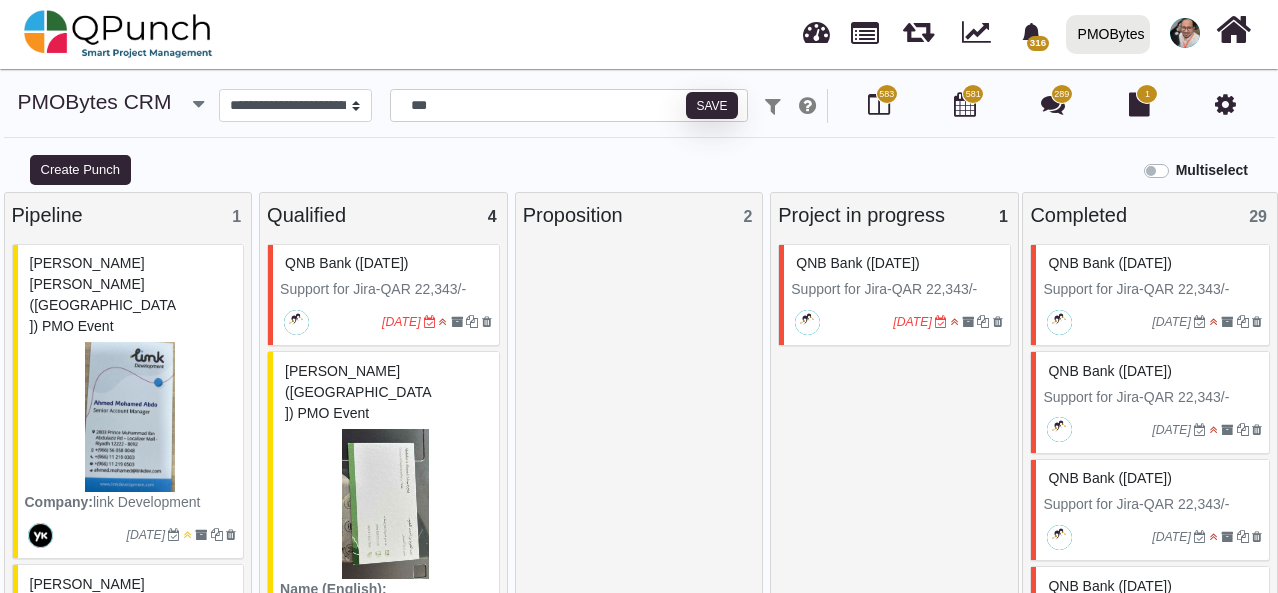 type 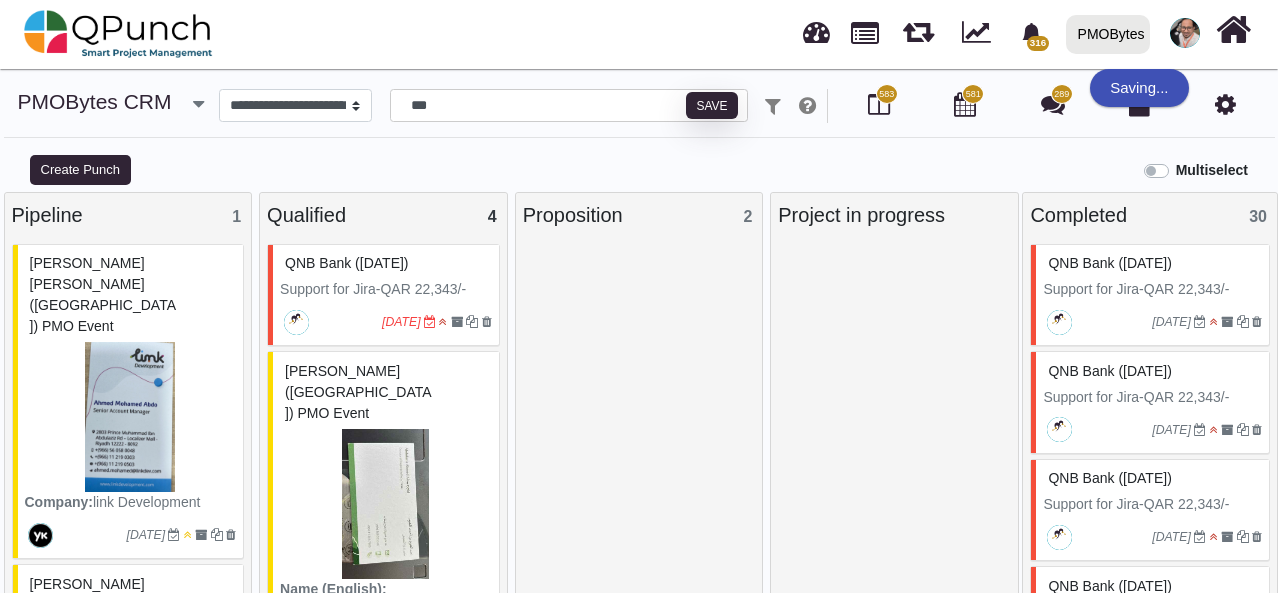 click on "Support for Jira-QAR 22,343/-" at bounding box center [386, 289] 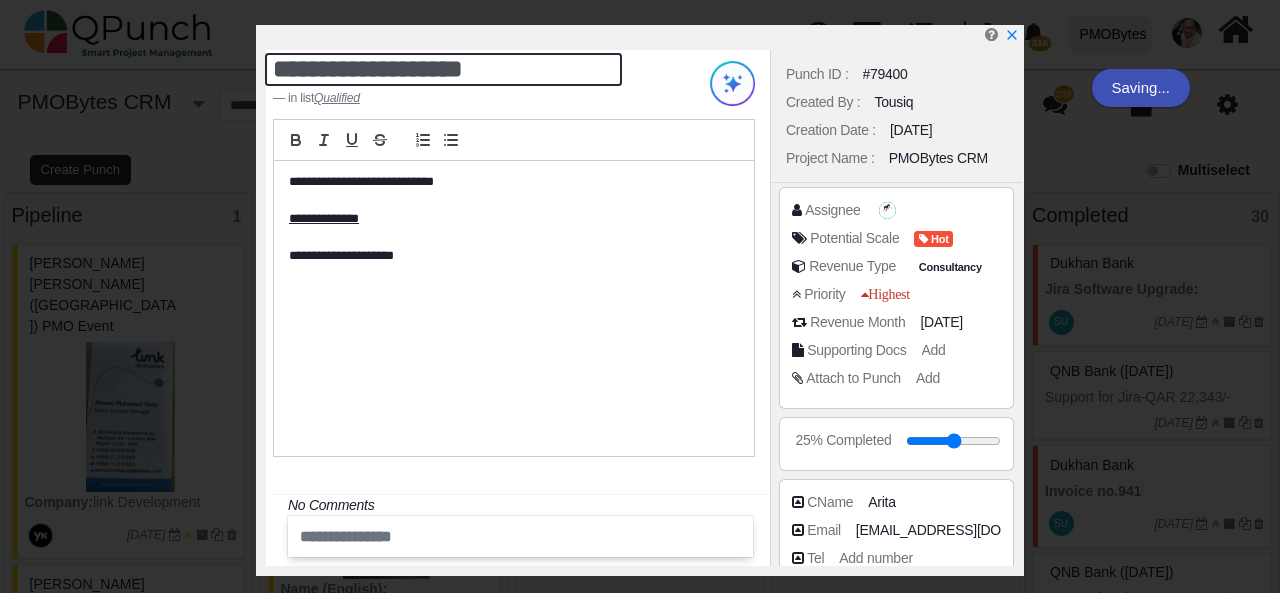 click on "**********" at bounding box center [443, 69] 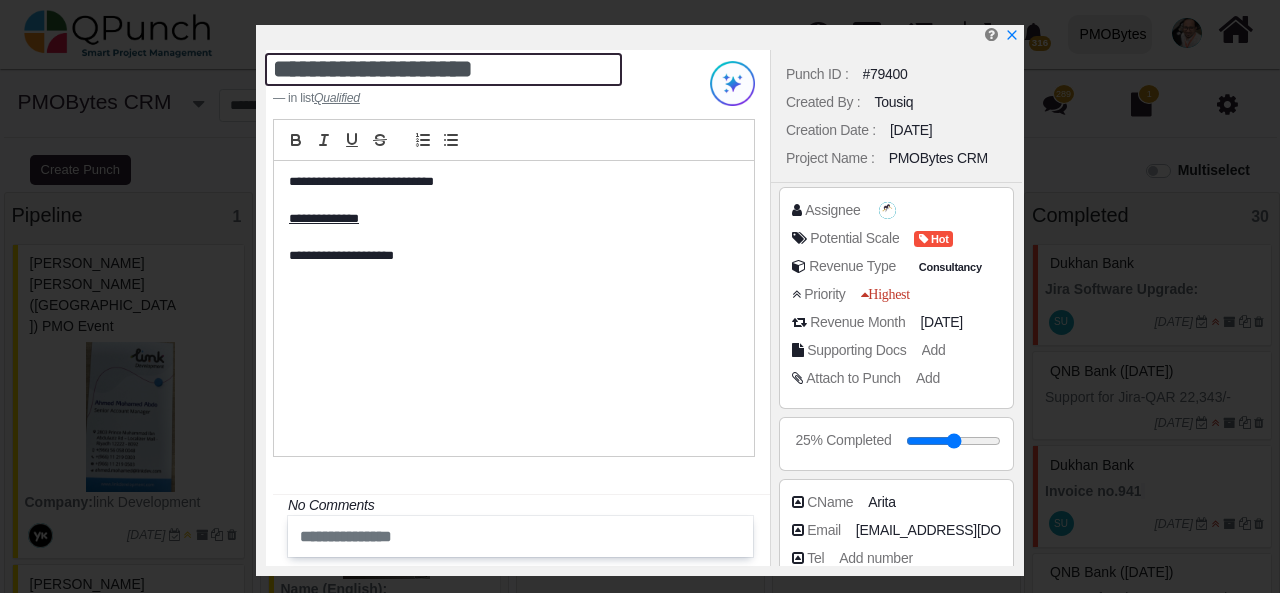 type on "**********" 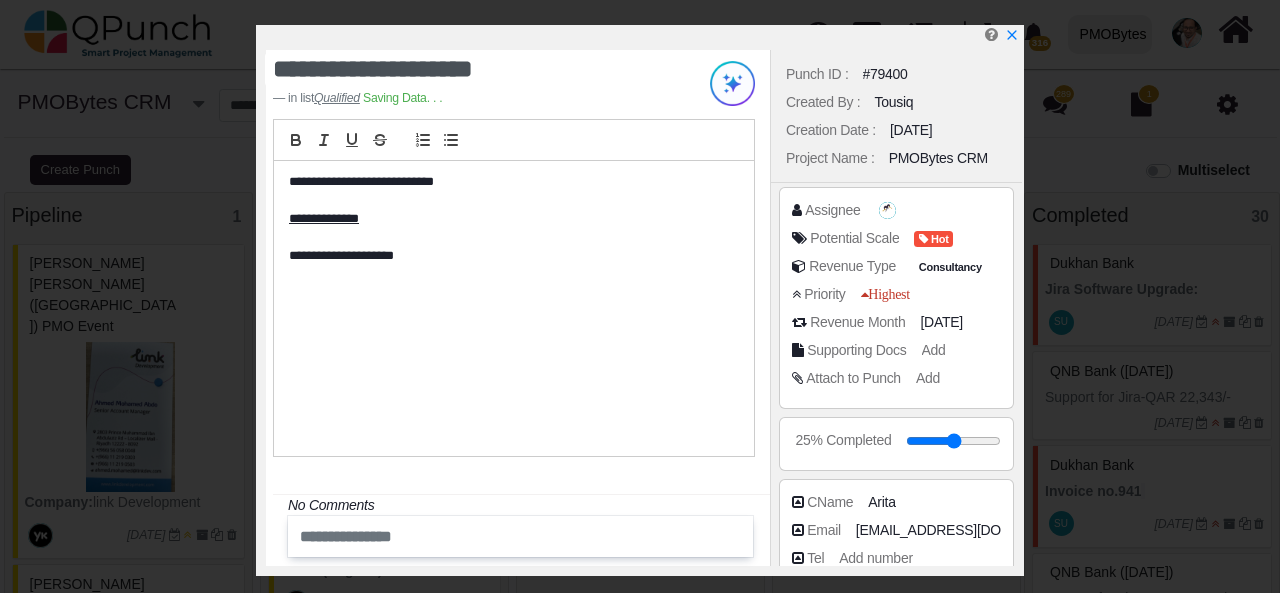click on "[DATE]" at bounding box center [941, 322] 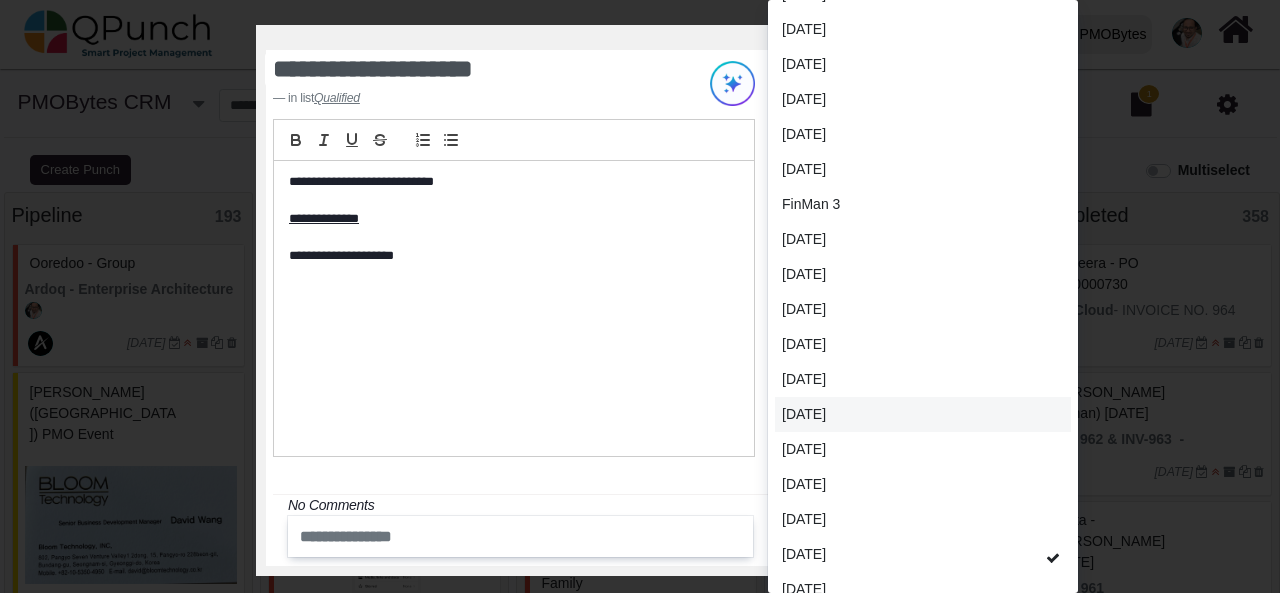 scroll, scrollTop: 1000, scrollLeft: 0, axis: vertical 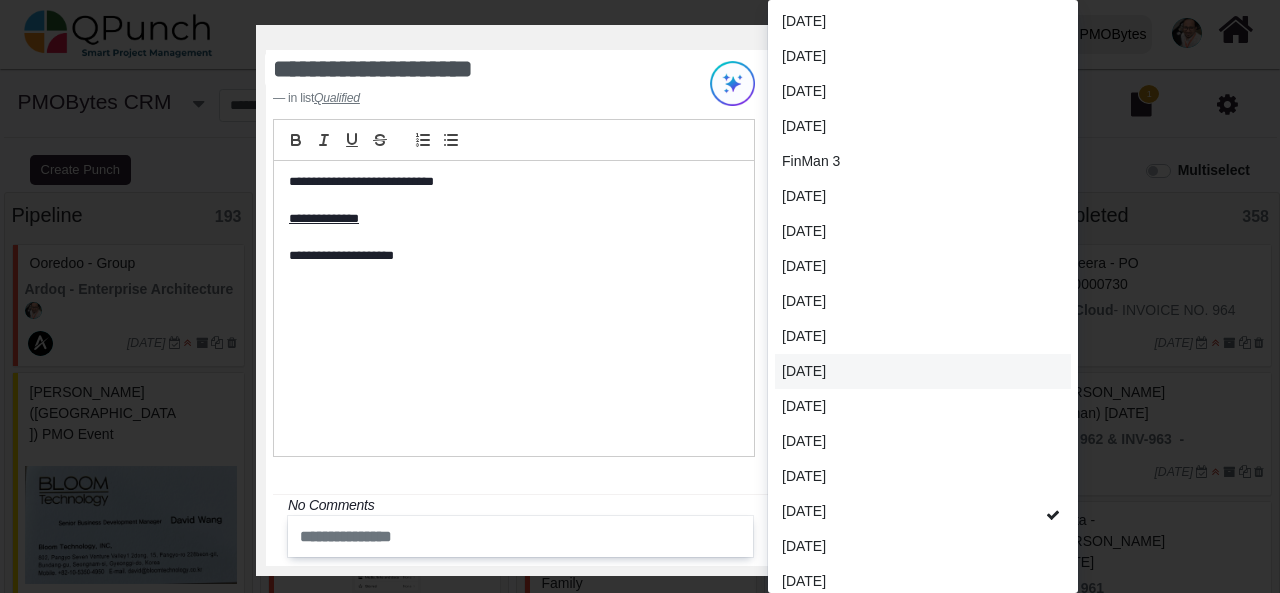 click on "[DATE]" at bounding box center [892, 371] 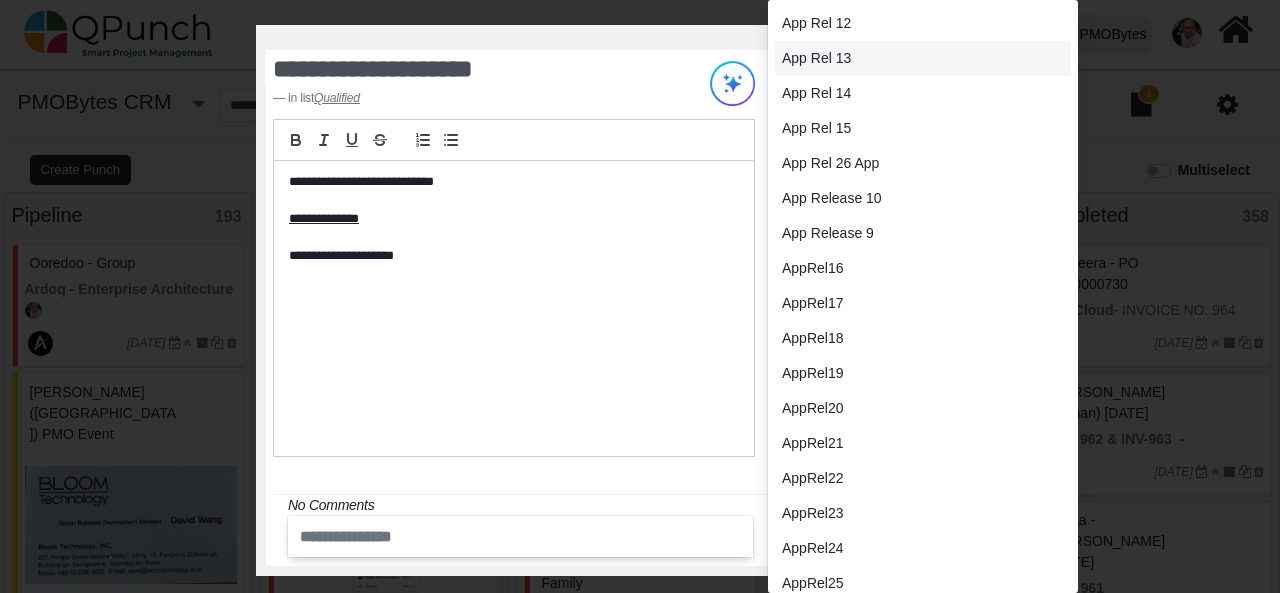 scroll, scrollTop: 0, scrollLeft: 0, axis: both 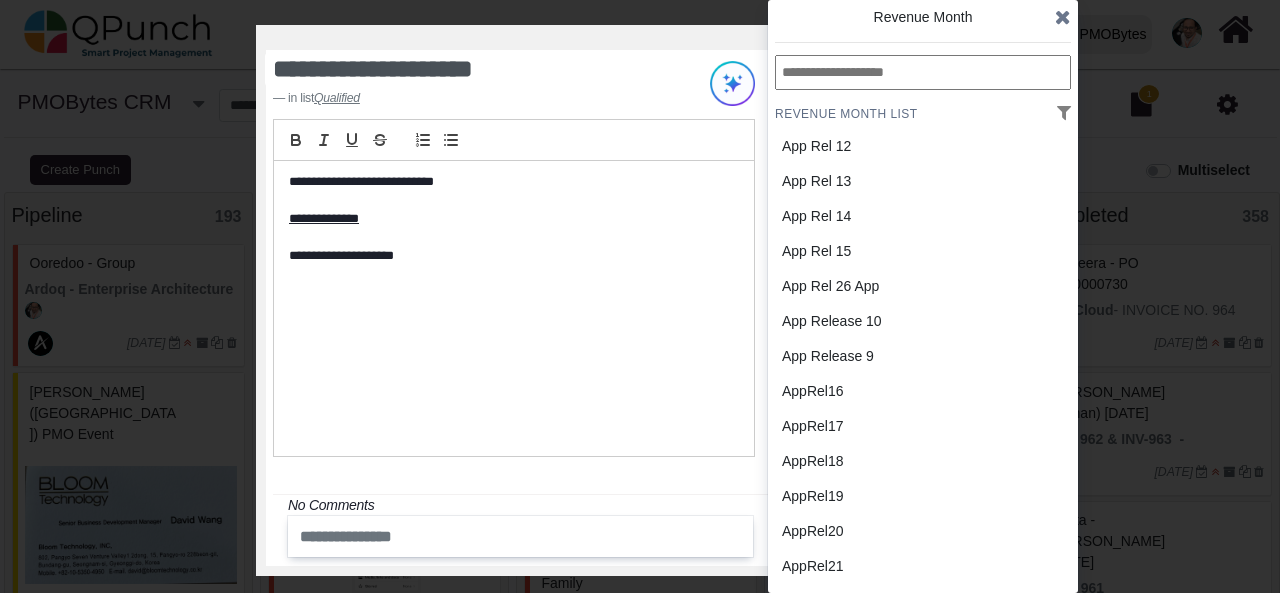 click at bounding box center [1063, 17] 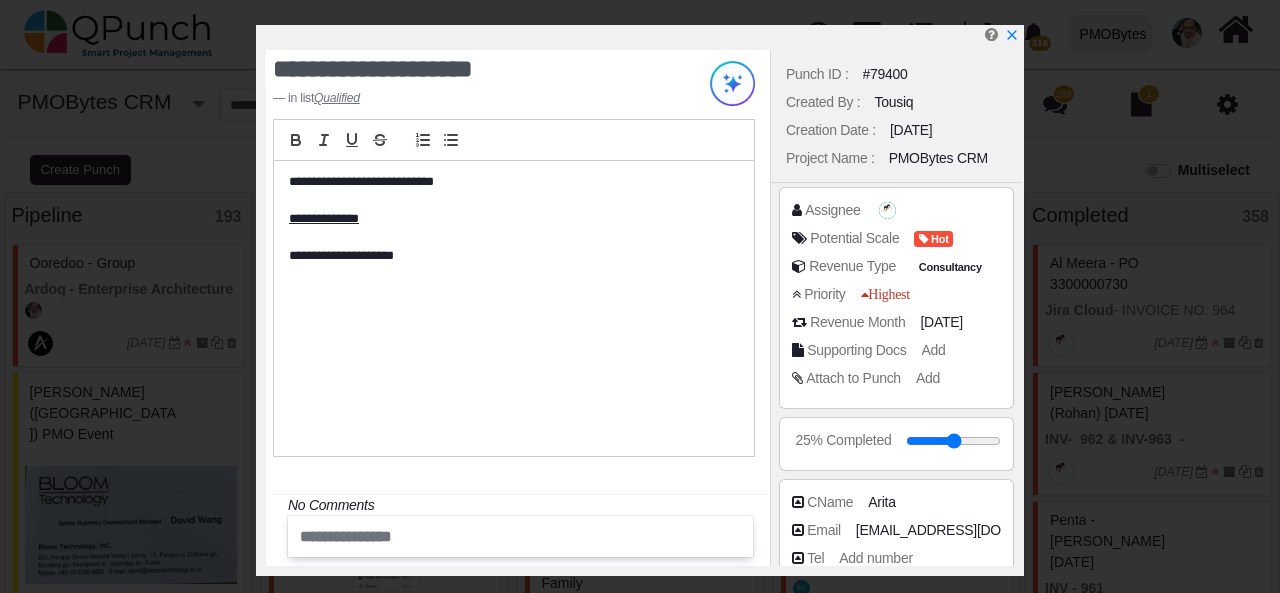 click on "**********" at bounding box center [514, 309] 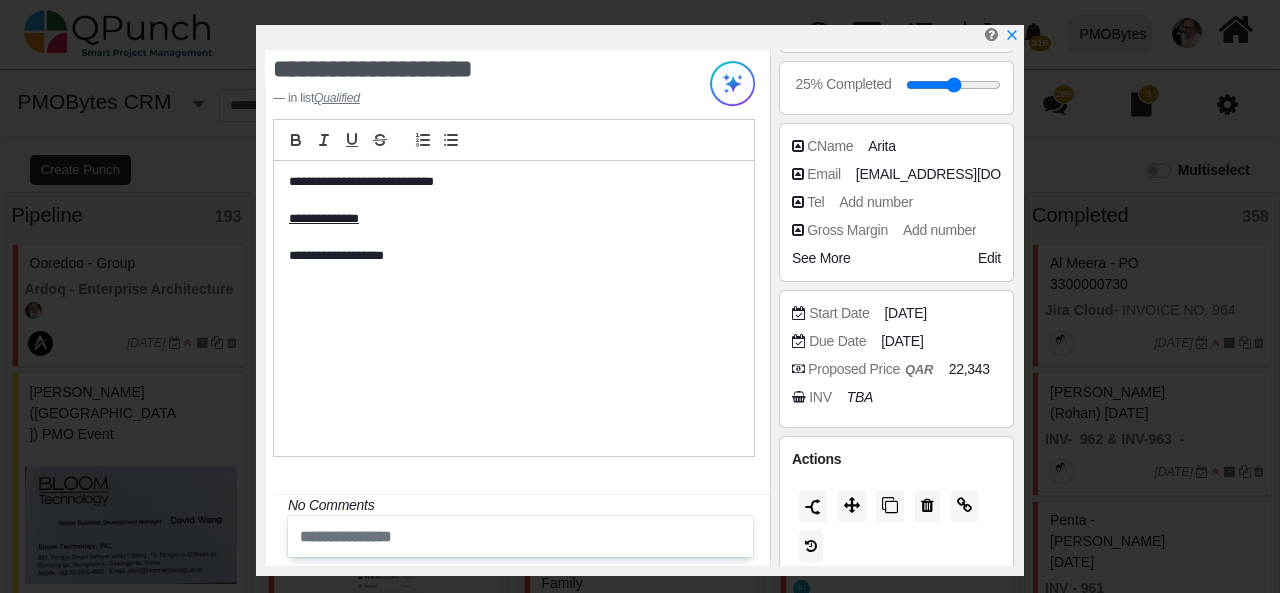 scroll, scrollTop: 365, scrollLeft: 0, axis: vertical 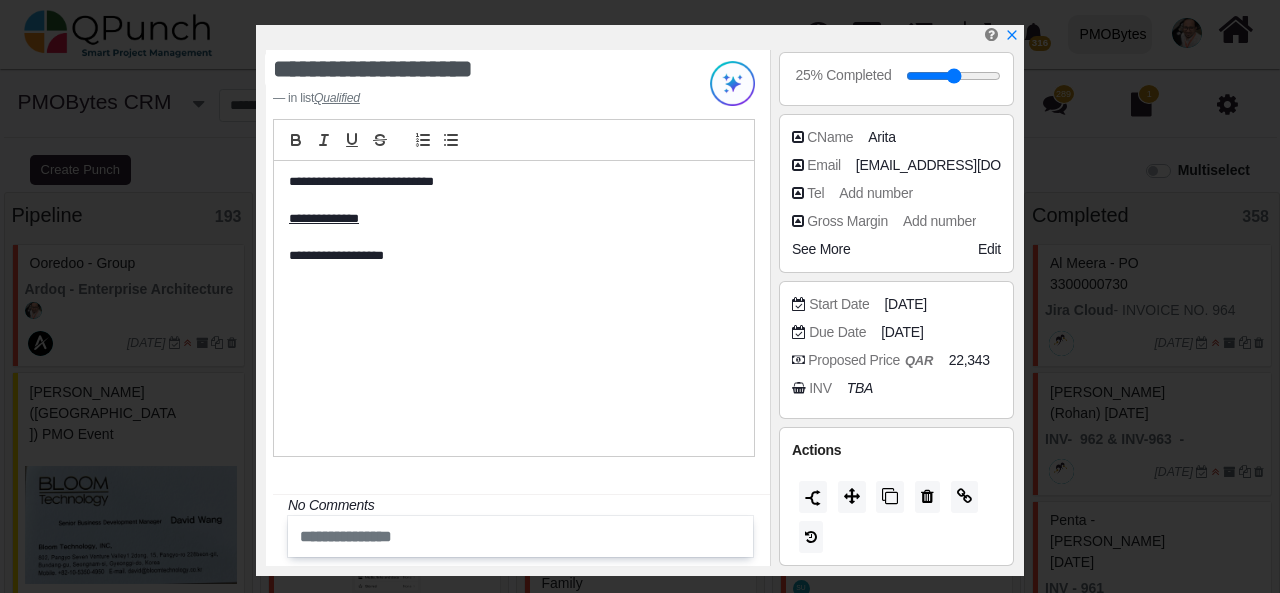 click on "See More" at bounding box center (821, 249) 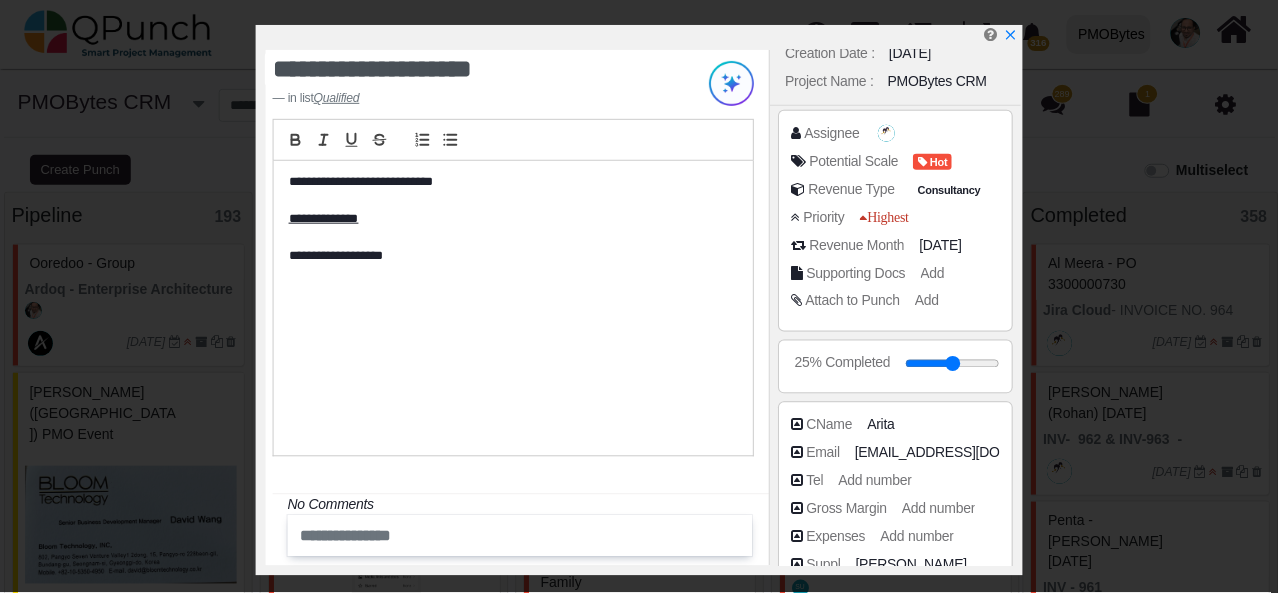 scroll, scrollTop: 0, scrollLeft: 0, axis: both 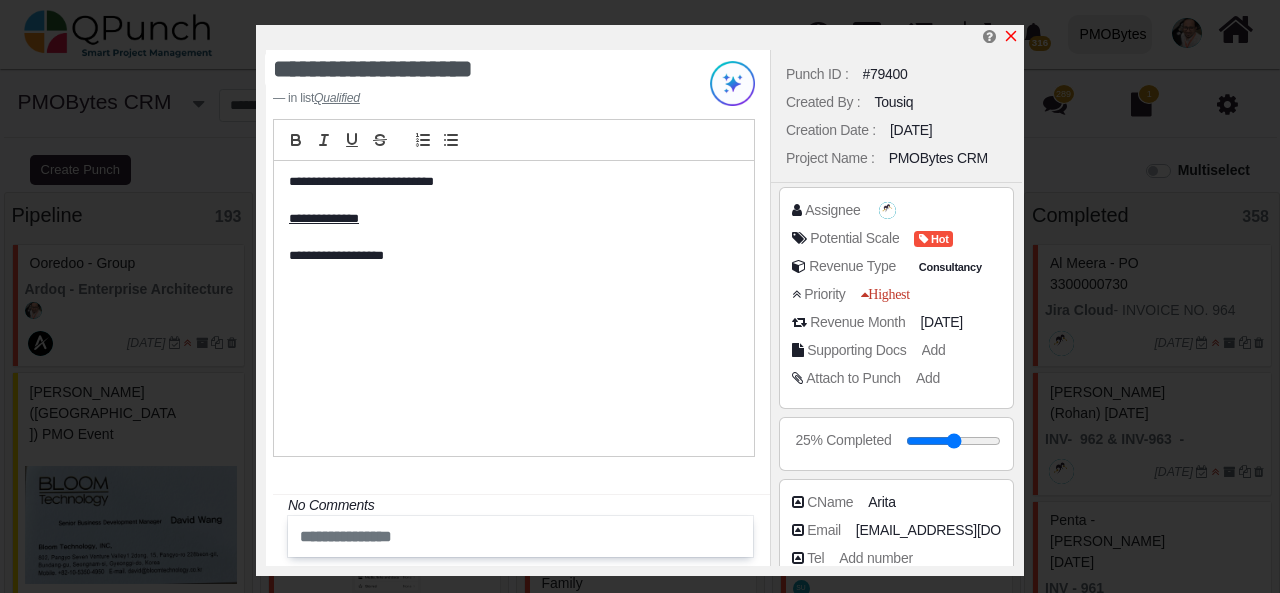 click 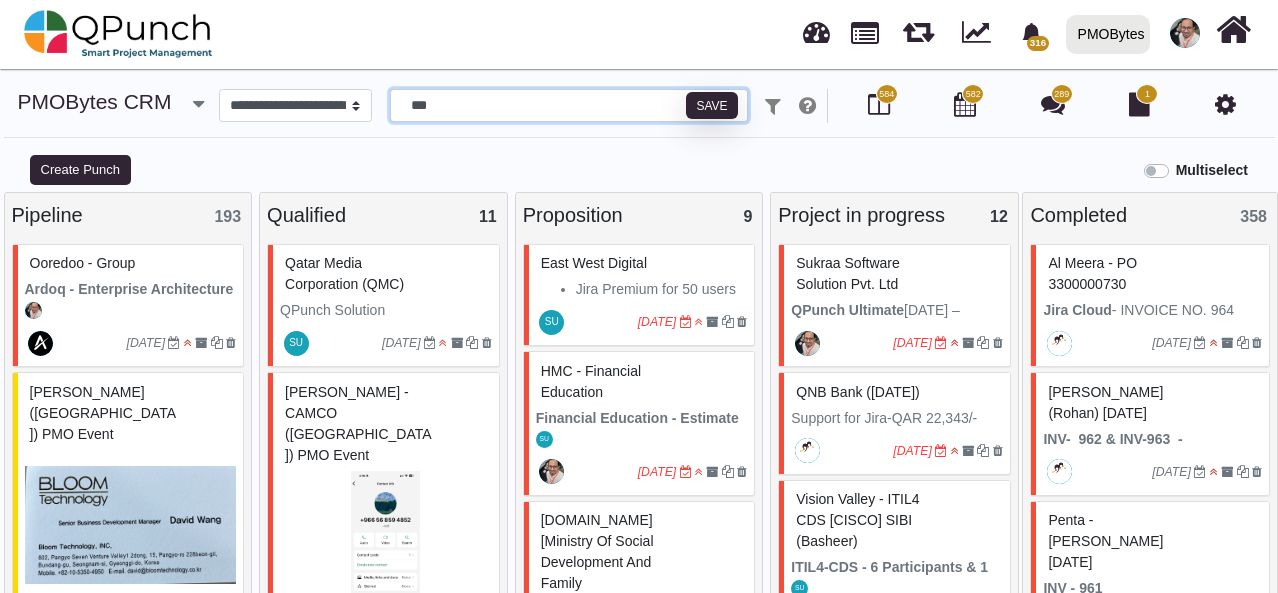 click on "***" at bounding box center (569, 106) 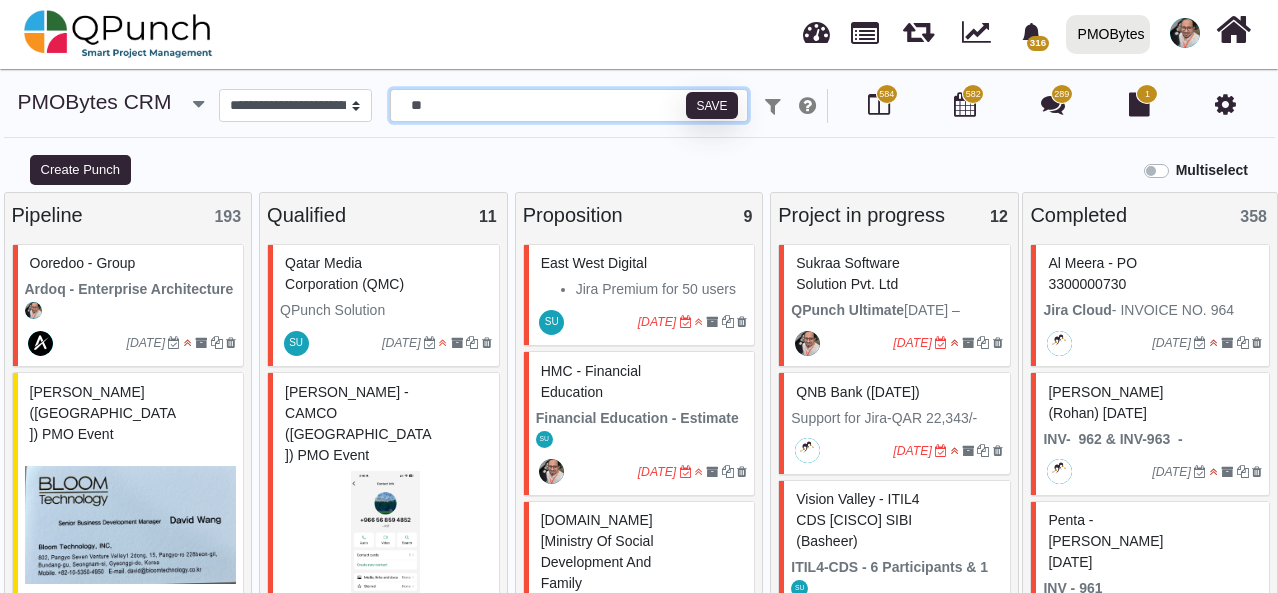 type on "*" 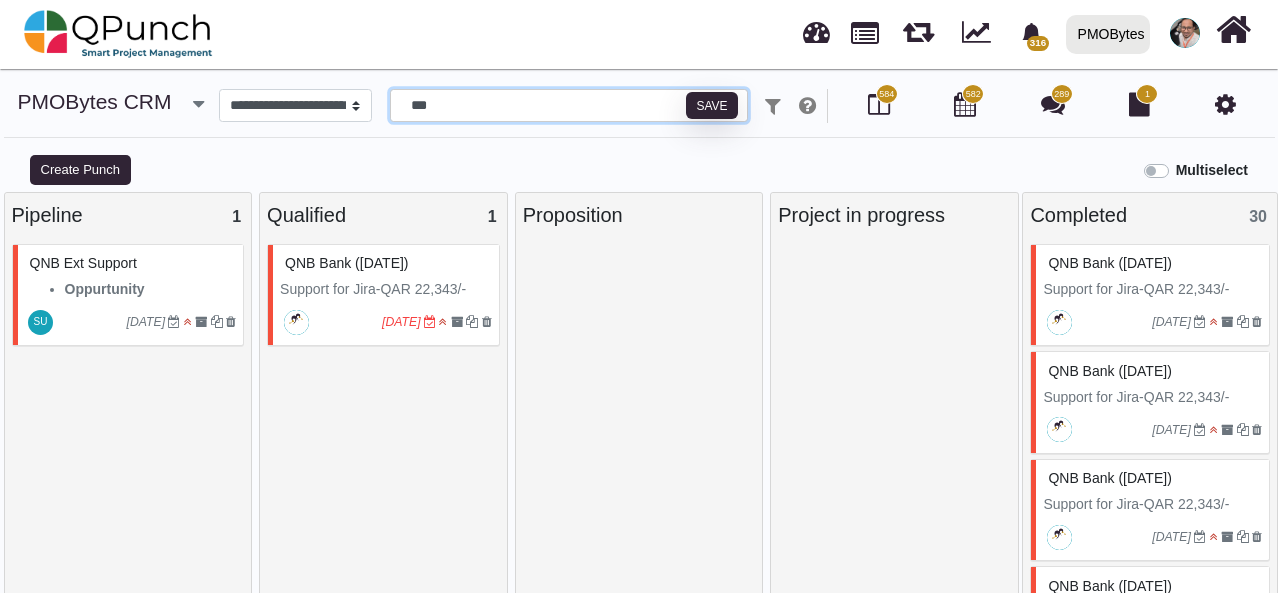 type on "***" 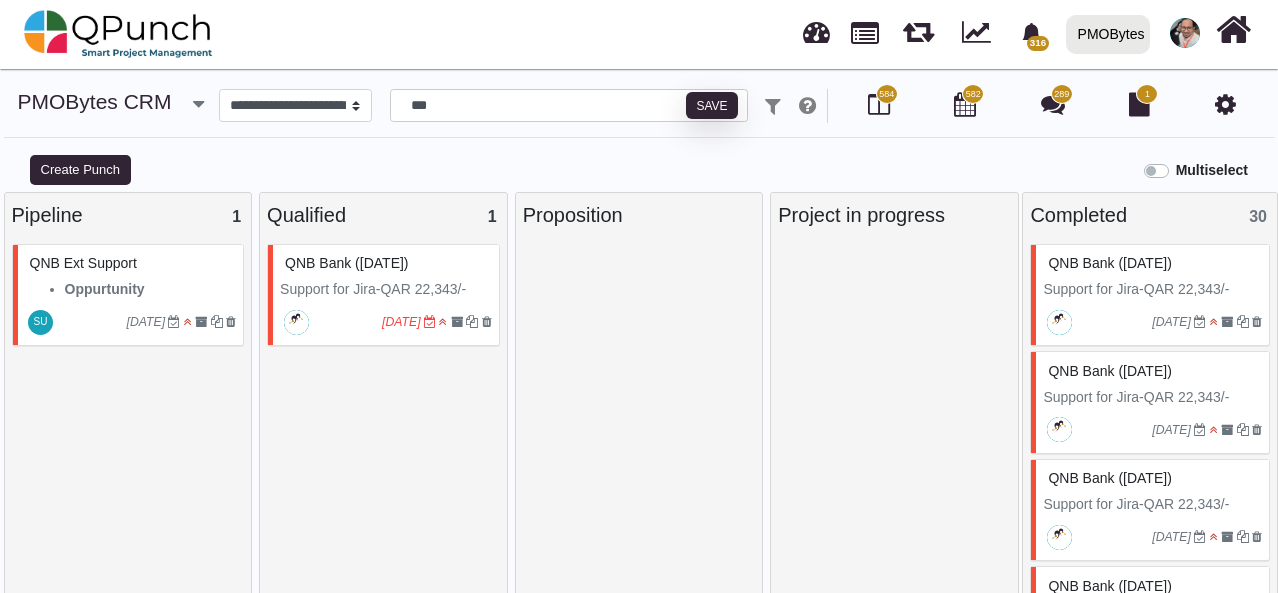 type 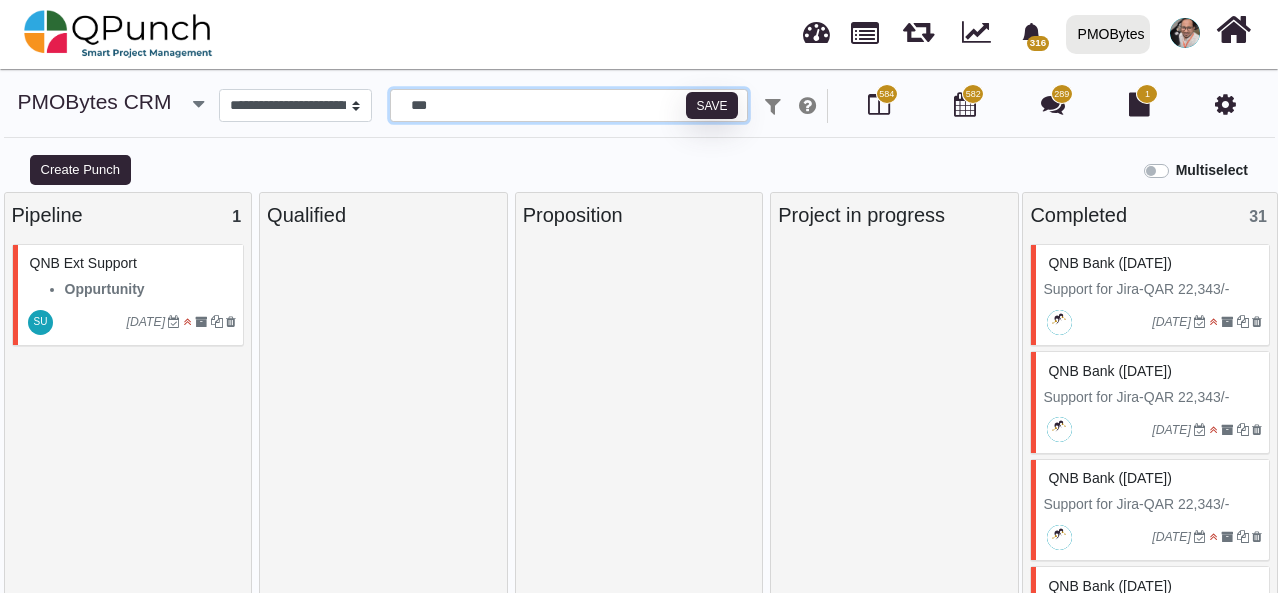 click on "***" at bounding box center [569, 106] 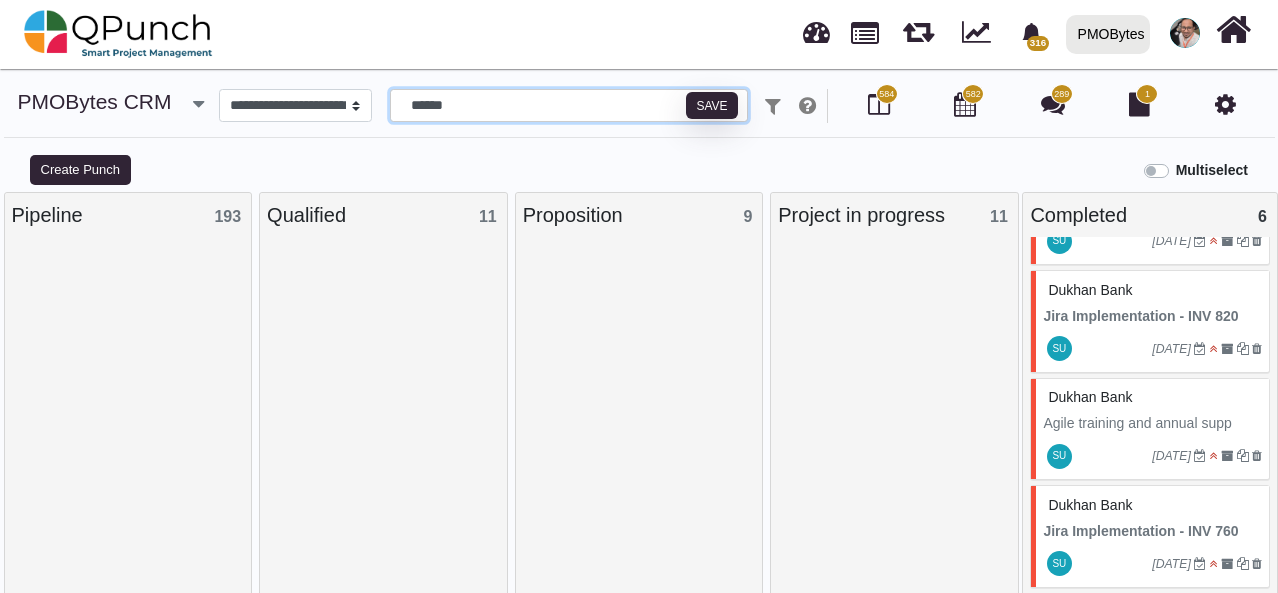 scroll, scrollTop: 447, scrollLeft: 0, axis: vertical 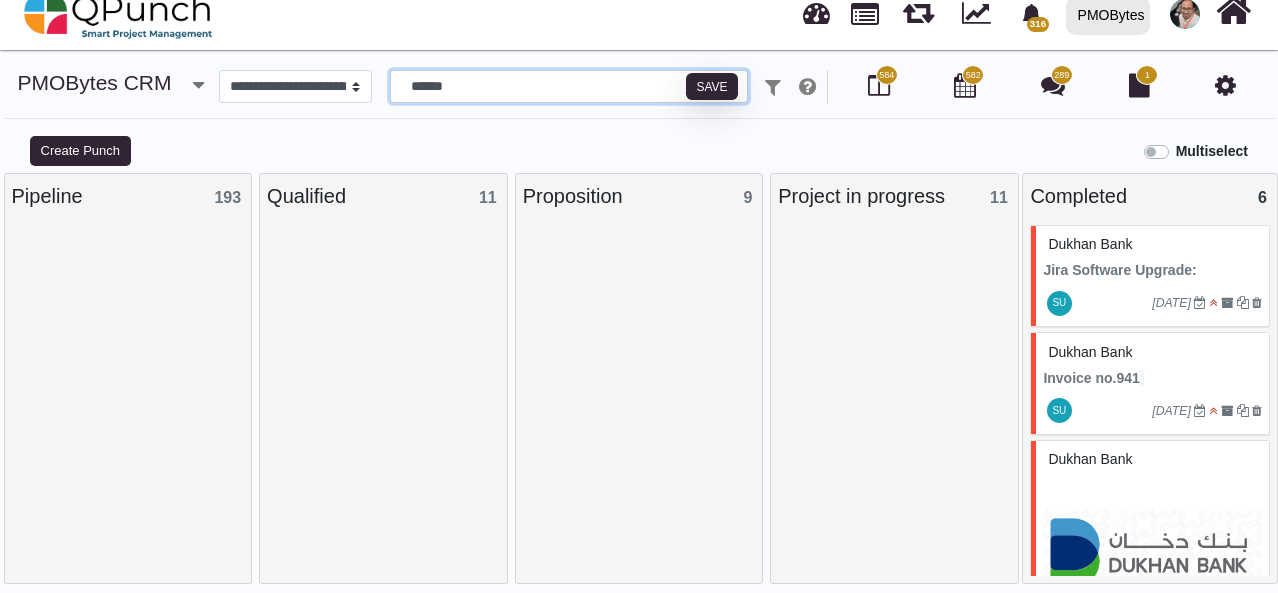 type on "******" 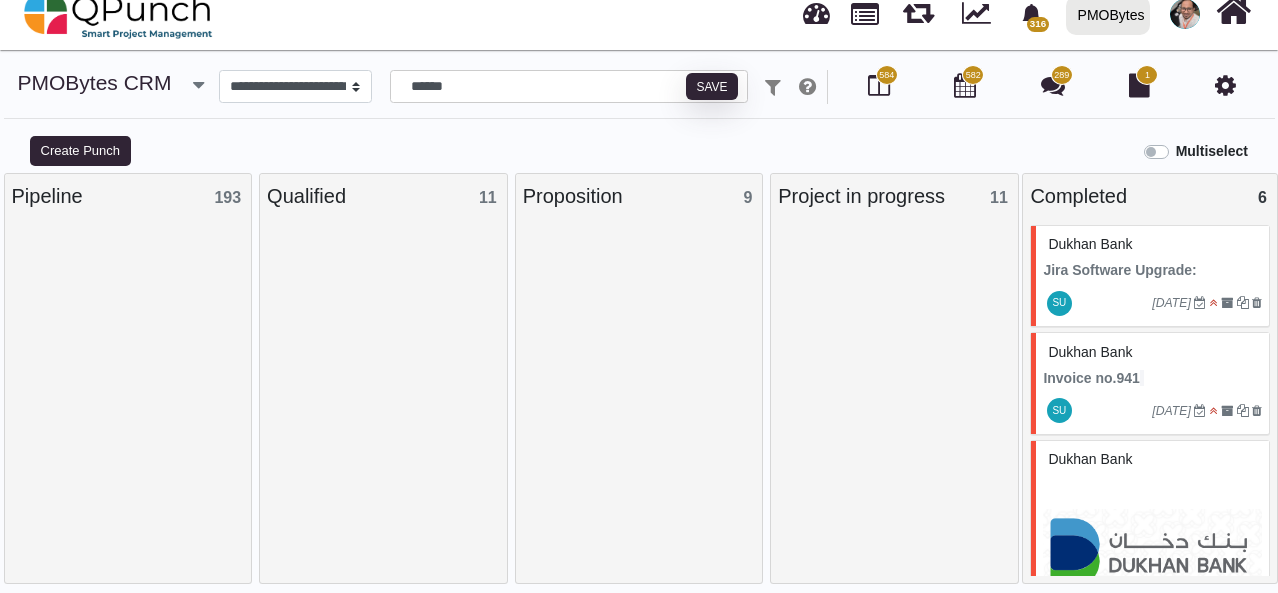 click on "Dukhan Bank" at bounding box center (1152, 244) 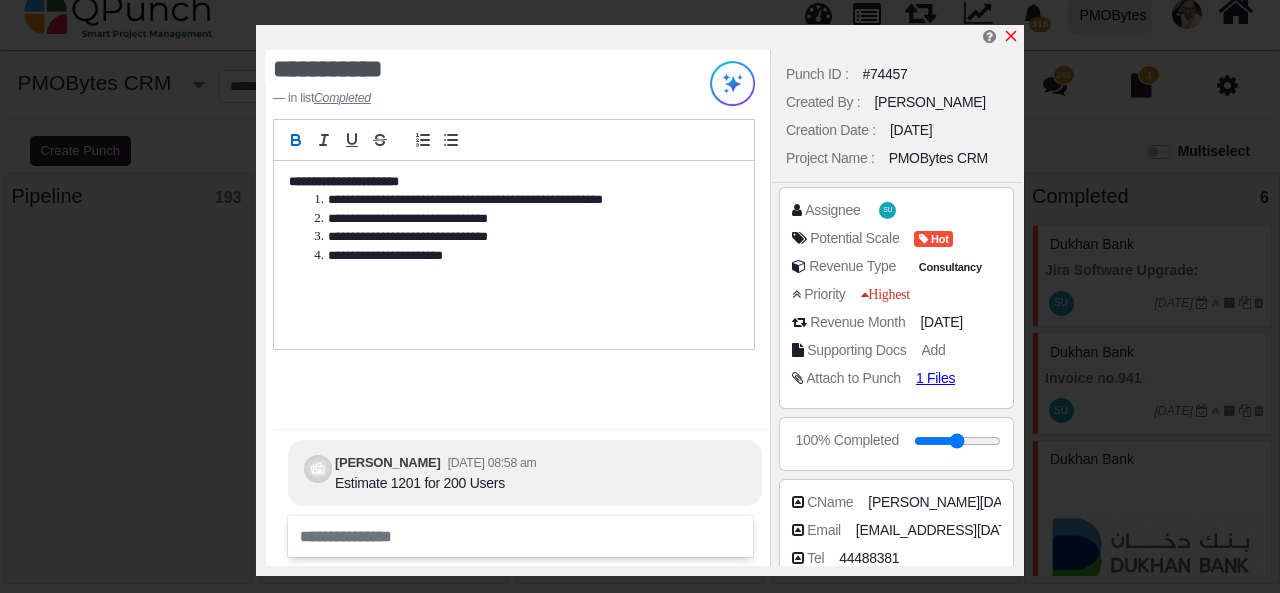 click 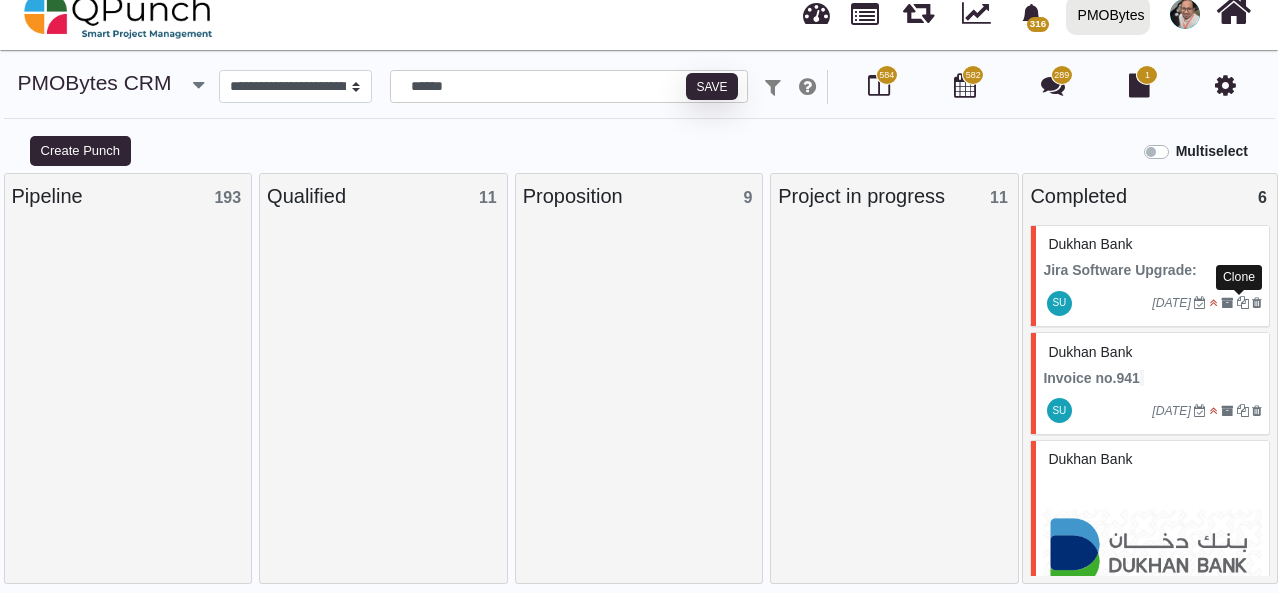 click at bounding box center [1243, 303] 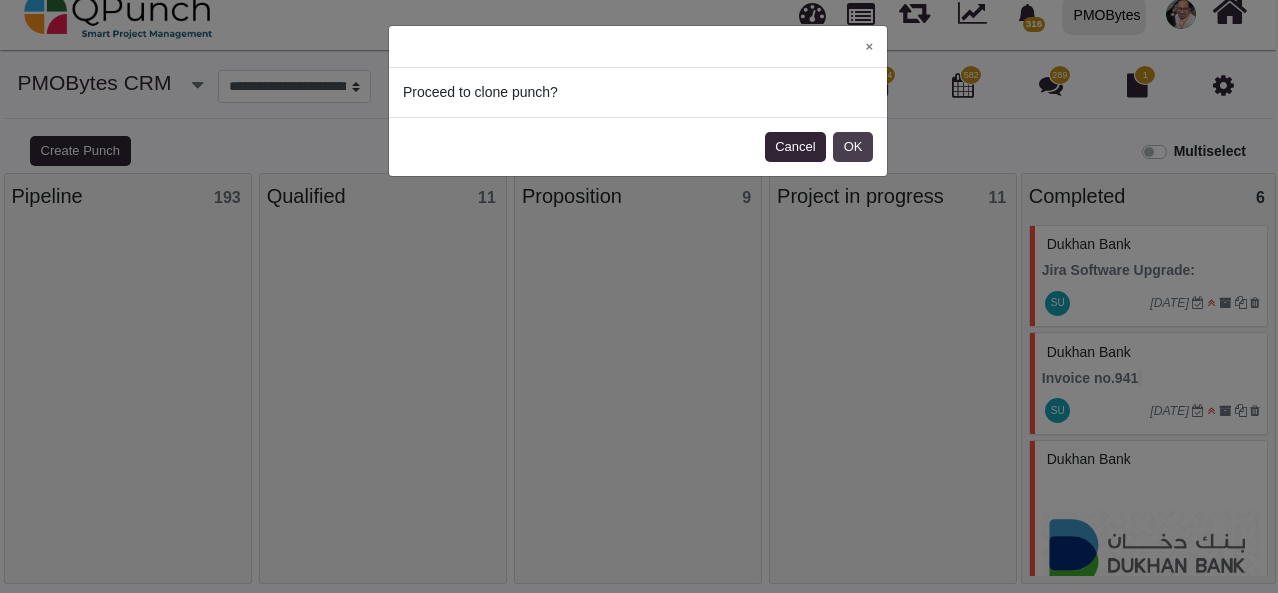 click on "OK" at bounding box center (853, 147) 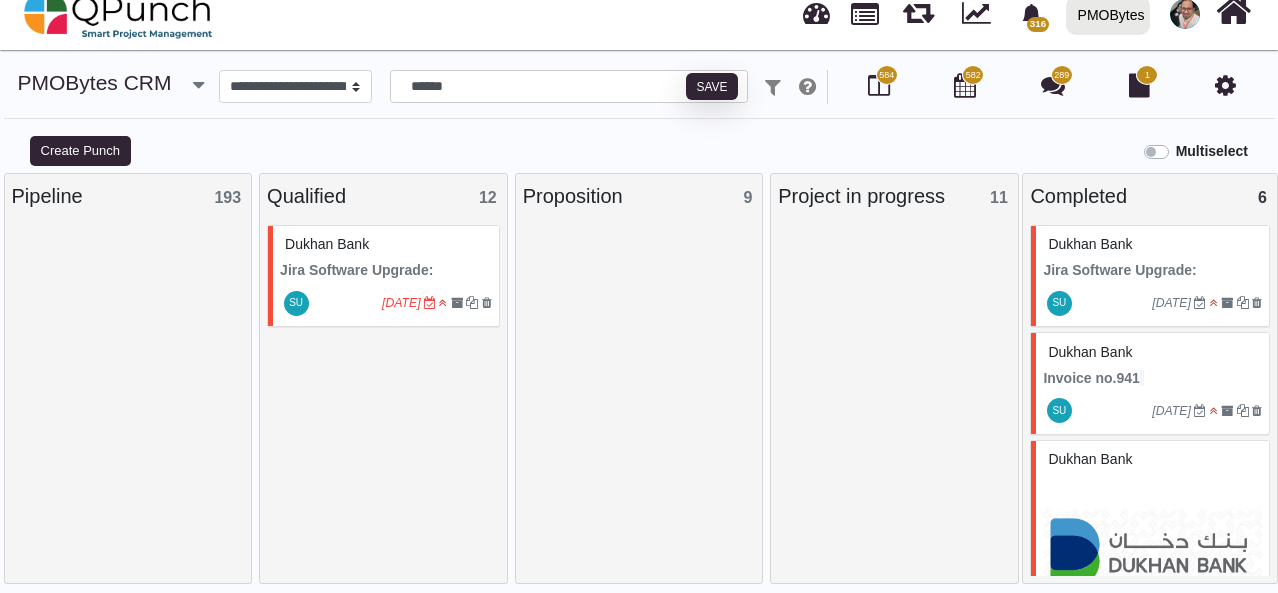 click on "Dukhan Bank" at bounding box center [386, 244] 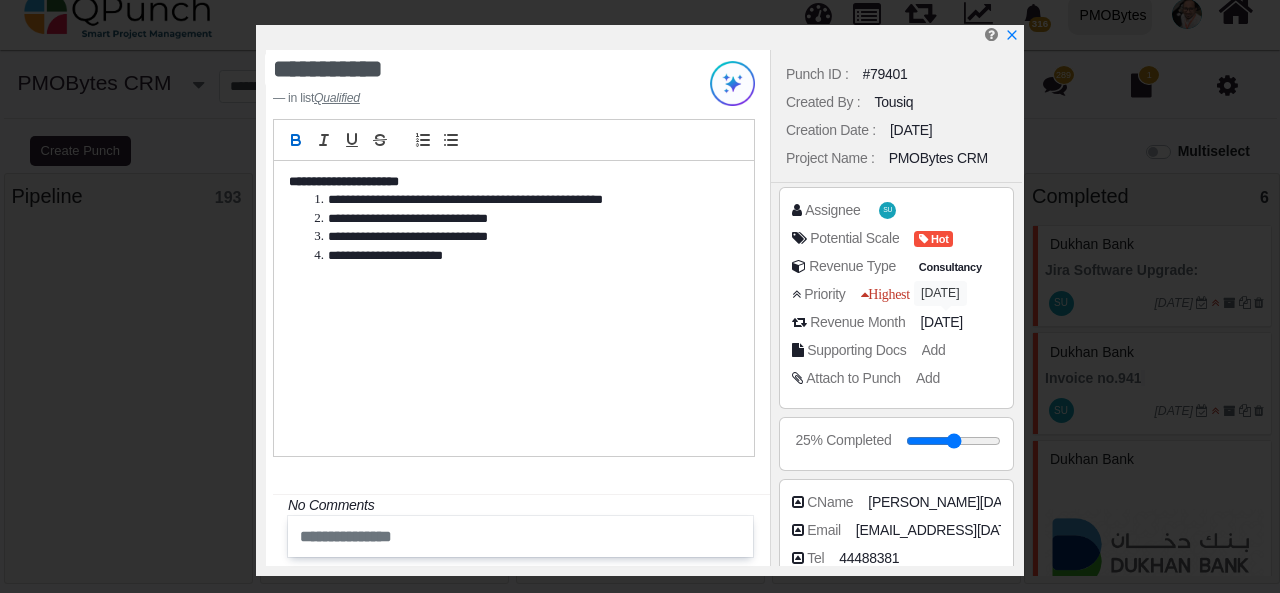 click on "[DATE]" at bounding box center (941, 322) 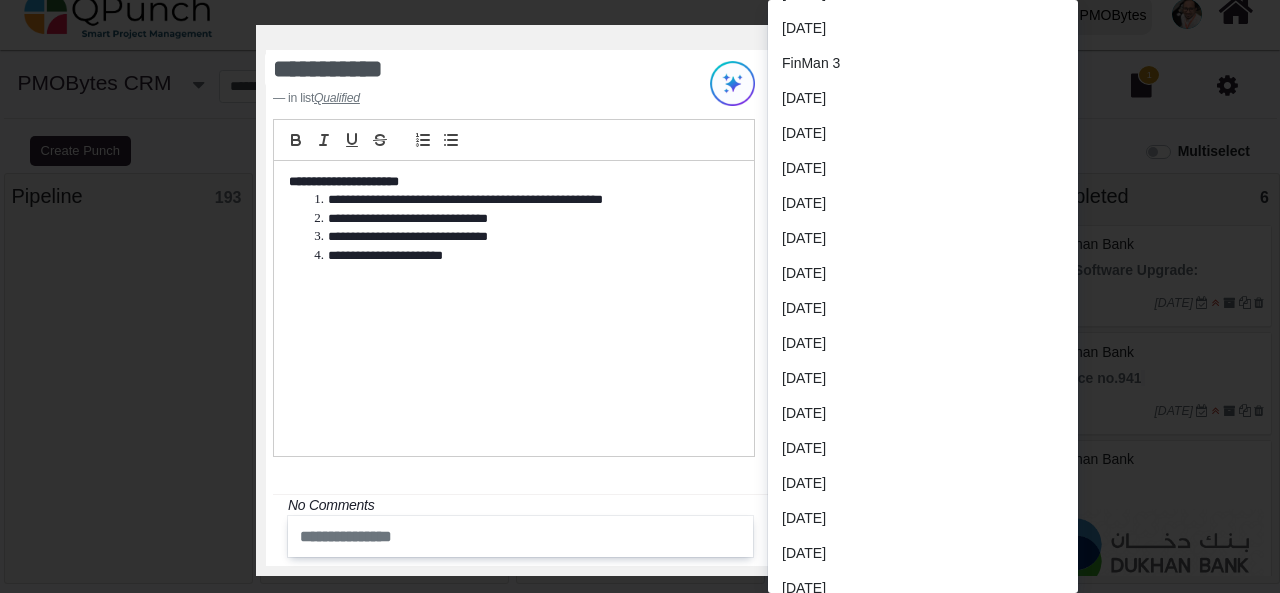 scroll, scrollTop: 1100, scrollLeft: 0, axis: vertical 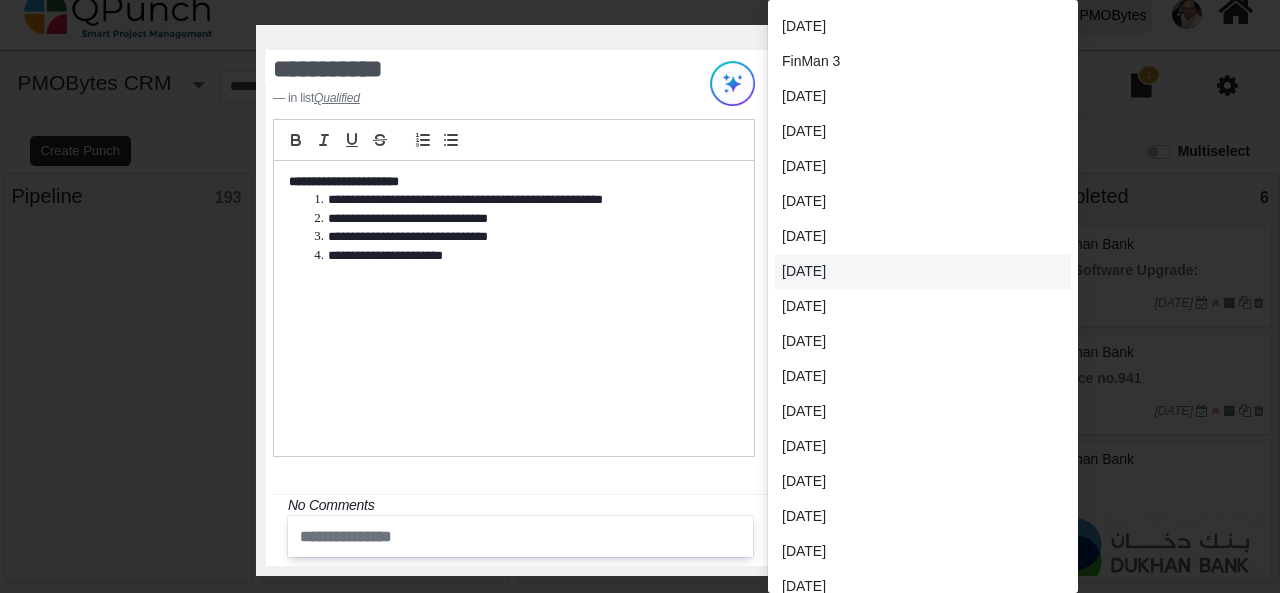 click on "[DATE]" at bounding box center [892, 271] 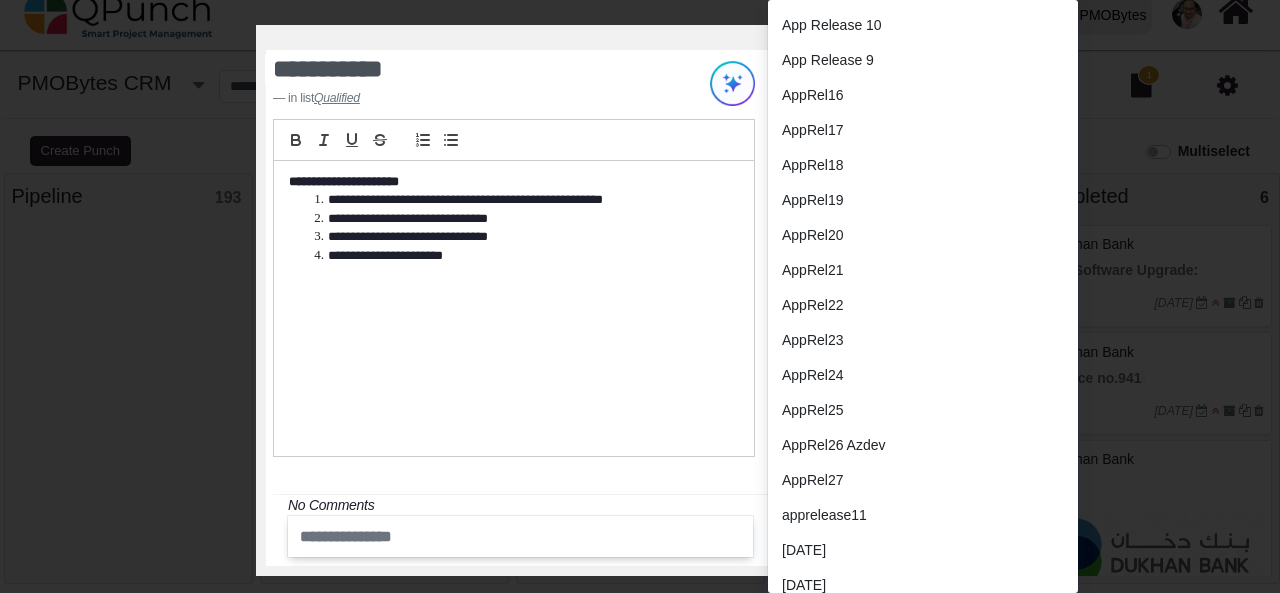 scroll, scrollTop: 0, scrollLeft: 0, axis: both 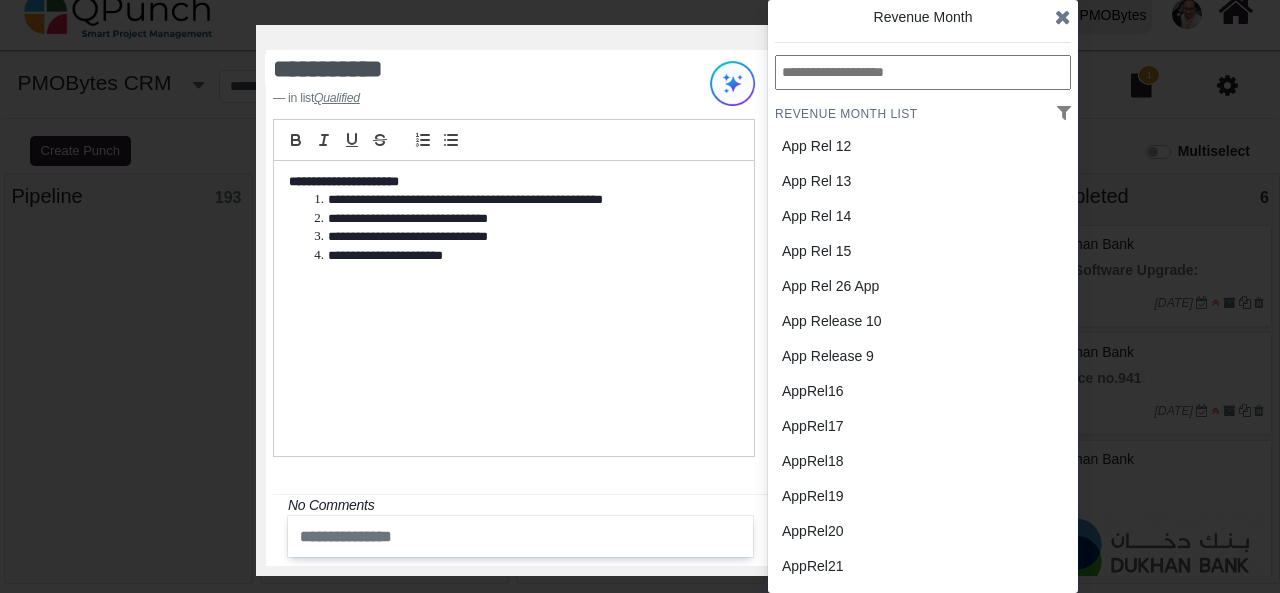 click at bounding box center [1063, 17] 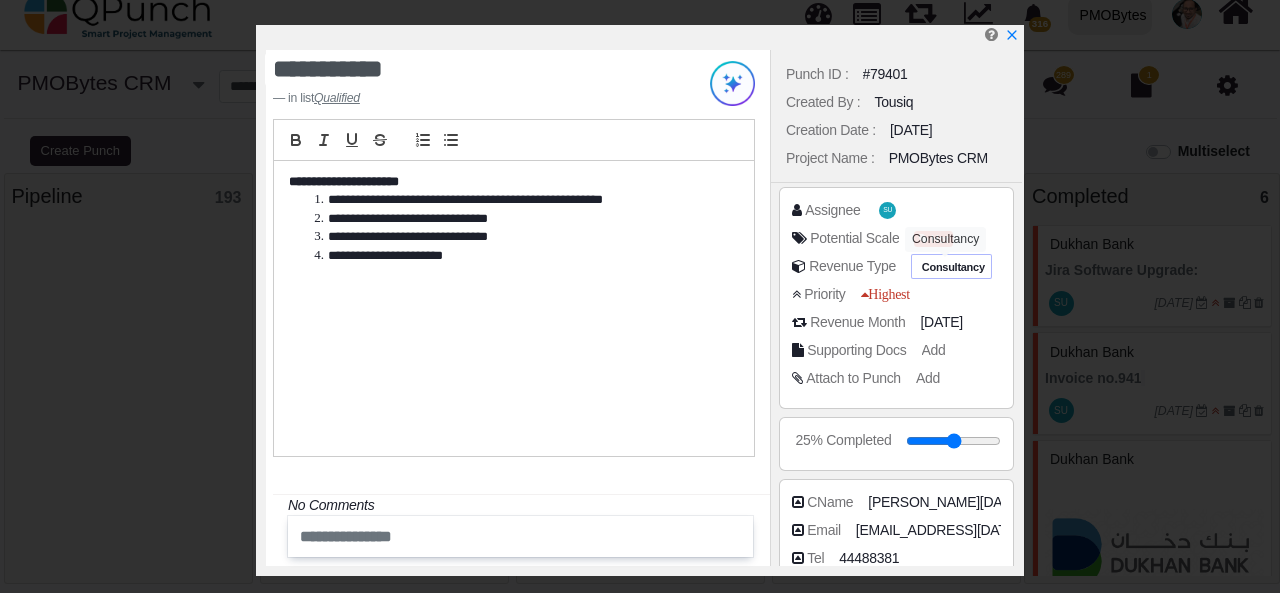 click on "Consultancy" at bounding box center [953, 267] 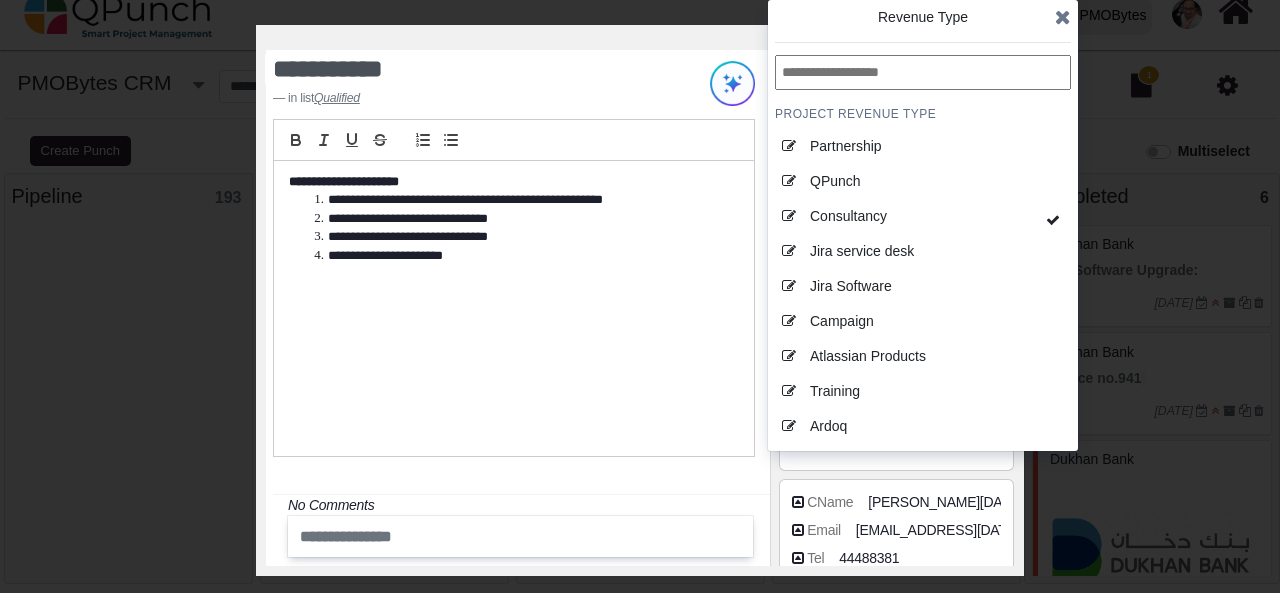 click at bounding box center [1063, 17] 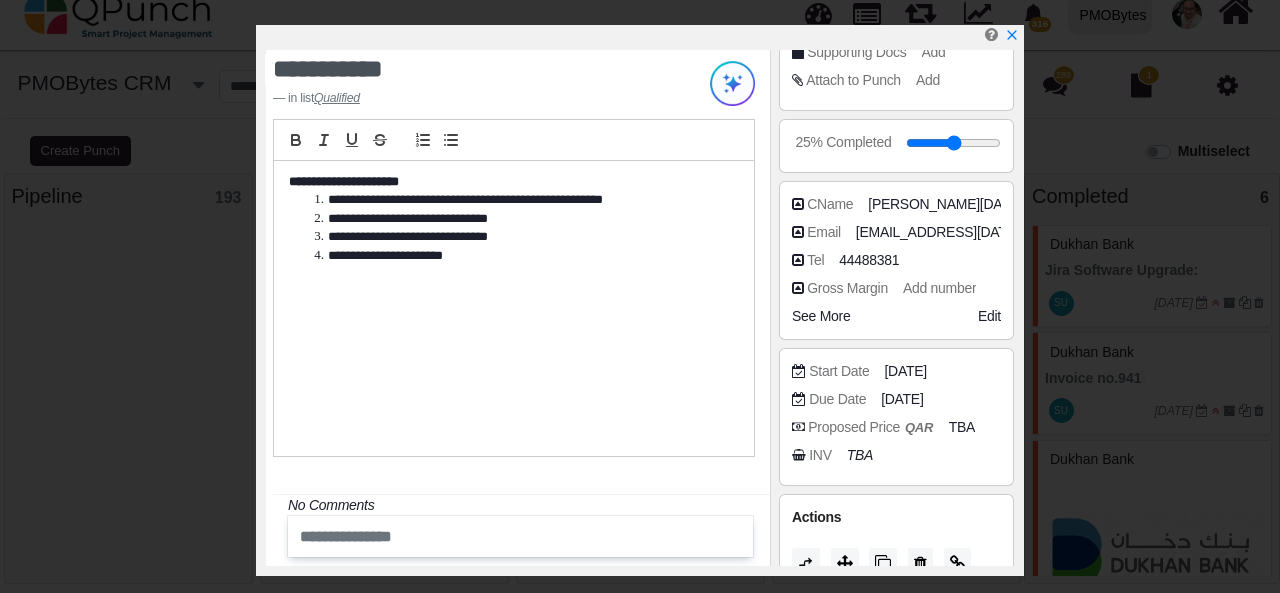 scroll, scrollTop: 300, scrollLeft: 0, axis: vertical 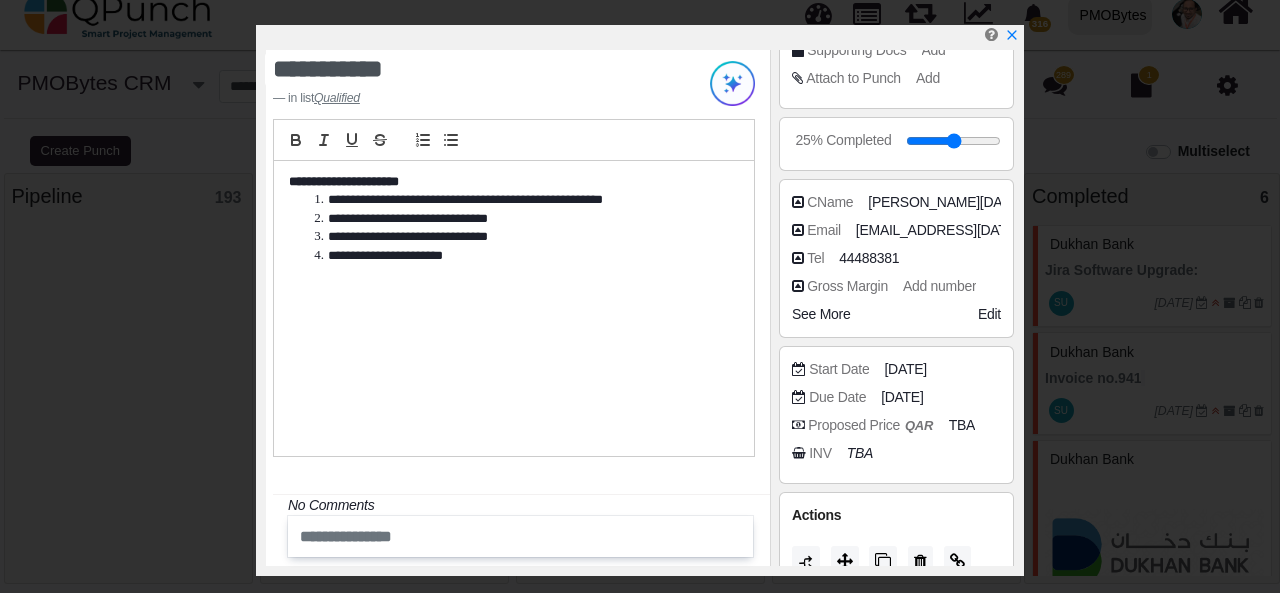 click on "See More" at bounding box center (821, 314) 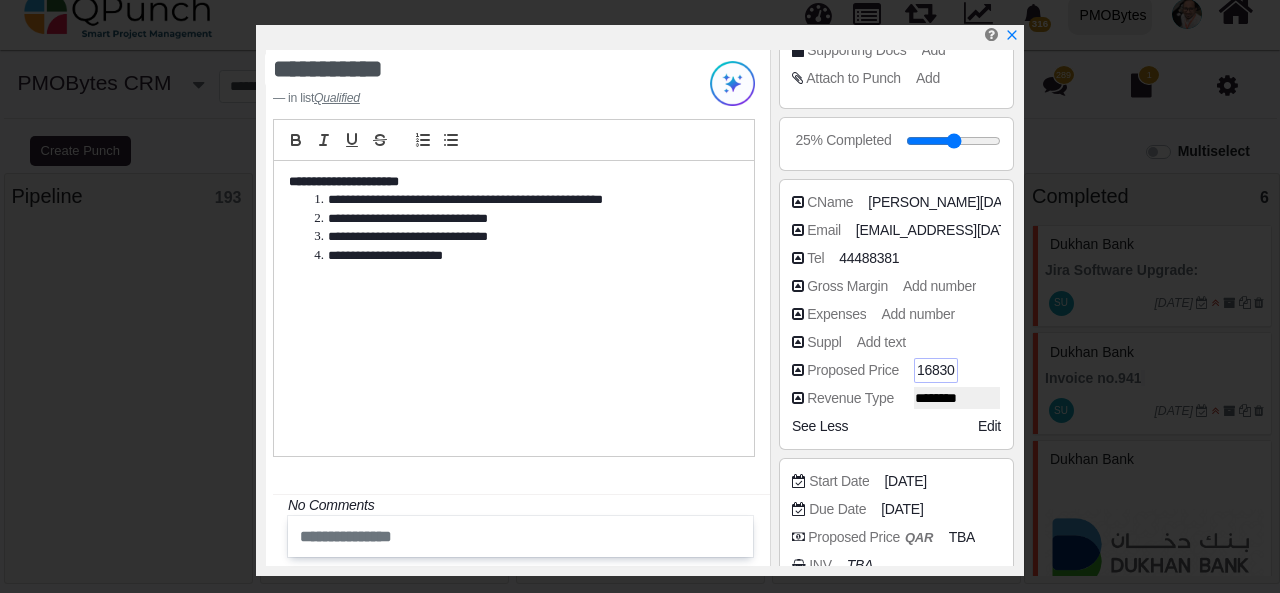 click on "16830" at bounding box center [936, 370] 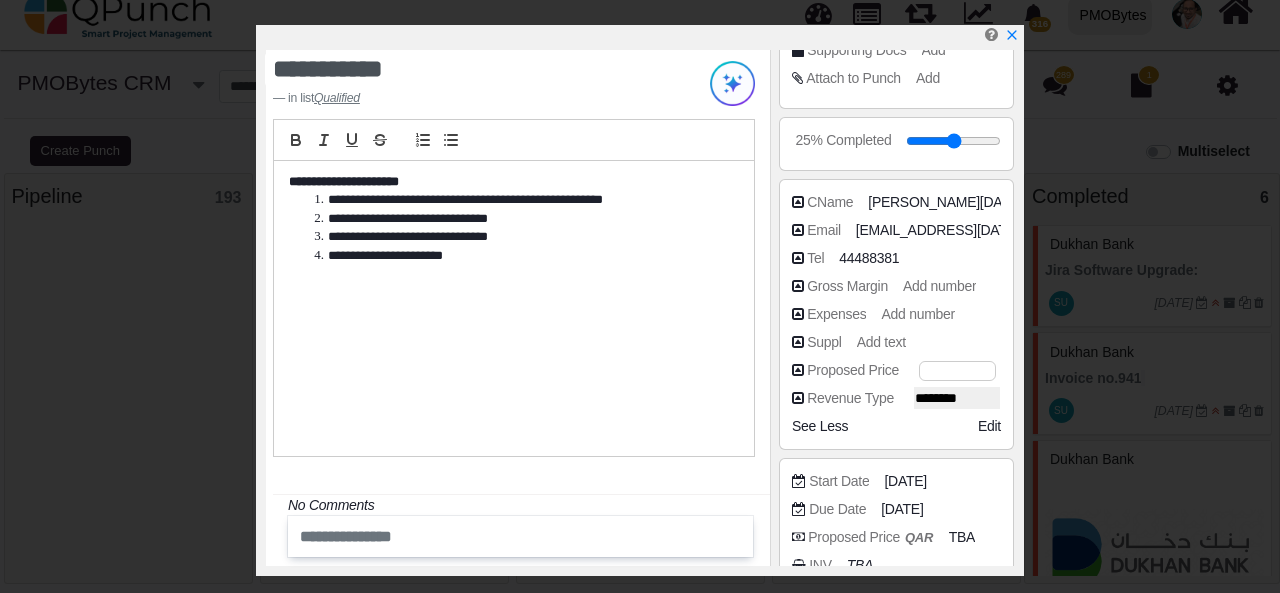 type on "*****" 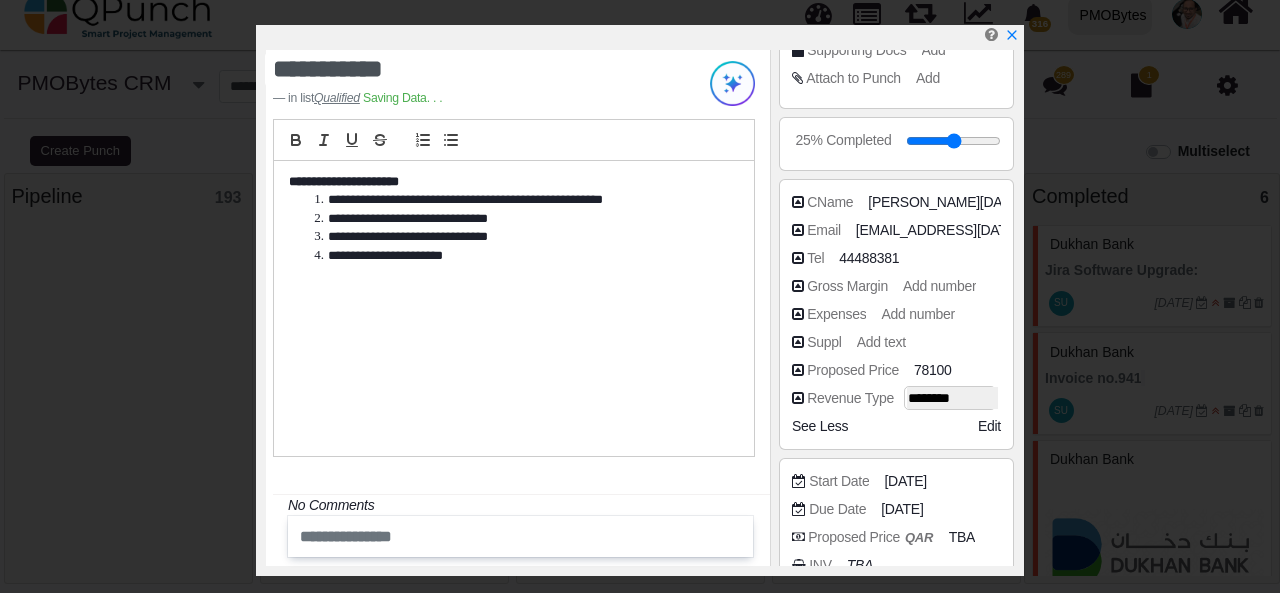 click on "**********" at bounding box center [952, 398] 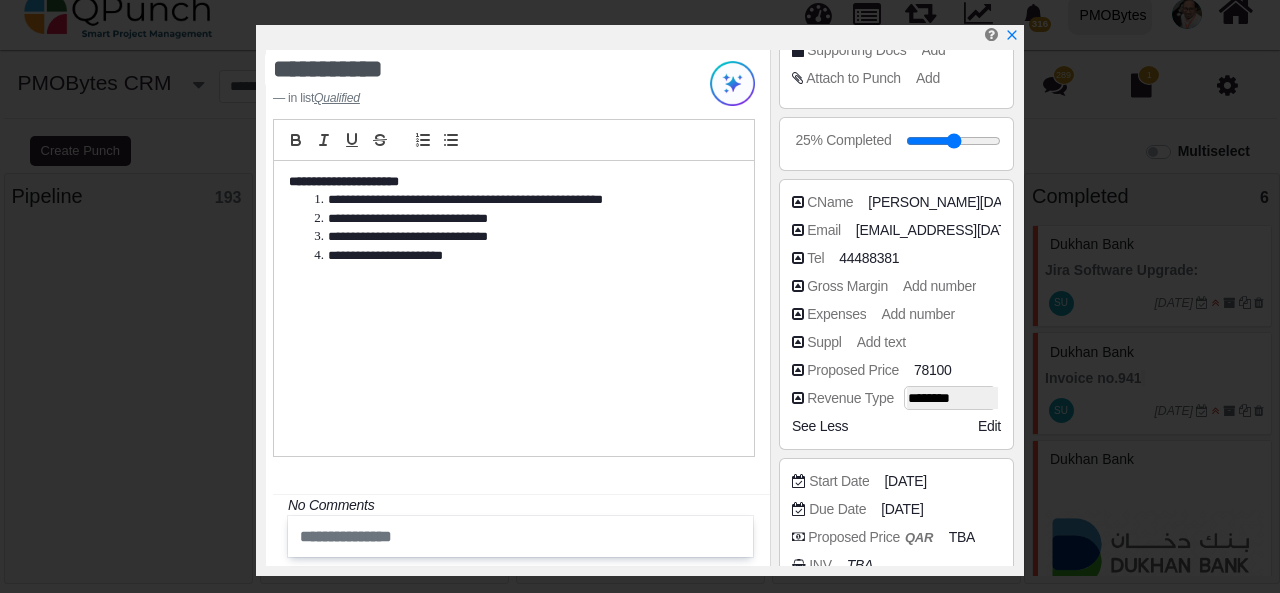 select on "**********" 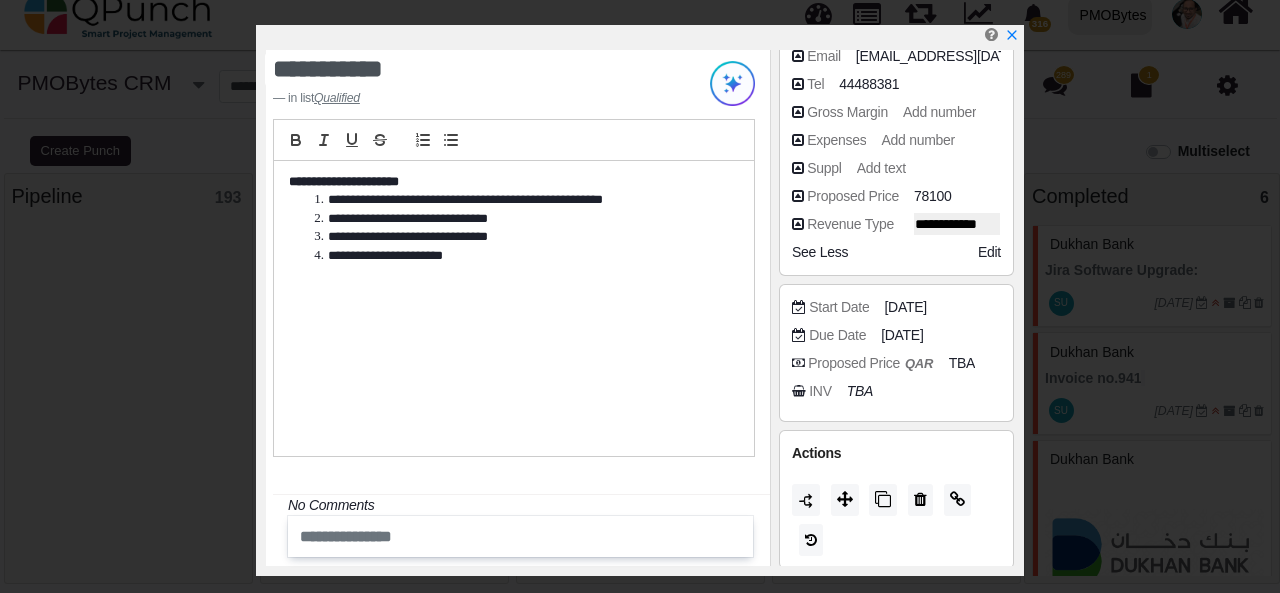 scroll, scrollTop: 477, scrollLeft: 0, axis: vertical 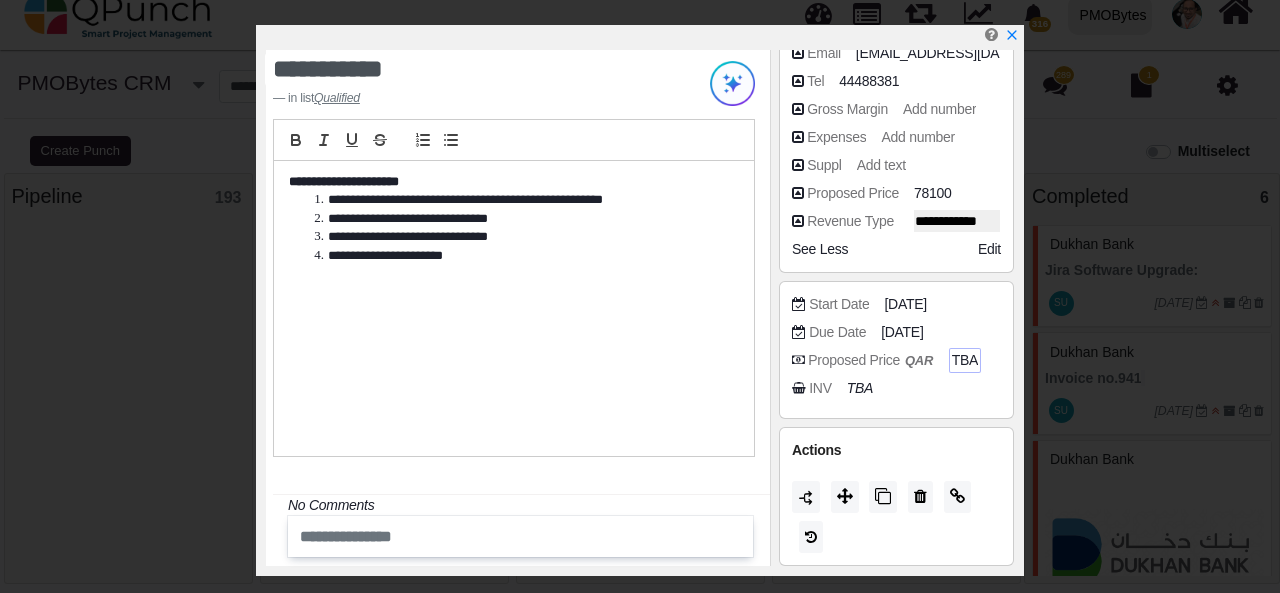 click on "TBA" at bounding box center [965, 360] 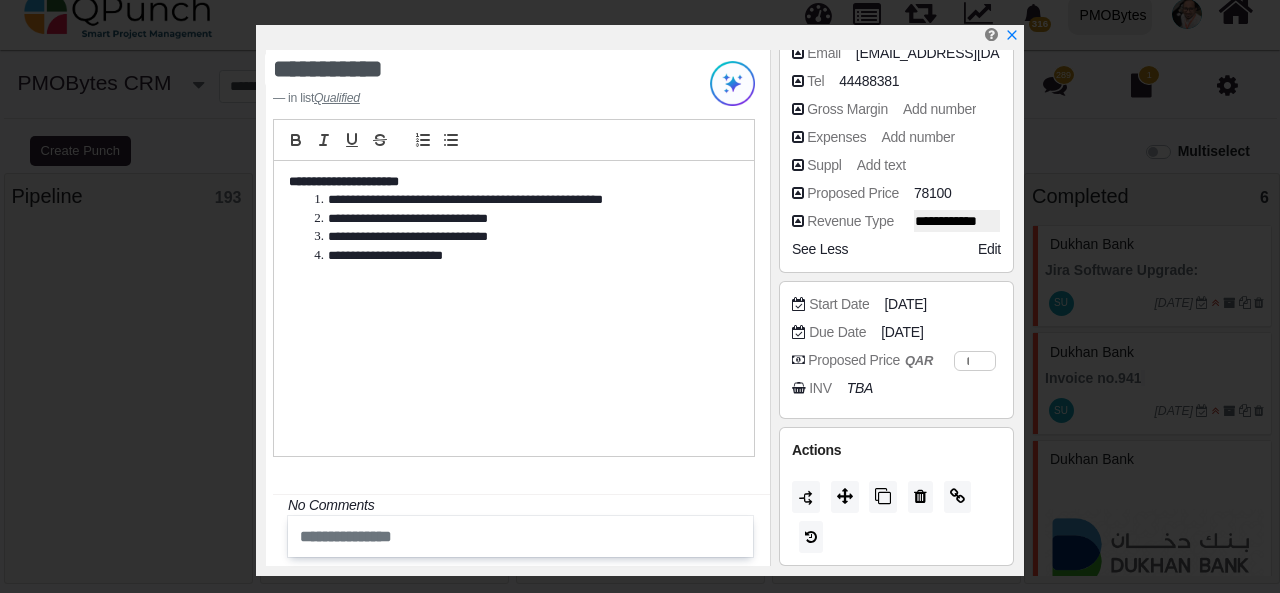 scroll, scrollTop: 0, scrollLeft: 34, axis: horizontal 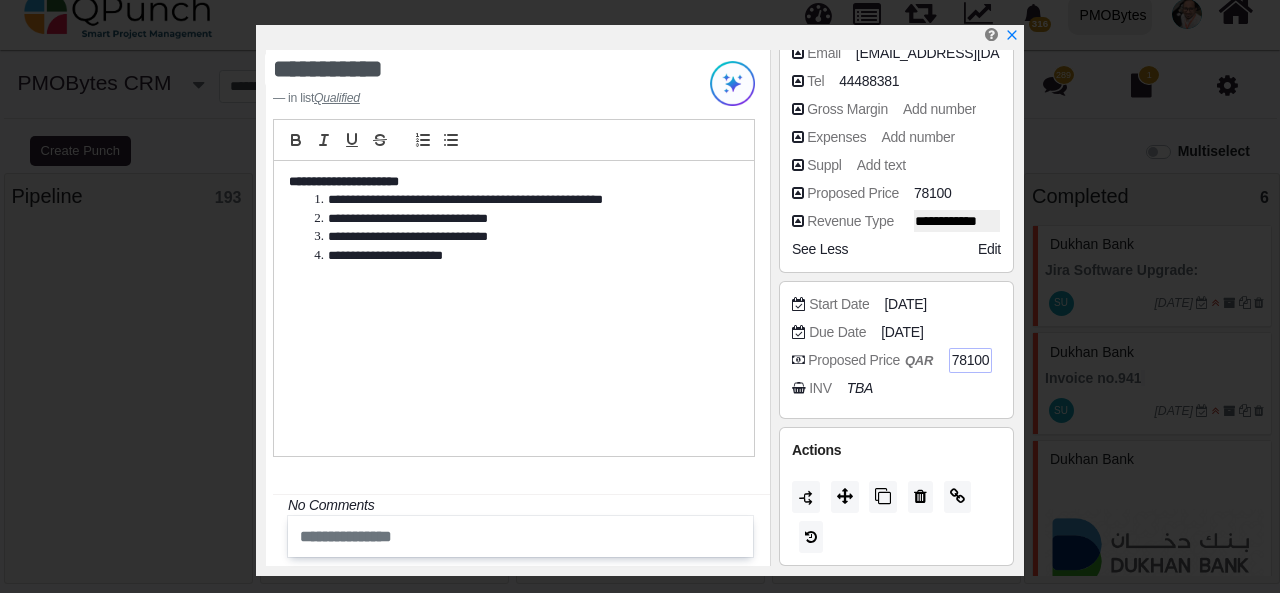click on "**********" at bounding box center (509, 182) 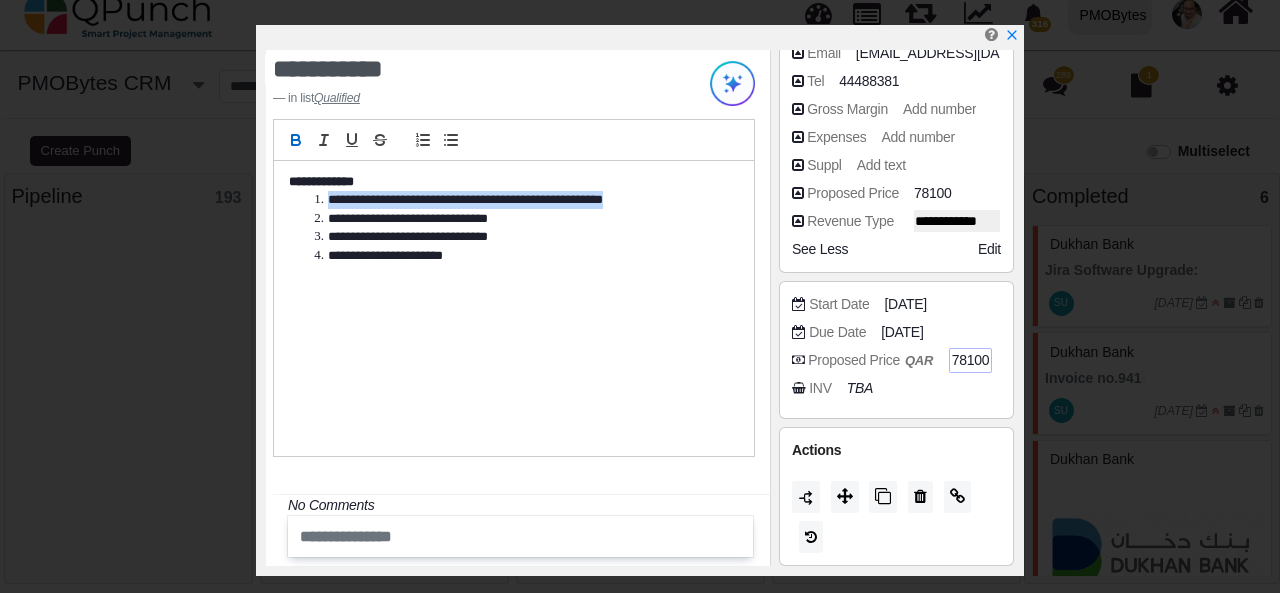 drag, startPoint x: 328, startPoint y: 201, endPoint x: 646, endPoint y: 202, distance: 318.0016 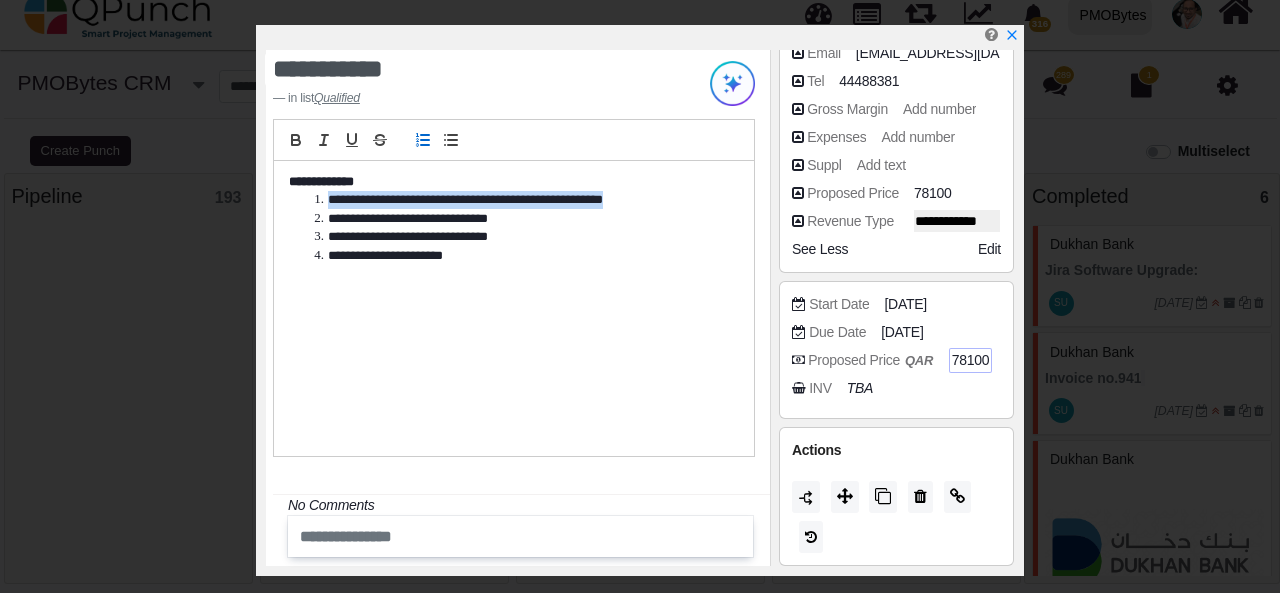 paste 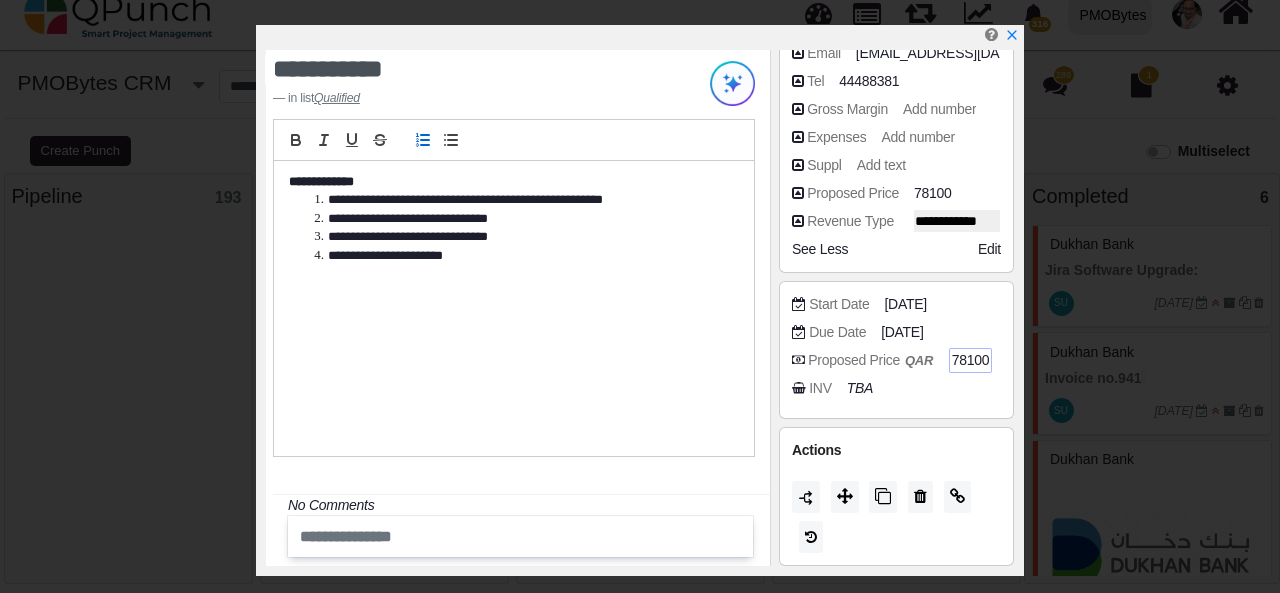 scroll, scrollTop: 0, scrollLeft: 0, axis: both 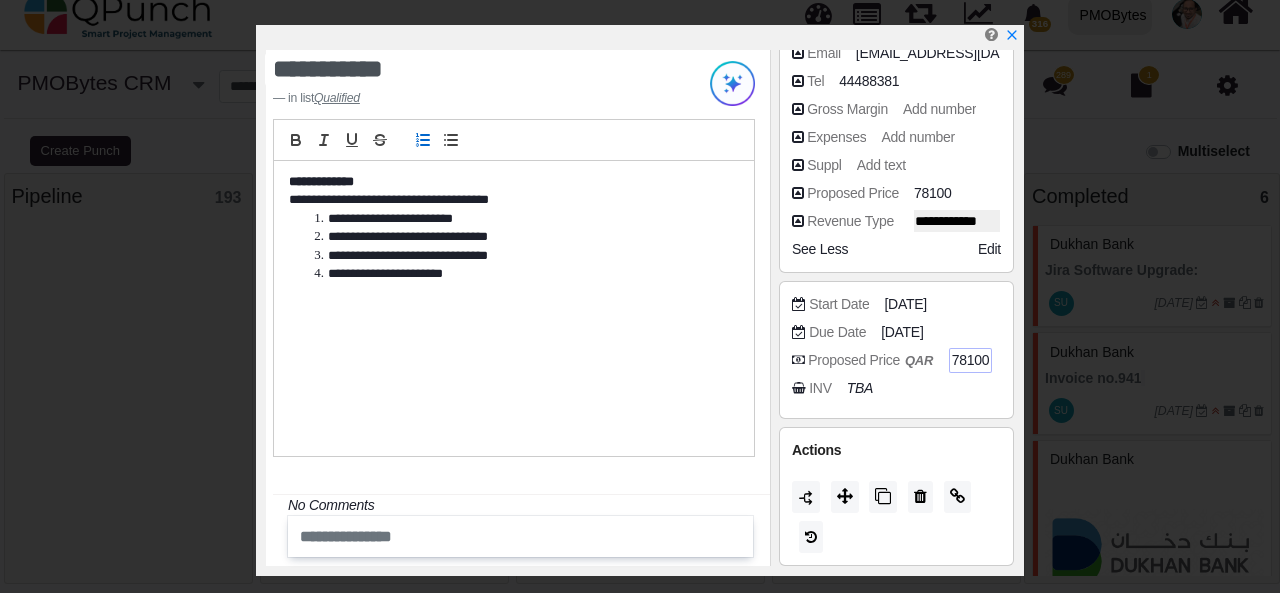 click on "**********" at bounding box center [519, 219] 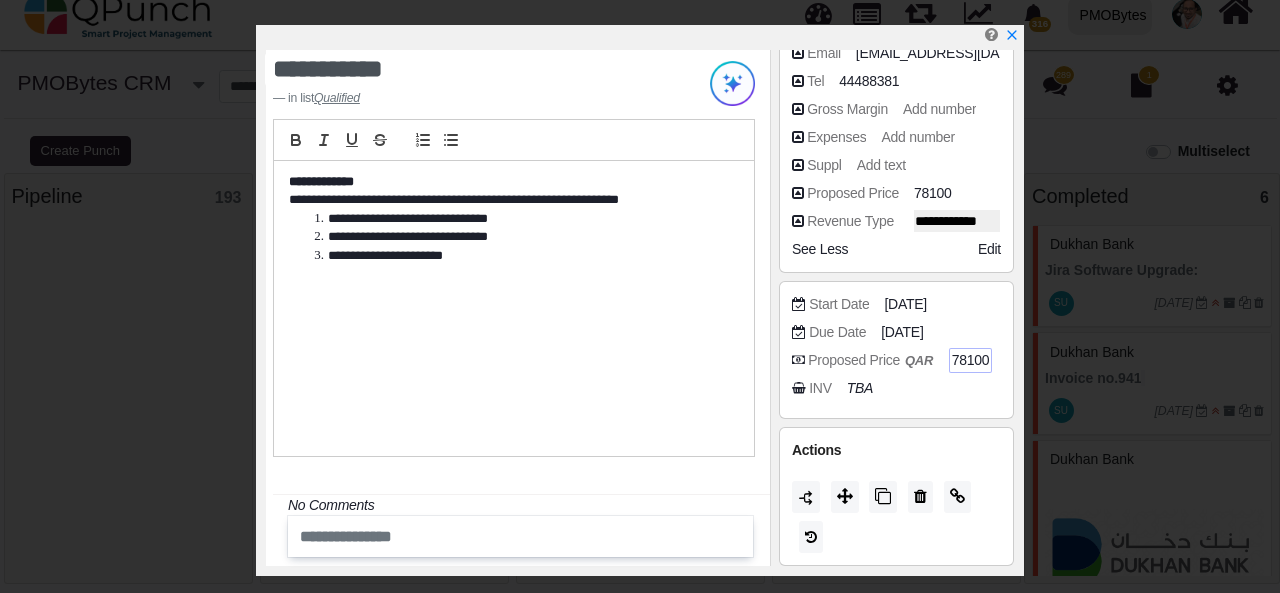 click on "**********" at bounding box center (514, 309) 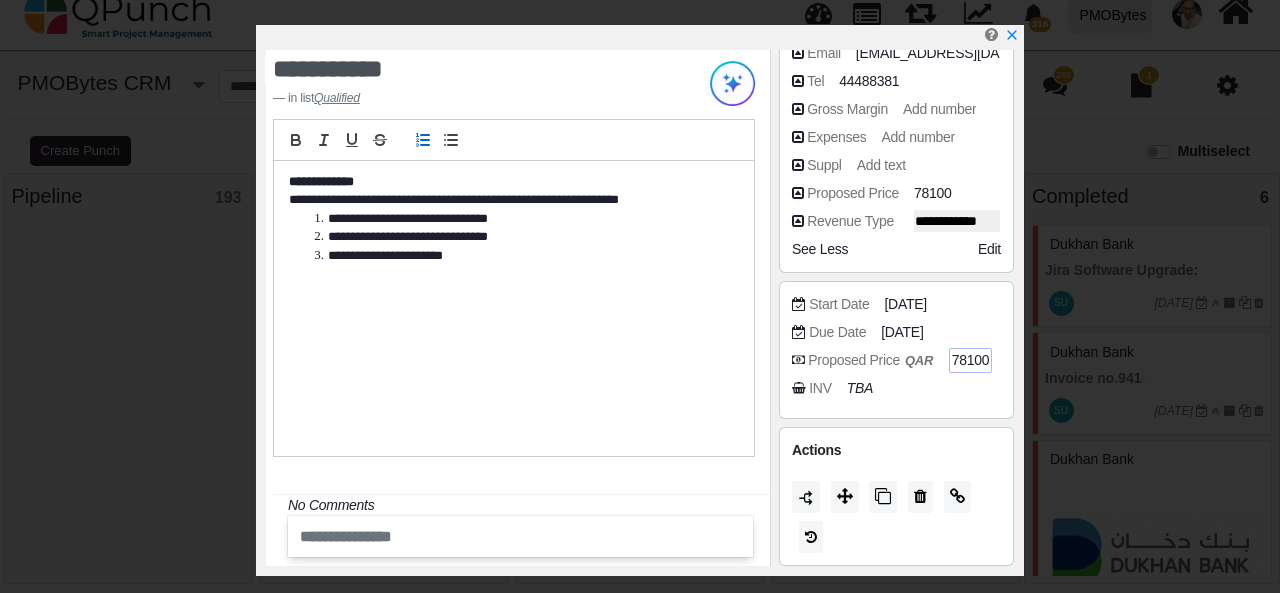 click 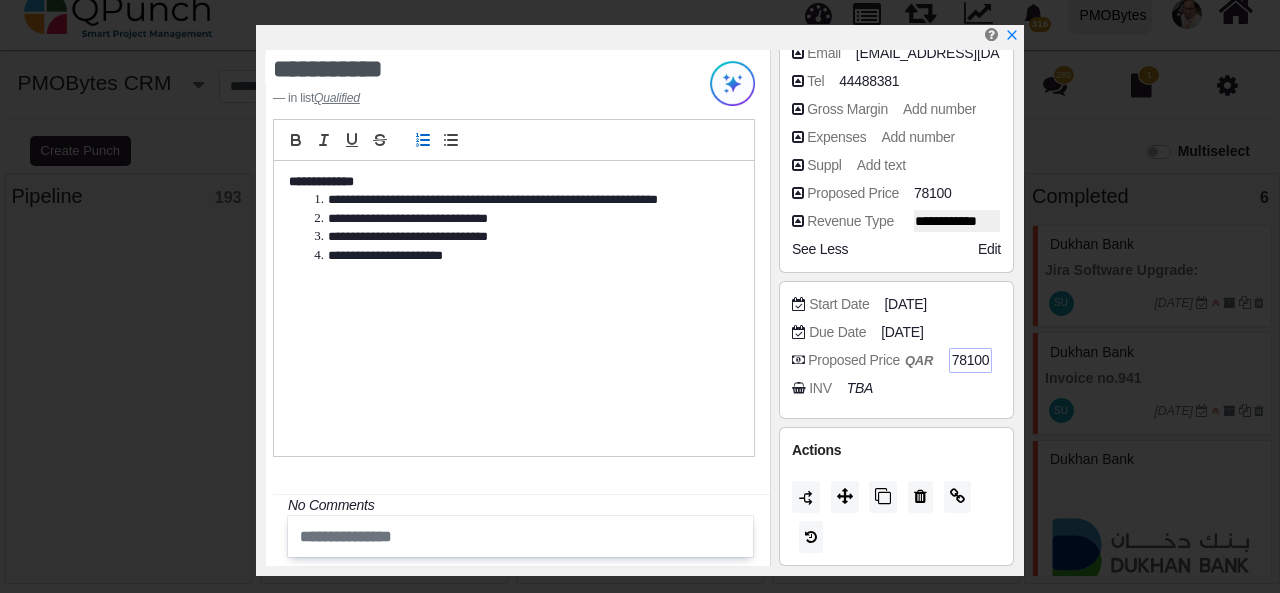 click on "**********" at bounding box center (519, 219) 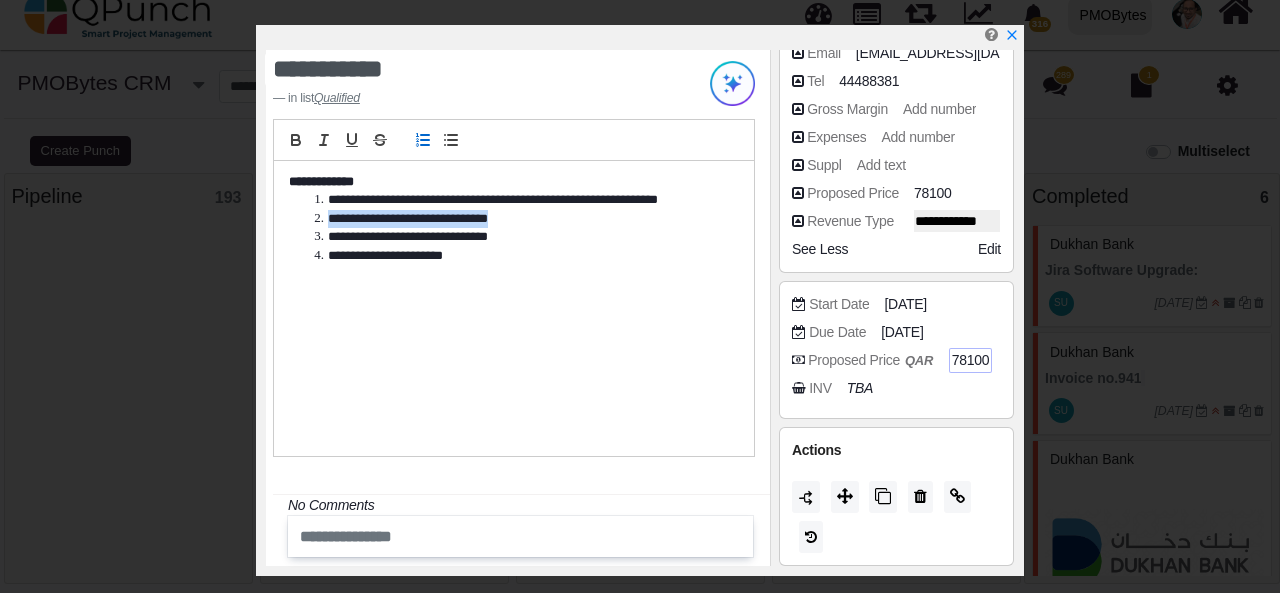 drag, startPoint x: 548, startPoint y: 214, endPoint x: 328, endPoint y: 211, distance: 220.02045 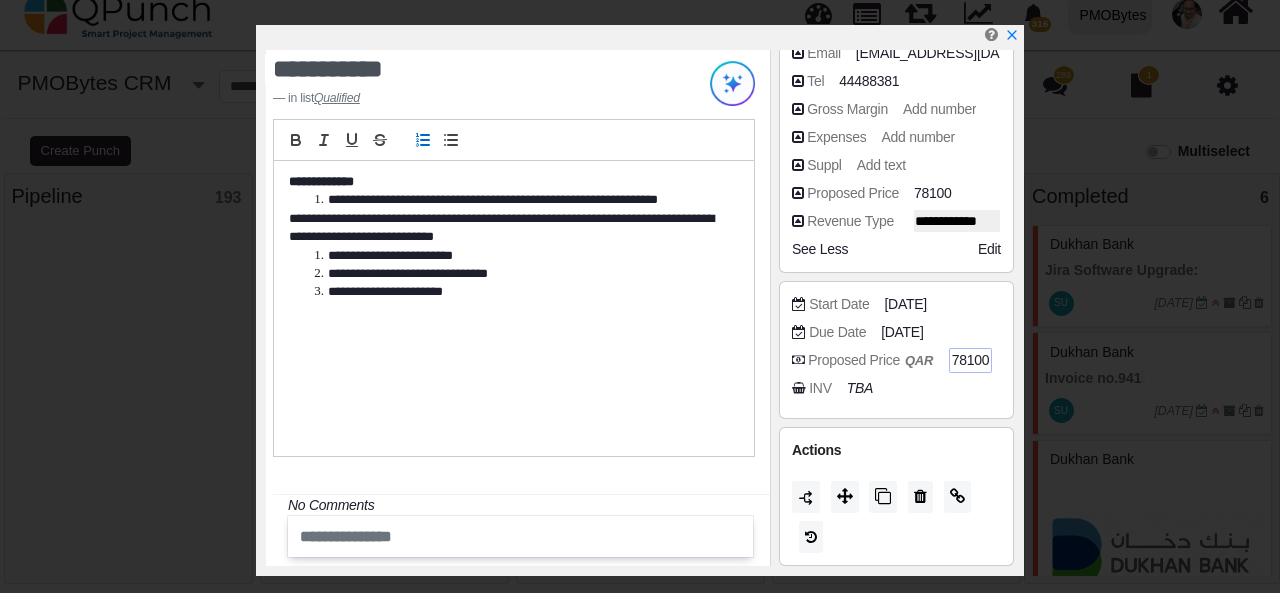 scroll, scrollTop: 0, scrollLeft: 0, axis: both 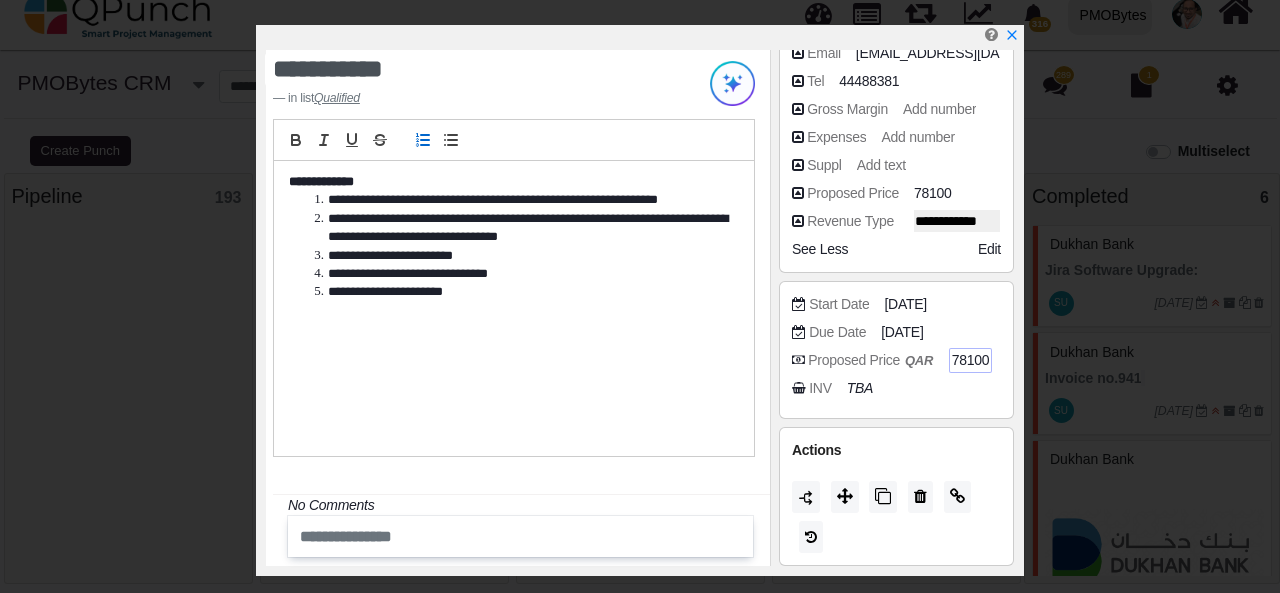 click on "**********" at bounding box center [519, 256] 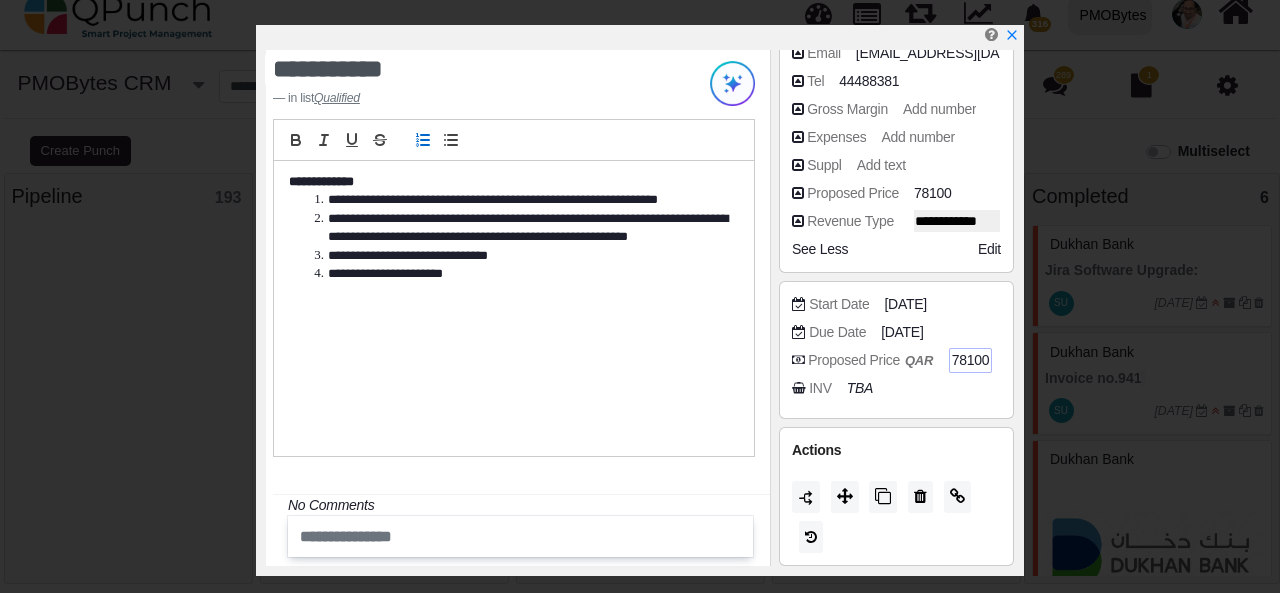 click on "**********" at bounding box center [519, 256] 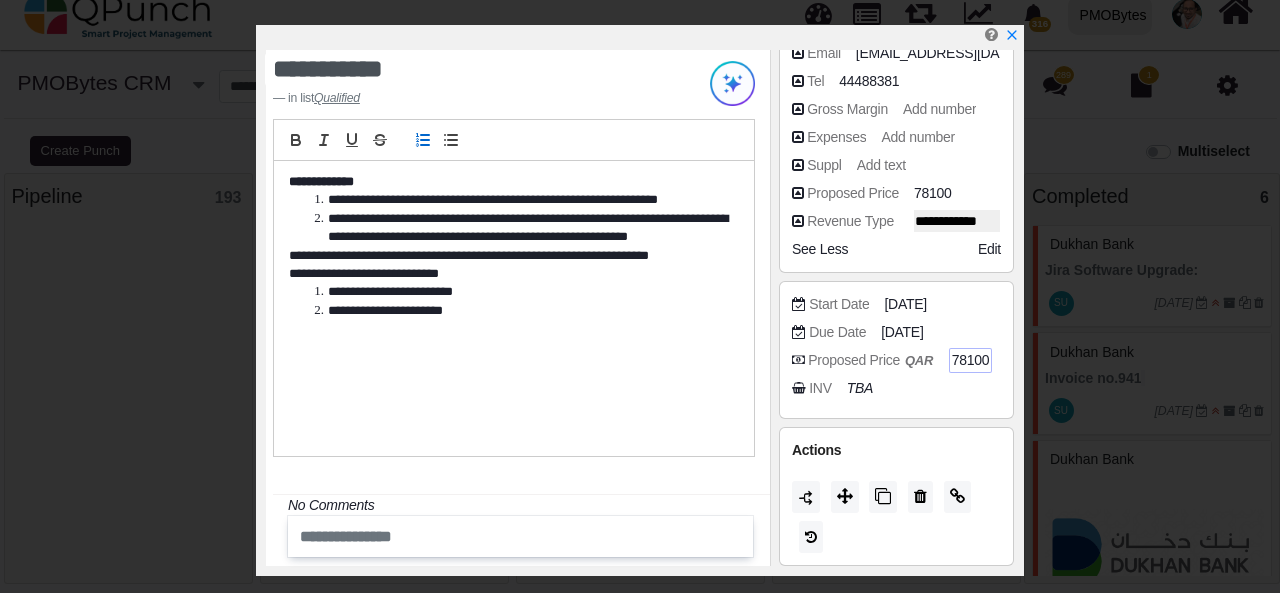 scroll, scrollTop: 0, scrollLeft: 0, axis: both 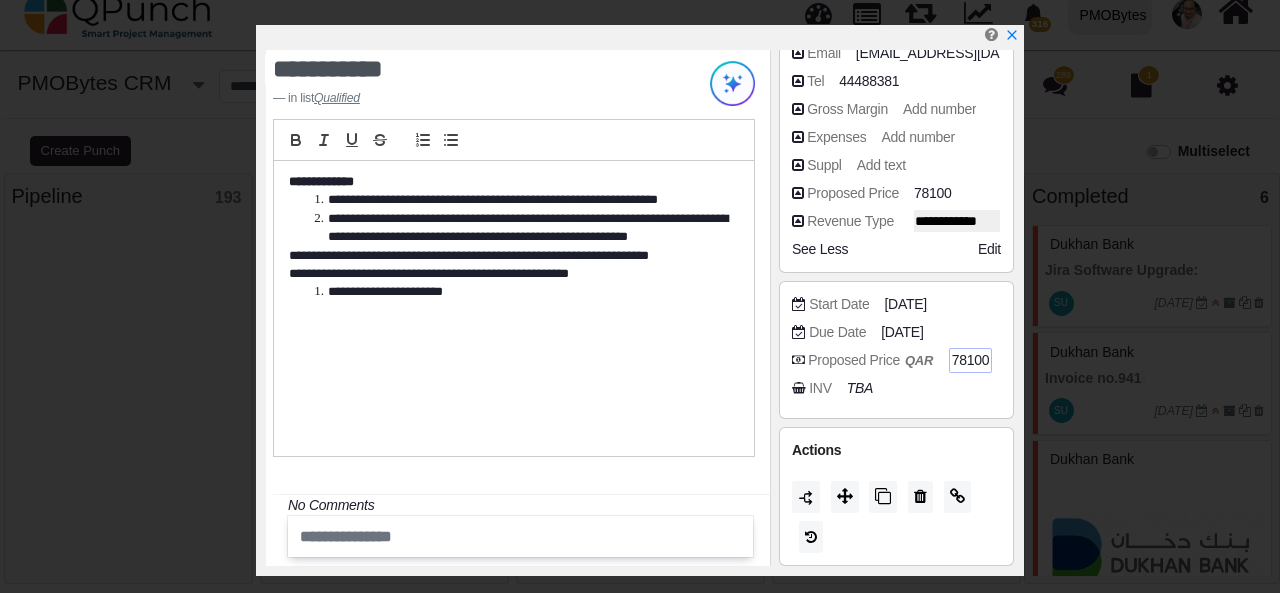 click on "**********" at bounding box center [509, 256] 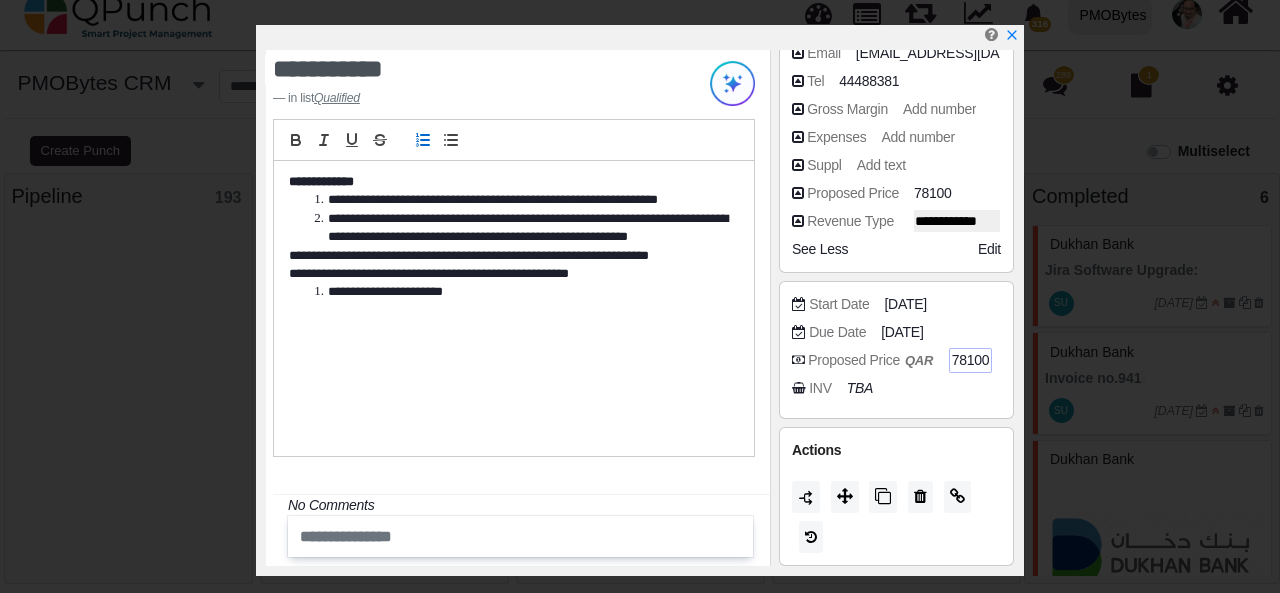 click 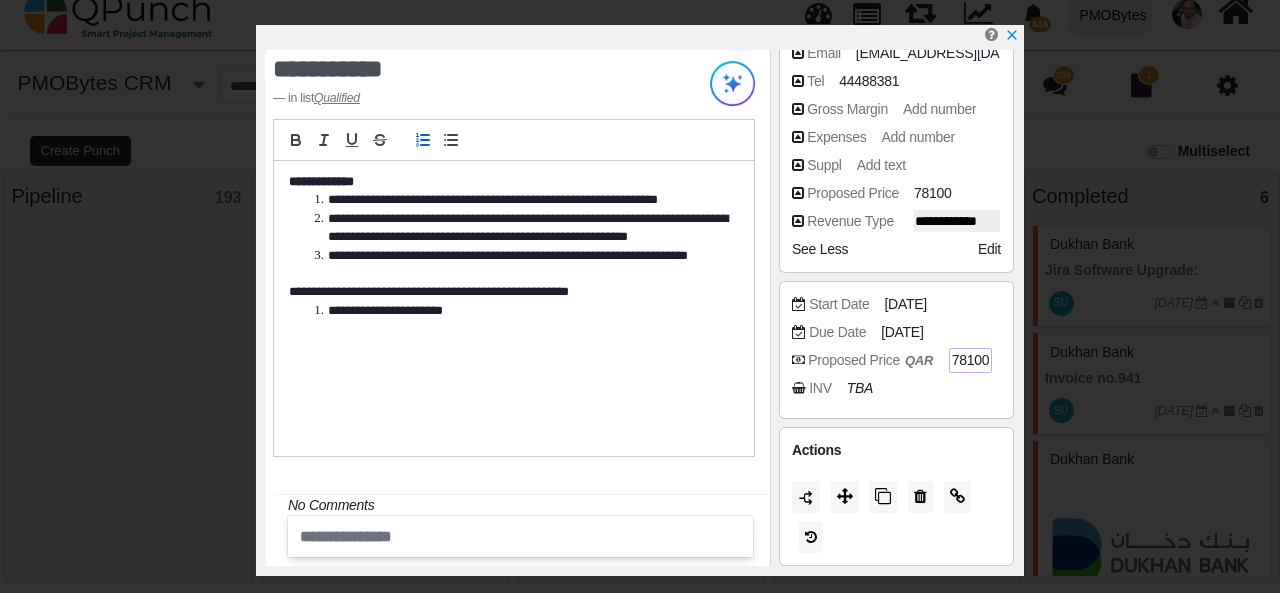 click on "**********" at bounding box center [514, 309] 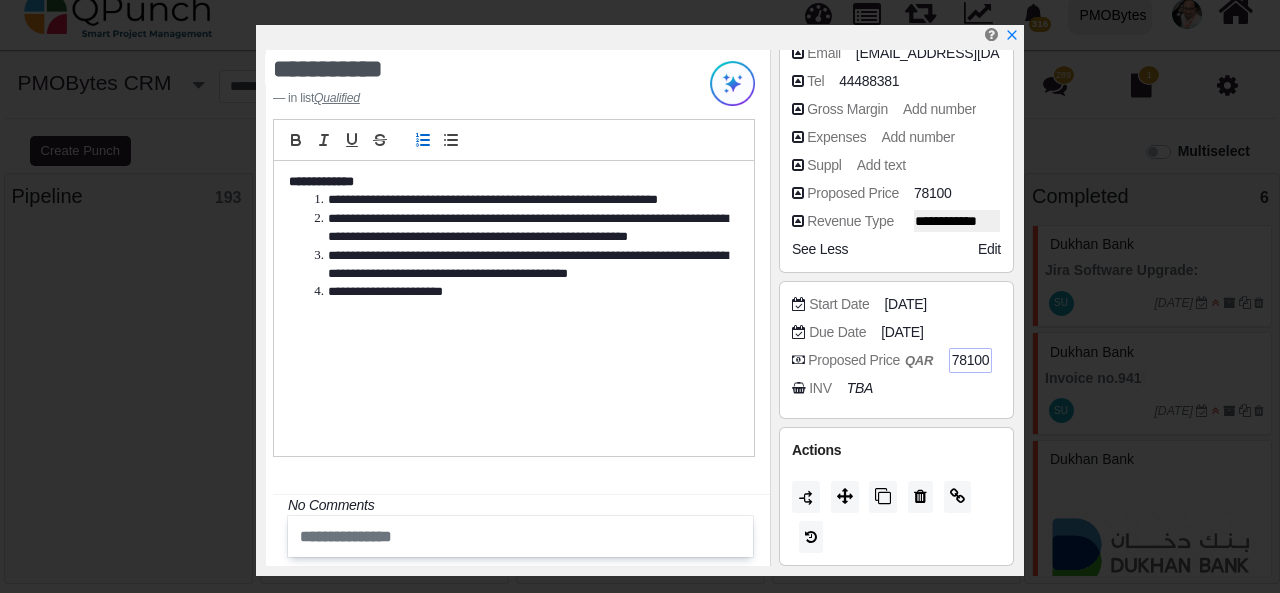 click on "**********" at bounding box center [514, 309] 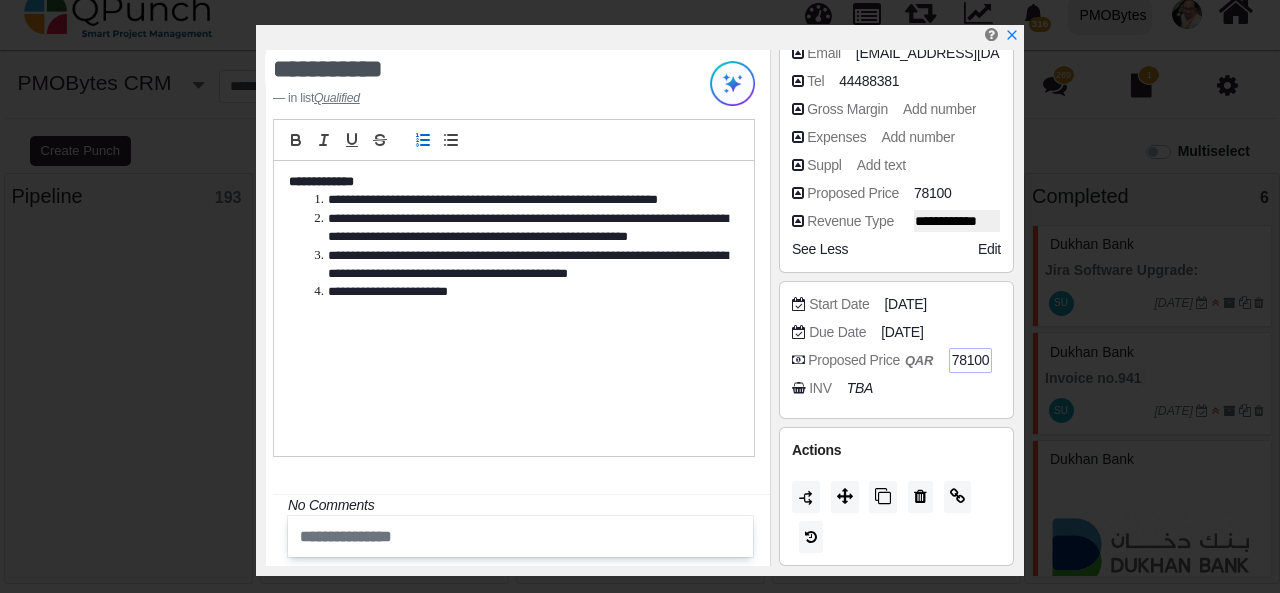 click on "**********" at bounding box center [519, 292] 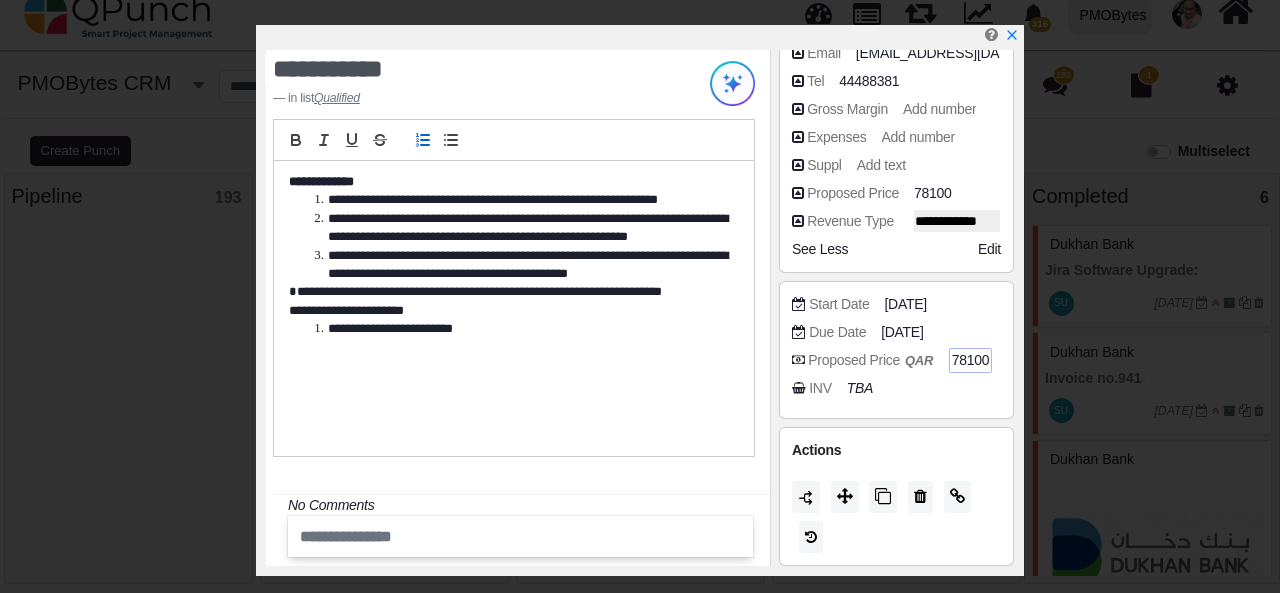 scroll, scrollTop: 0, scrollLeft: 0, axis: both 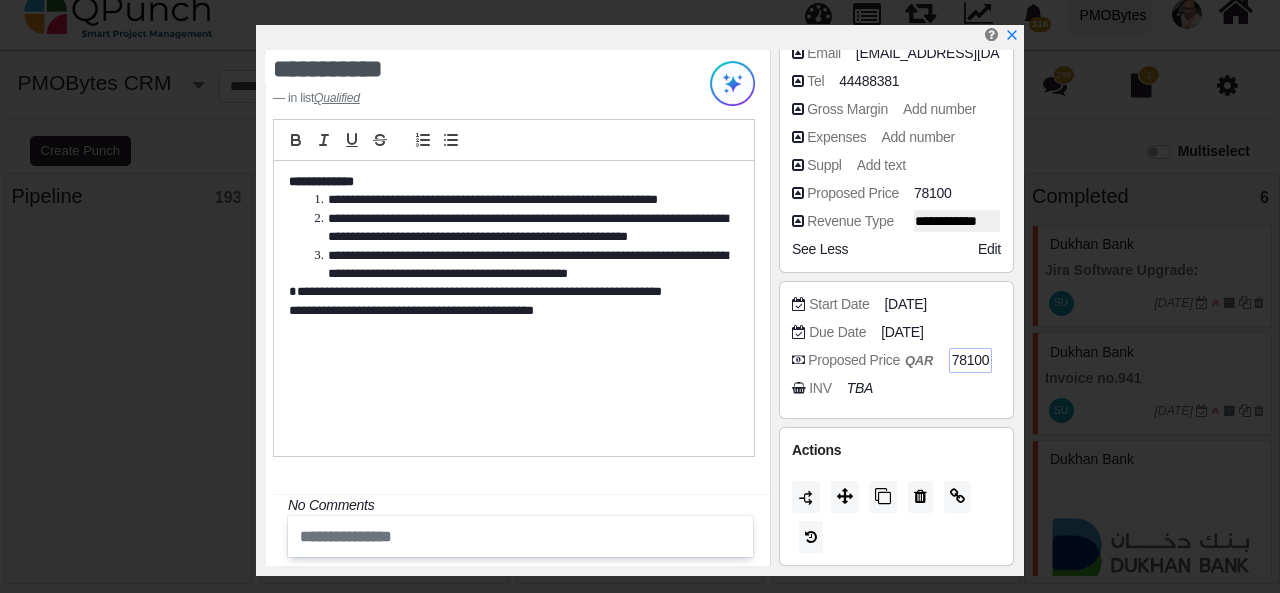 click on "**********" at bounding box center (509, 292) 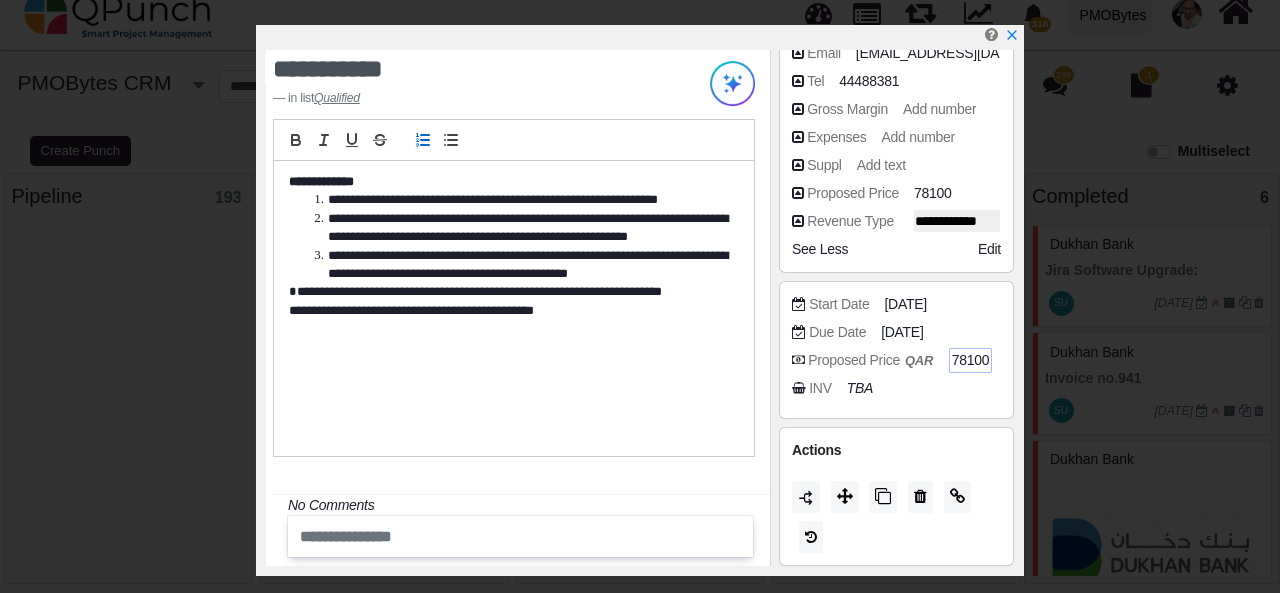 click at bounding box center (423, 140) 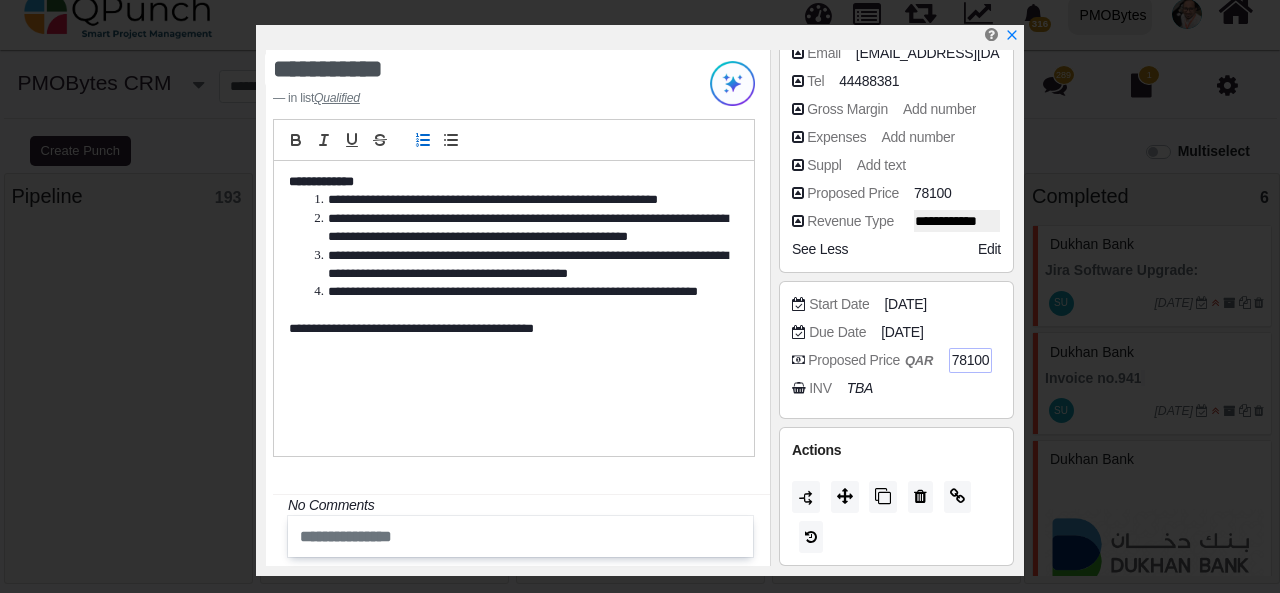 click on "**********" at bounding box center (514, 309) 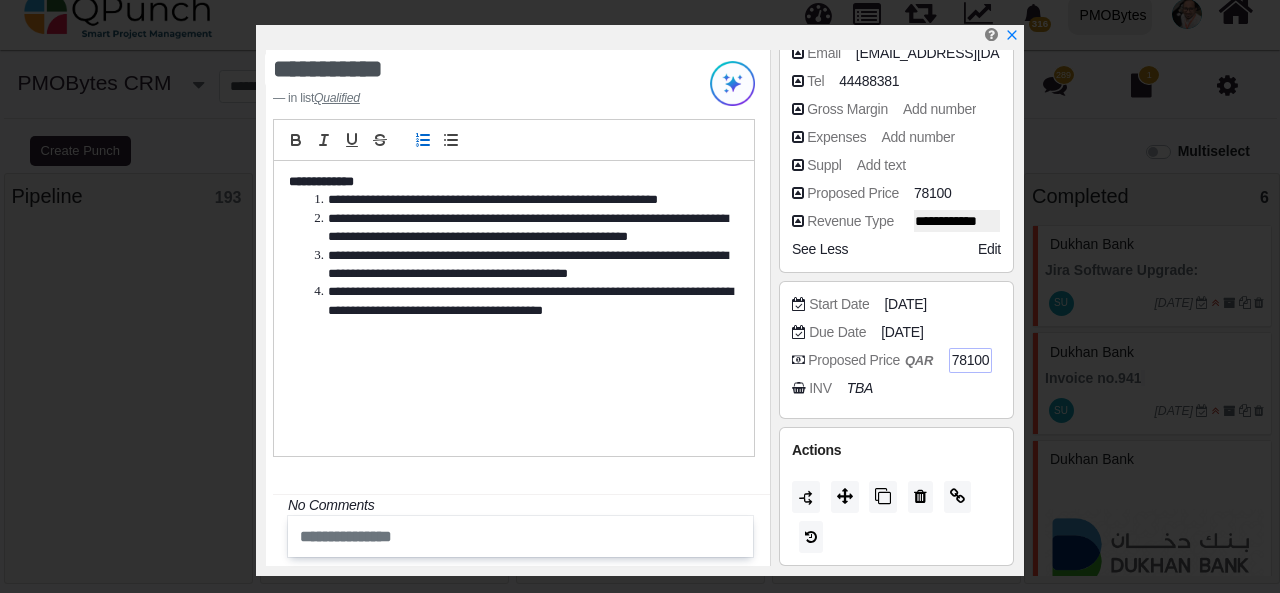 click on "**********" at bounding box center (514, 309) 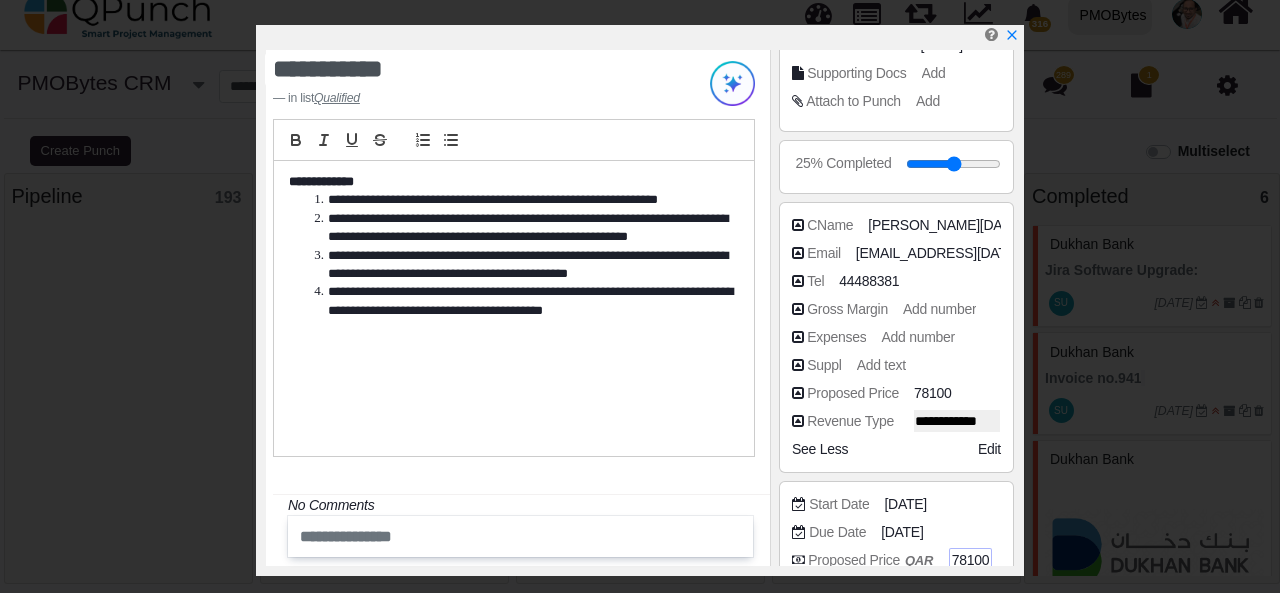 scroll, scrollTop: 0, scrollLeft: 0, axis: both 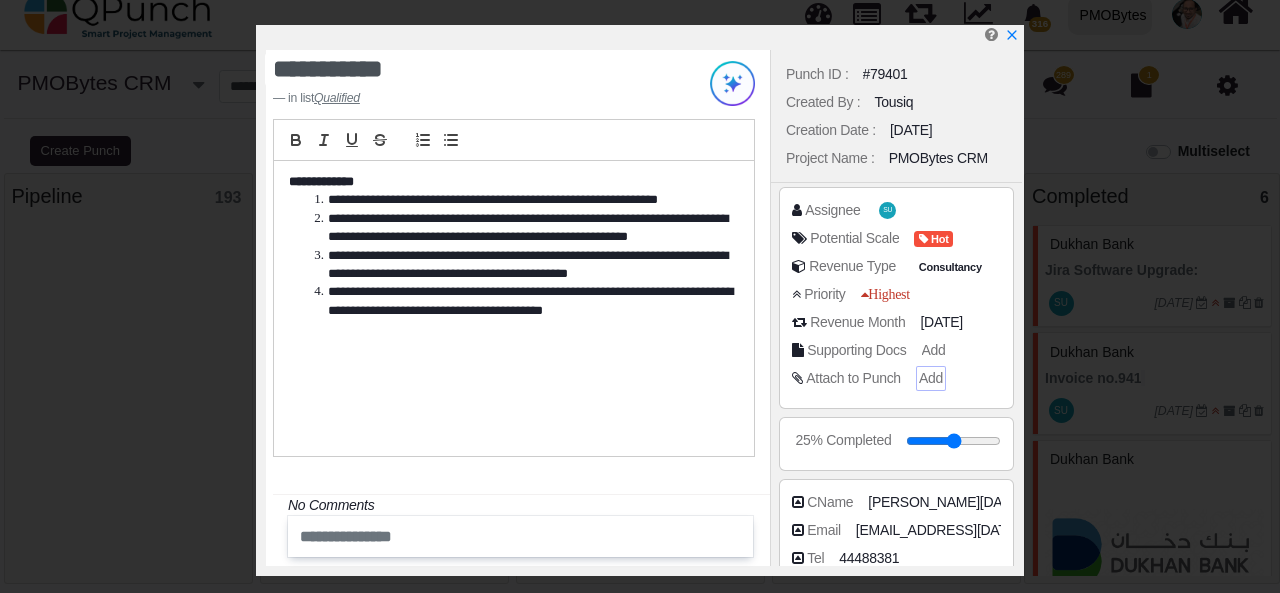 click on "Add" at bounding box center [931, 378] 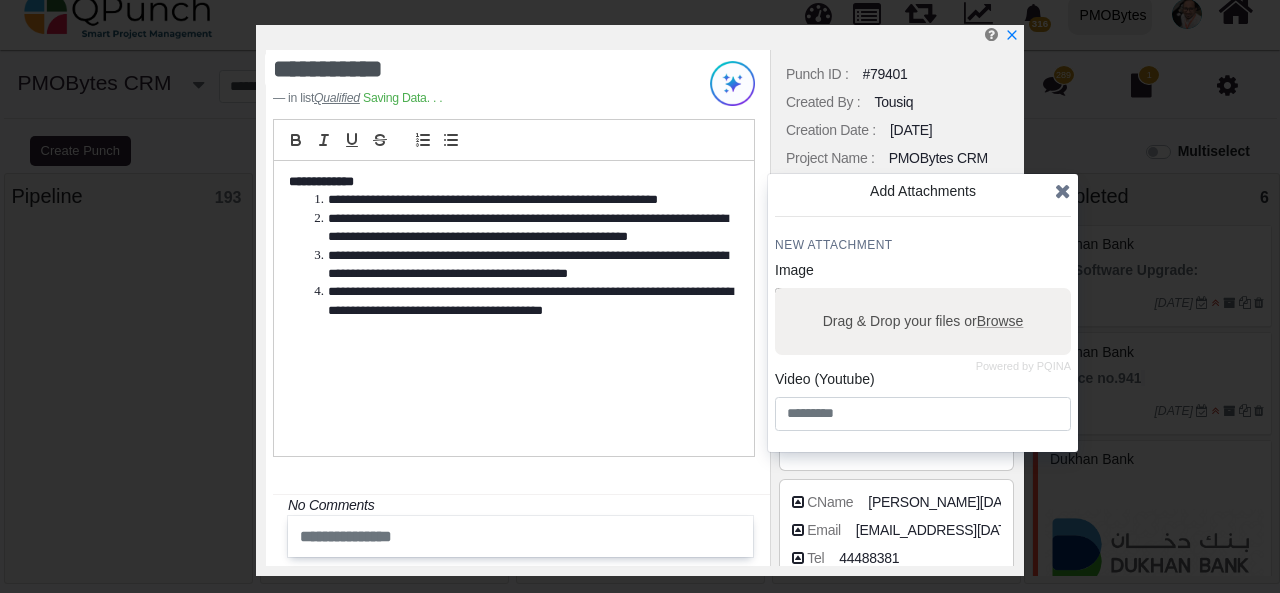 click on "Drag & Drop your files or  Browse" at bounding box center (923, 321) 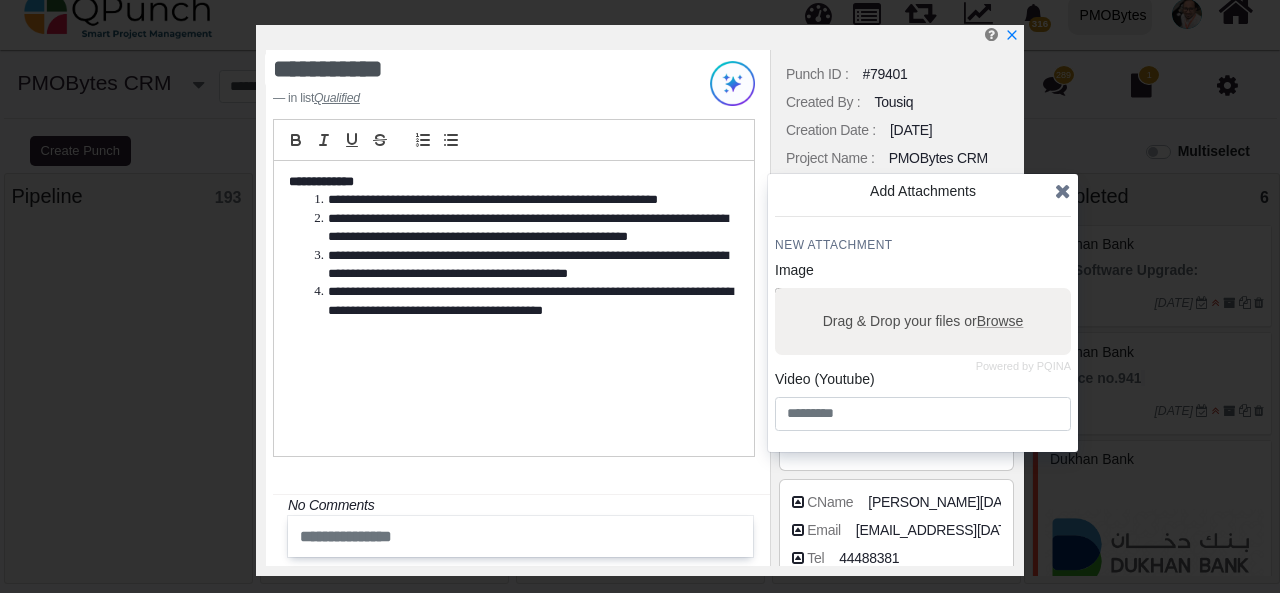 type on "**********" 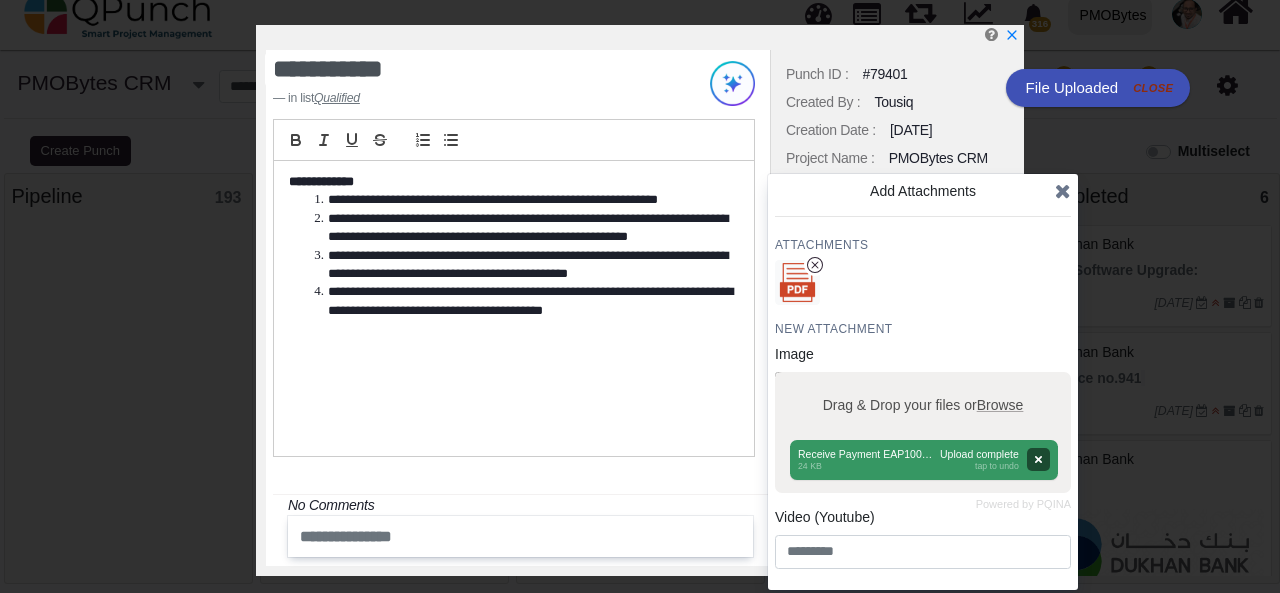 click at bounding box center [1063, 191] 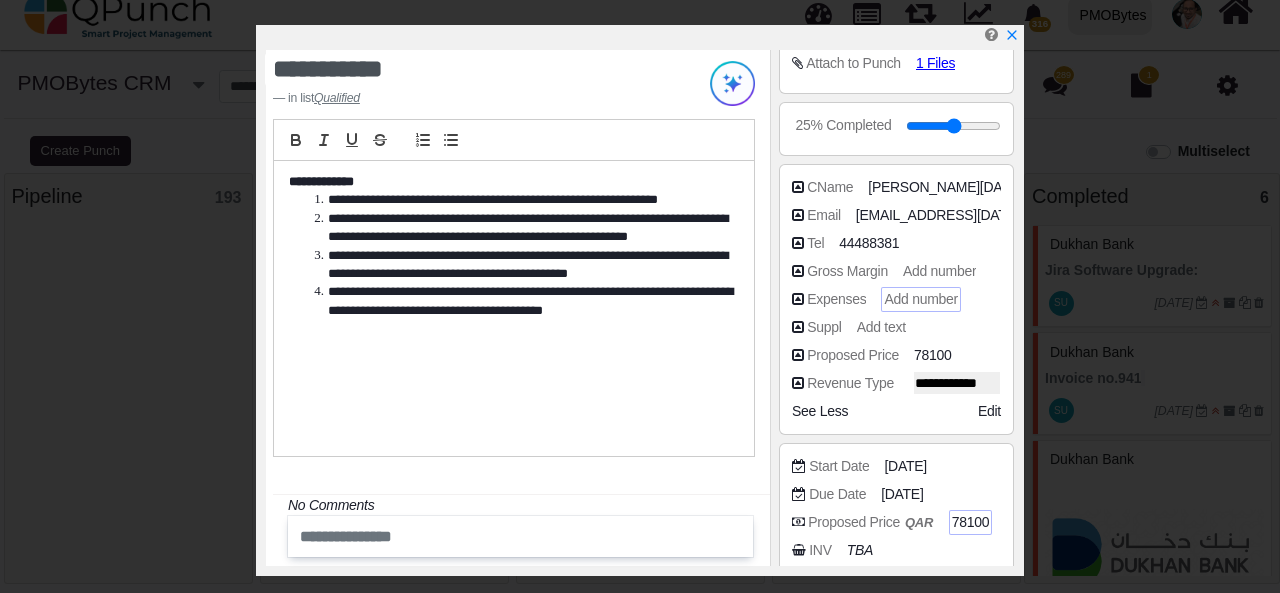 scroll, scrollTop: 0, scrollLeft: 0, axis: both 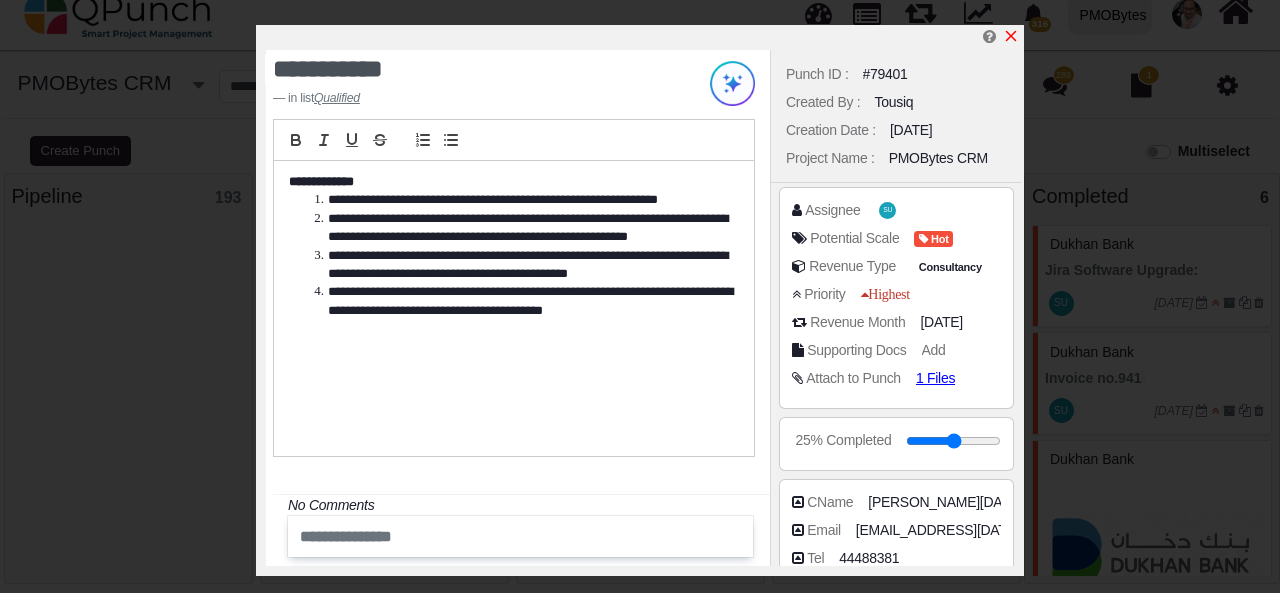 click 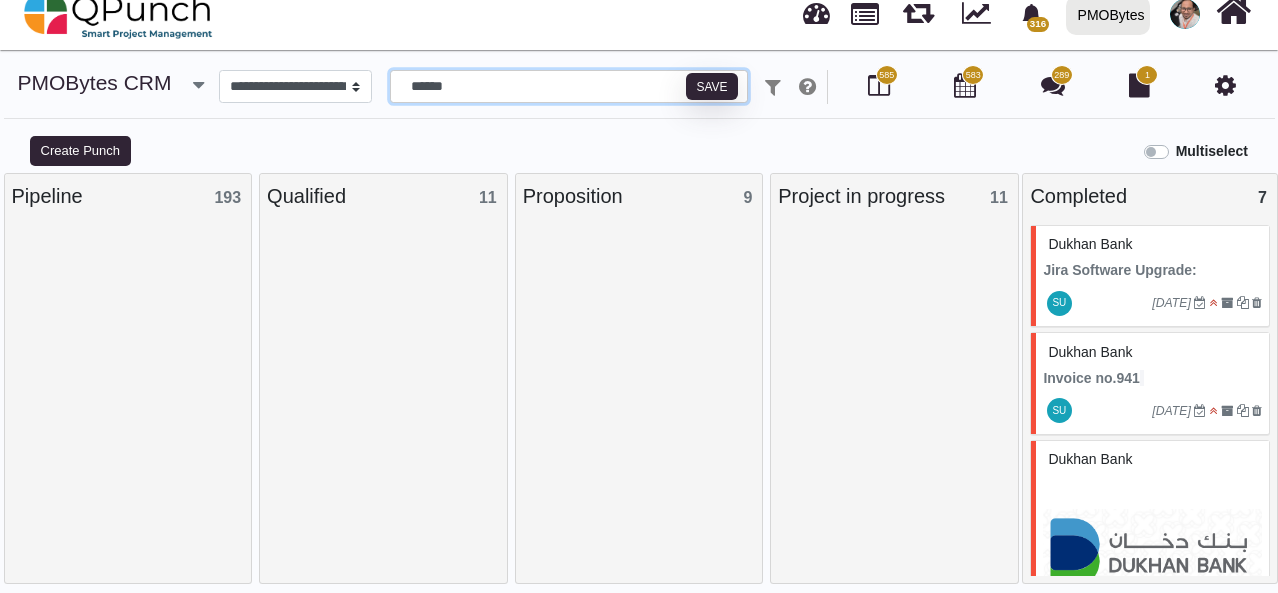 click on "******" at bounding box center [569, 87] 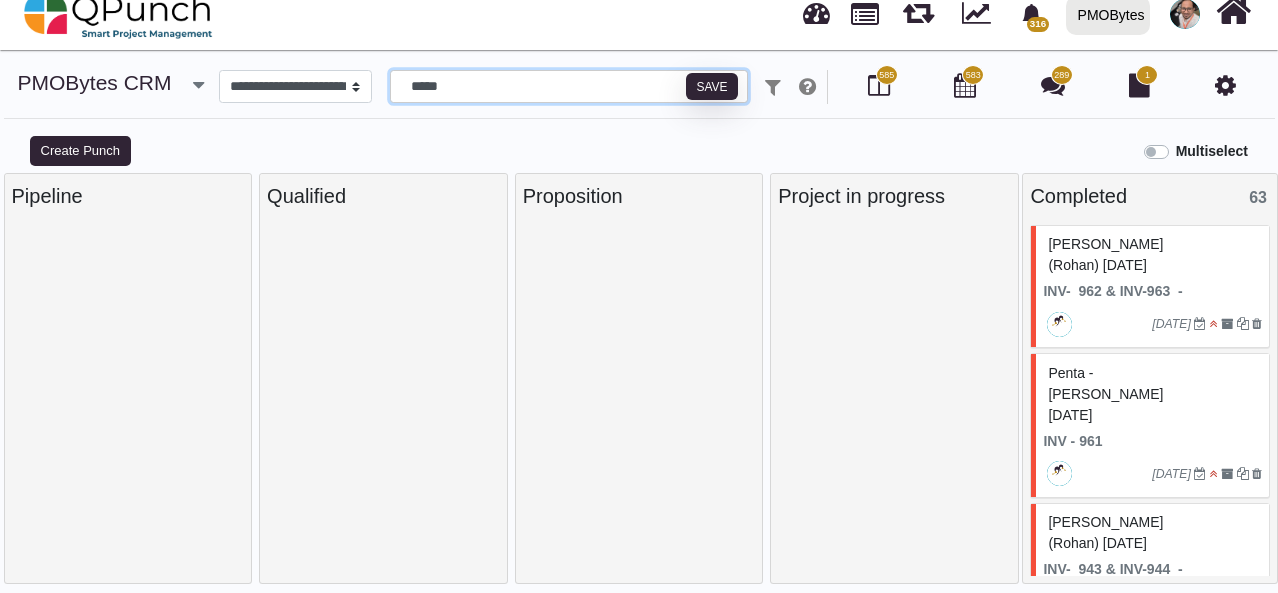 type on "*****" 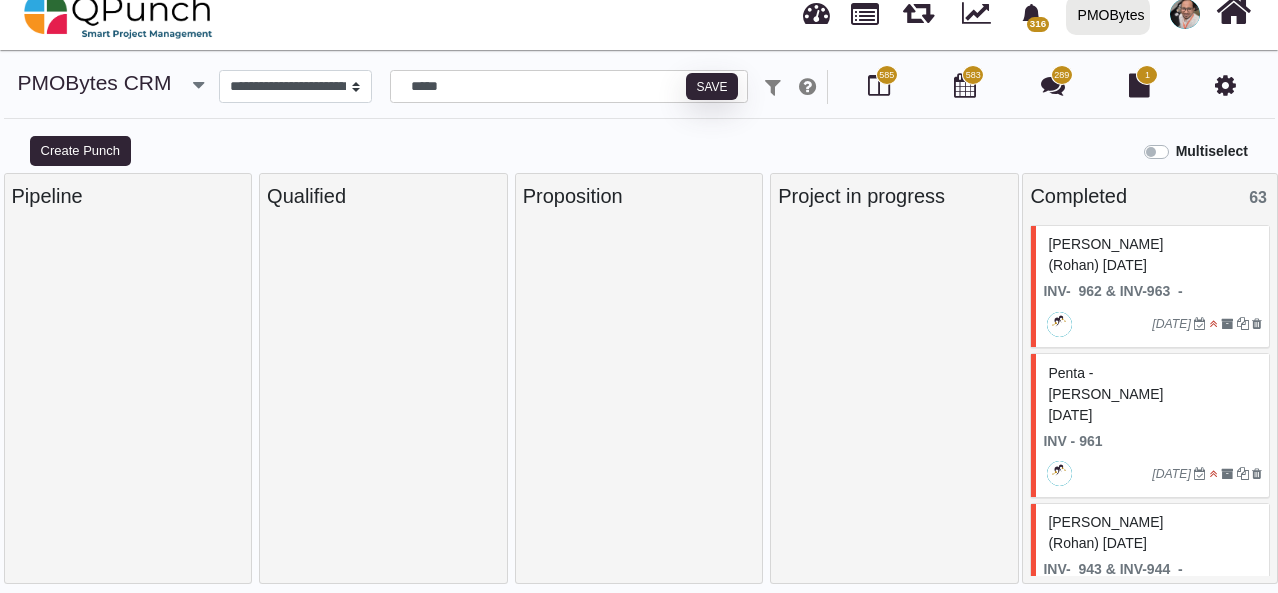 click on "INV - 961" at bounding box center (1152, 441) 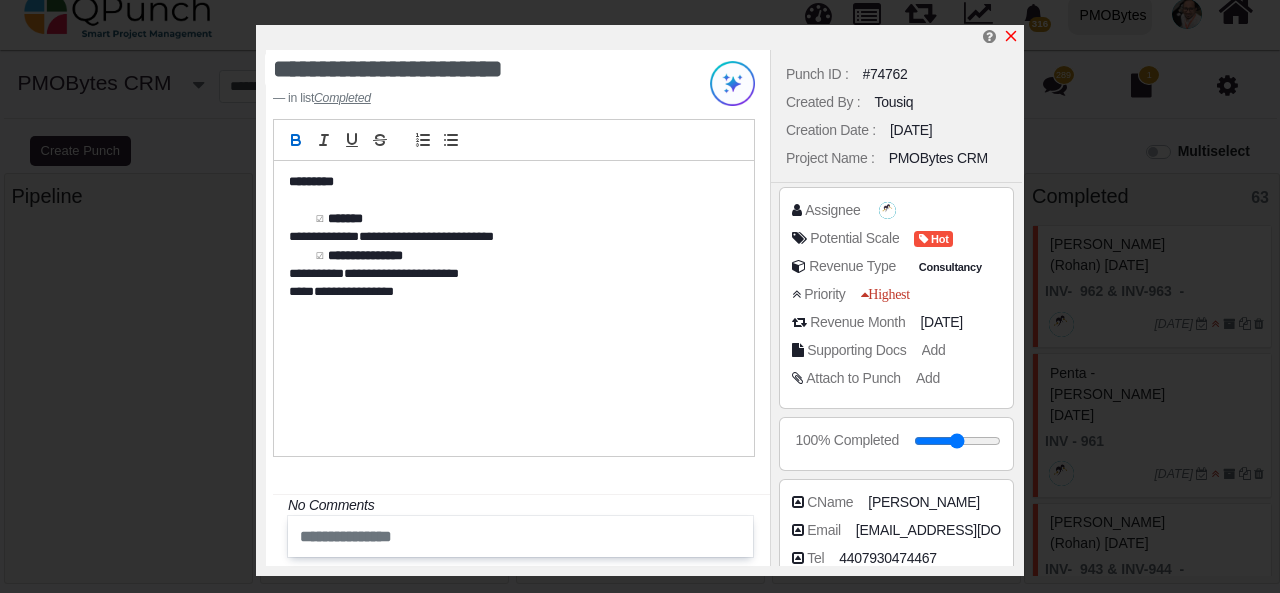 click 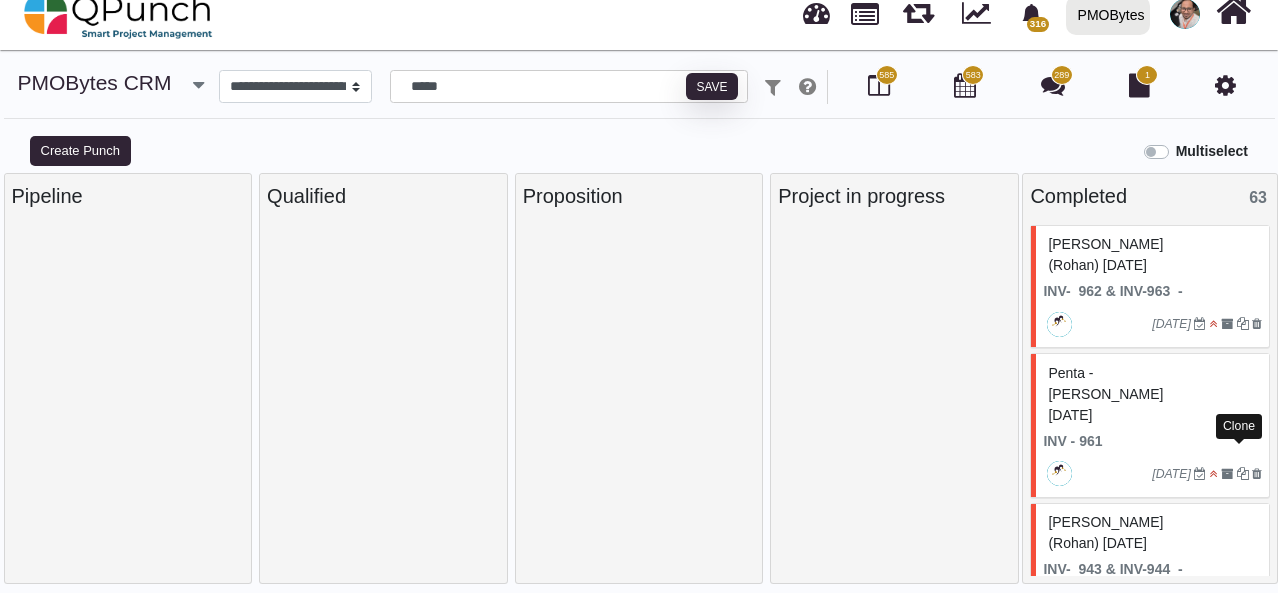 click at bounding box center (1243, 474) 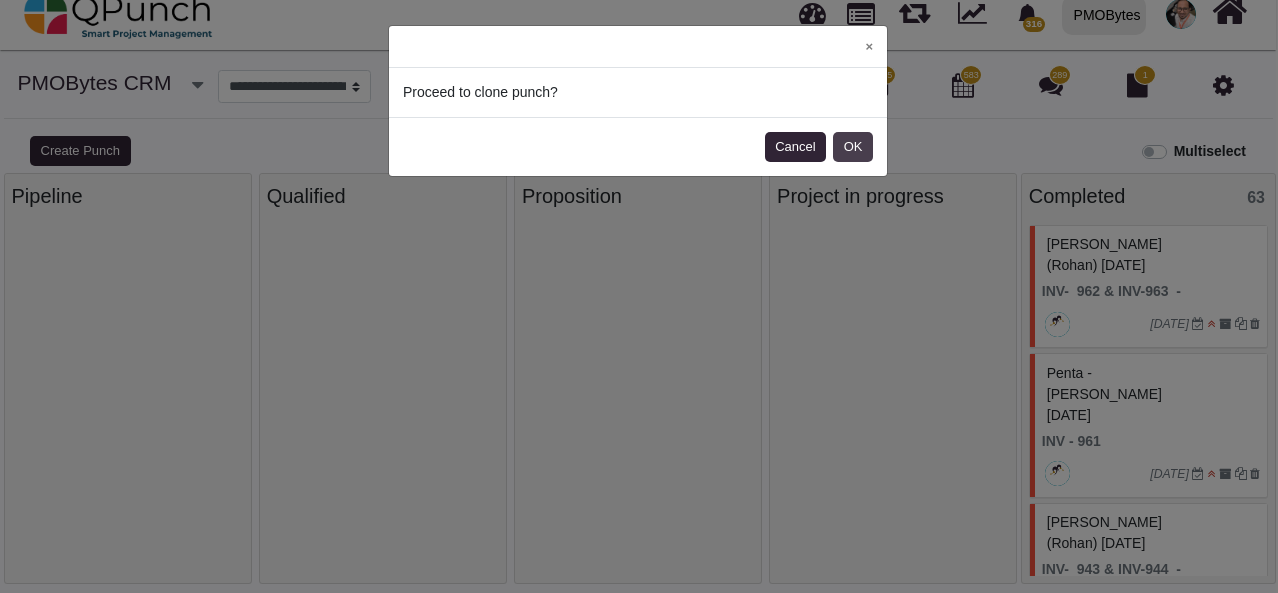 click on "OK" at bounding box center [853, 147] 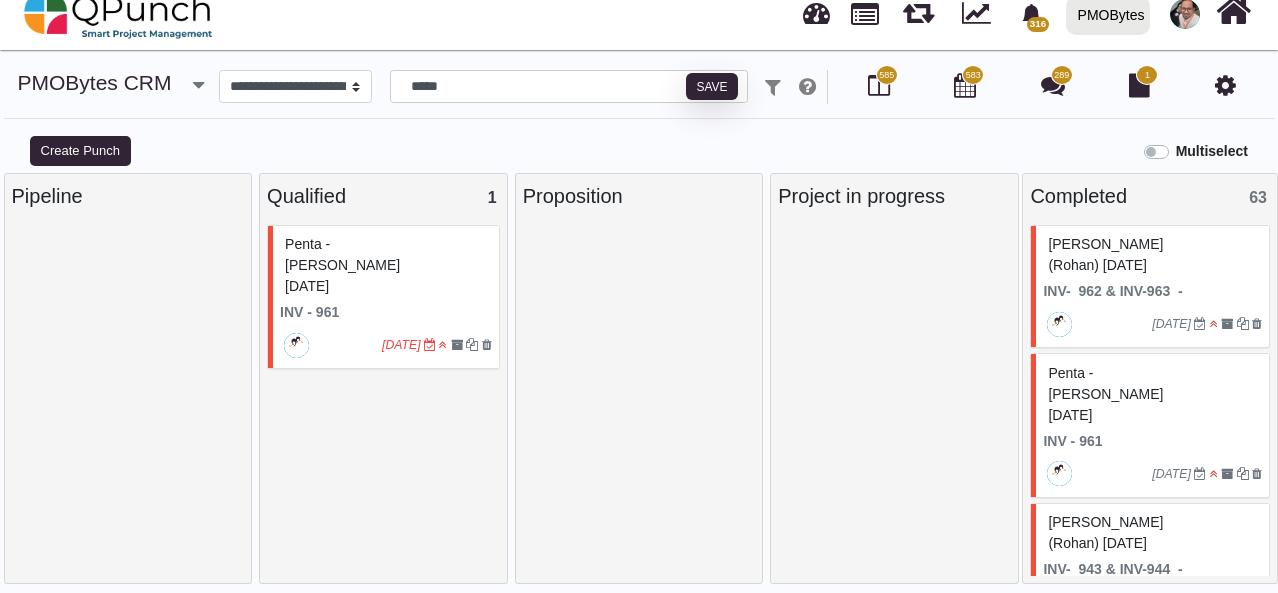 click on "Penta - [PERSON_NAME][DATE]" at bounding box center (386, 265) 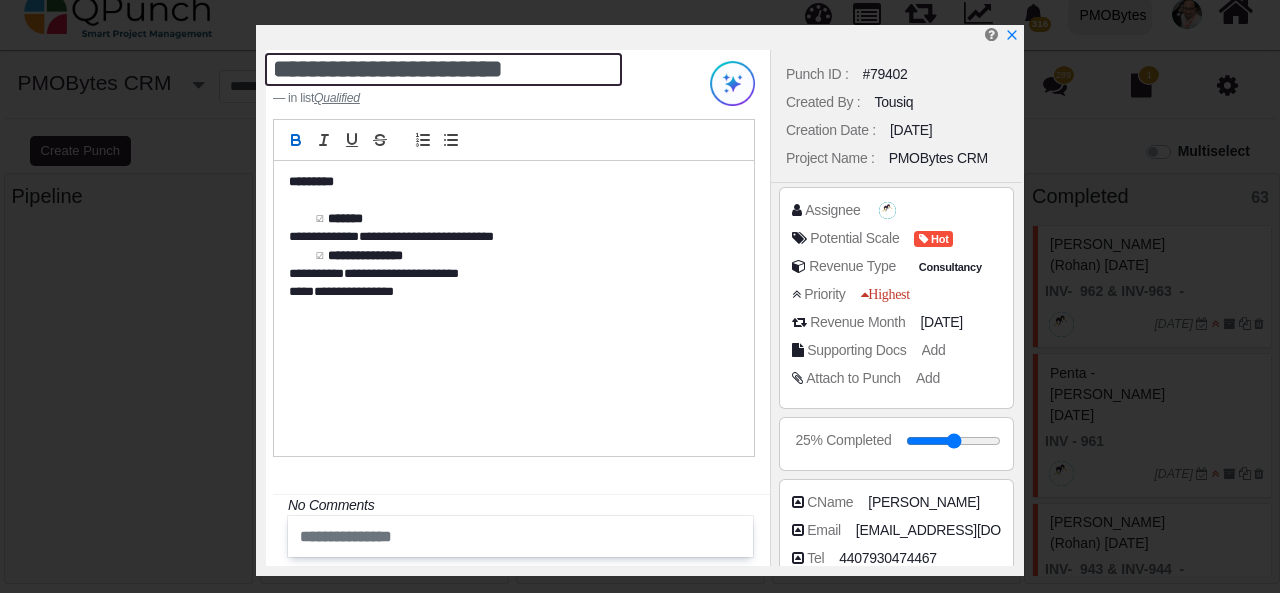 click on "**********" at bounding box center [443, 69] 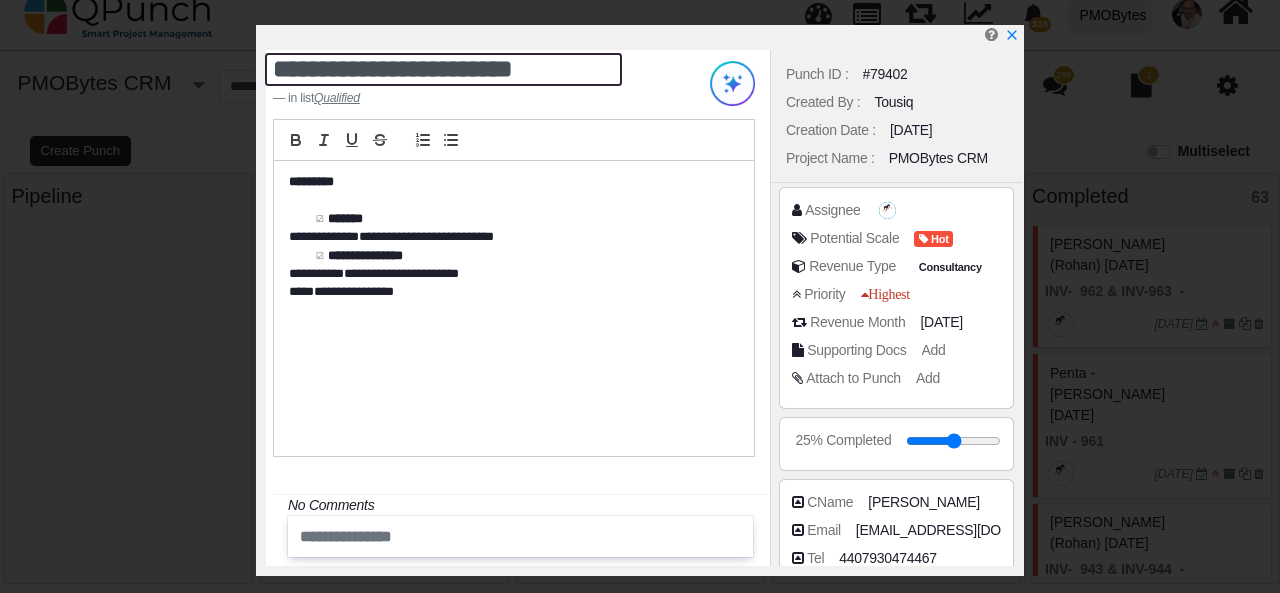 type on "**********" 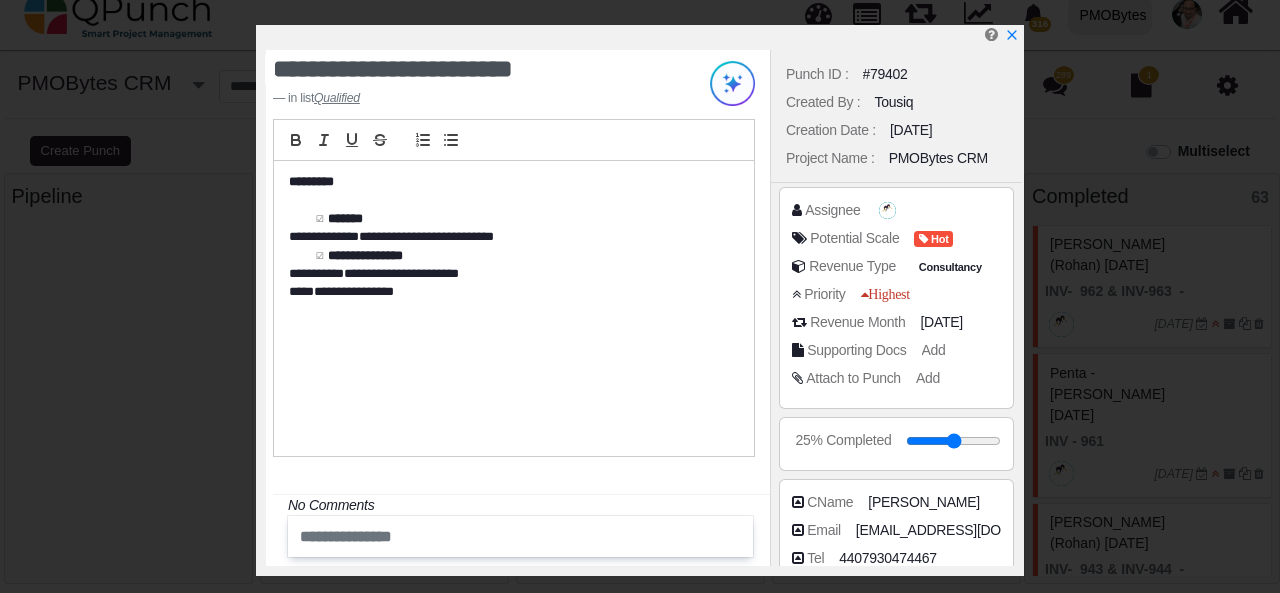 click on "*********" at bounding box center [508, 182] 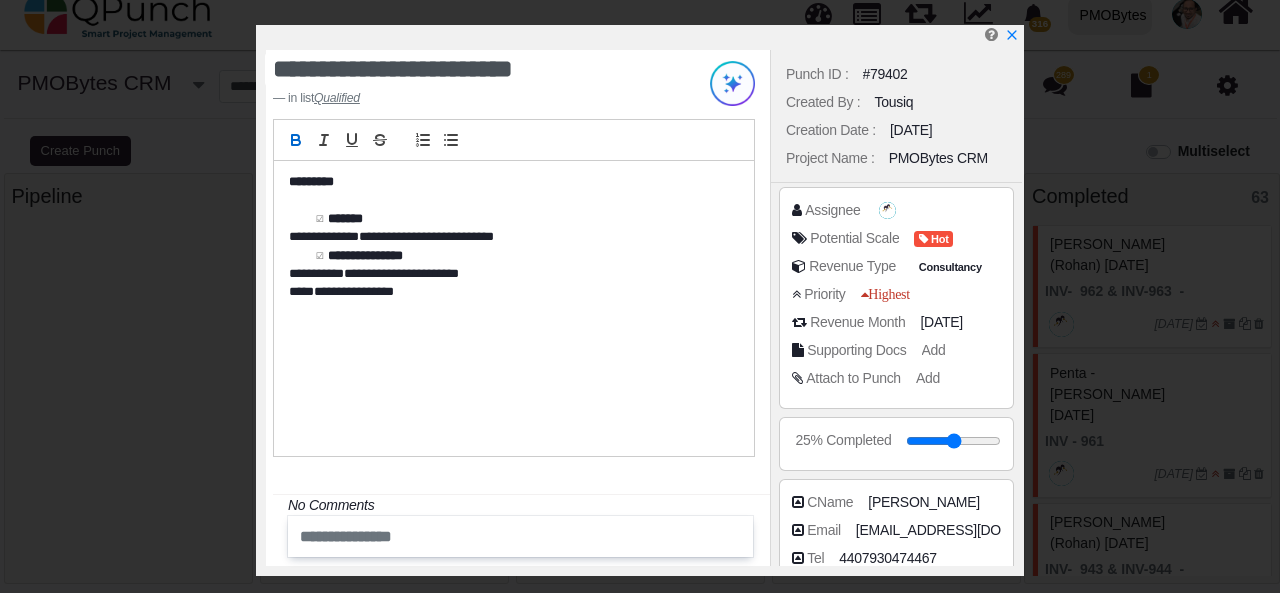 type 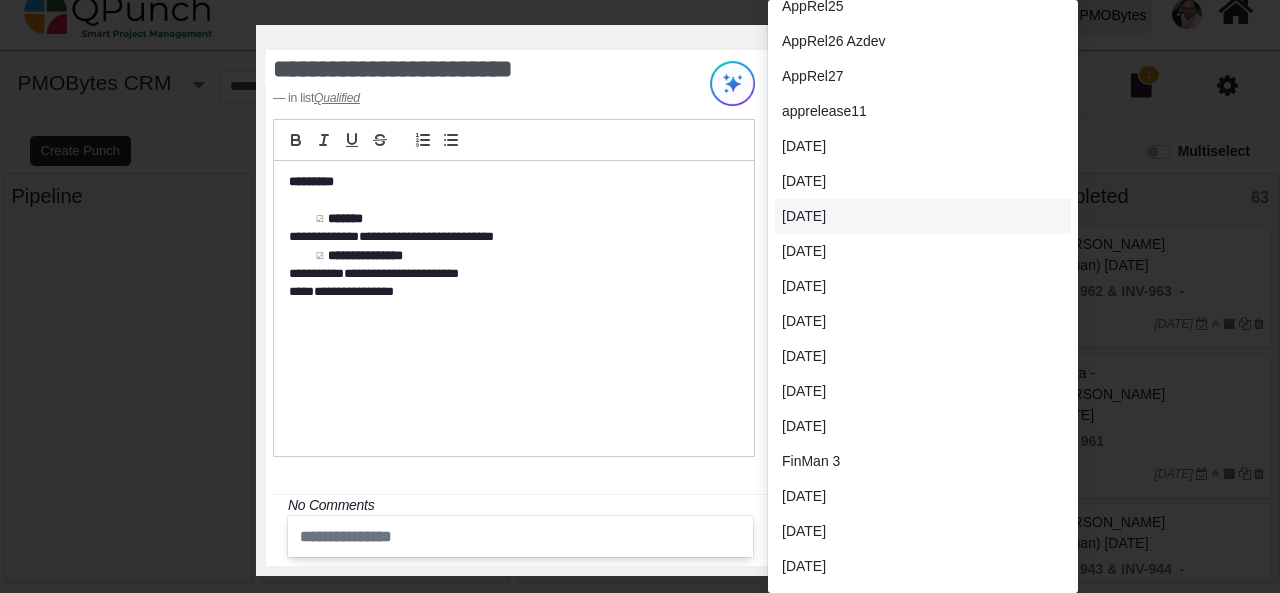 scroll, scrollTop: 900, scrollLeft: 0, axis: vertical 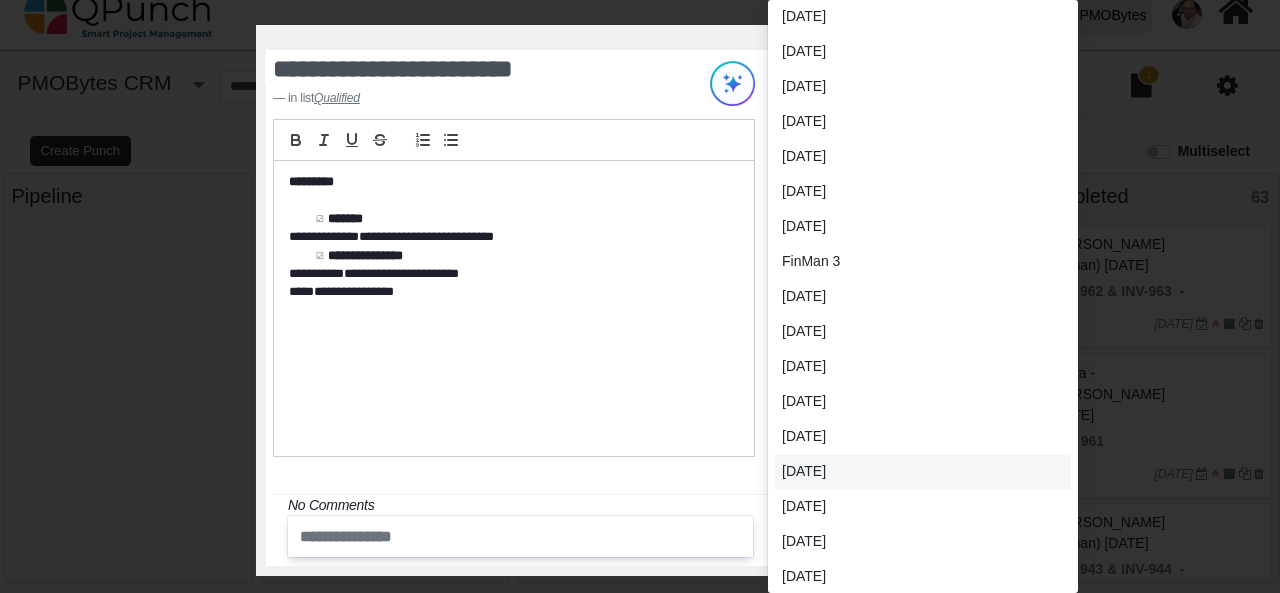 click on "[DATE]" at bounding box center (892, 471) 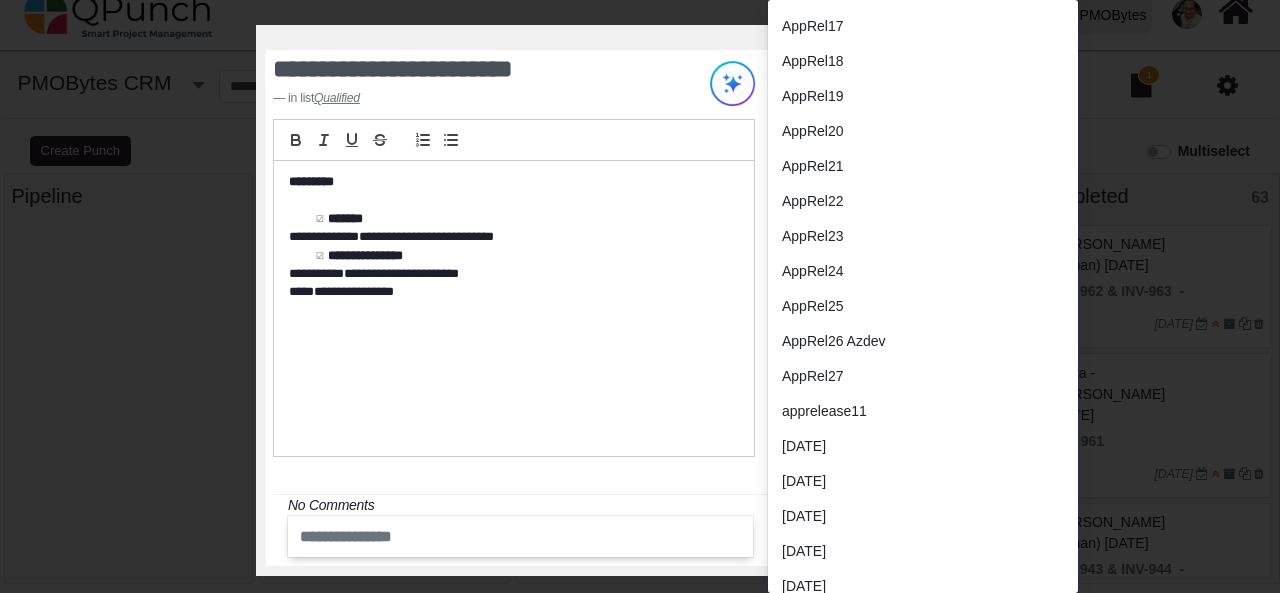 scroll, scrollTop: 0, scrollLeft: 0, axis: both 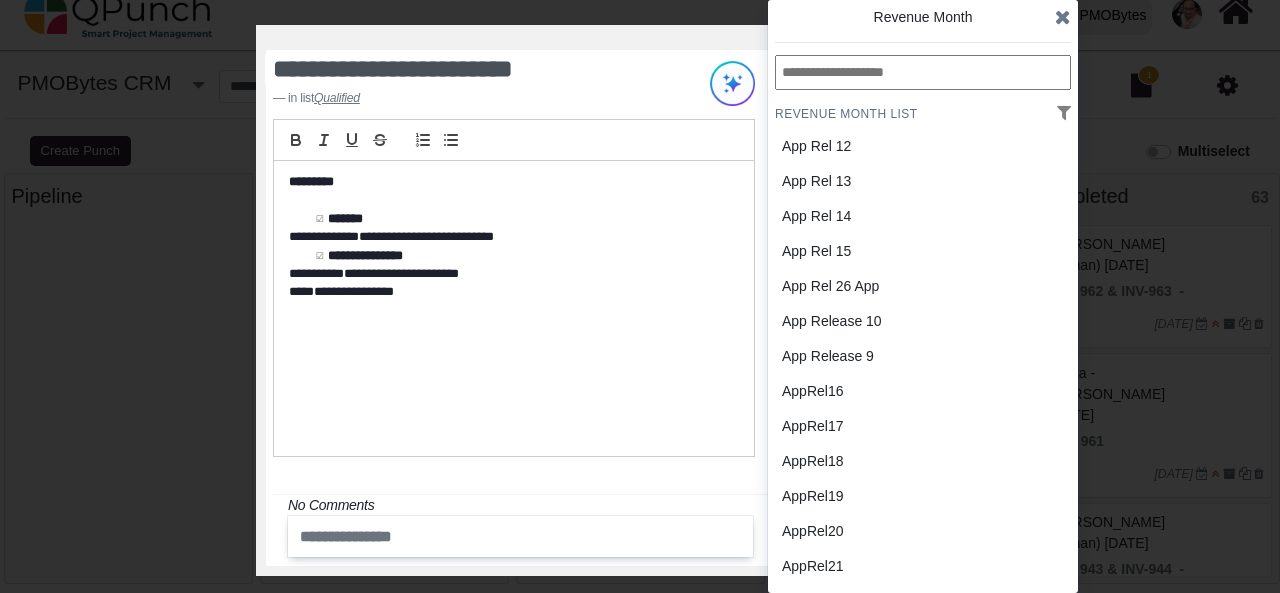 click at bounding box center [1063, 17] 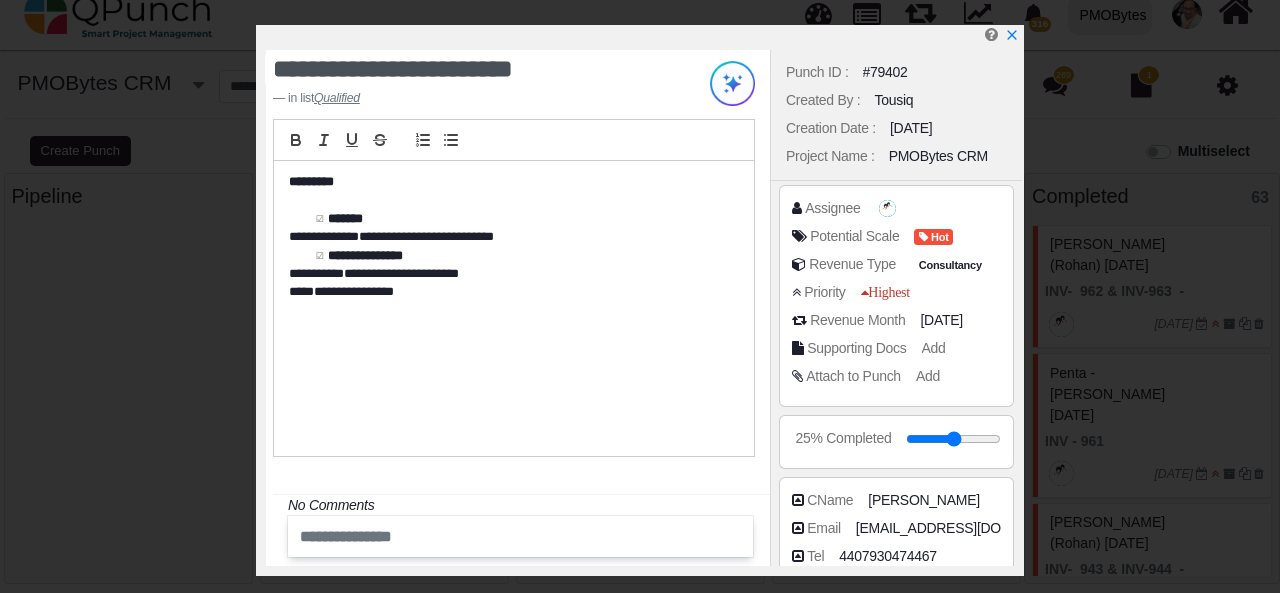 scroll, scrollTop: 0, scrollLeft: 0, axis: both 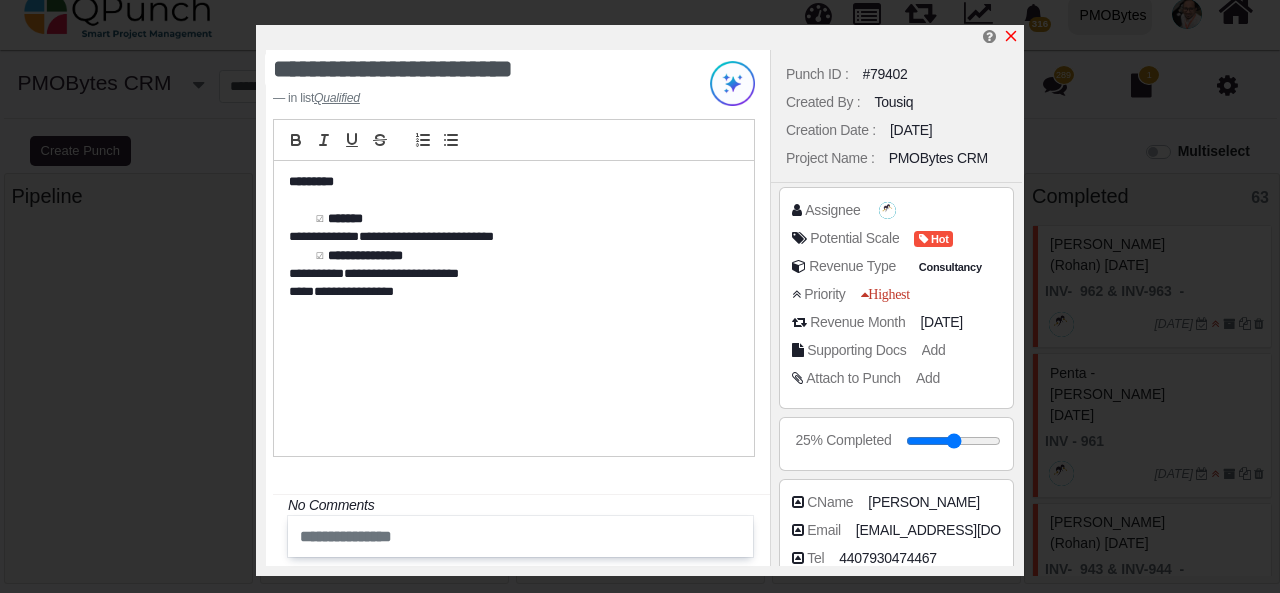 click 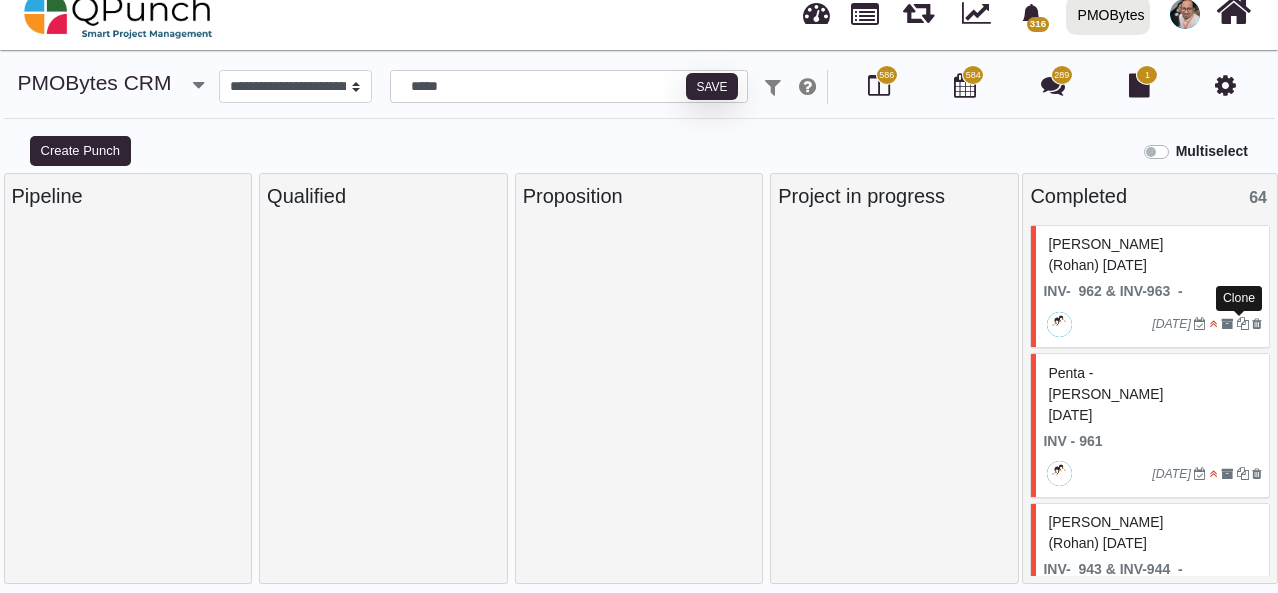 click at bounding box center [1243, 324] 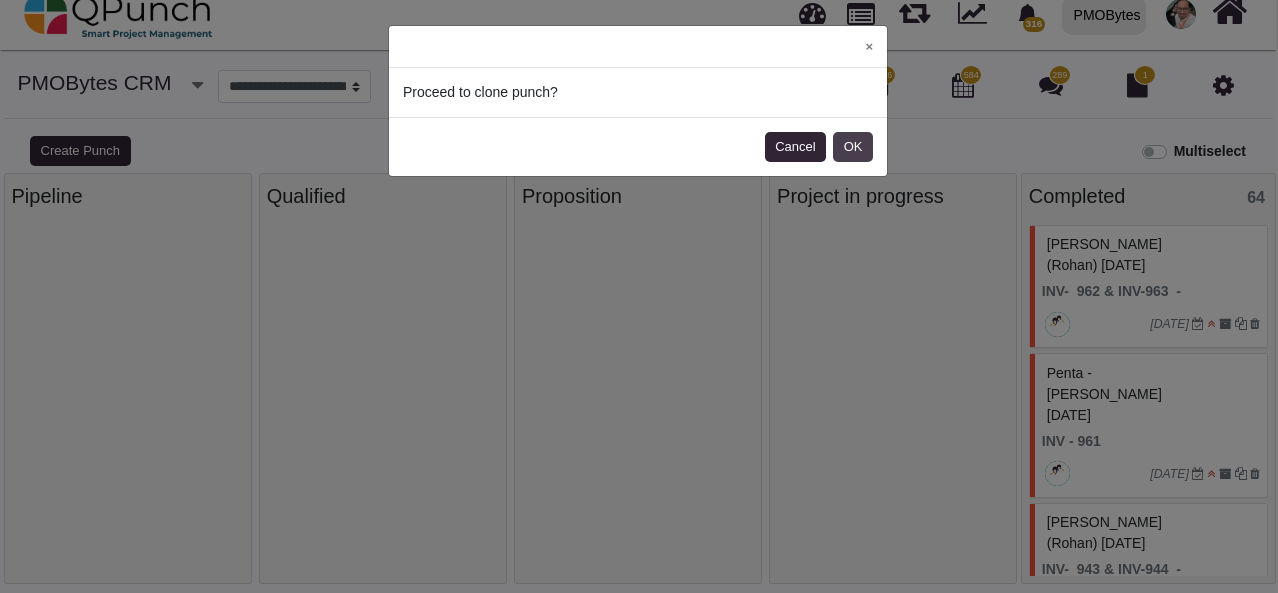 click on "OK" at bounding box center (853, 147) 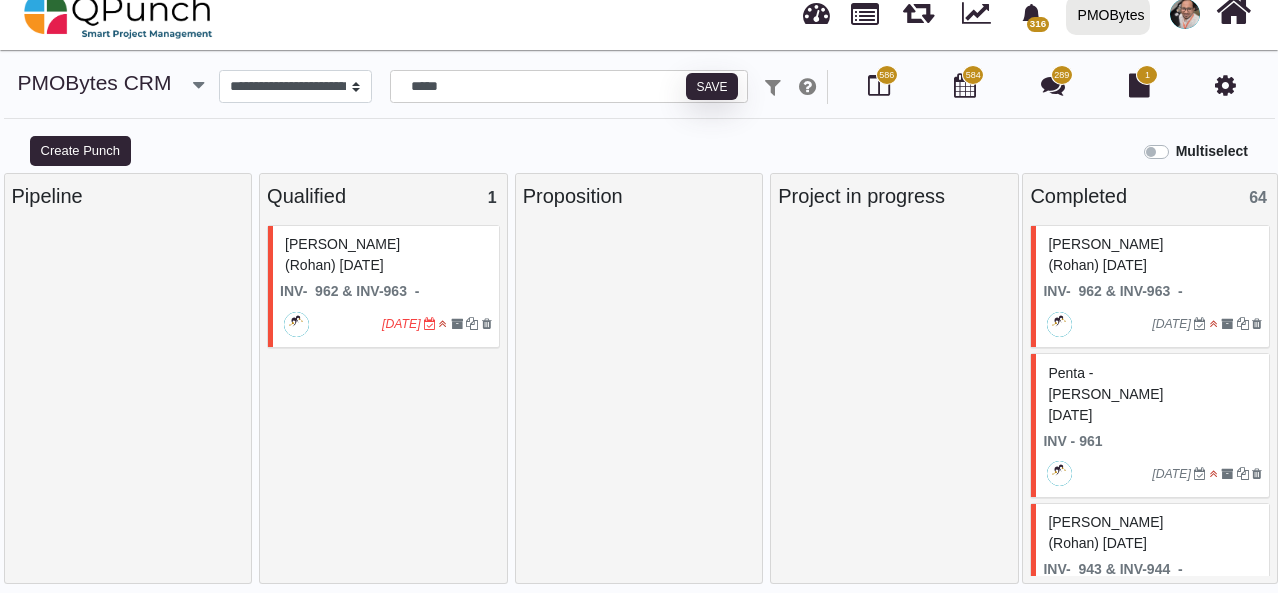 click on "[PERSON_NAME] (Rohan) [DATE]" at bounding box center (386, 255) 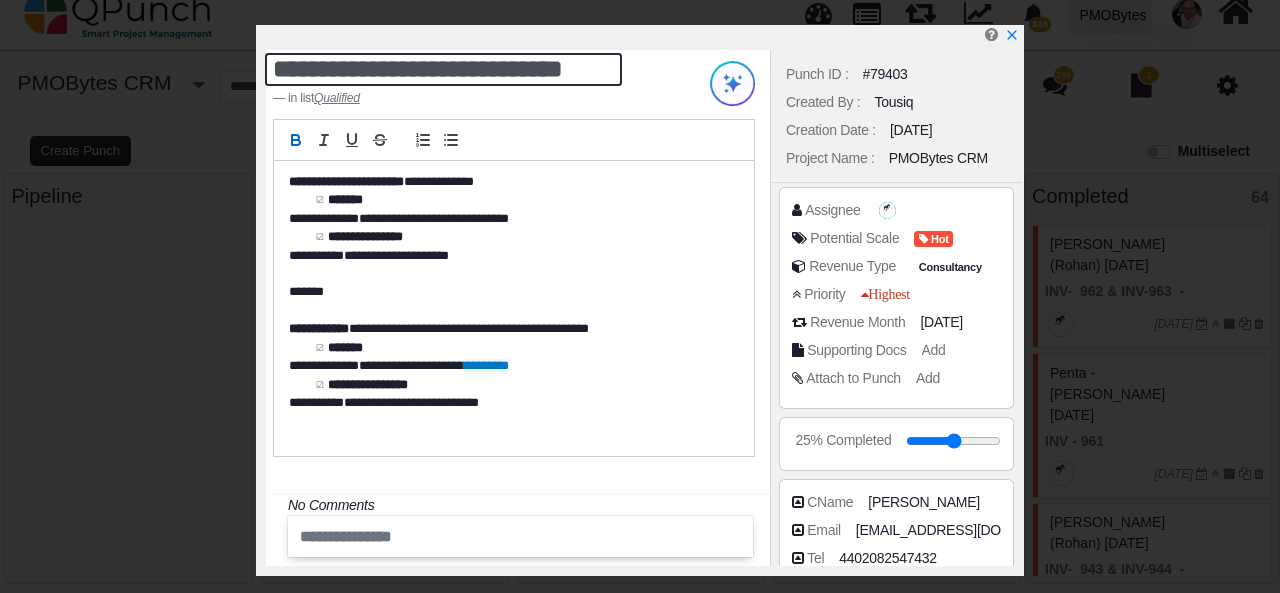 click on "**********" at bounding box center [443, 69] 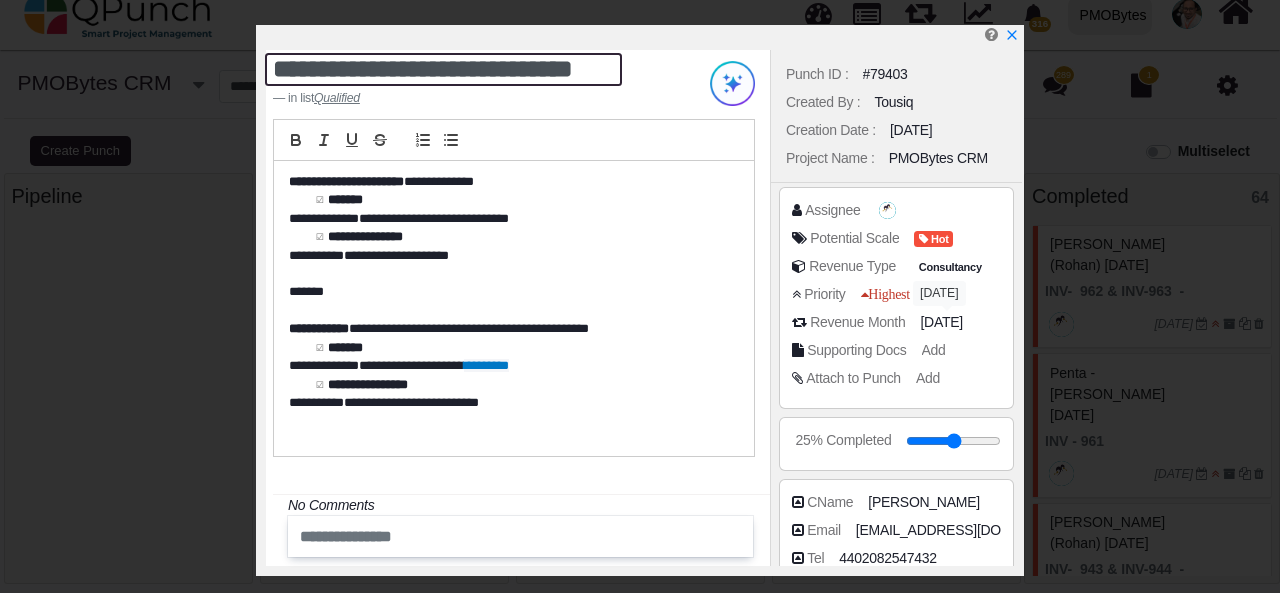 type on "**********" 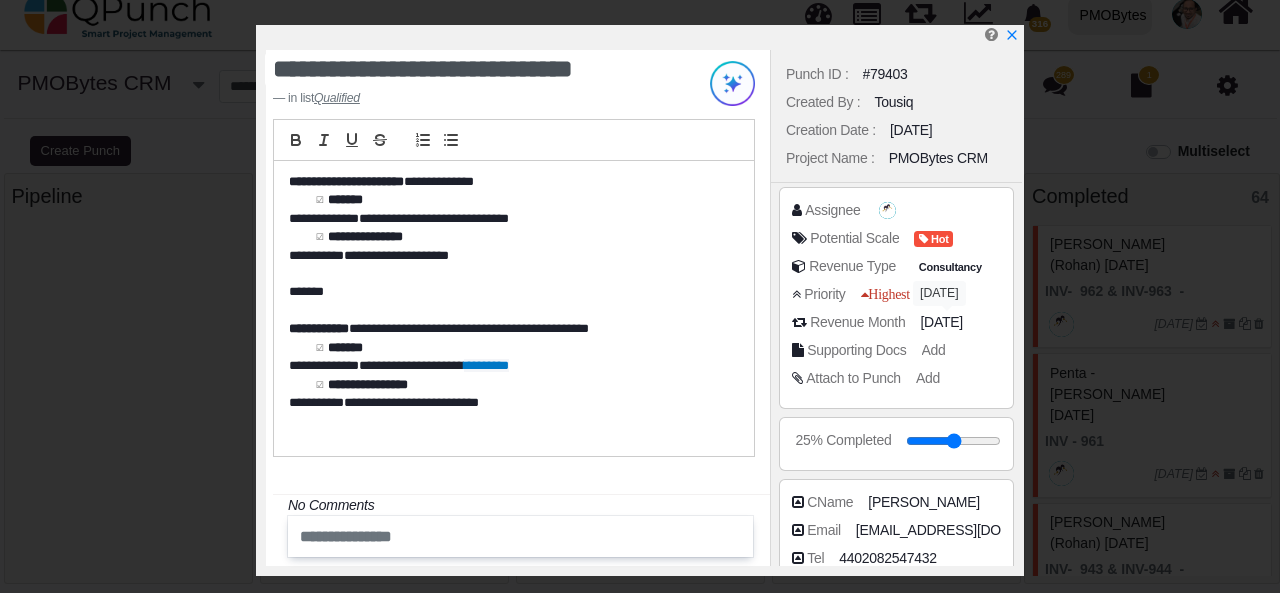 click on "[DATE]" at bounding box center (941, 322) 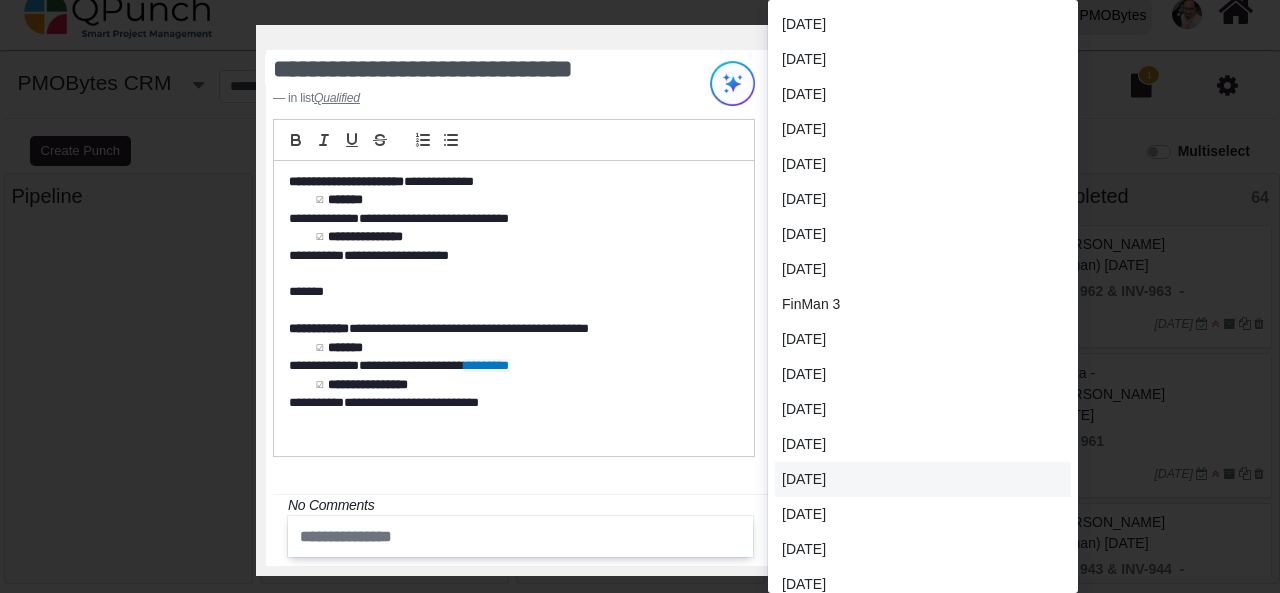 scroll, scrollTop: 900, scrollLeft: 0, axis: vertical 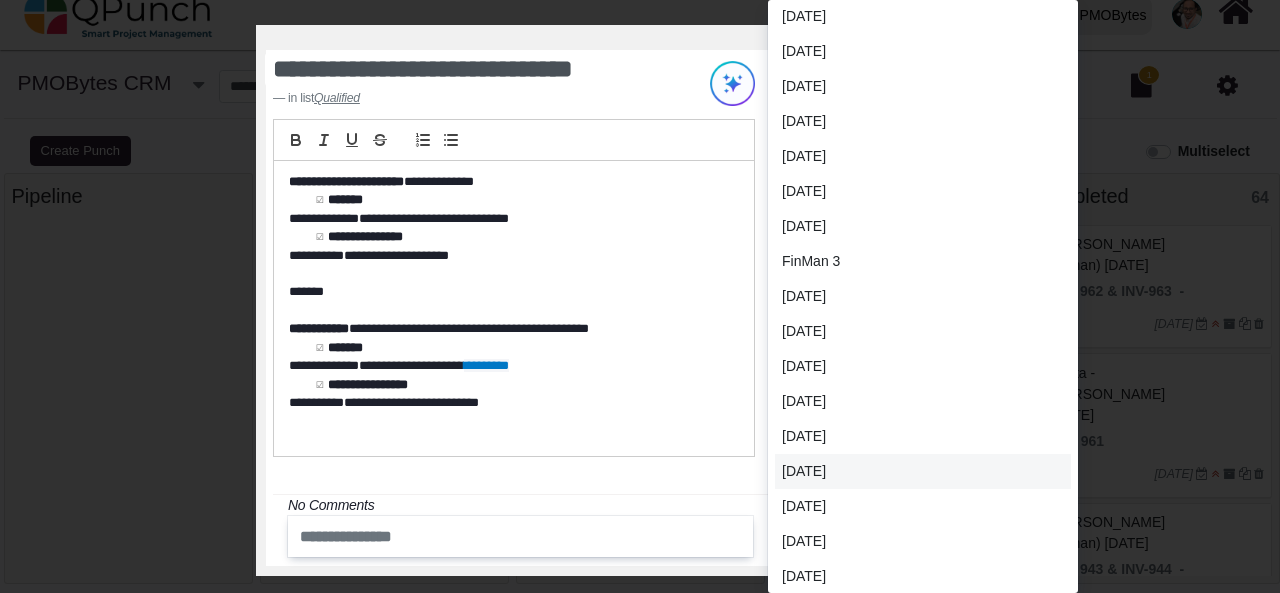 click on "[DATE]" at bounding box center (892, 471) 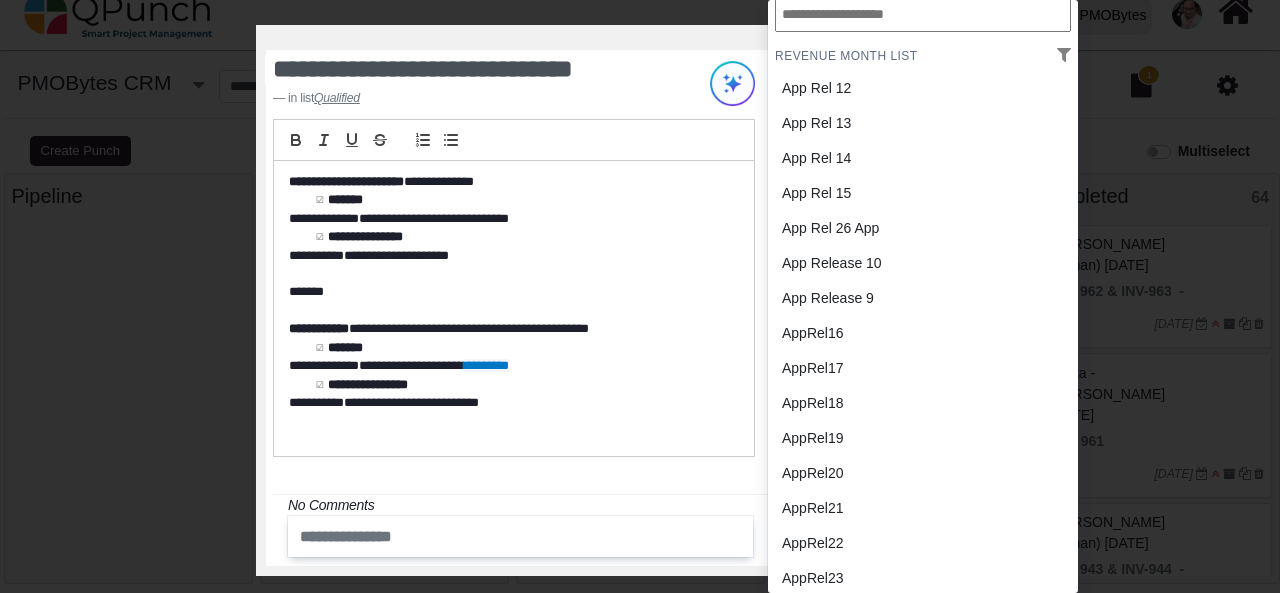 scroll, scrollTop: 0, scrollLeft: 0, axis: both 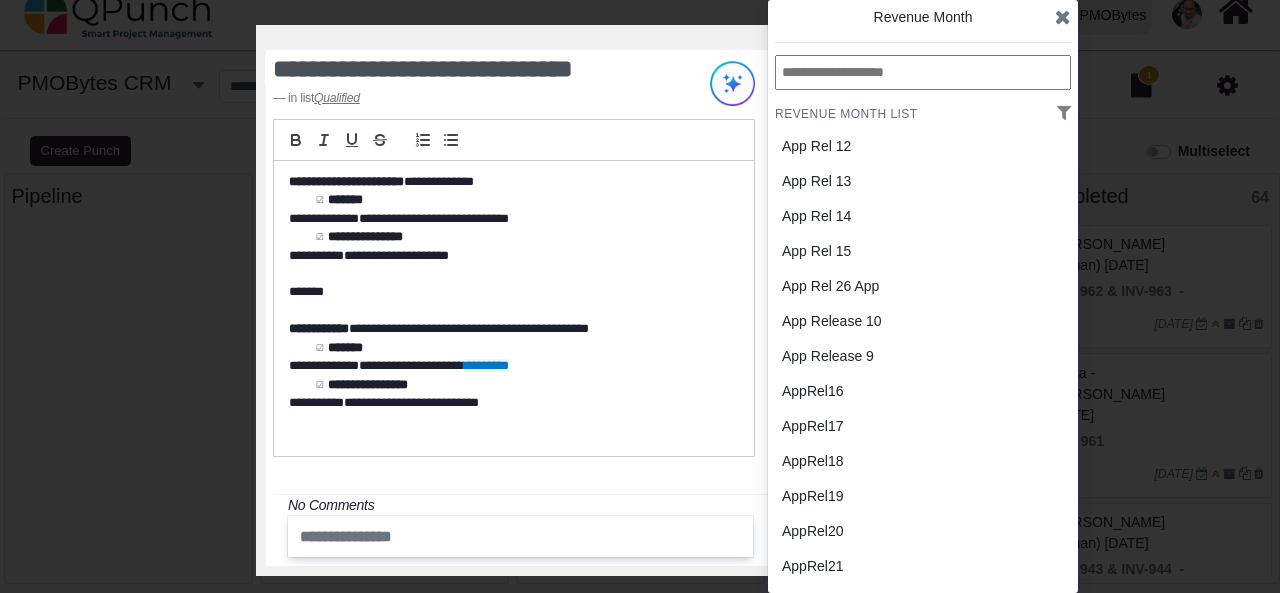 click at bounding box center (1063, 17) 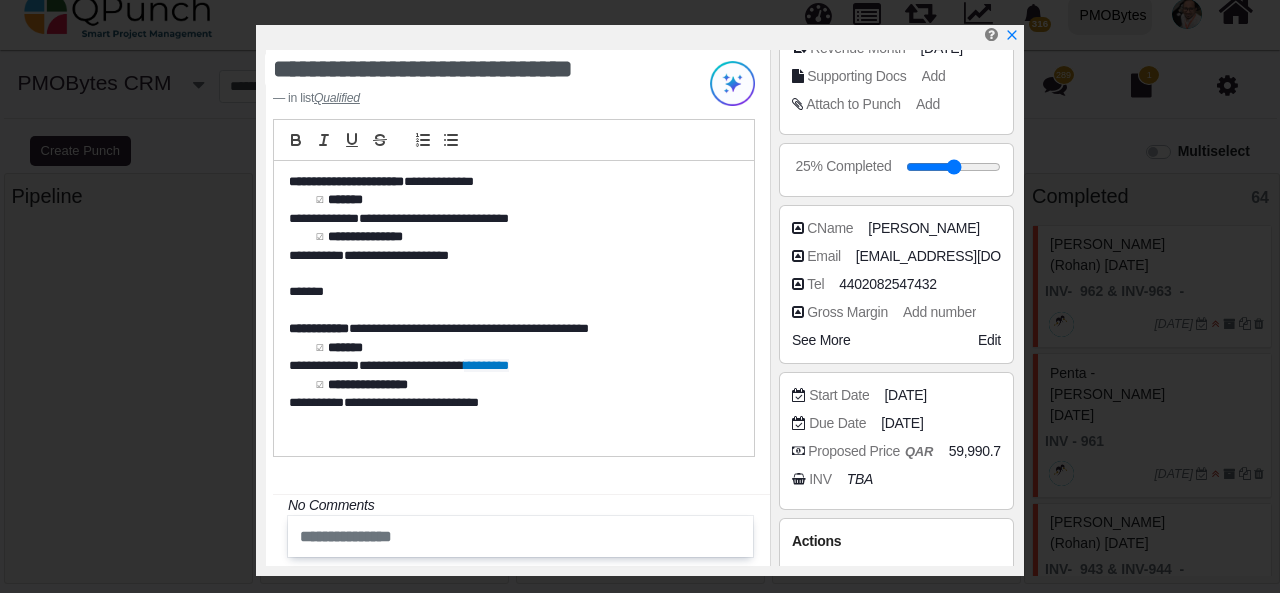 scroll, scrollTop: 365, scrollLeft: 0, axis: vertical 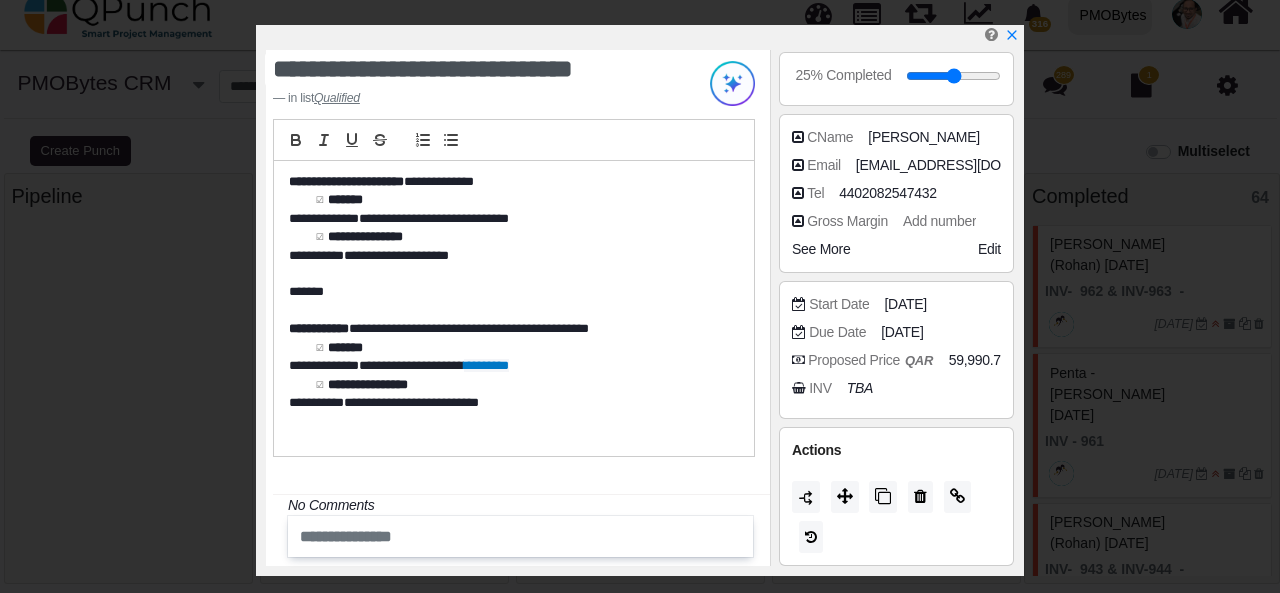 click on "**********" at bounding box center (346, 181) 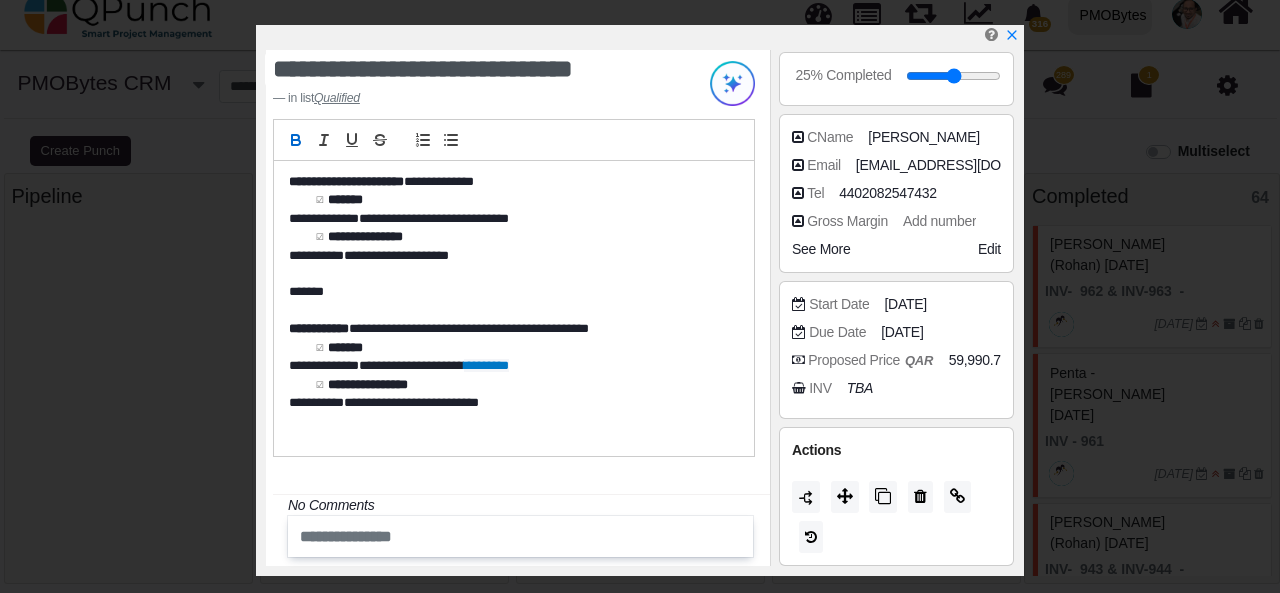 type 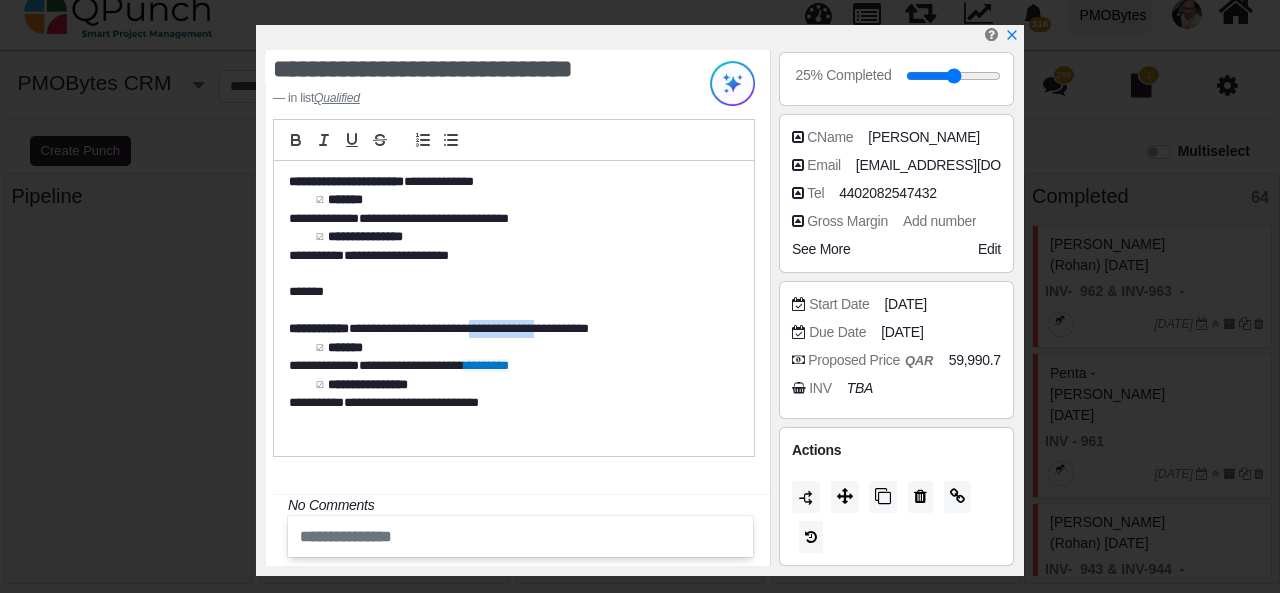 drag, startPoint x: 497, startPoint y: 327, endPoint x: 571, endPoint y: 325, distance: 74.02702 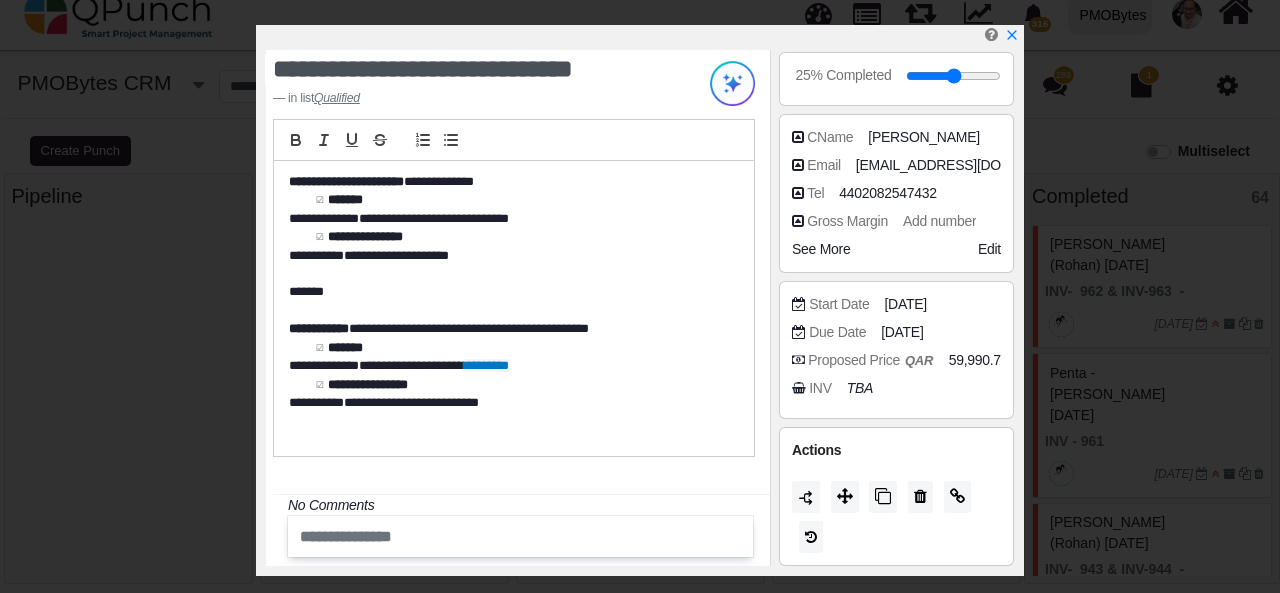 click on "**********" at bounding box center [508, 329] 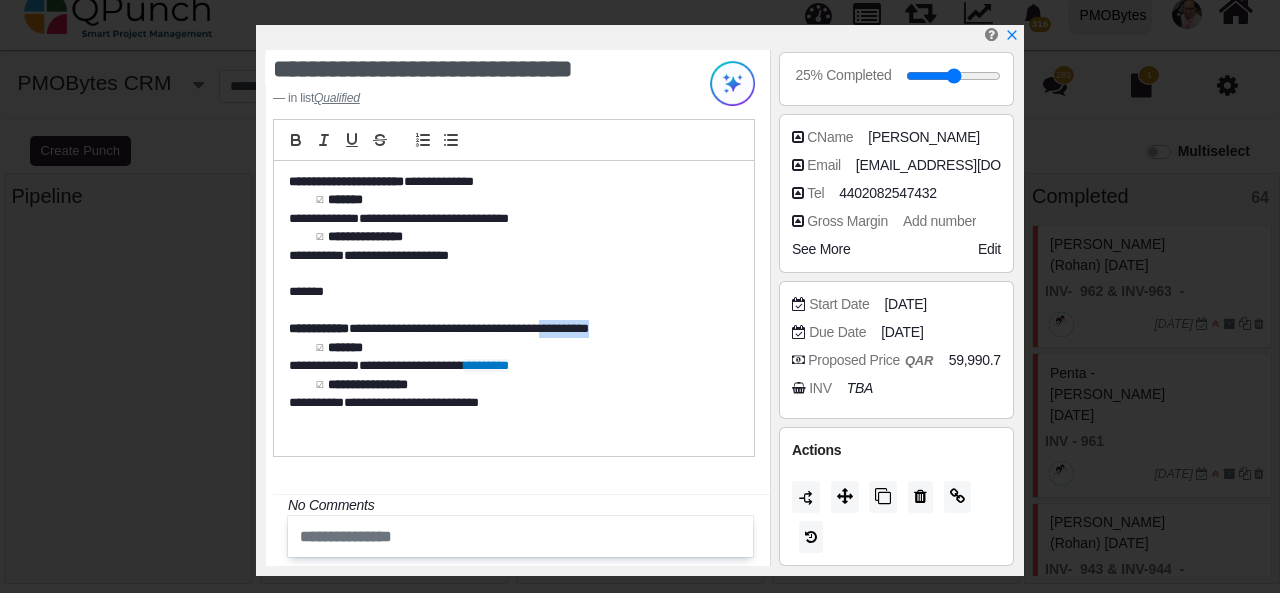 drag, startPoint x: 654, startPoint y: 333, endPoint x: 571, endPoint y: 331, distance: 83.02409 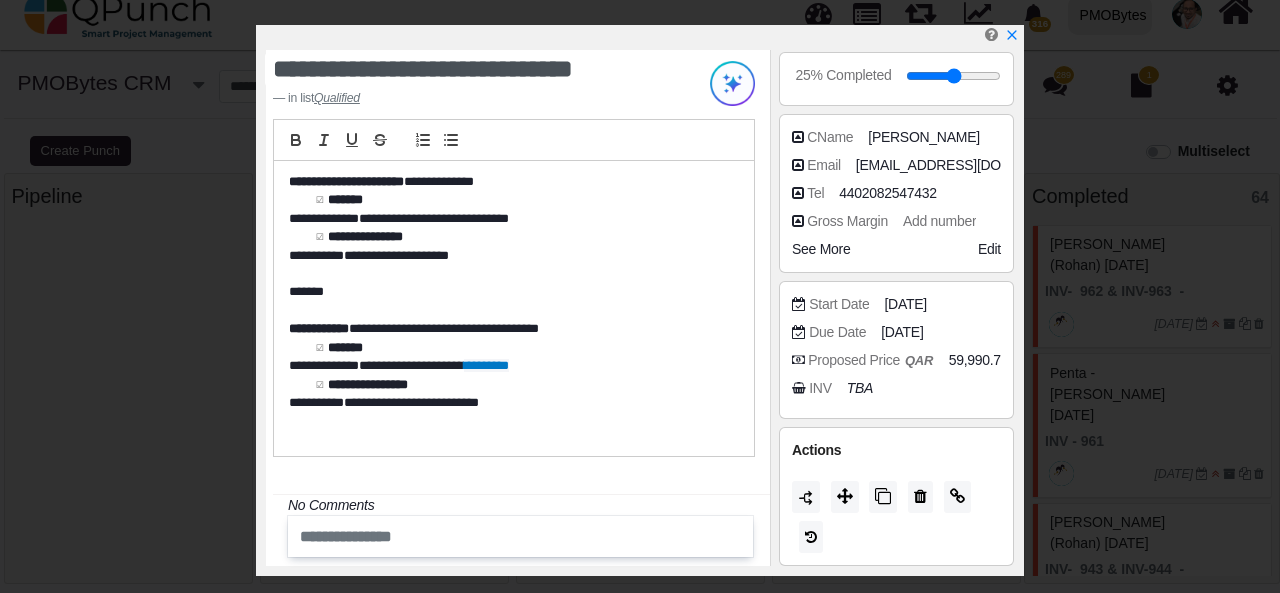click on "**********" at bounding box center (508, 366) 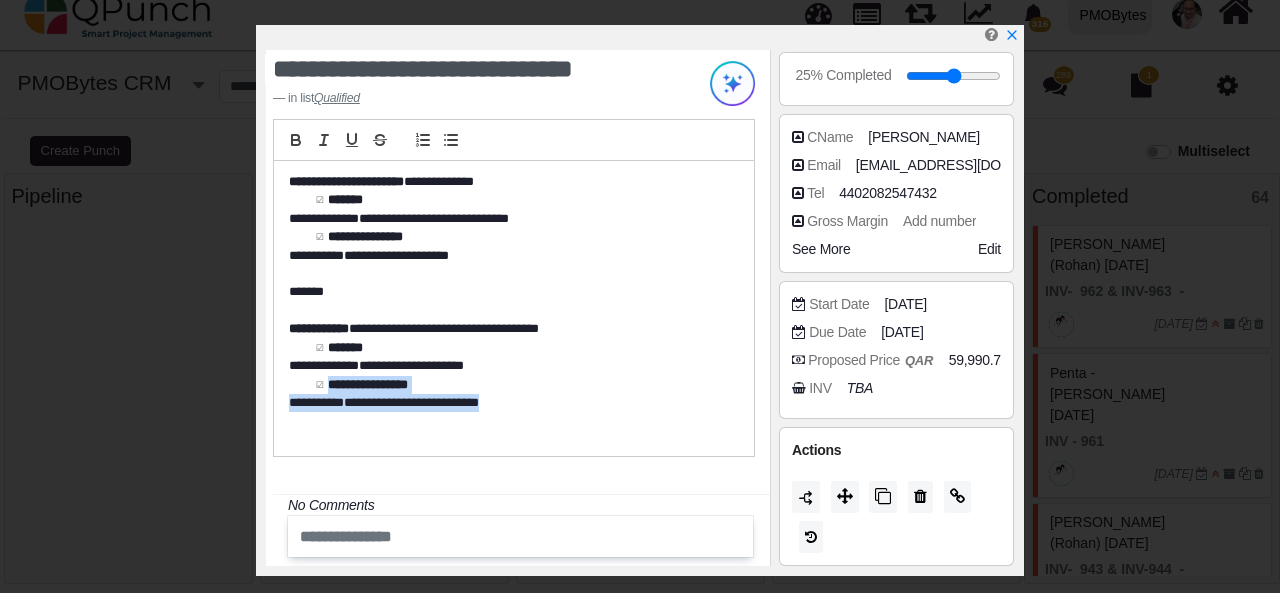 drag, startPoint x: 516, startPoint y: 403, endPoint x: 315, endPoint y: 389, distance: 201.48697 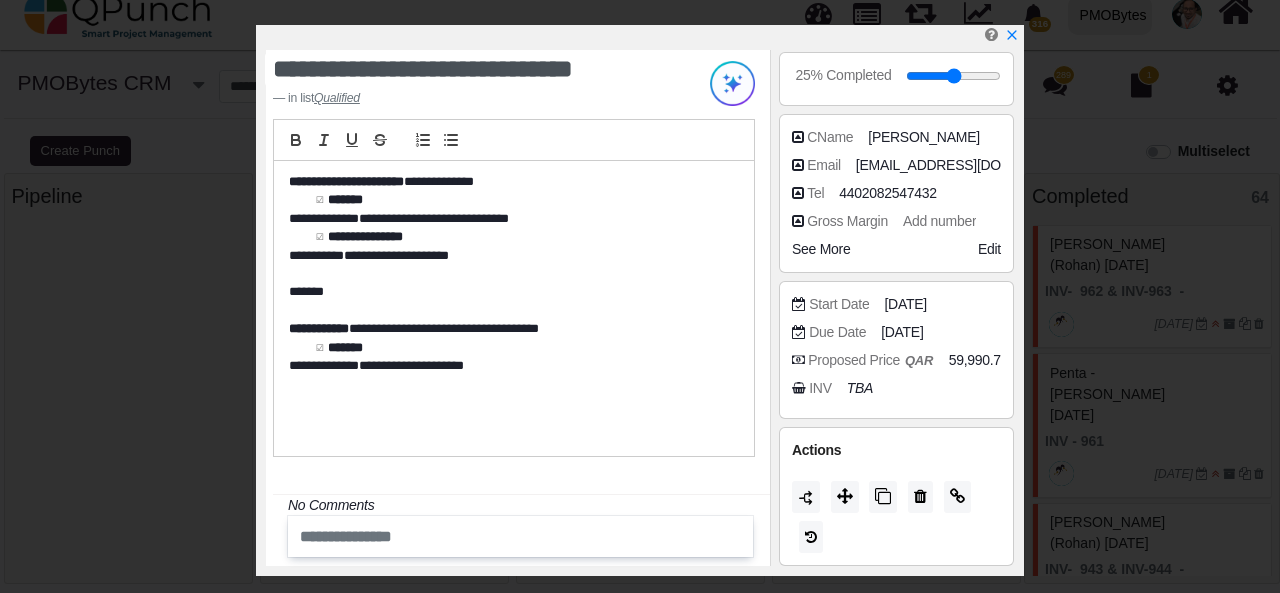 click on "**********" at bounding box center (509, 366) 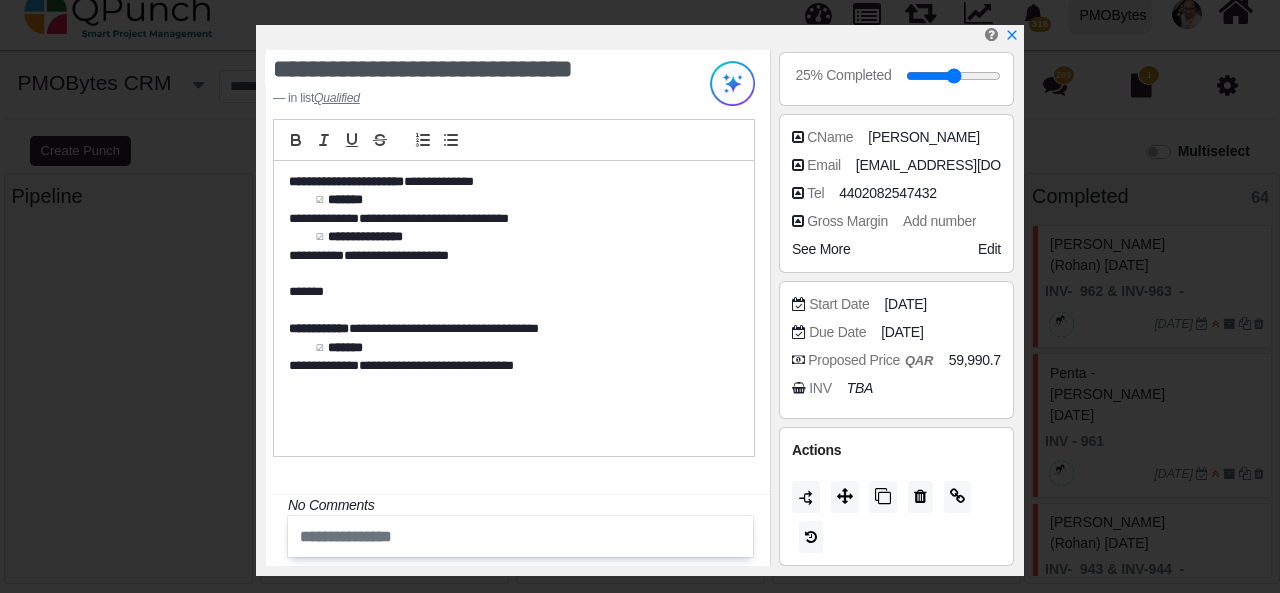 click on "**********" at bounding box center [319, 328] 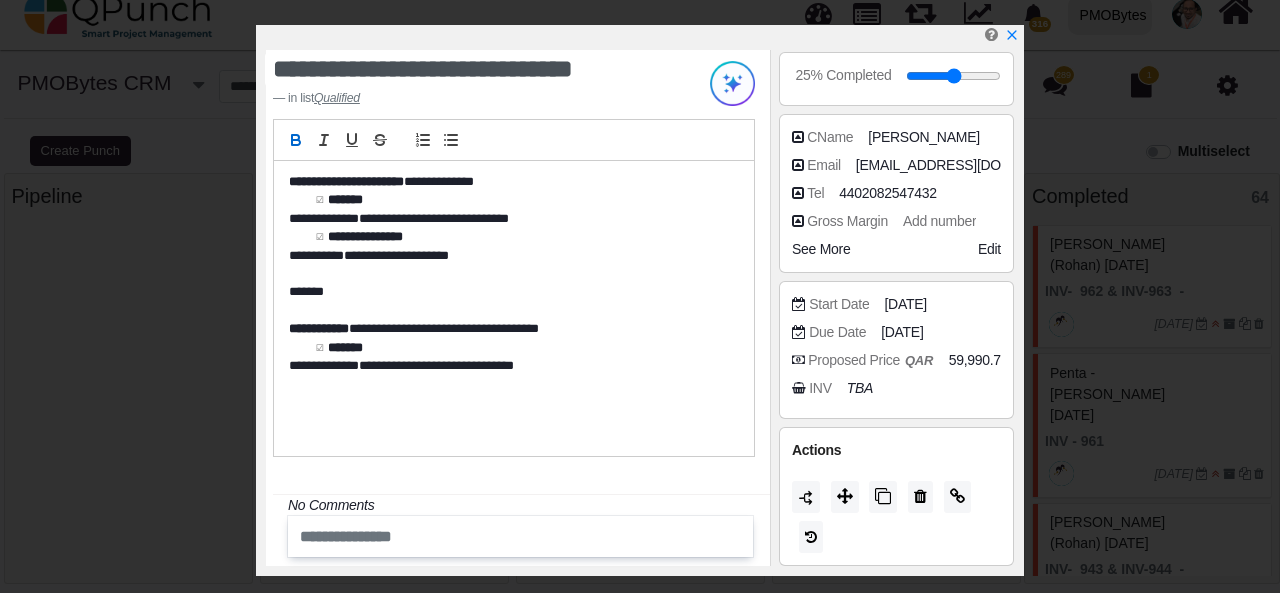 click on "**********" at bounding box center (346, 181) 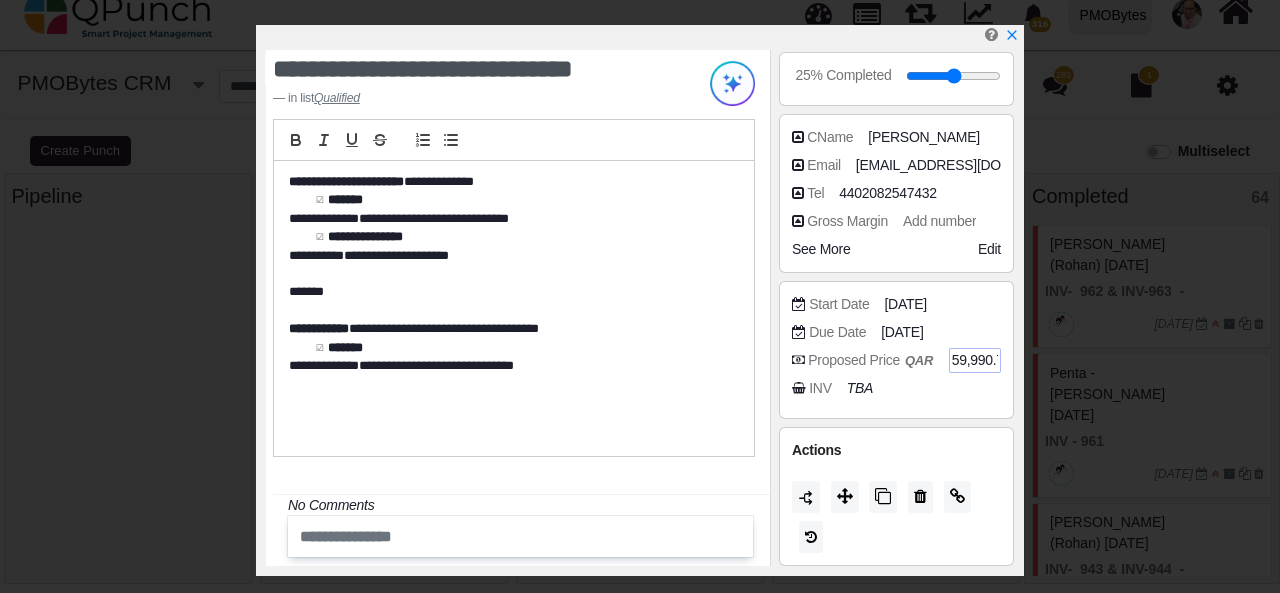 click on "59,990.74" at bounding box center [982, 360] 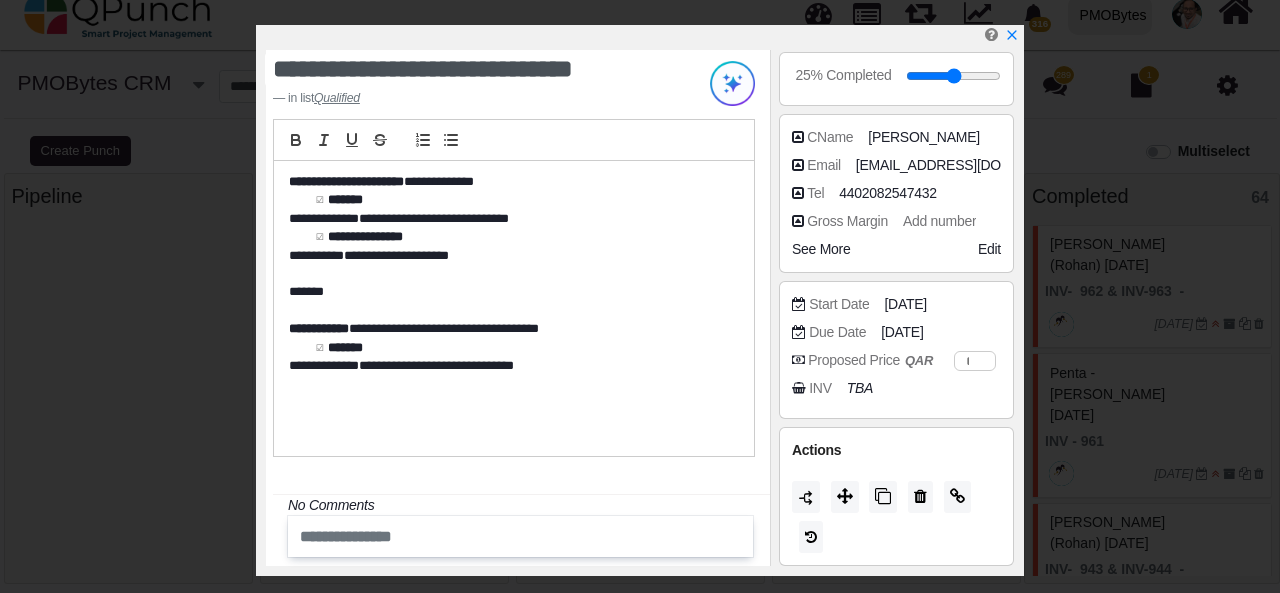 scroll, scrollTop: 0, scrollLeft: 104, axis: horizontal 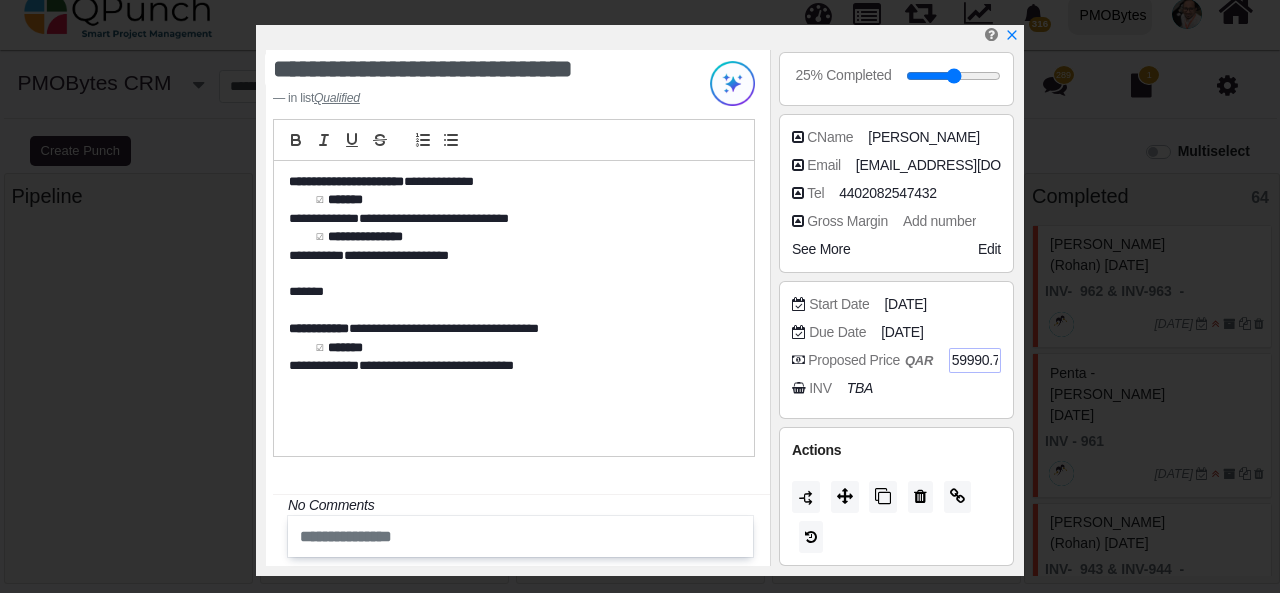 click on "**********" at bounding box center (509, 329) 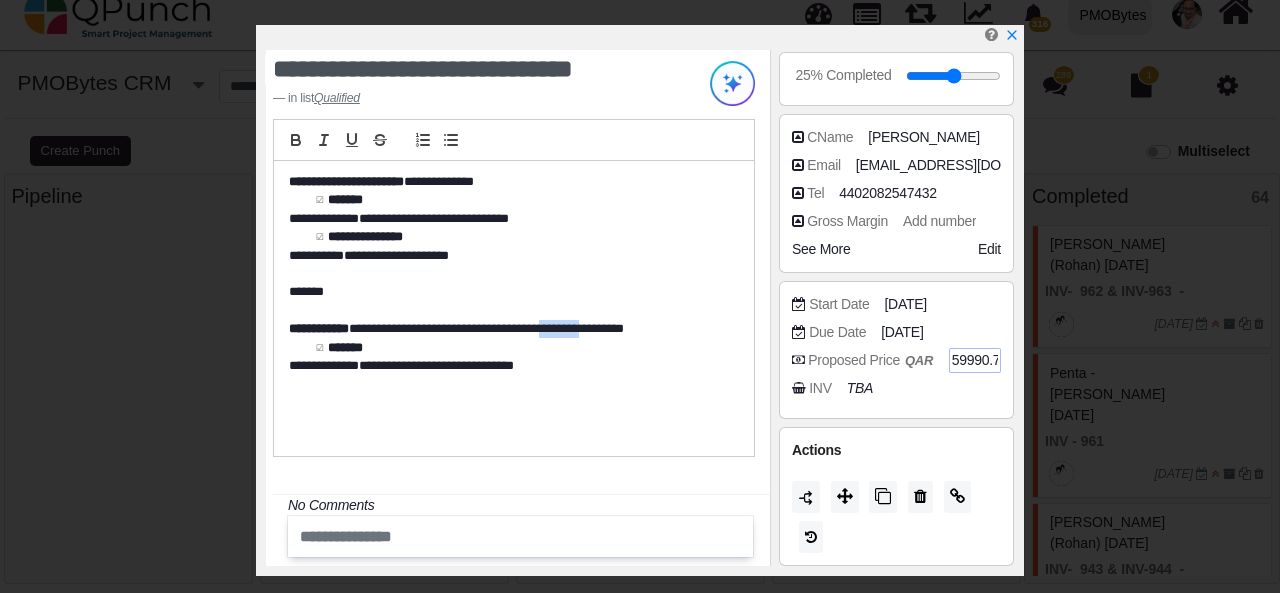 drag, startPoint x: 616, startPoint y: 329, endPoint x: 574, endPoint y: 329, distance: 42 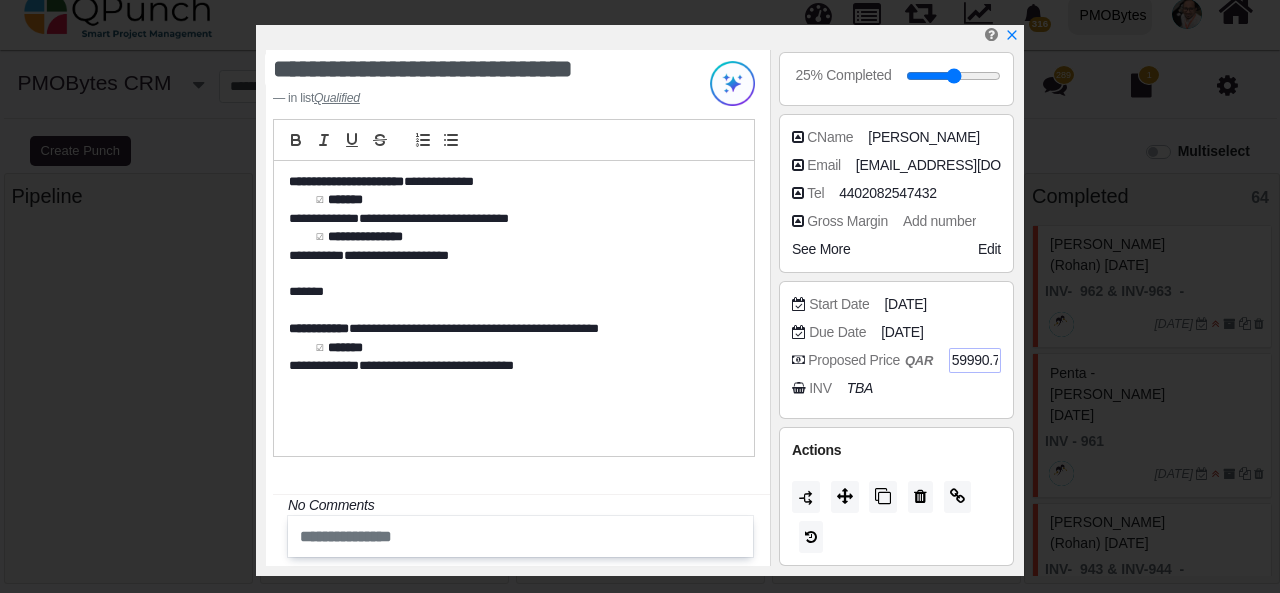 click at bounding box center (509, 385) 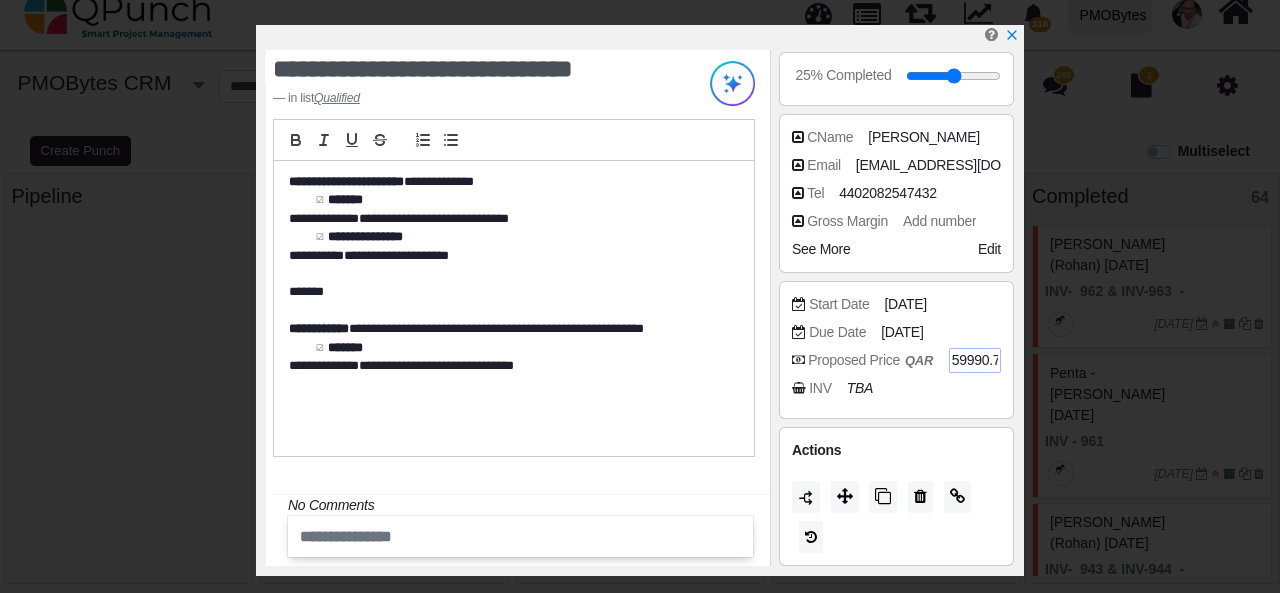 click on "**********" at bounding box center [509, 366] 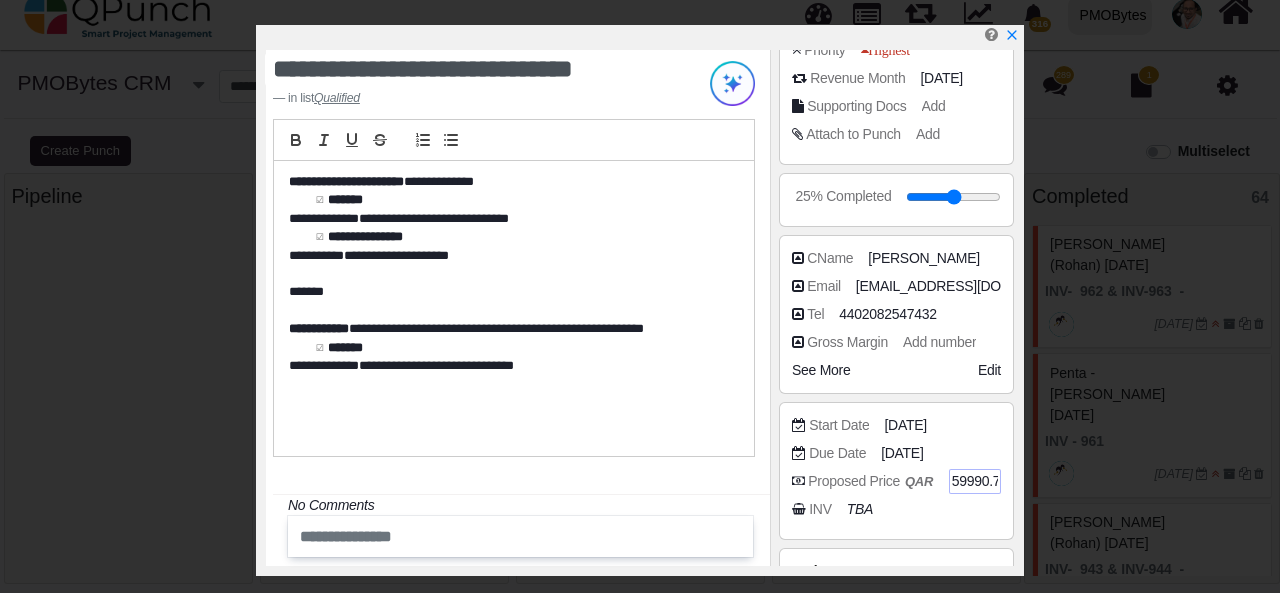 scroll, scrollTop: 365, scrollLeft: 0, axis: vertical 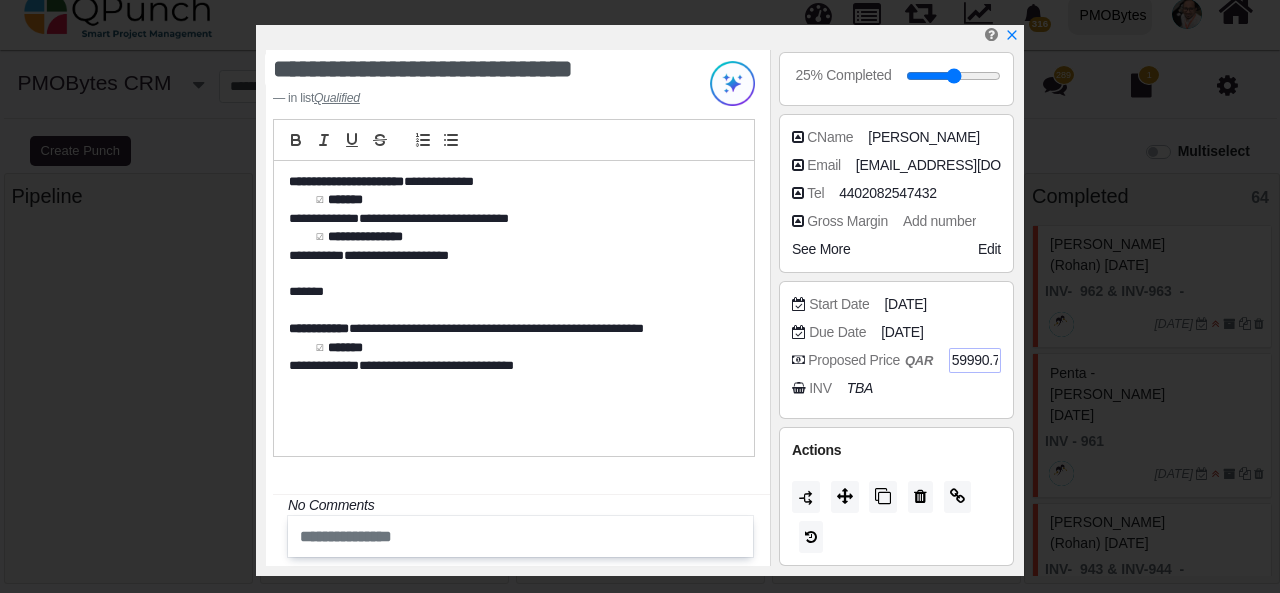 click on "59990.745634734" at bounding box center (1006, 360) 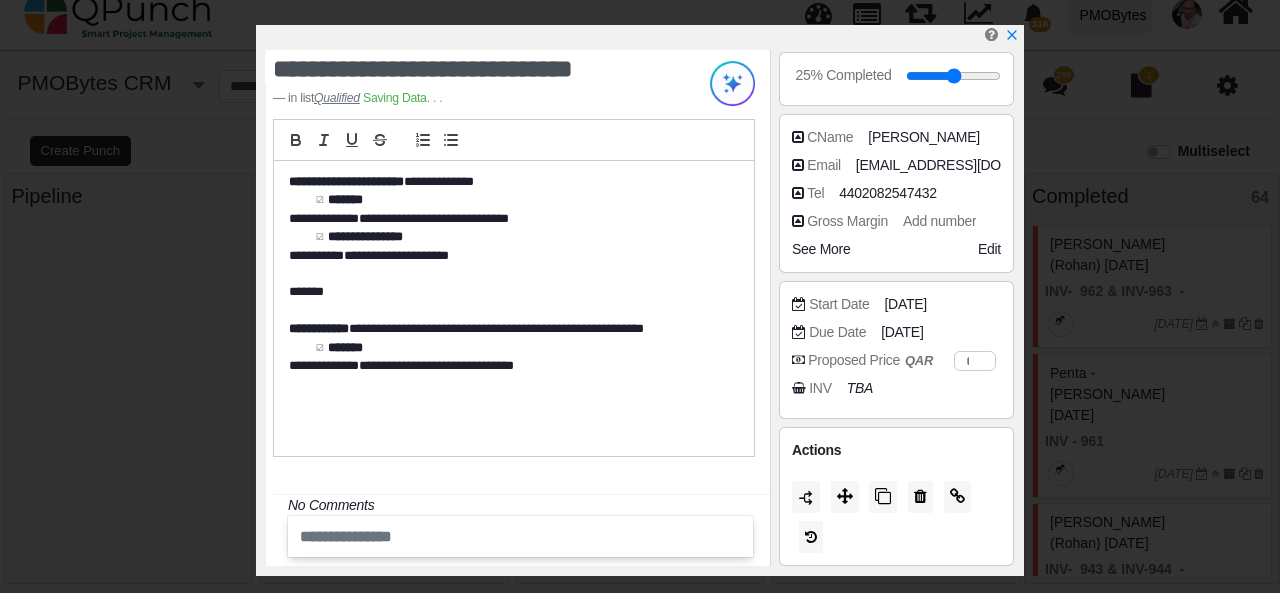 scroll, scrollTop: 0, scrollLeft: 104, axis: horizontal 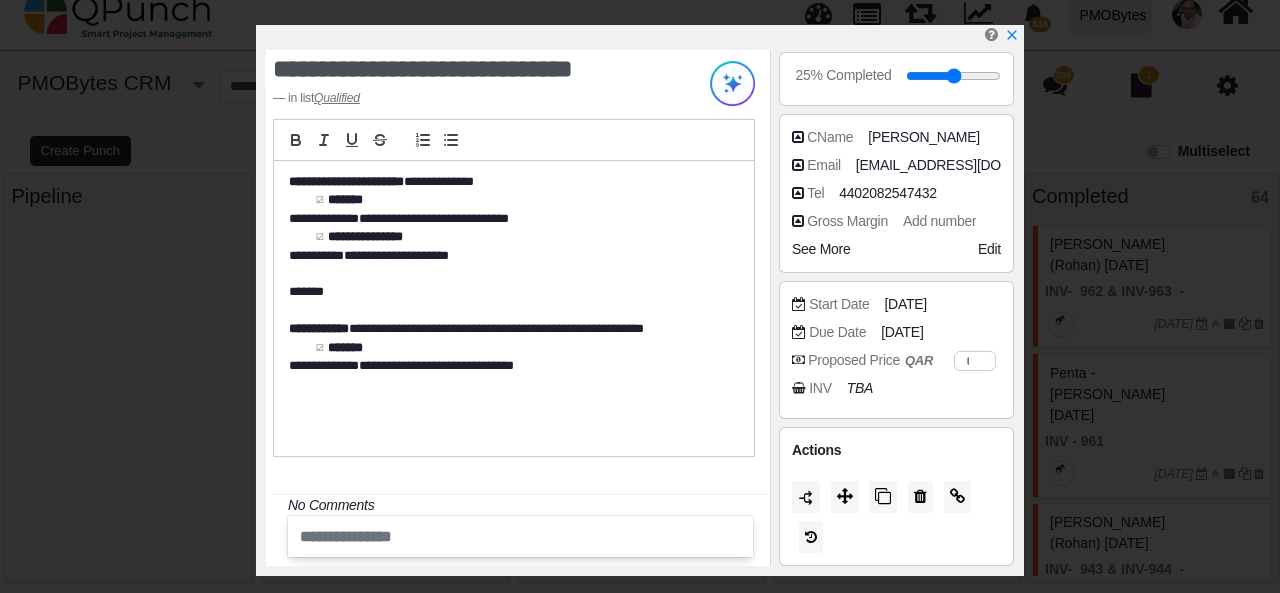 click on "See More" at bounding box center [821, 249] 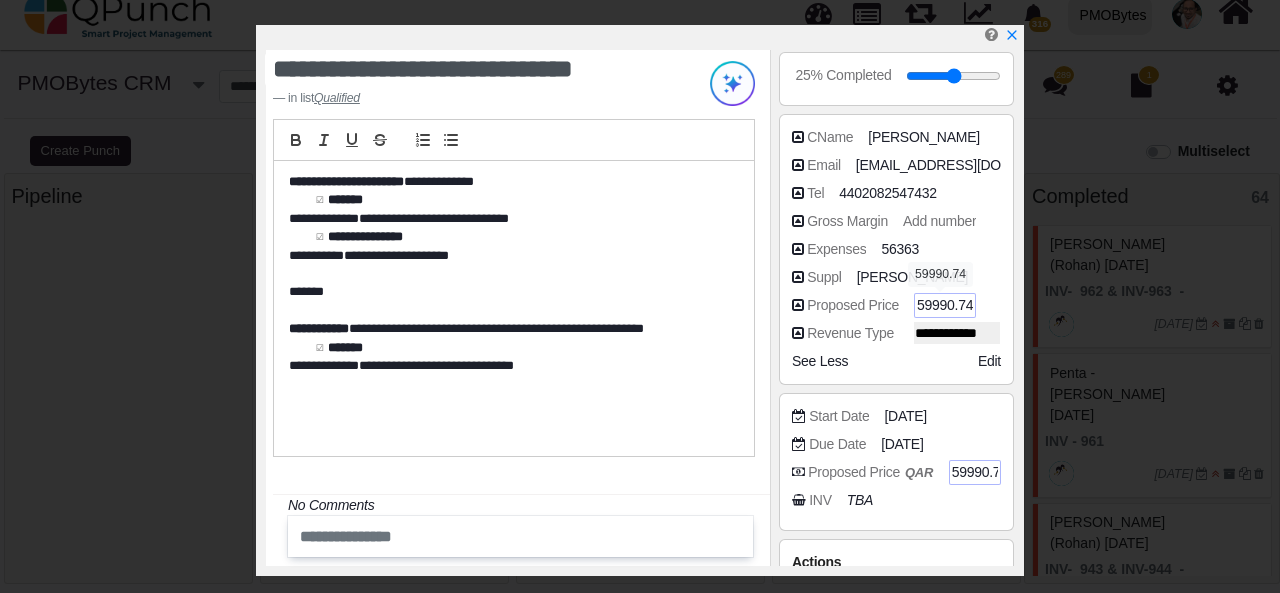 click on "59990.74" at bounding box center [945, 305] 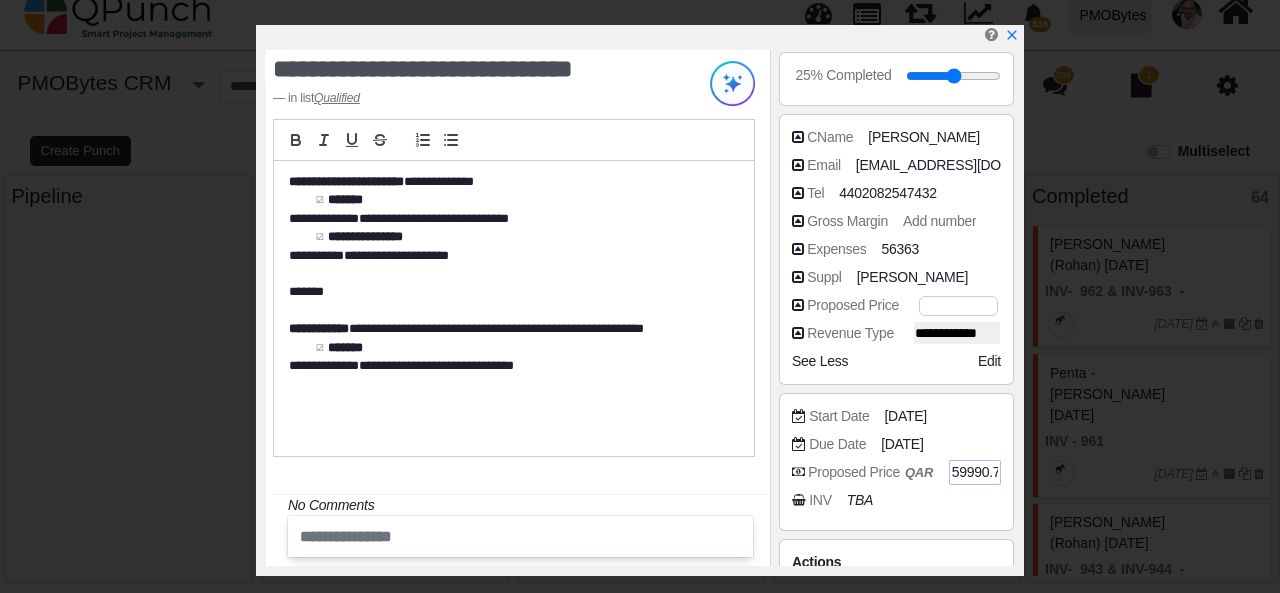 scroll, scrollTop: 0, scrollLeft: 0, axis: both 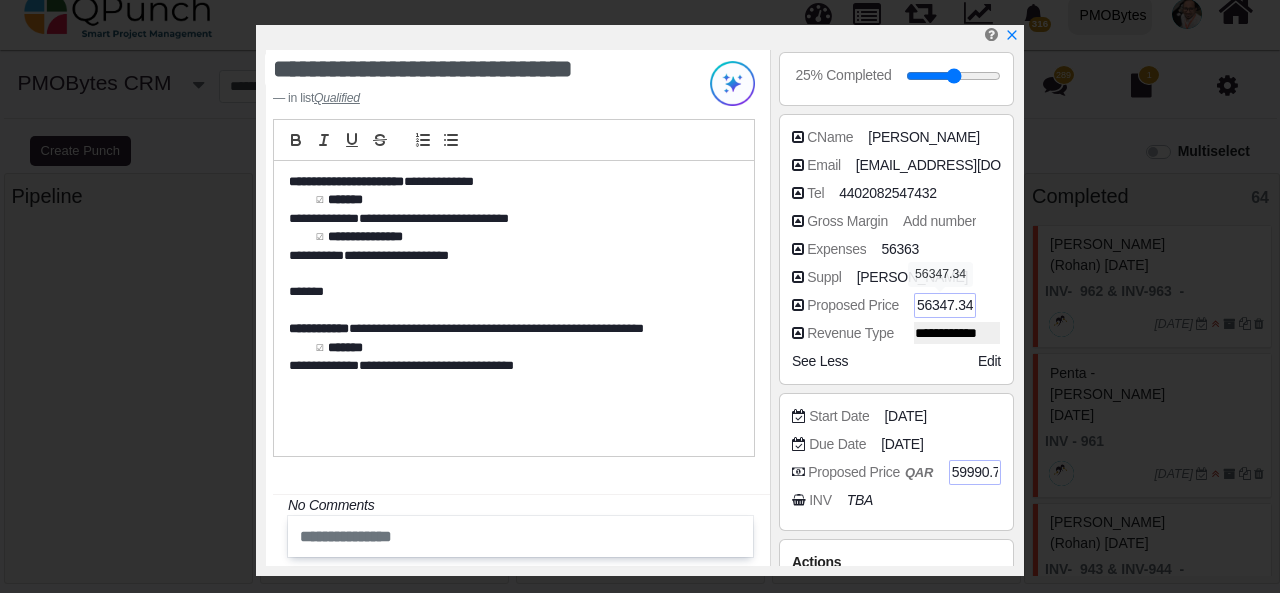 click on "56347.34" at bounding box center [945, 305] 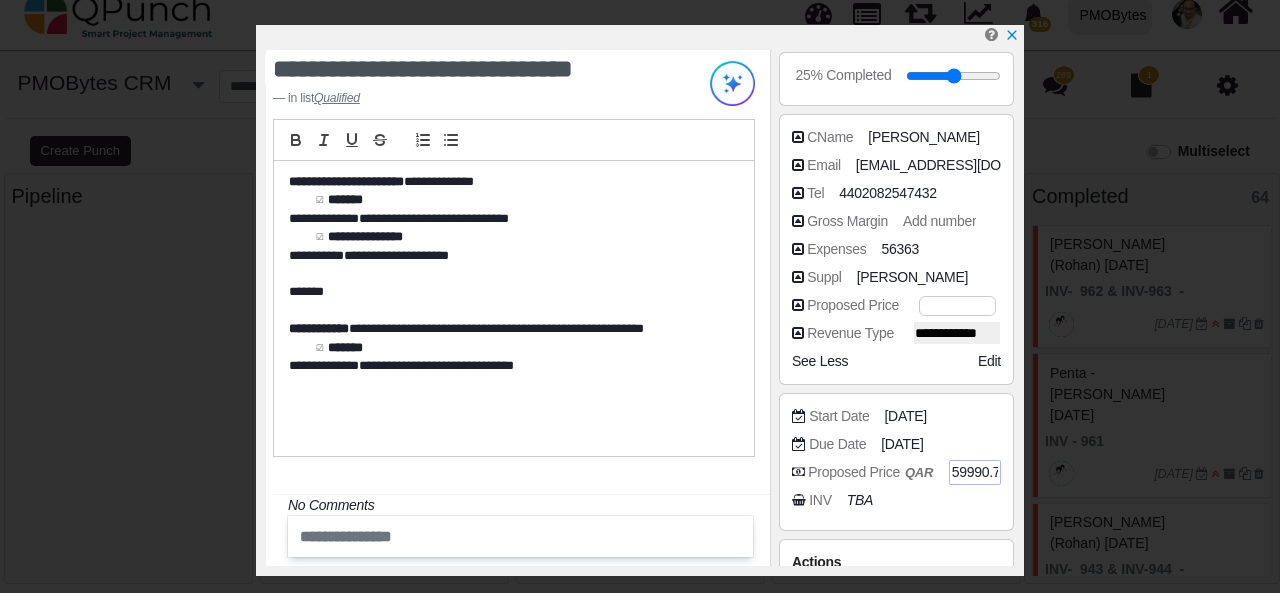 scroll, scrollTop: 0, scrollLeft: 15, axis: horizontal 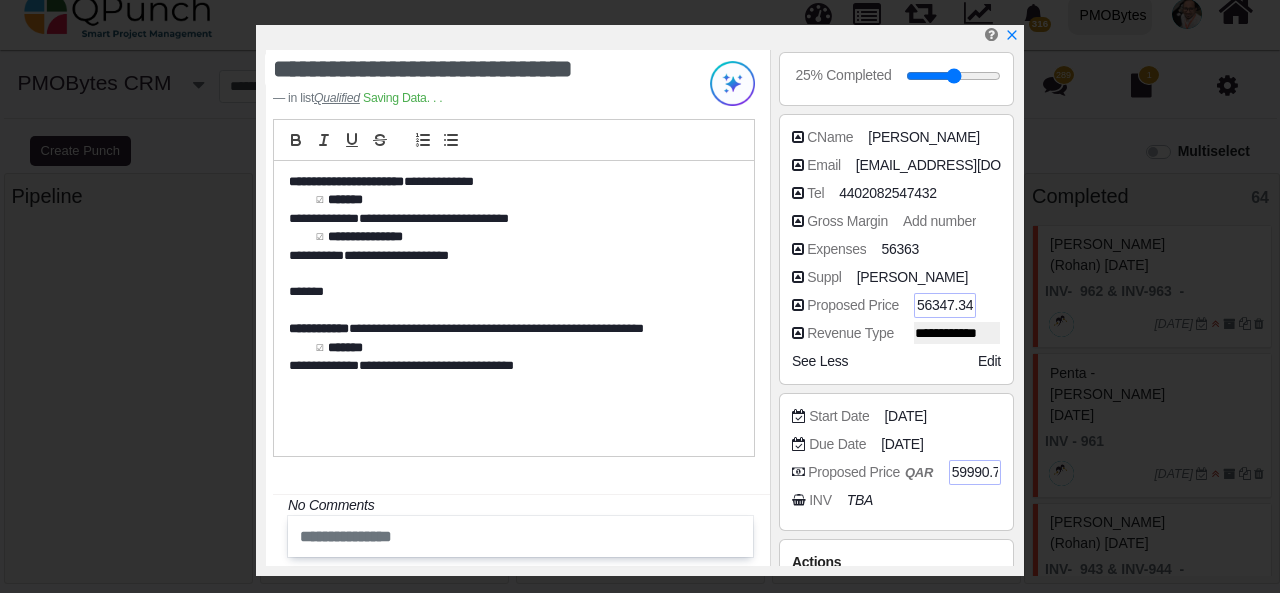 click on "59990.745634734" at bounding box center (1006, 472) 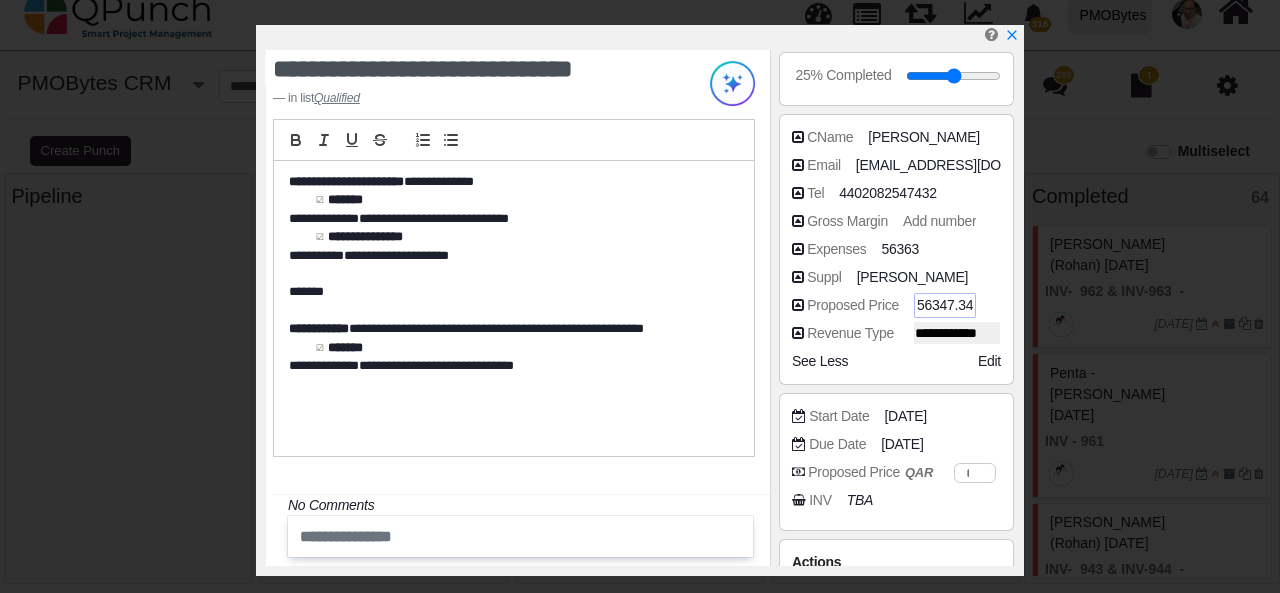 scroll, scrollTop: 0, scrollLeft: 52, axis: horizontal 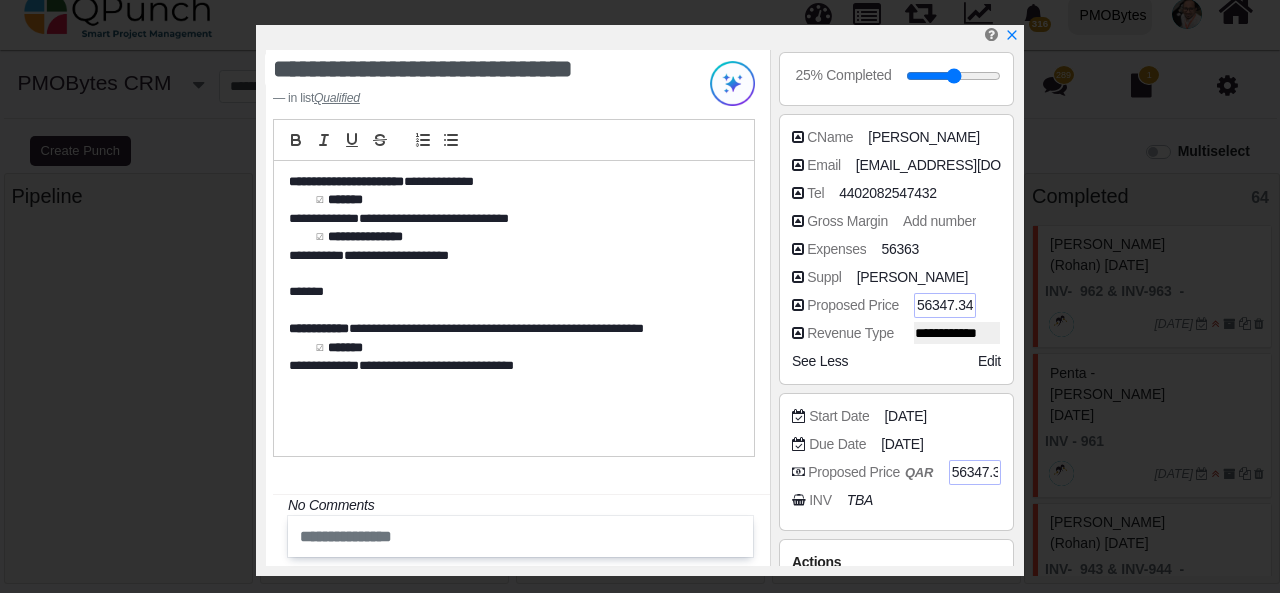 click on "**********" at bounding box center [514, 290] 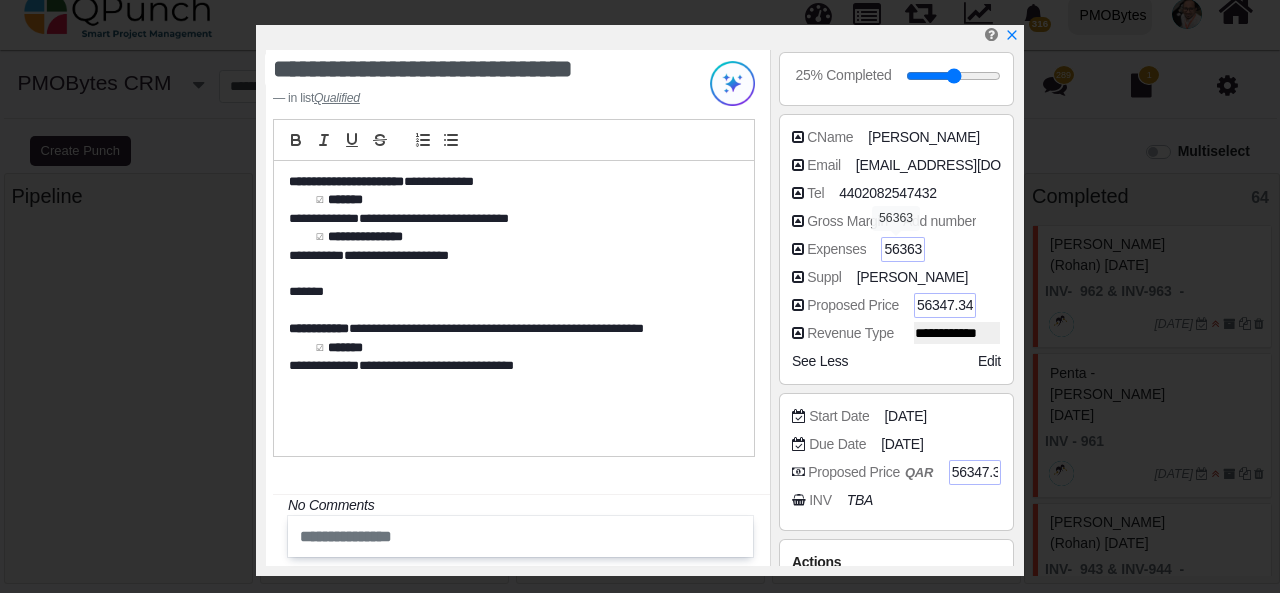 click on "56363" at bounding box center [903, 249] 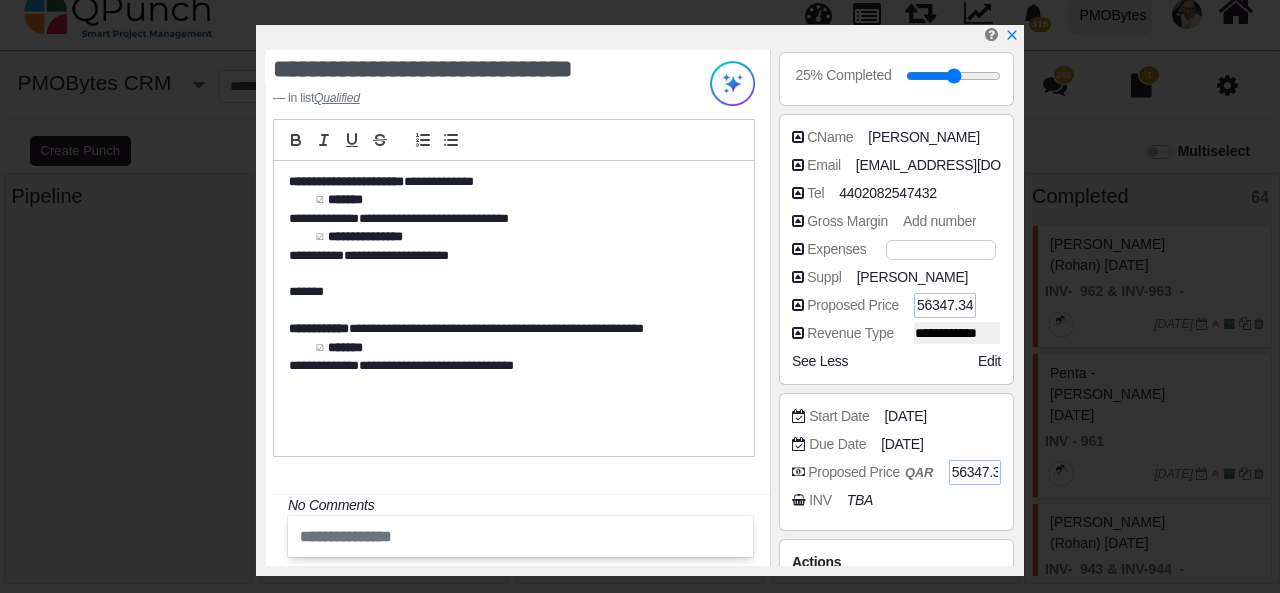 type on "*****" 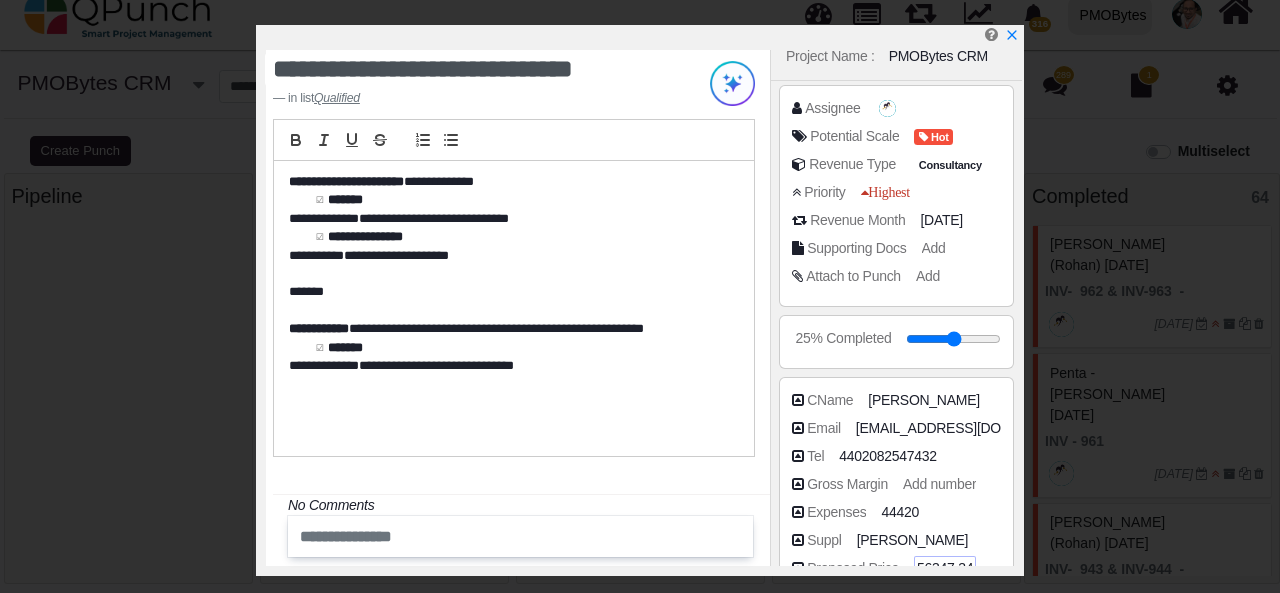 scroll, scrollTop: 65, scrollLeft: 0, axis: vertical 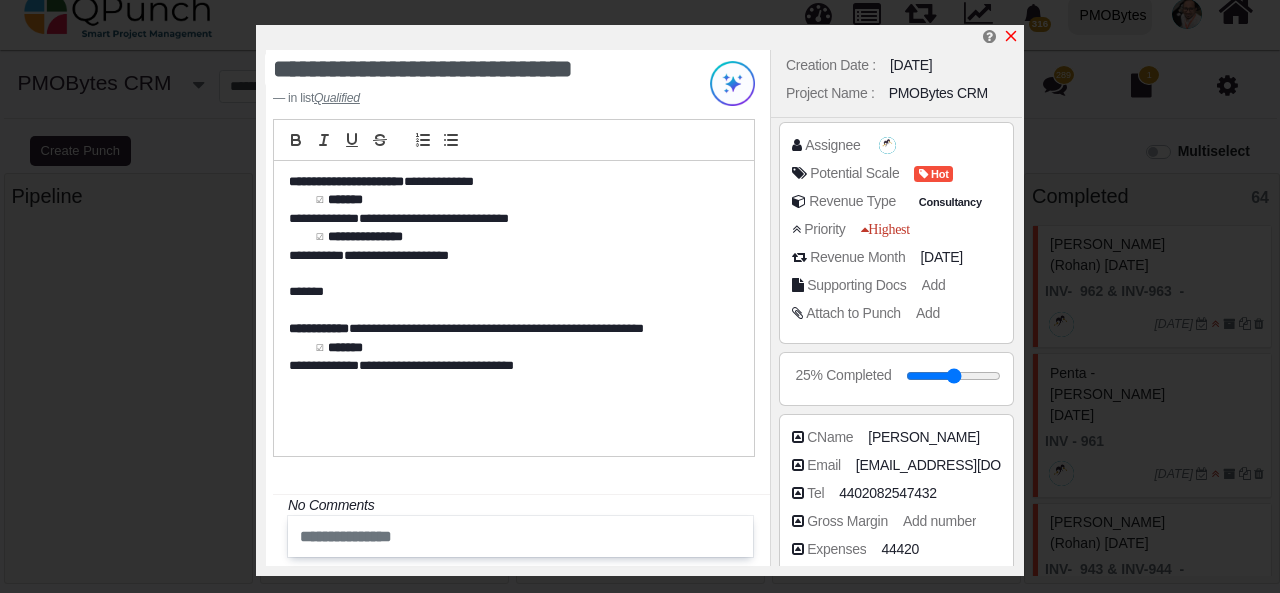 click 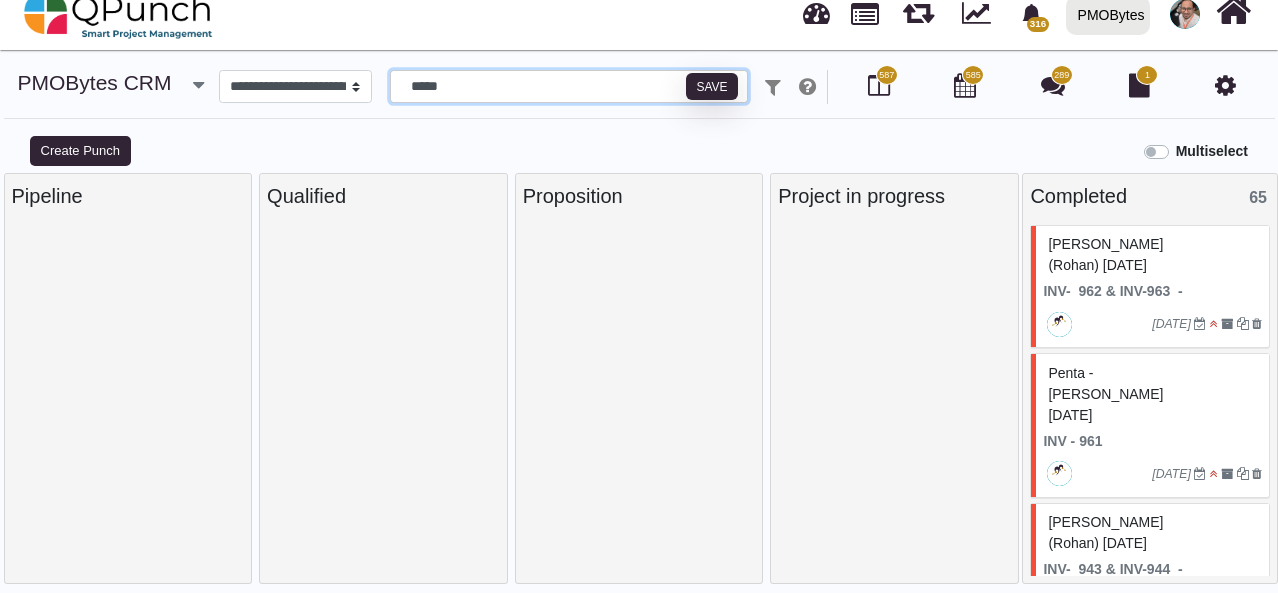click on "*****" at bounding box center (569, 87) 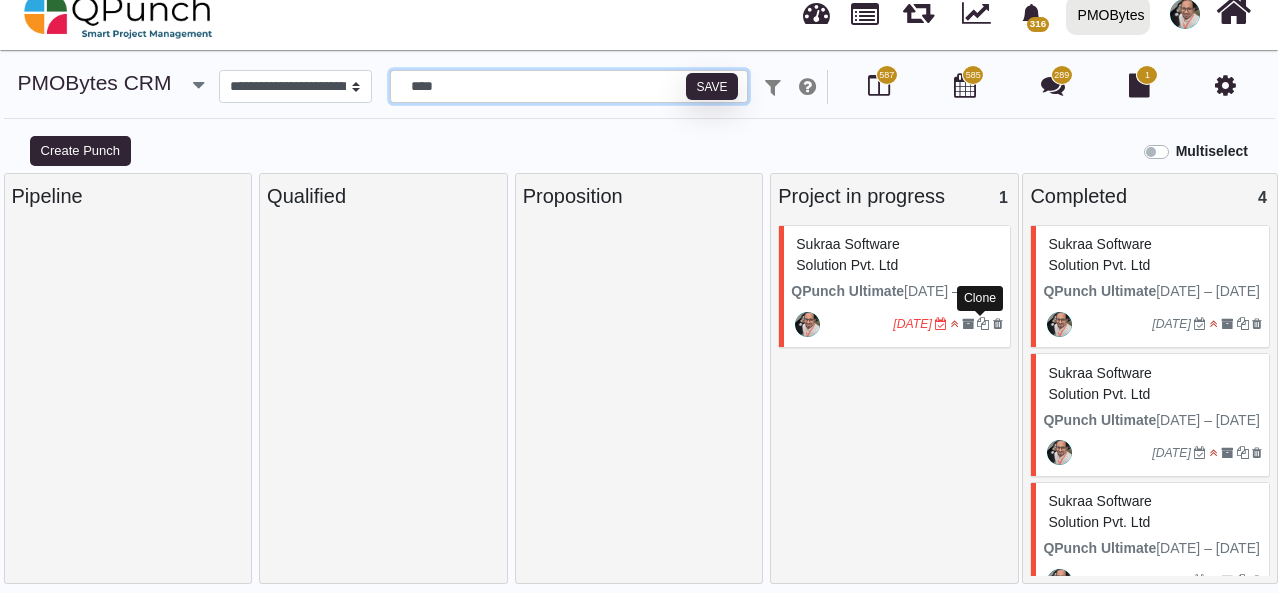 type on "****" 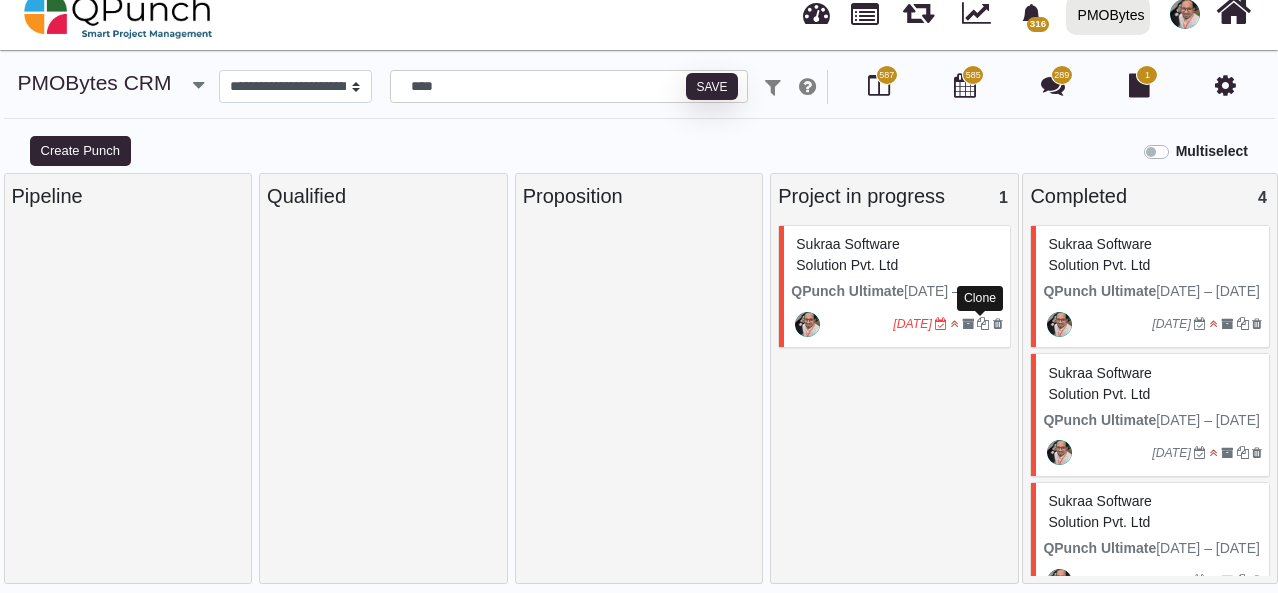 click at bounding box center (983, 324) 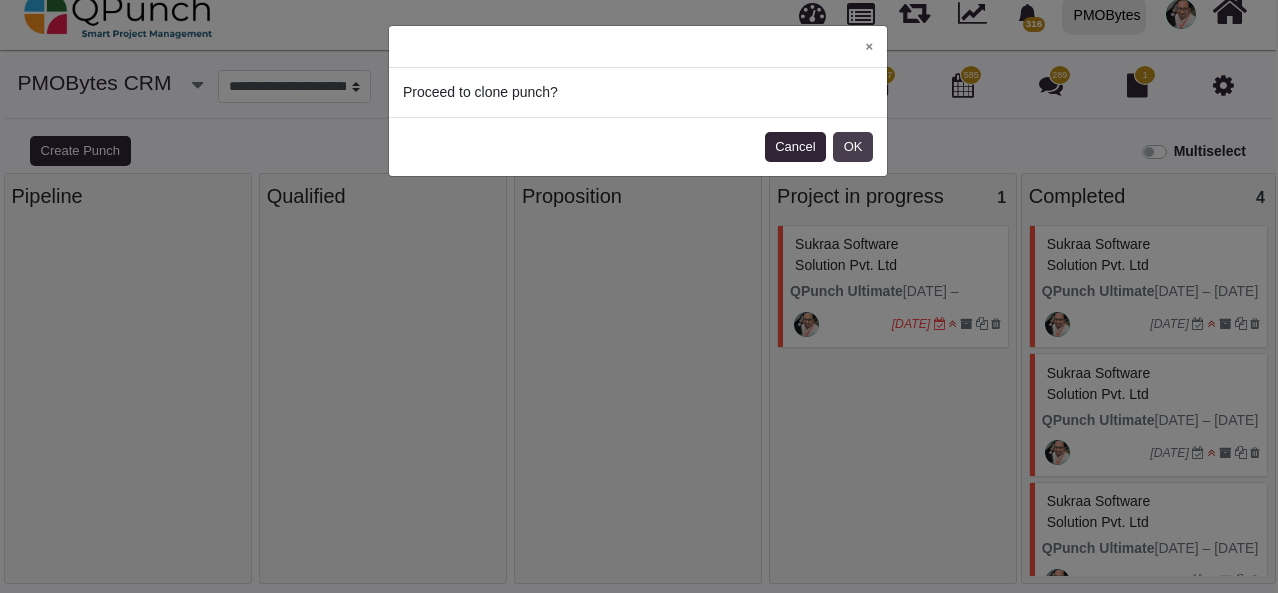 click on "OK" at bounding box center [853, 147] 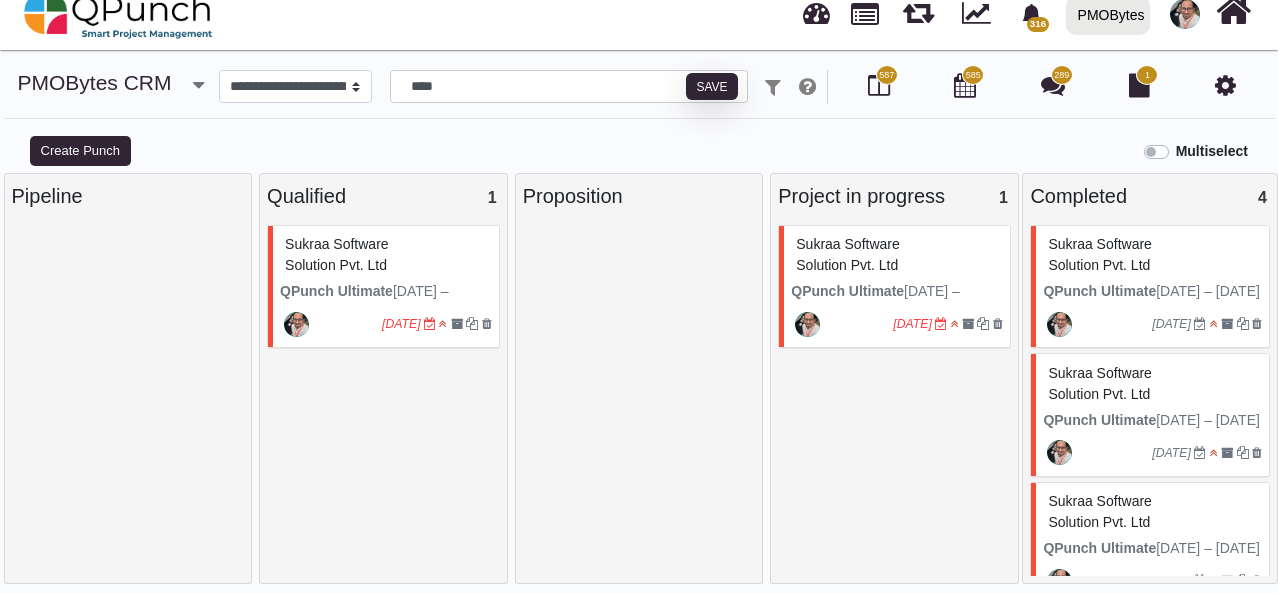 click on "Sukraa Software Solution Pvt. Ltd" at bounding box center [386, 255] 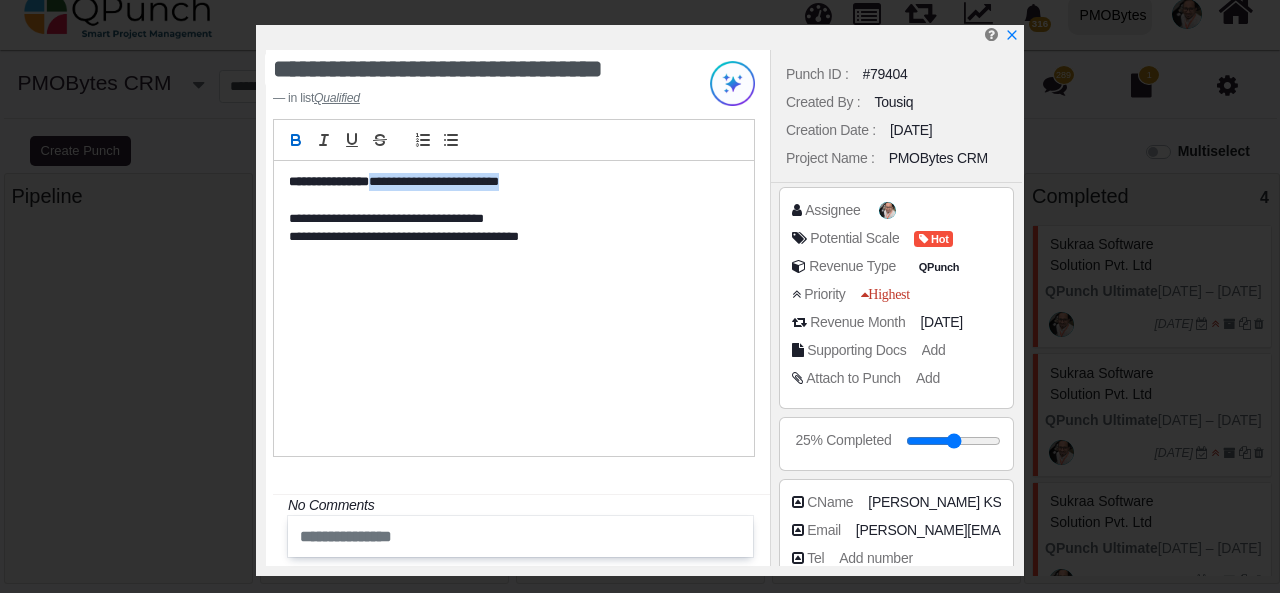 drag, startPoint x: 572, startPoint y: 178, endPoint x: 395, endPoint y: 177, distance: 177.00282 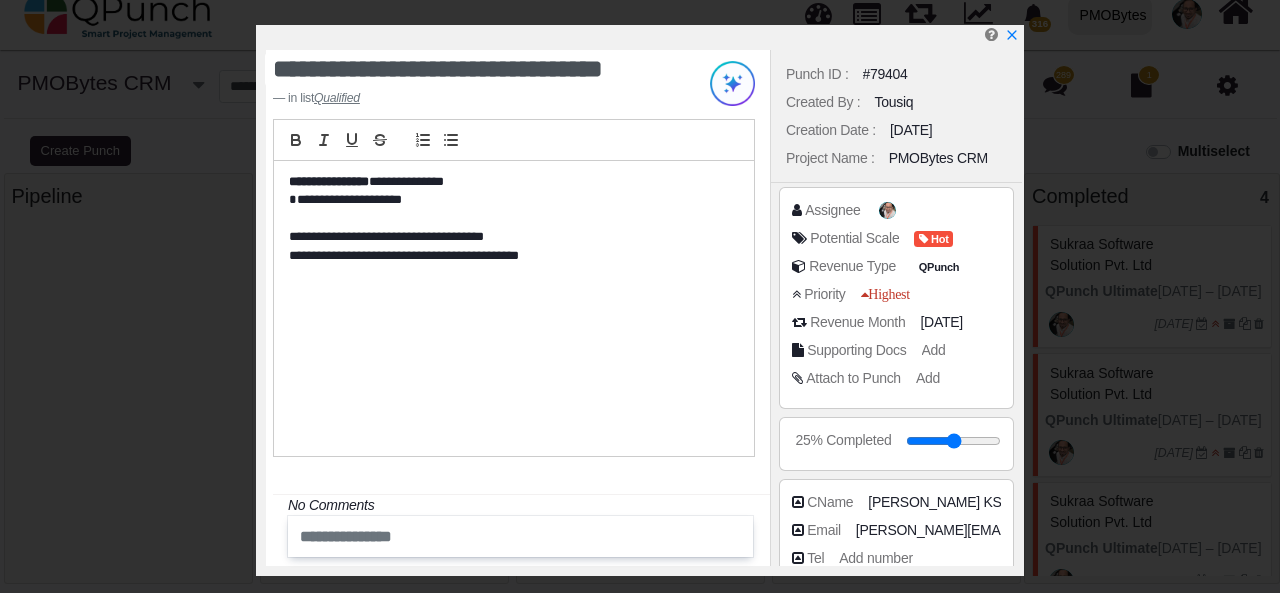 scroll, scrollTop: 0, scrollLeft: 0, axis: both 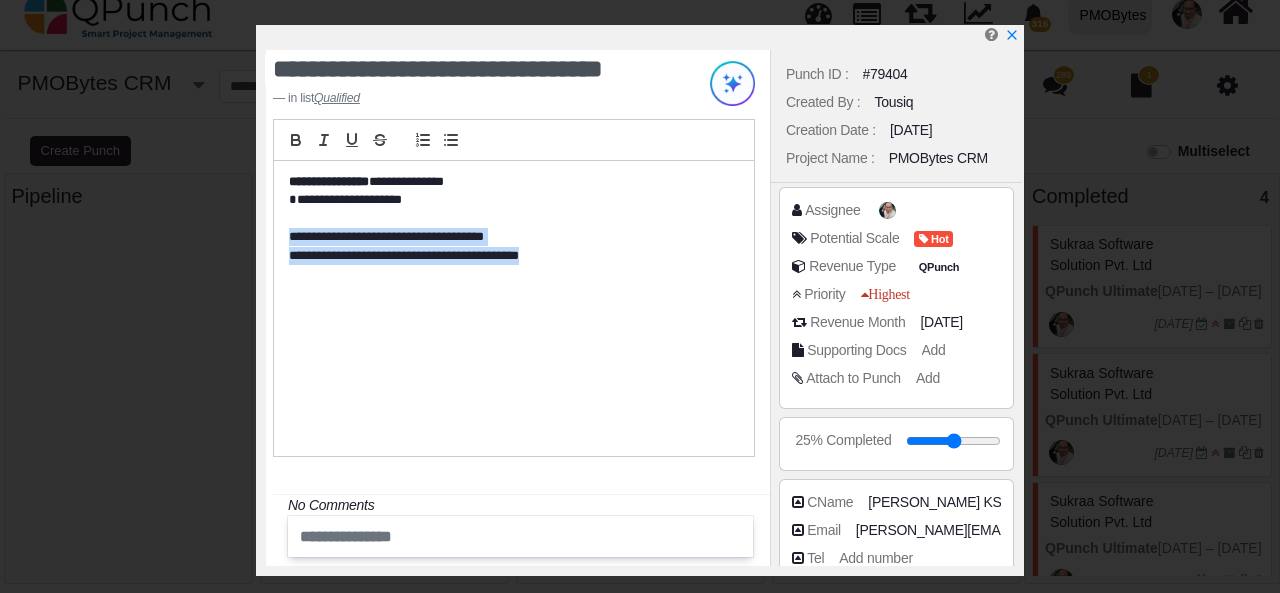 drag, startPoint x: 567, startPoint y: 256, endPoint x: 240, endPoint y: 239, distance: 327.4416 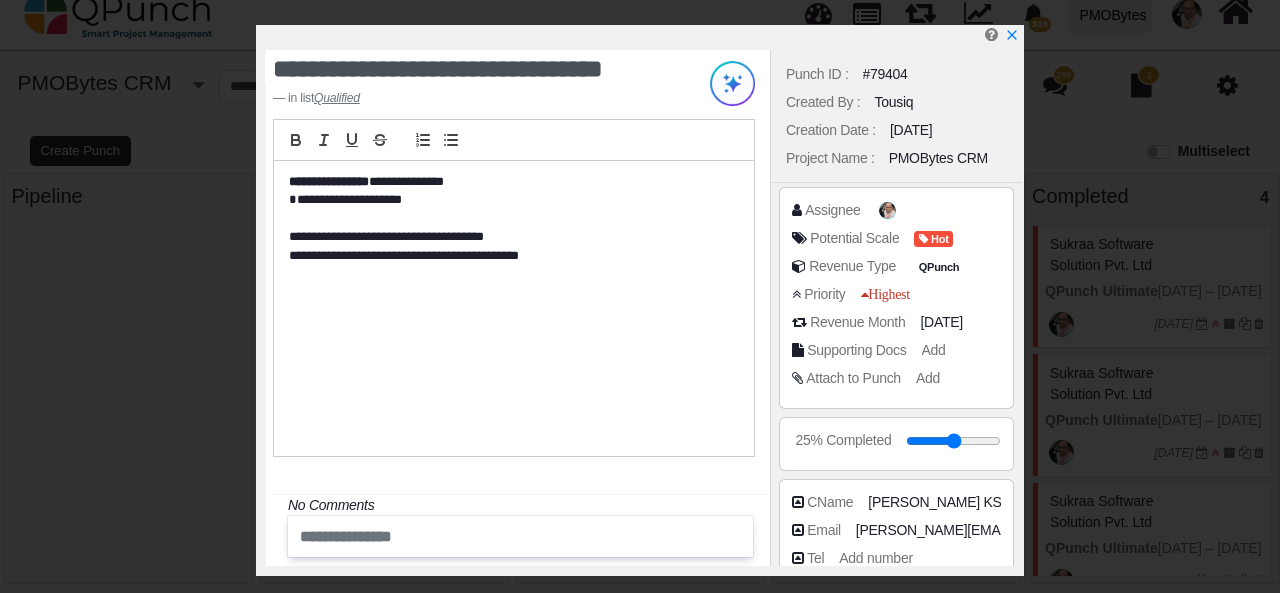 scroll, scrollTop: 0, scrollLeft: 0, axis: both 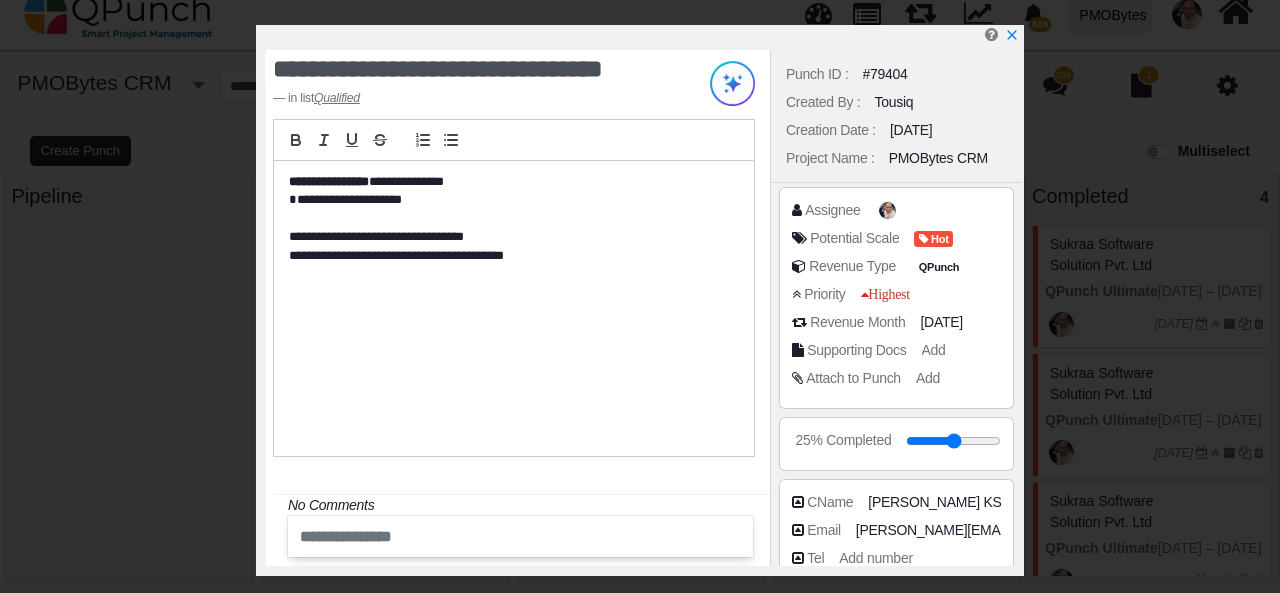 click on "**********" at bounding box center [514, 309] 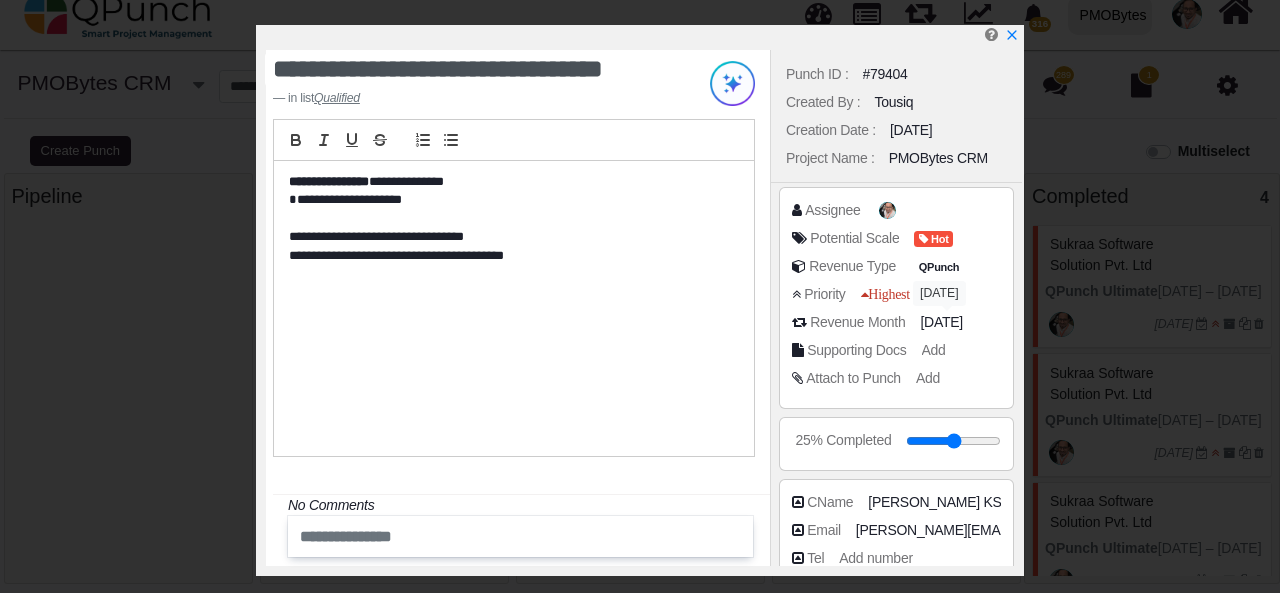 click on "[DATE]" at bounding box center [941, 322] 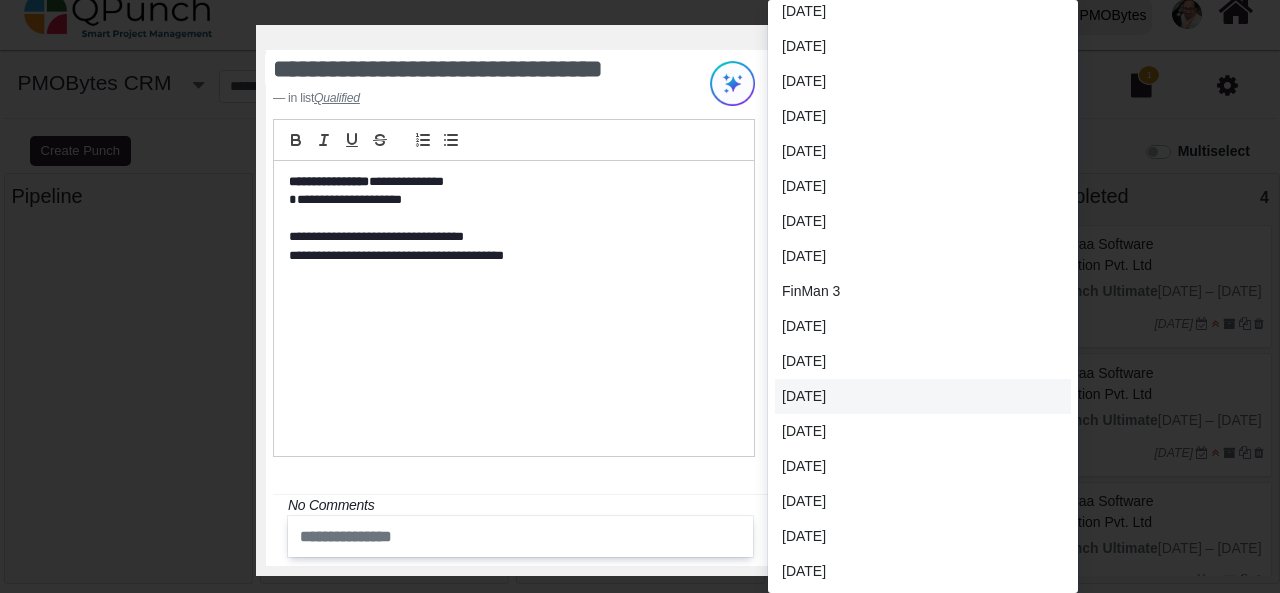 scroll, scrollTop: 900, scrollLeft: 0, axis: vertical 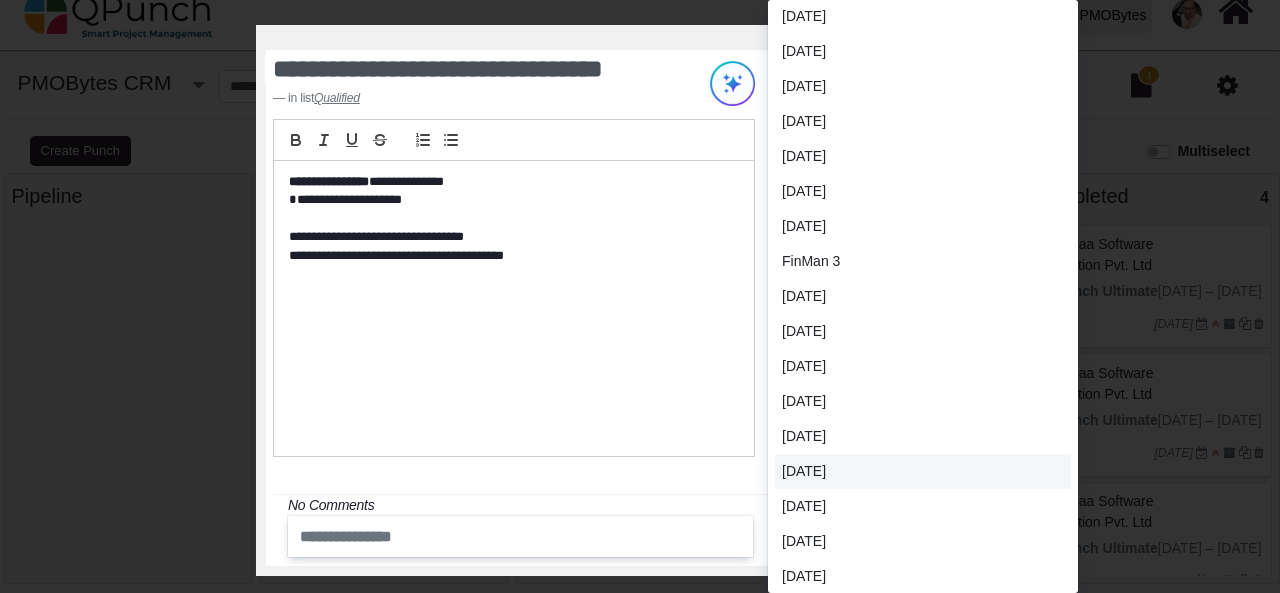 click on "[DATE]" at bounding box center [892, 471] 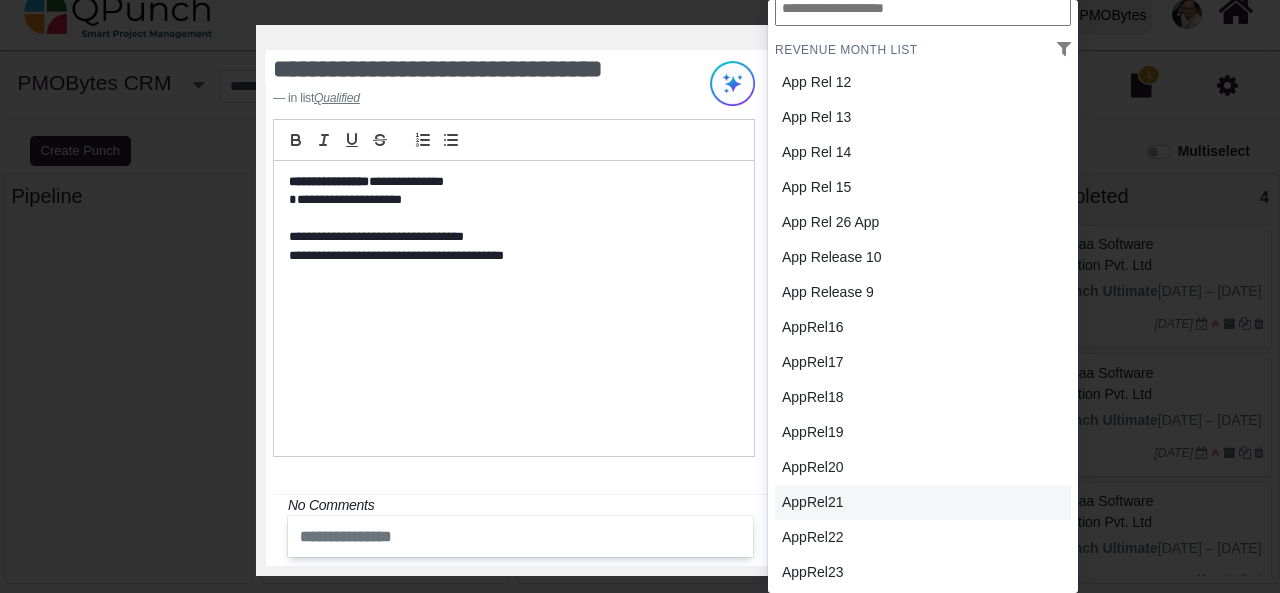 scroll, scrollTop: 0, scrollLeft: 0, axis: both 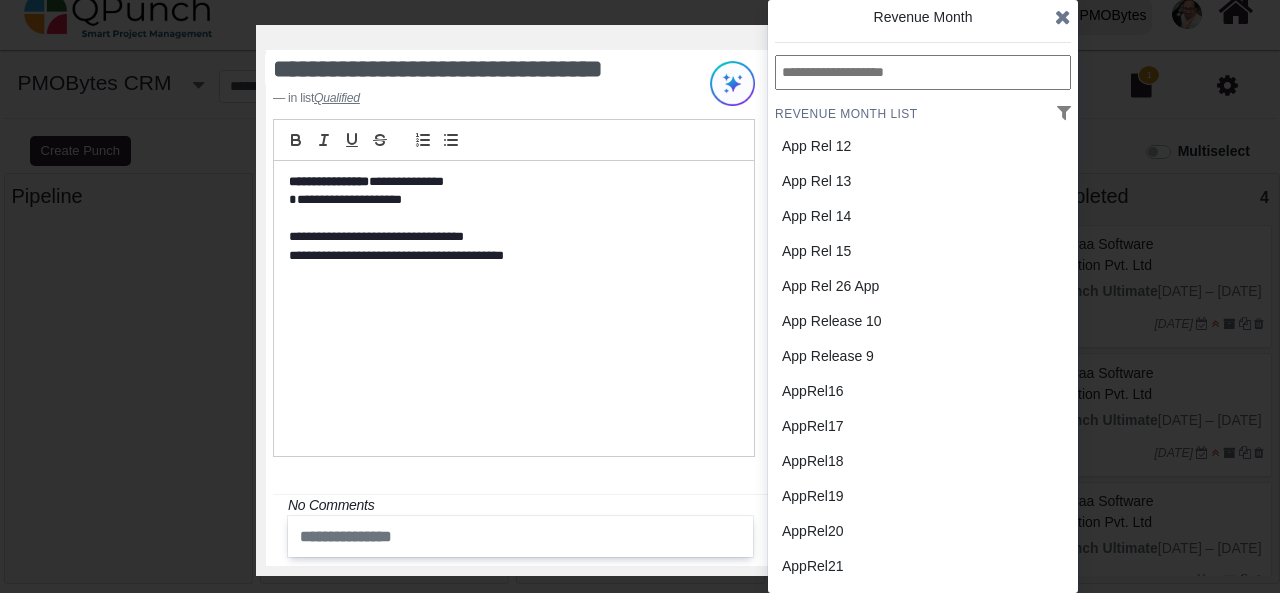 click at bounding box center [1063, 17] 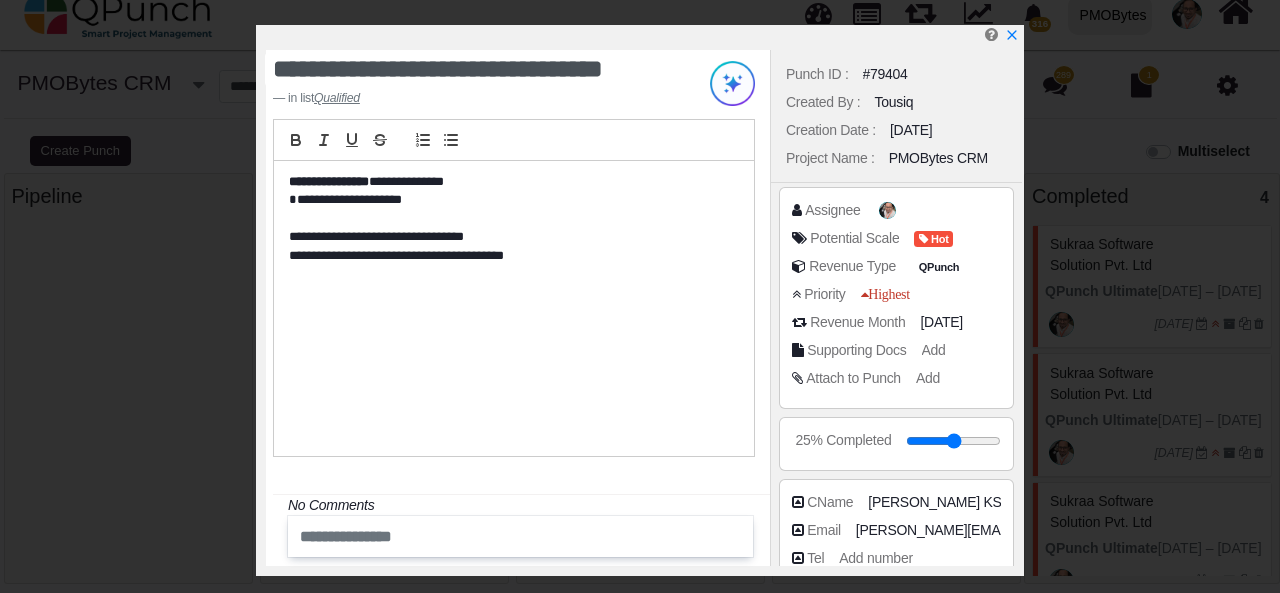 scroll, scrollTop: 200, scrollLeft: 0, axis: vertical 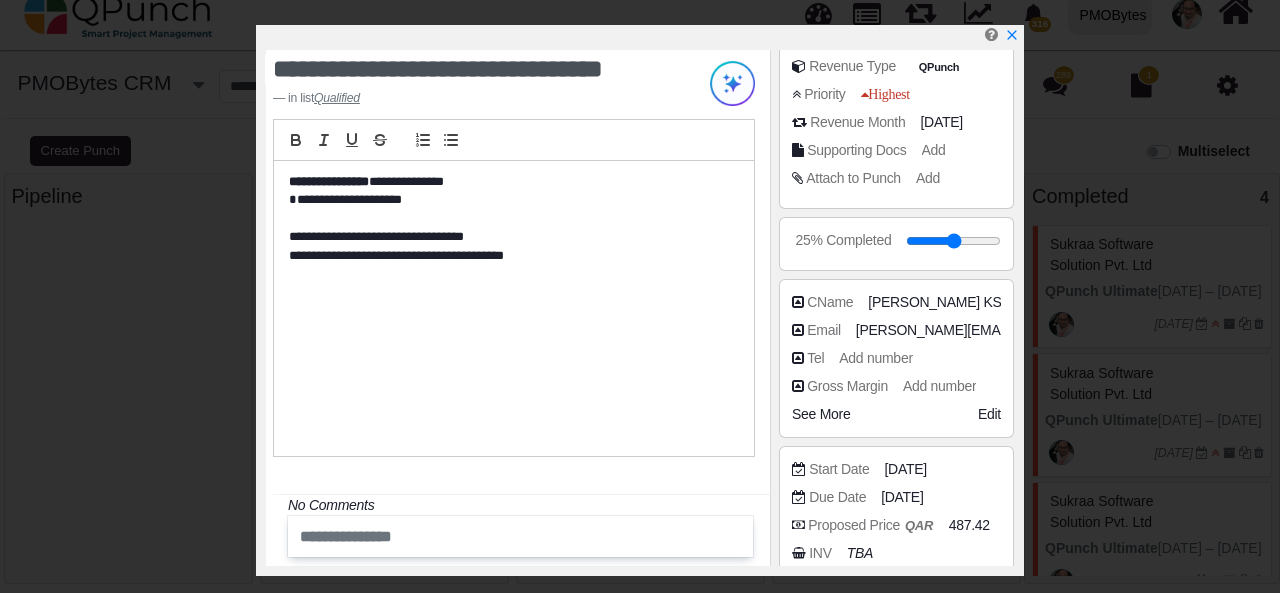 click on "See More" at bounding box center (821, 414) 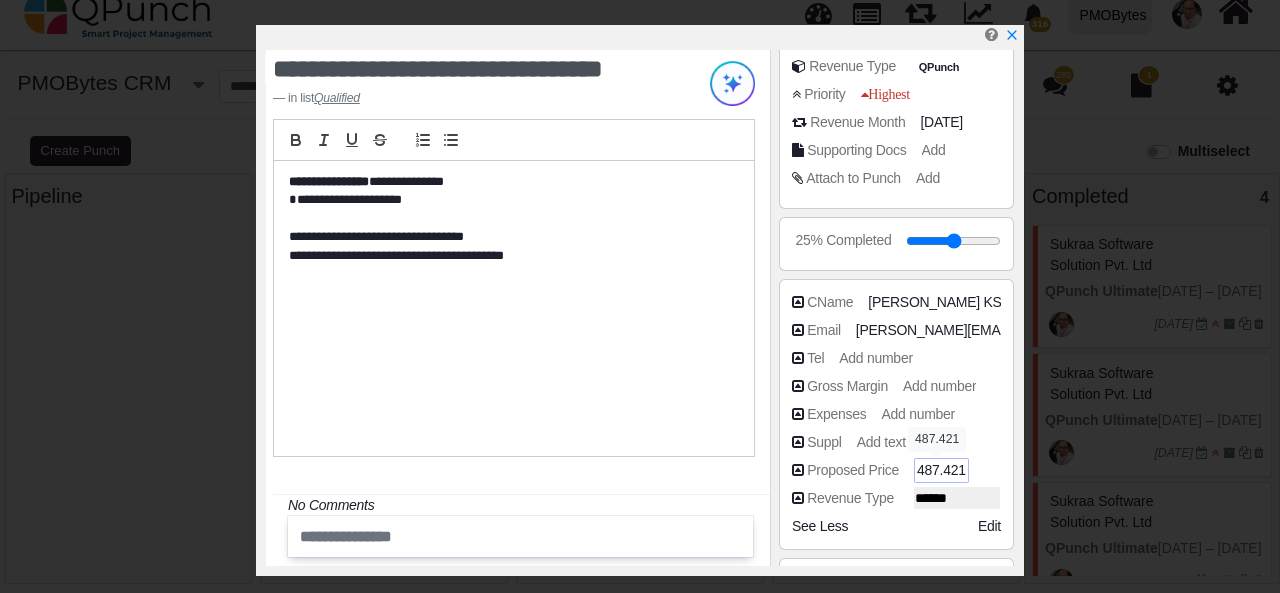click on "487.421" at bounding box center [941, 470] 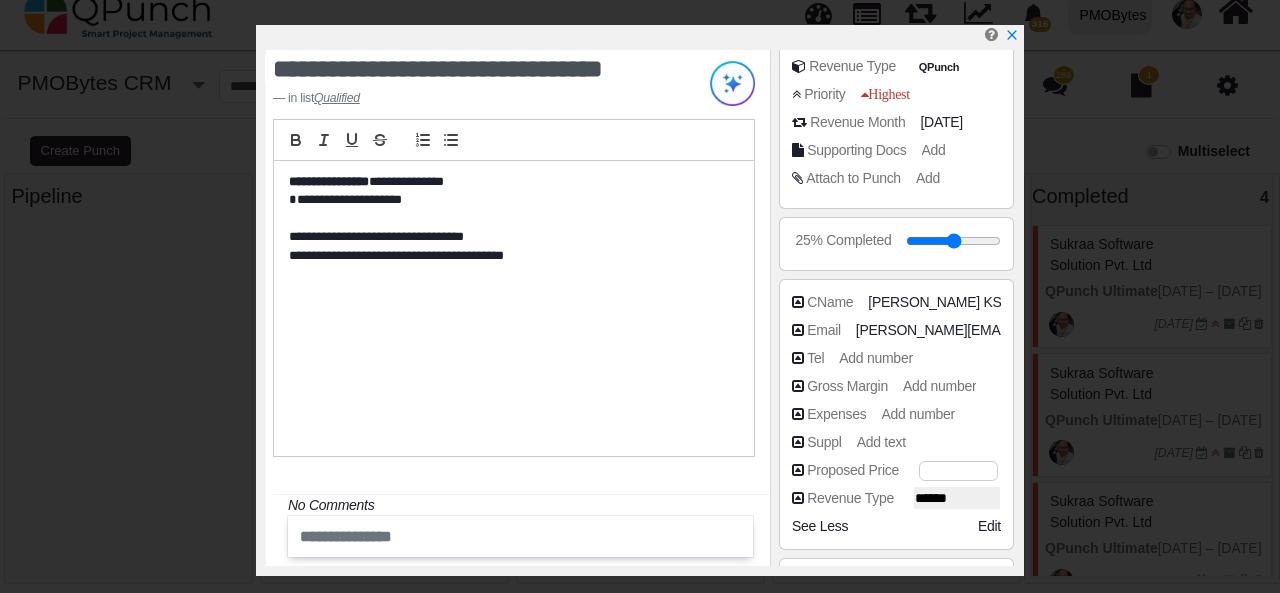 scroll, scrollTop: 0, scrollLeft: 0, axis: both 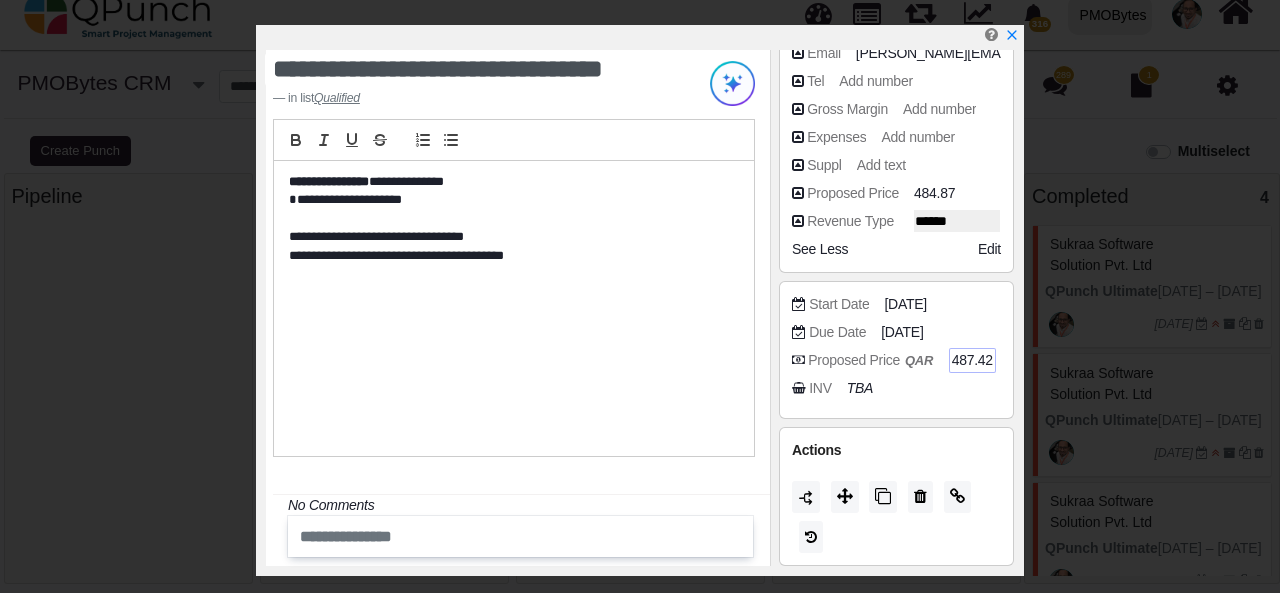 click on "487.42" at bounding box center [972, 360] 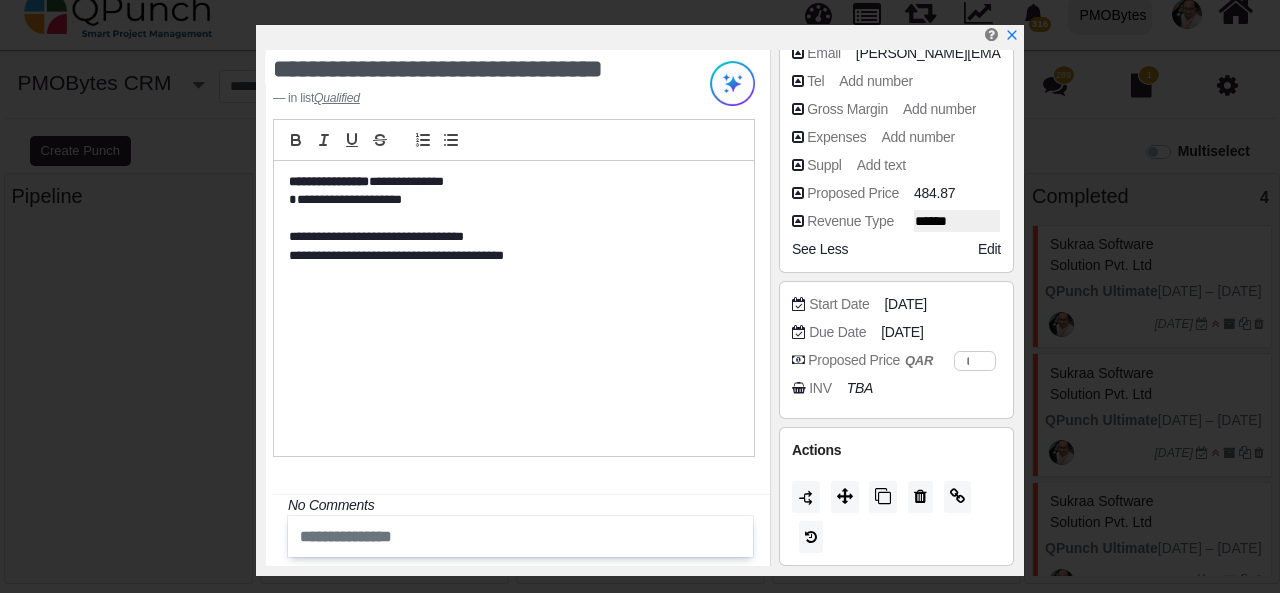 scroll, scrollTop: 0, scrollLeft: 36, axis: horizontal 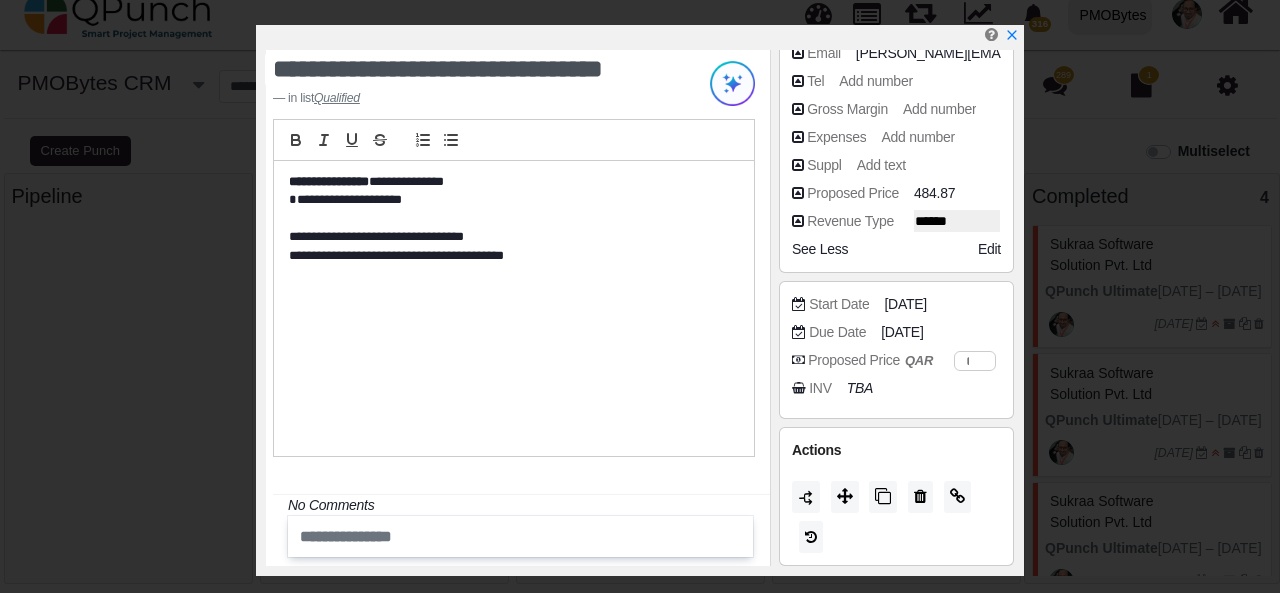 paste 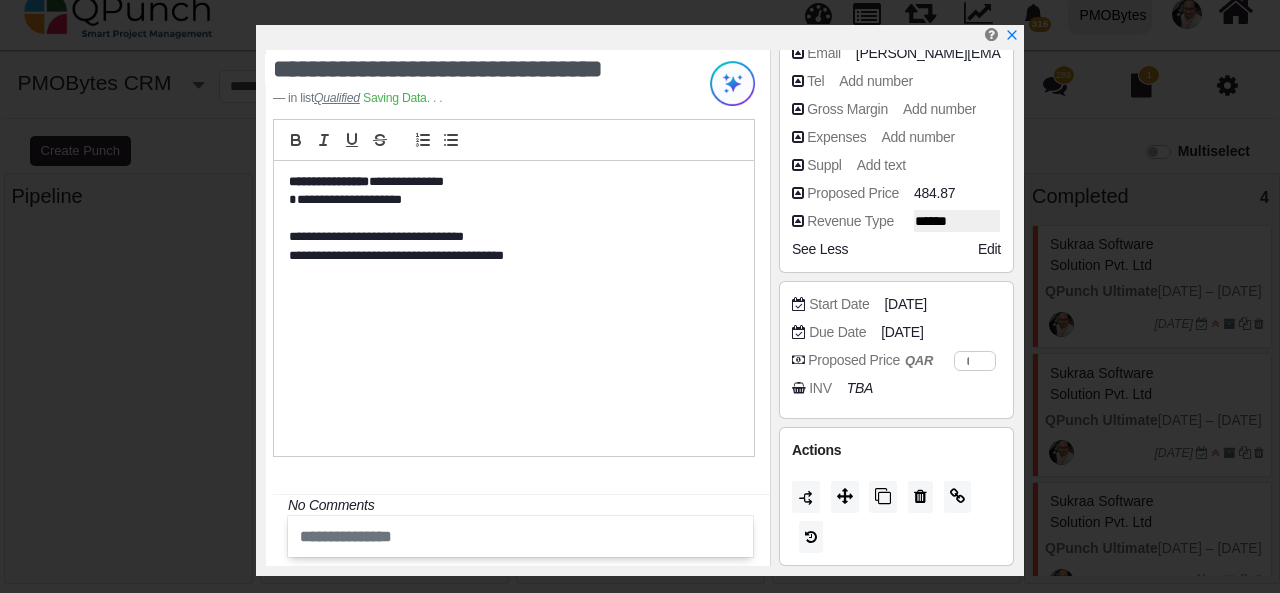 scroll, scrollTop: 0, scrollLeft: 0, axis: both 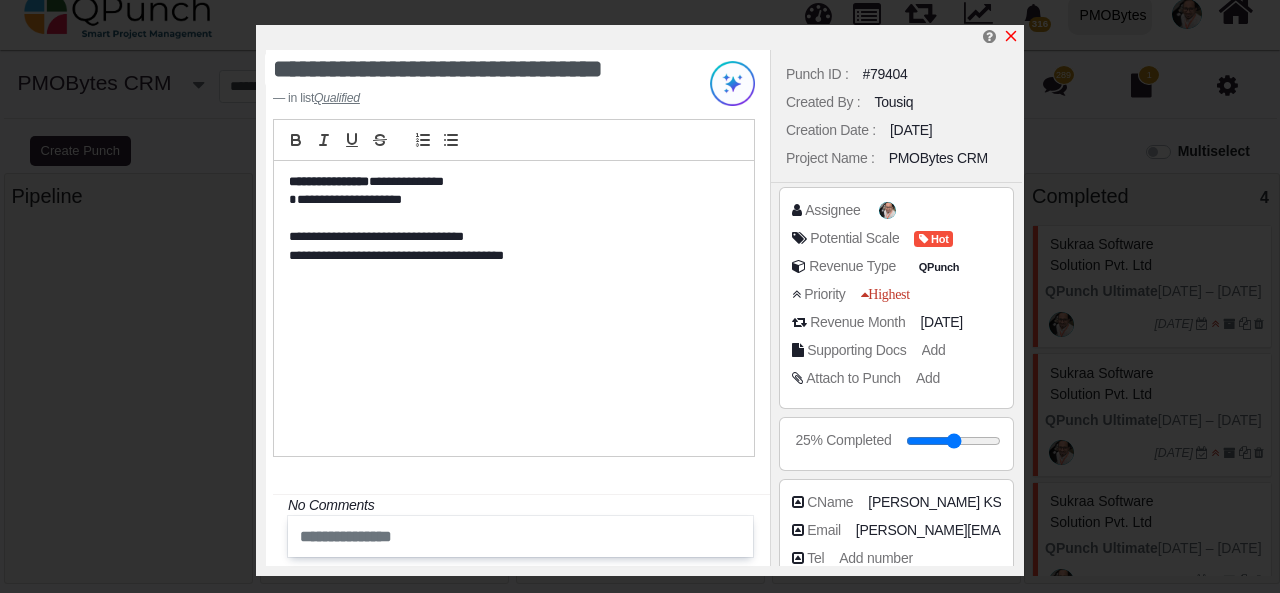 click 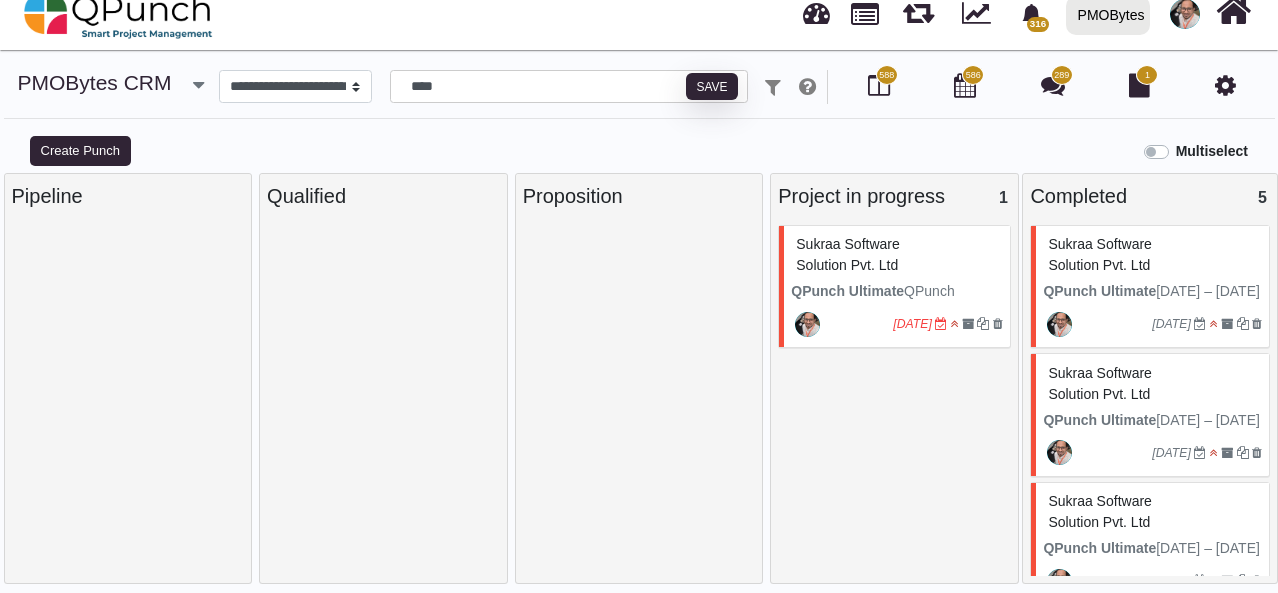 click at bounding box center [198, 85] 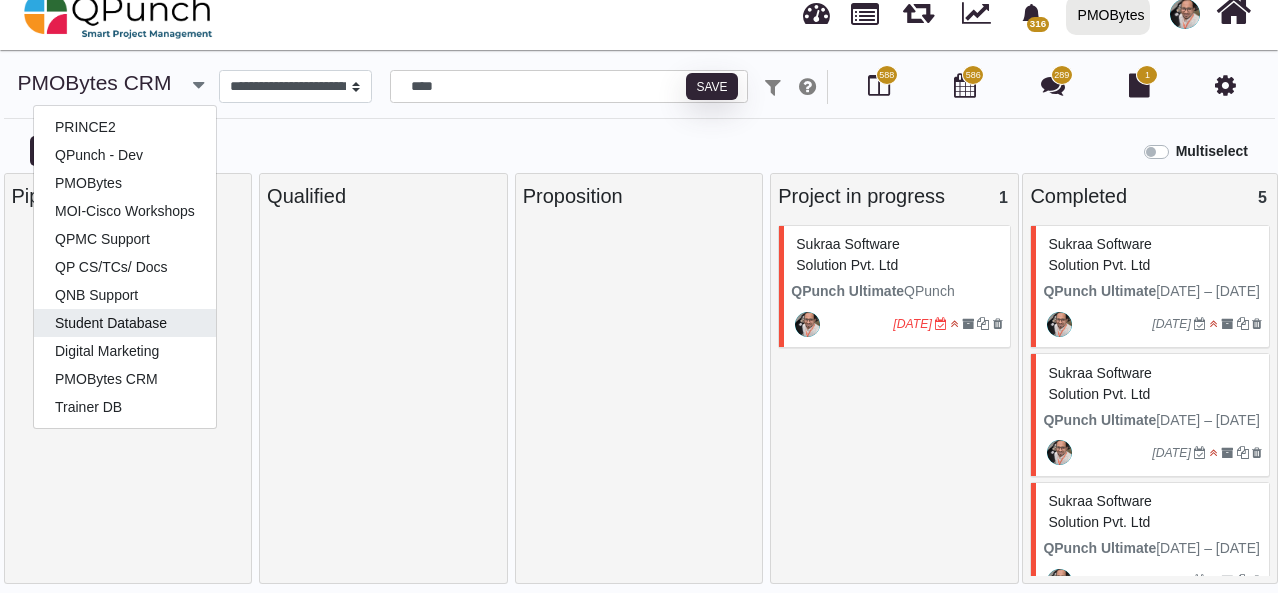 click on "Student Database" at bounding box center (125, 323) 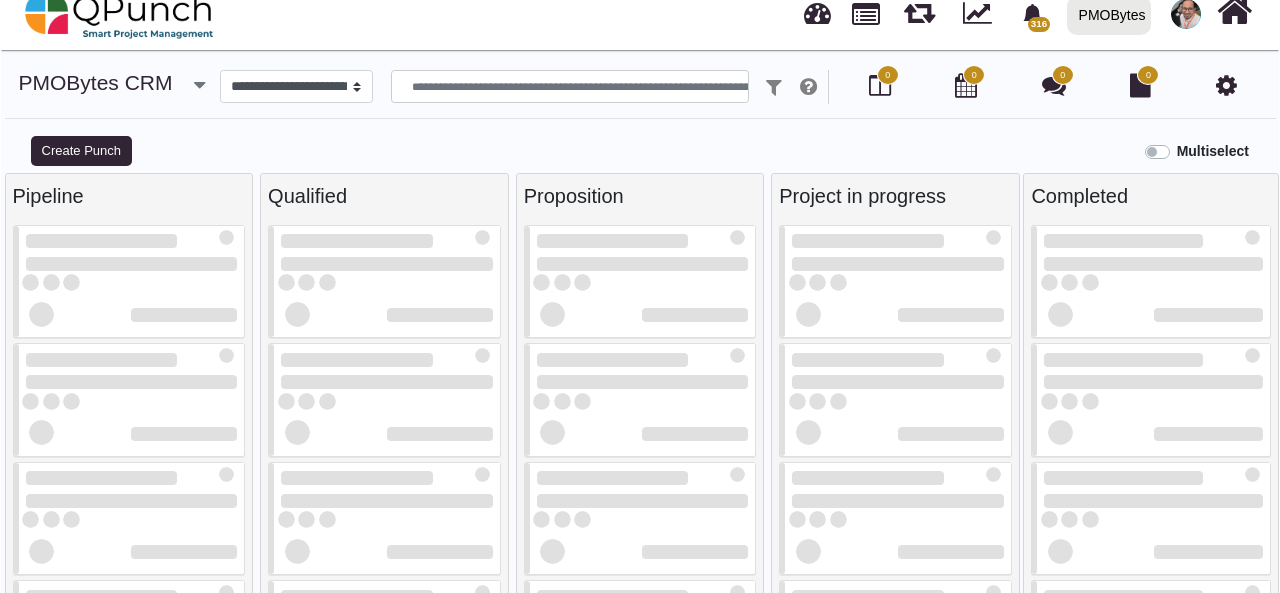scroll, scrollTop: 0, scrollLeft: 0, axis: both 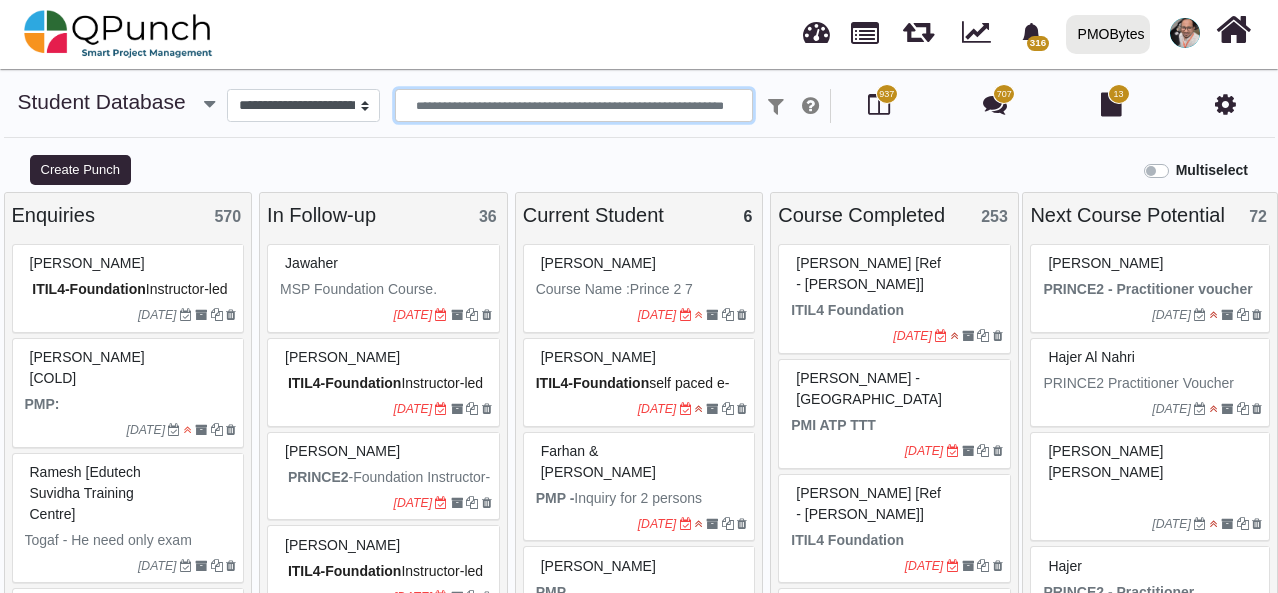 click at bounding box center (574, 106) 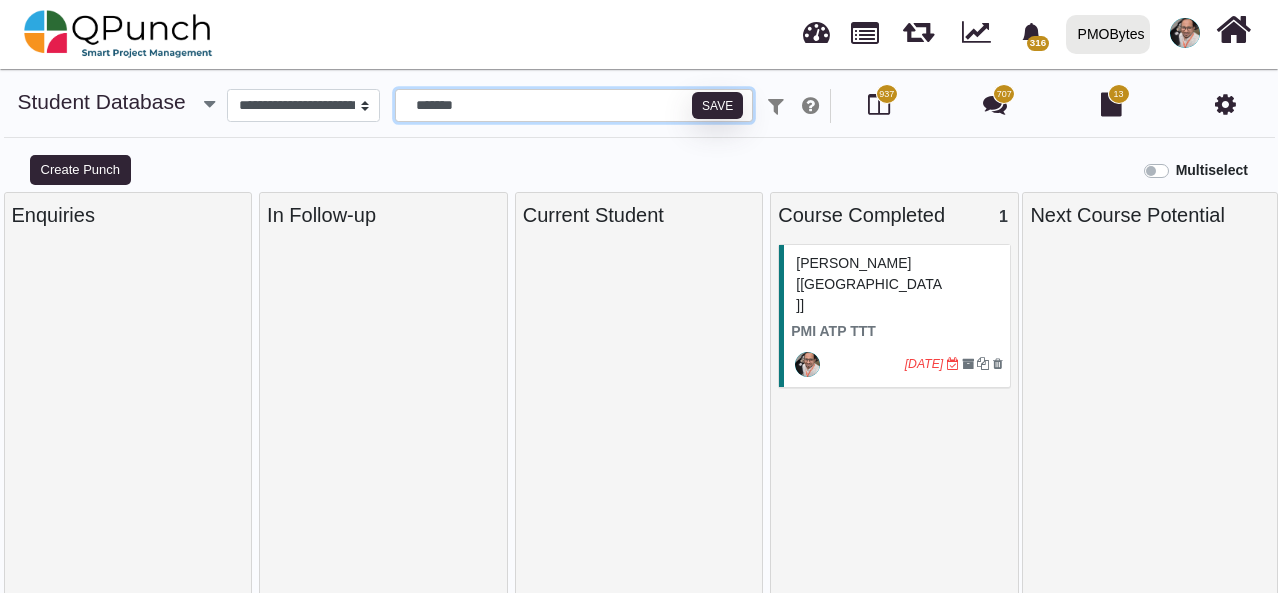 type on "*******" 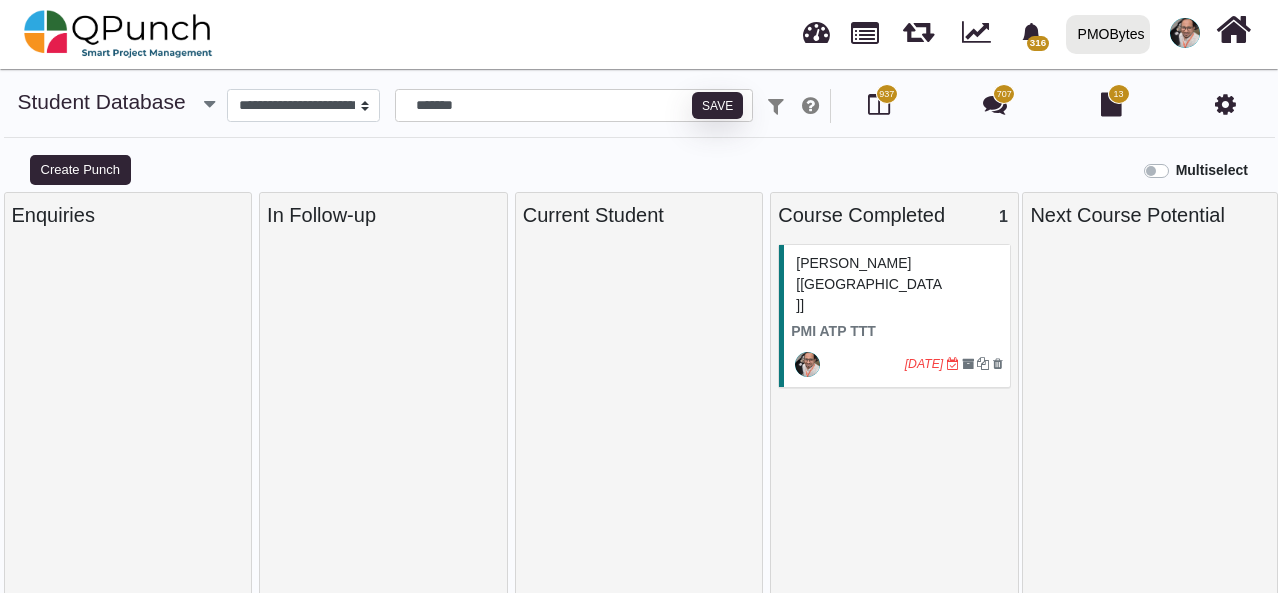 click on "PMI ATP TTT" at bounding box center [897, 331] 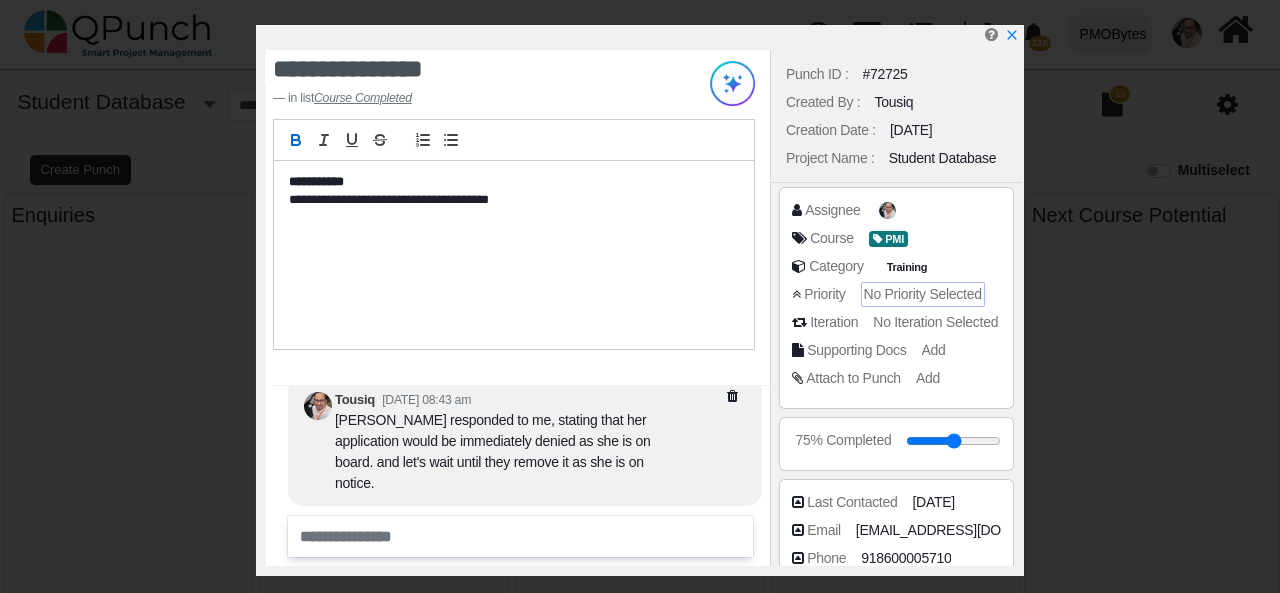click on "No
Priority
Selected" at bounding box center (923, 294) 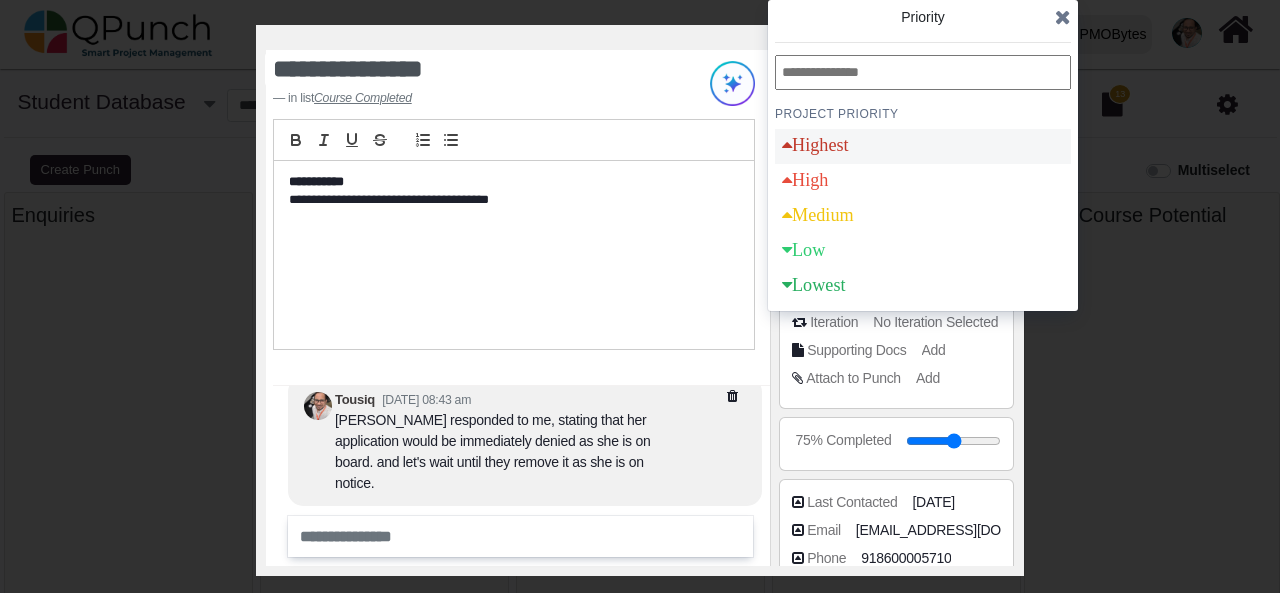 click on "Highest" at bounding box center [923, 146] 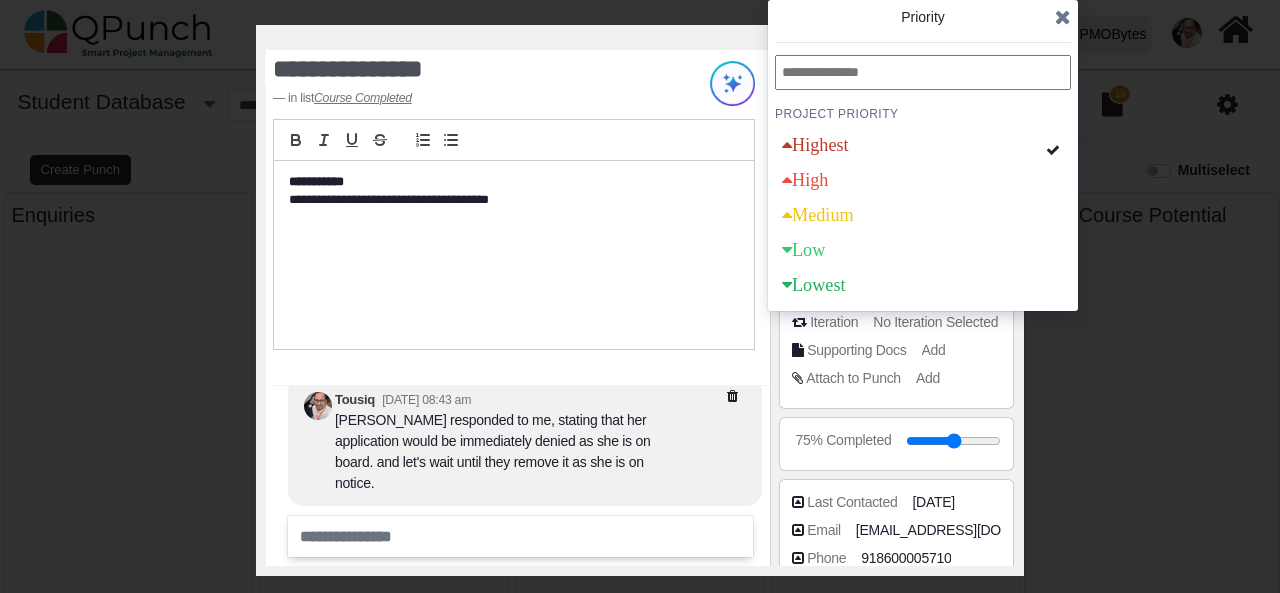 click at bounding box center [1063, 17] 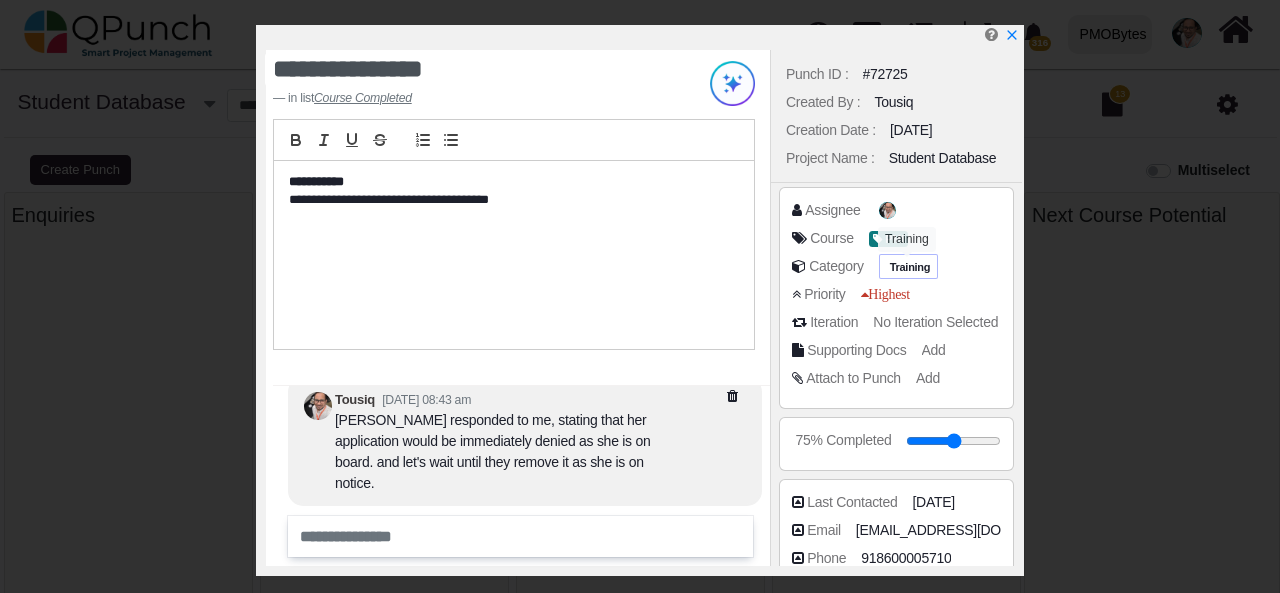 click on "Training" at bounding box center (909, 267) 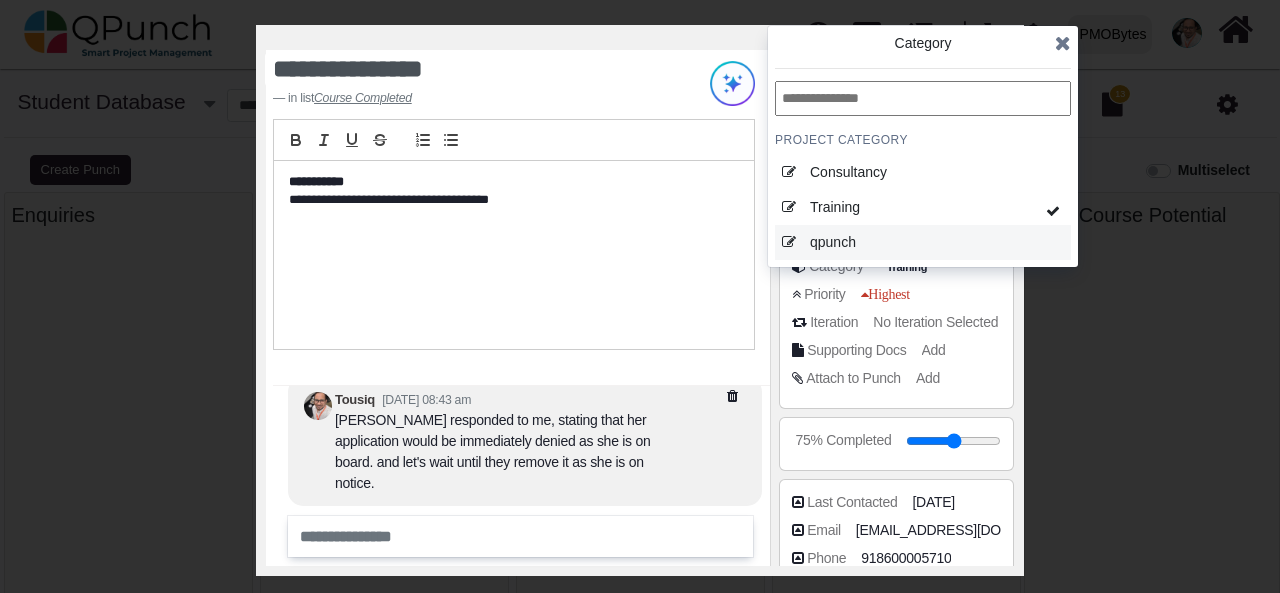 click on "qpunch" at bounding box center [903, 242] 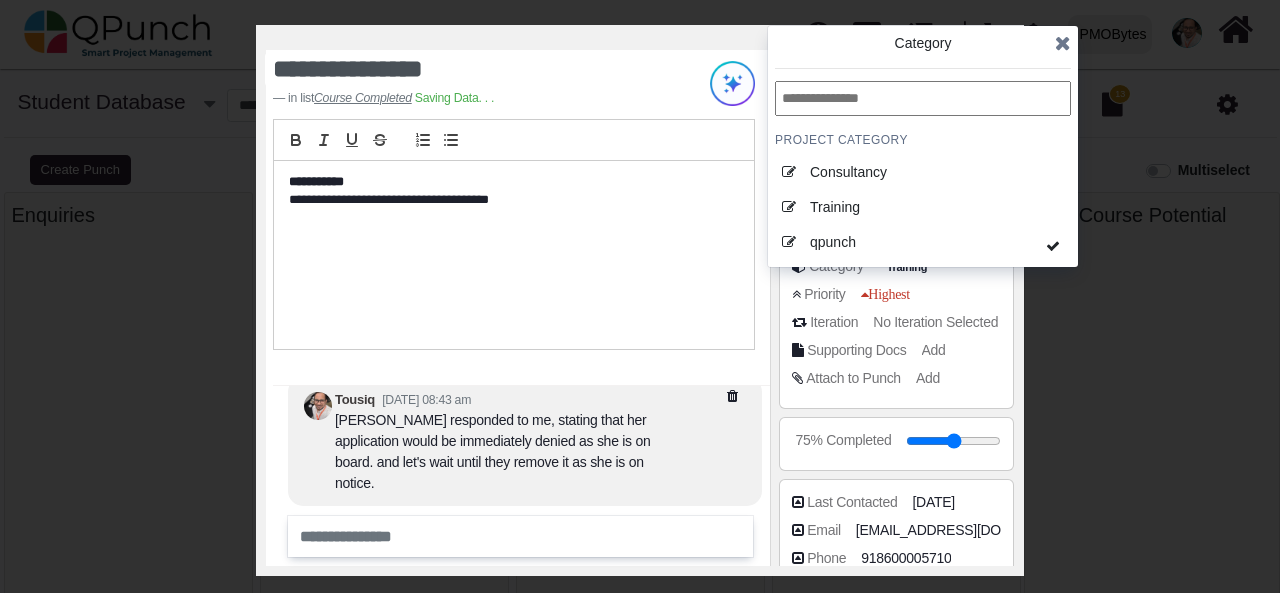 click at bounding box center (1063, 43) 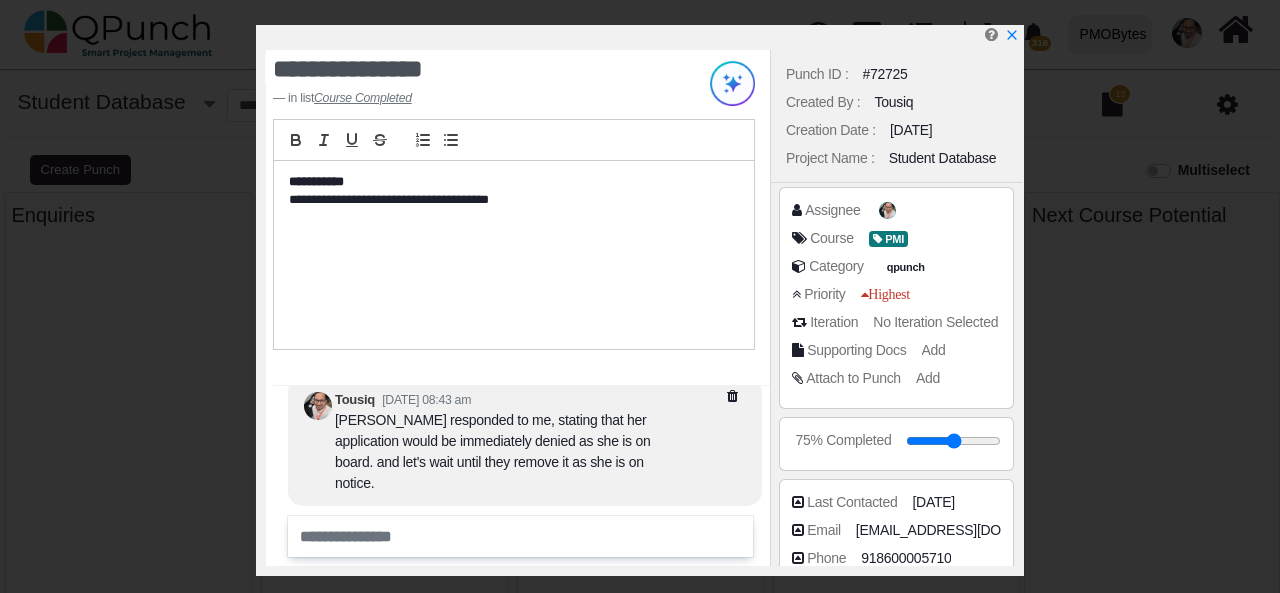 click on "**********" at bounding box center (509, 200) 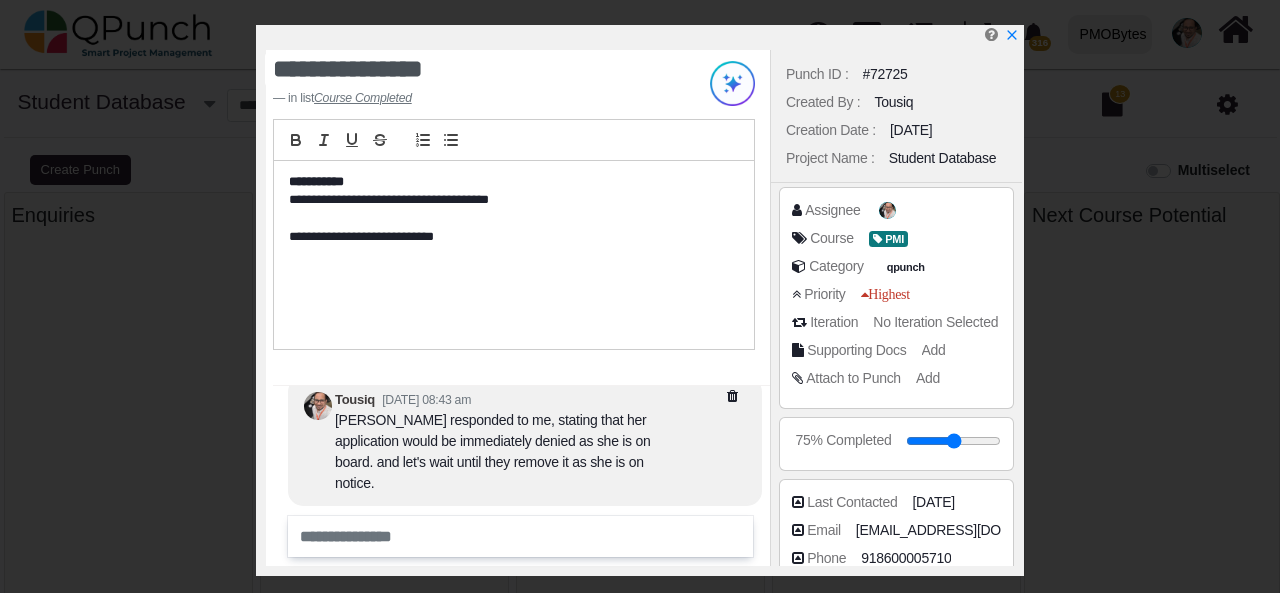 scroll, scrollTop: 0, scrollLeft: 0, axis: both 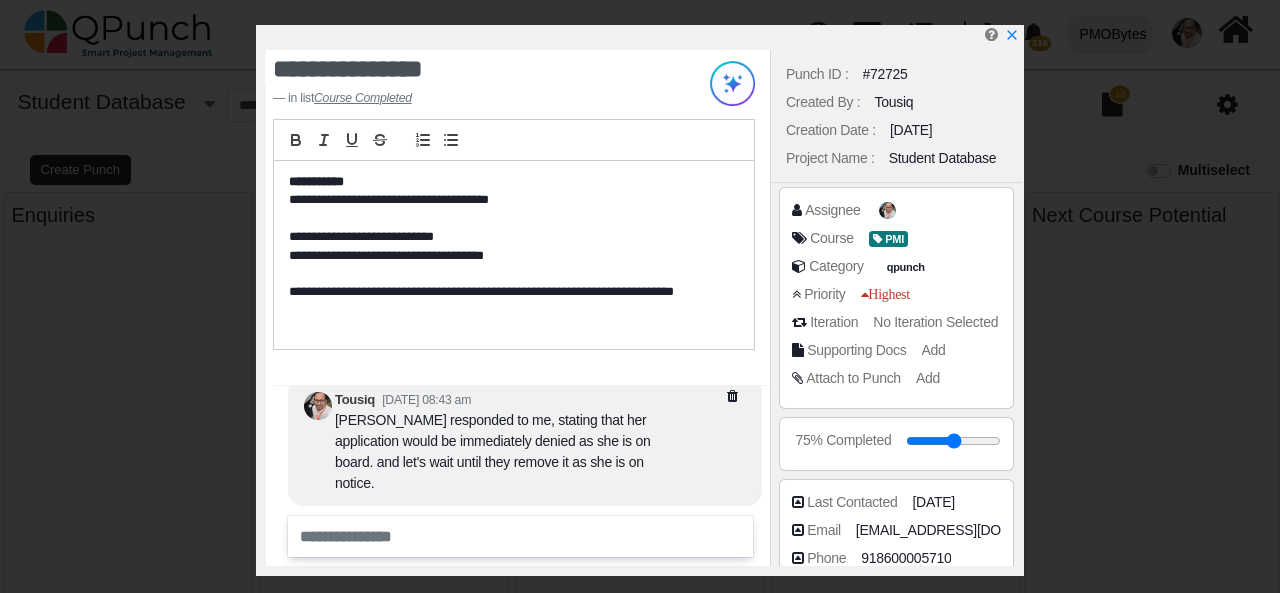 click on "**********" at bounding box center [514, 255] 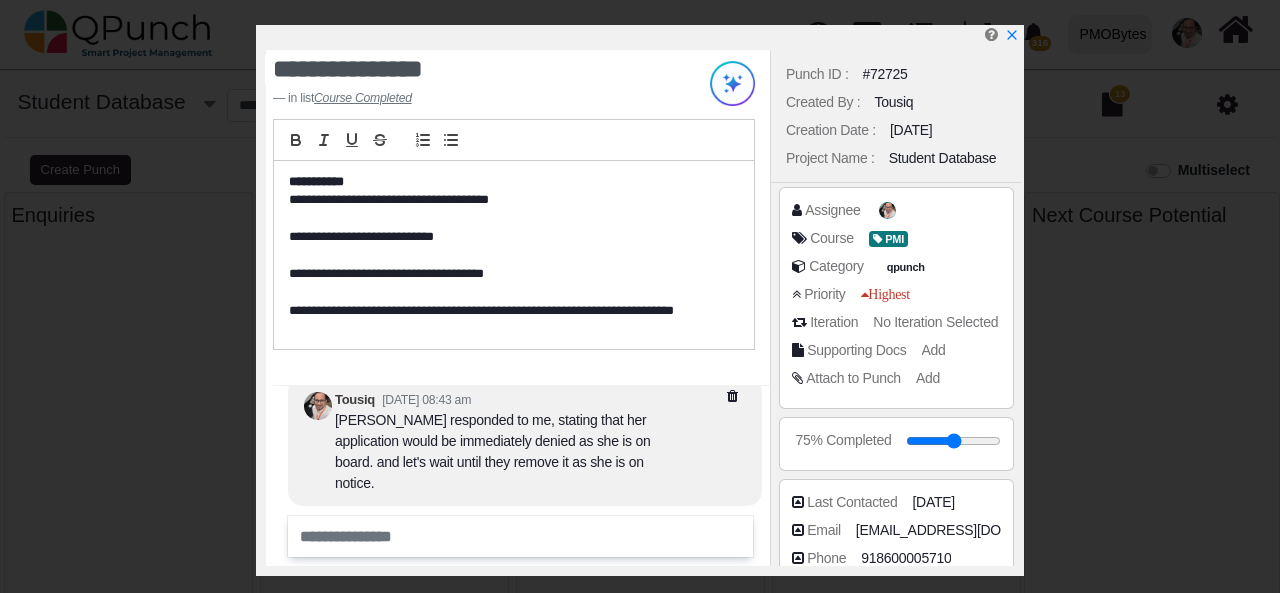click on "**********" at bounding box center (508, 320) 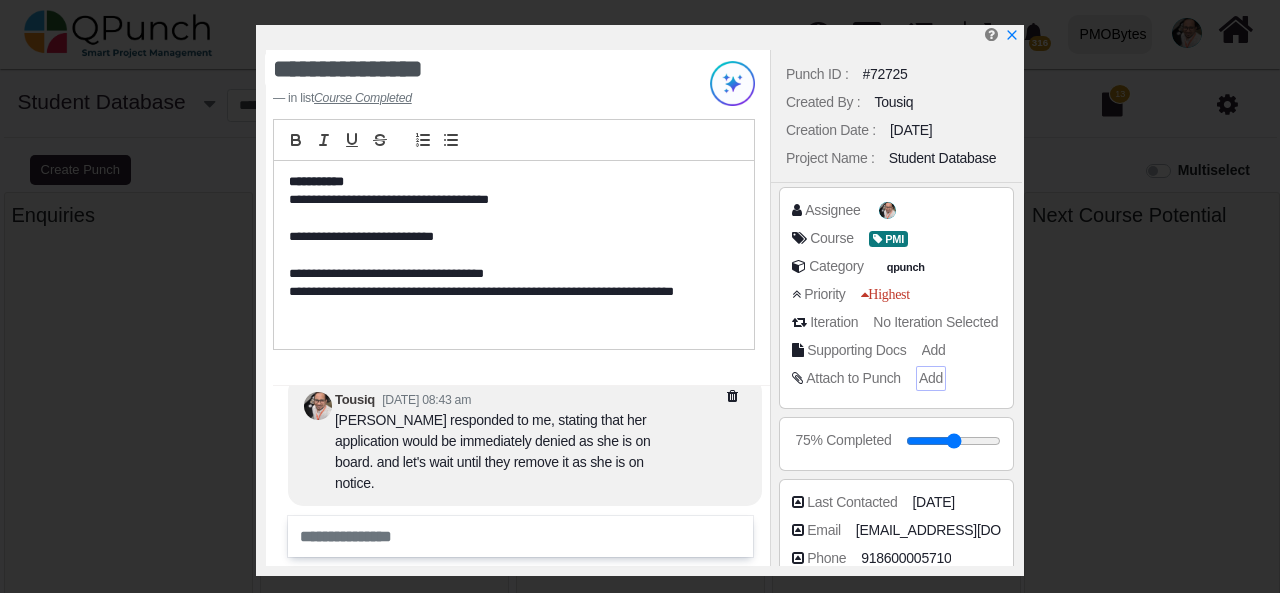 click on "Add" at bounding box center (931, 378) 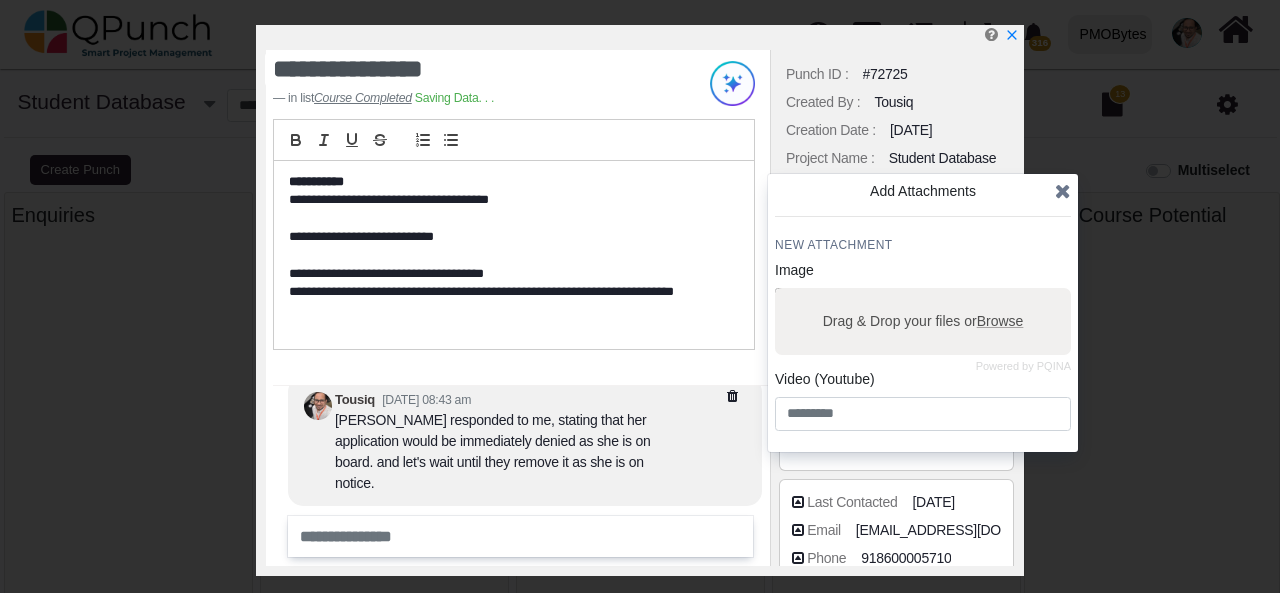 click on "Browse" at bounding box center (1000, 321) 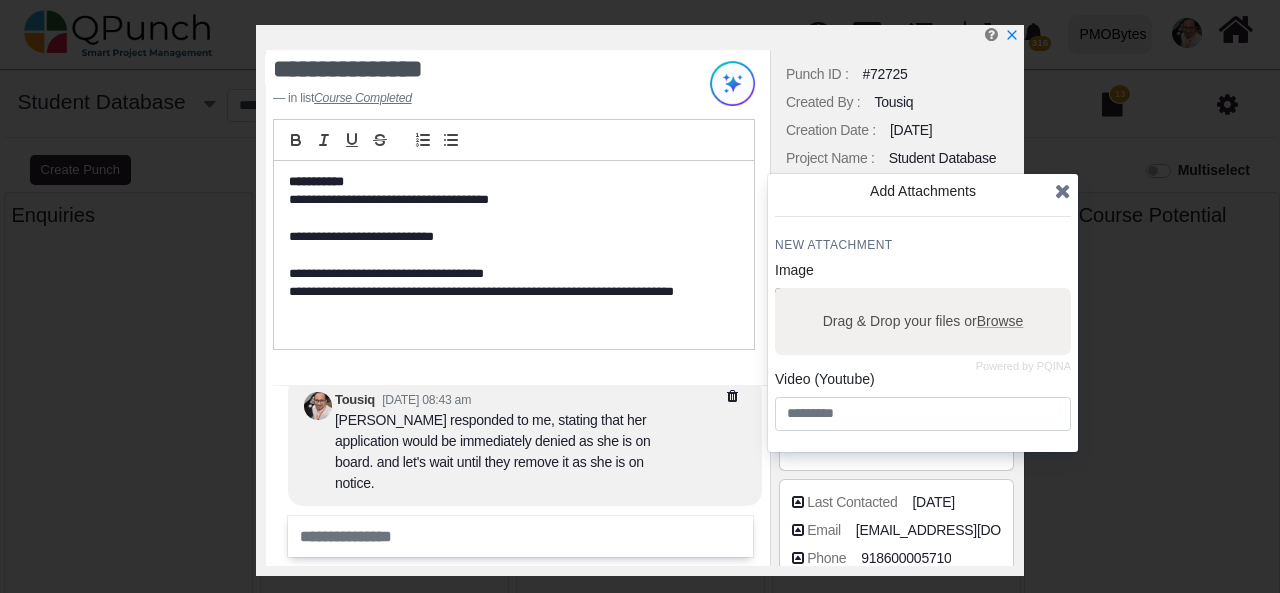 type on "**********" 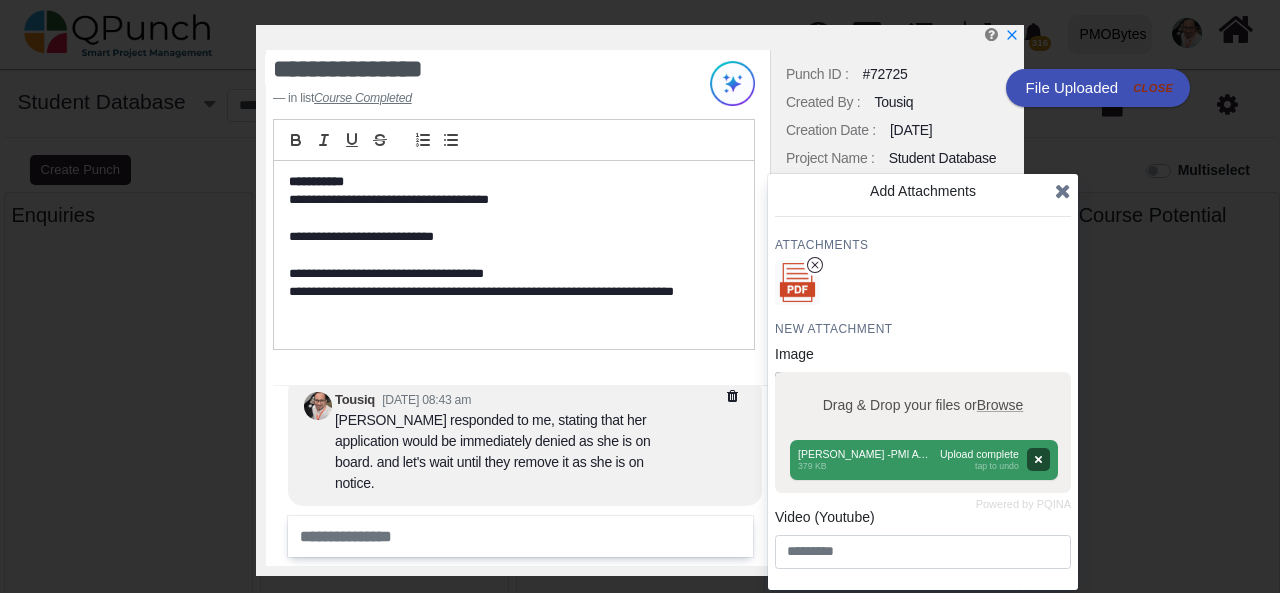 click at bounding box center (1063, 191) 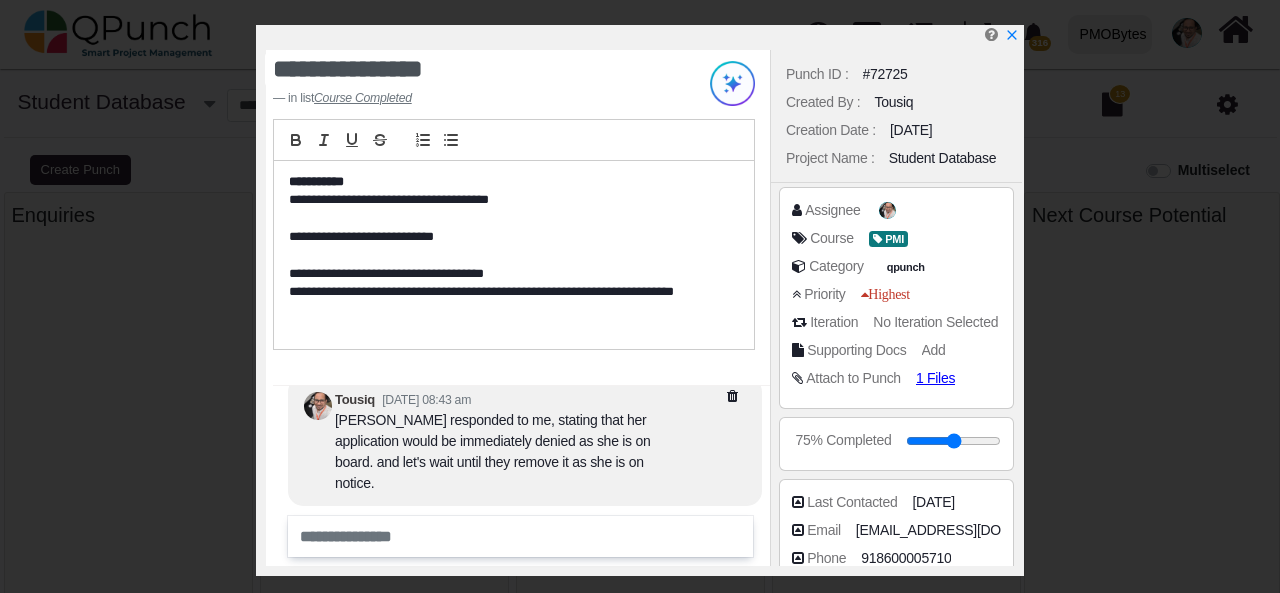 click on "Attach to Punch" at bounding box center [832, 210] 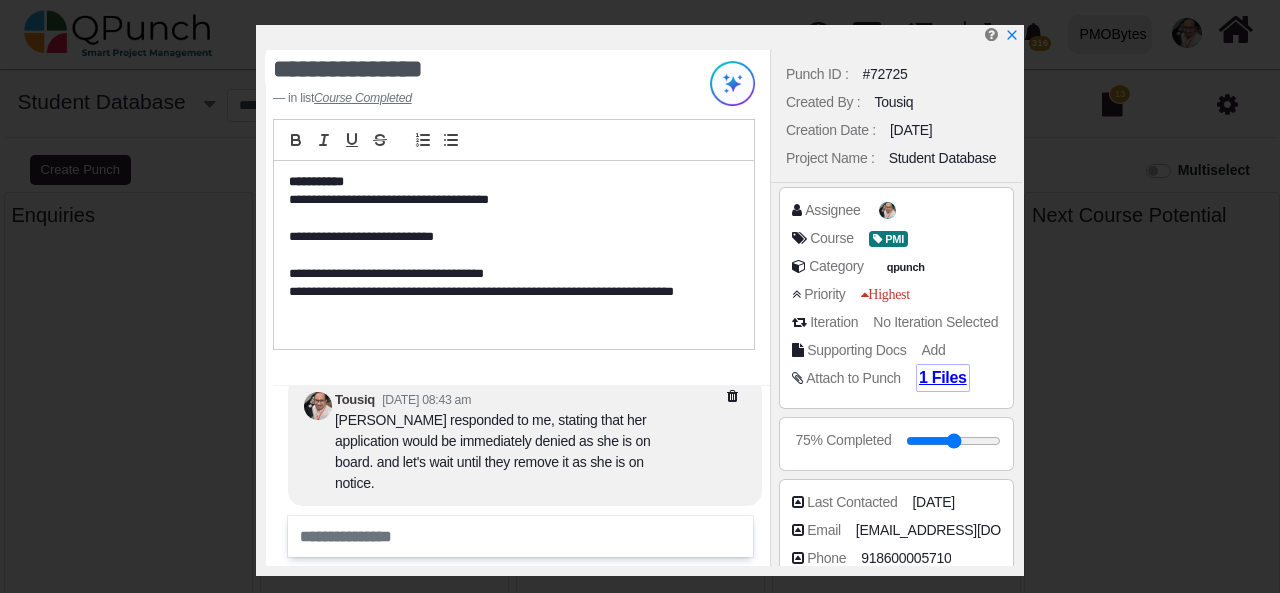 click on "1
Files" at bounding box center (943, 377) 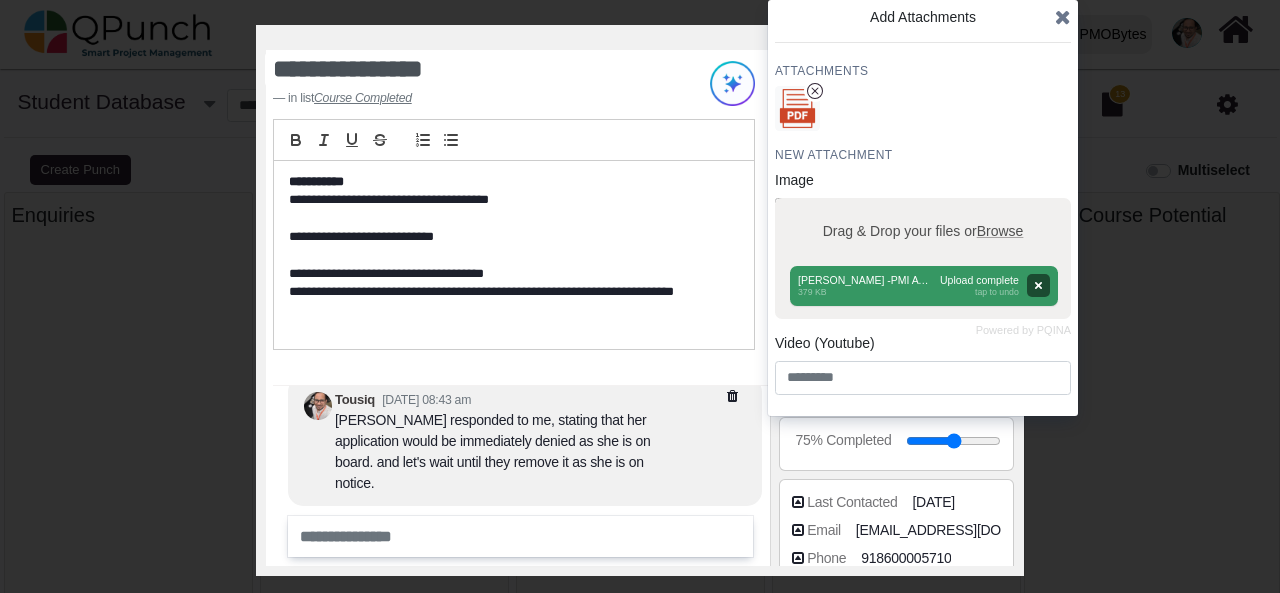 click on "Video (Youtube)" at bounding box center (825, 343) 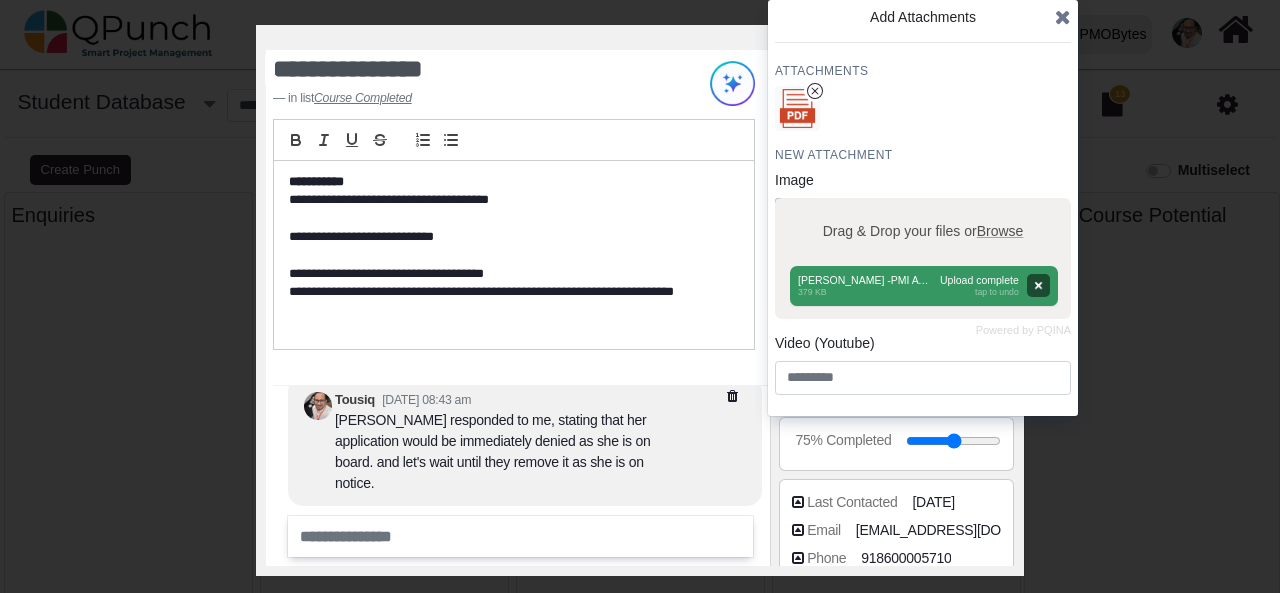 click on "Browse" at bounding box center [1000, 231] 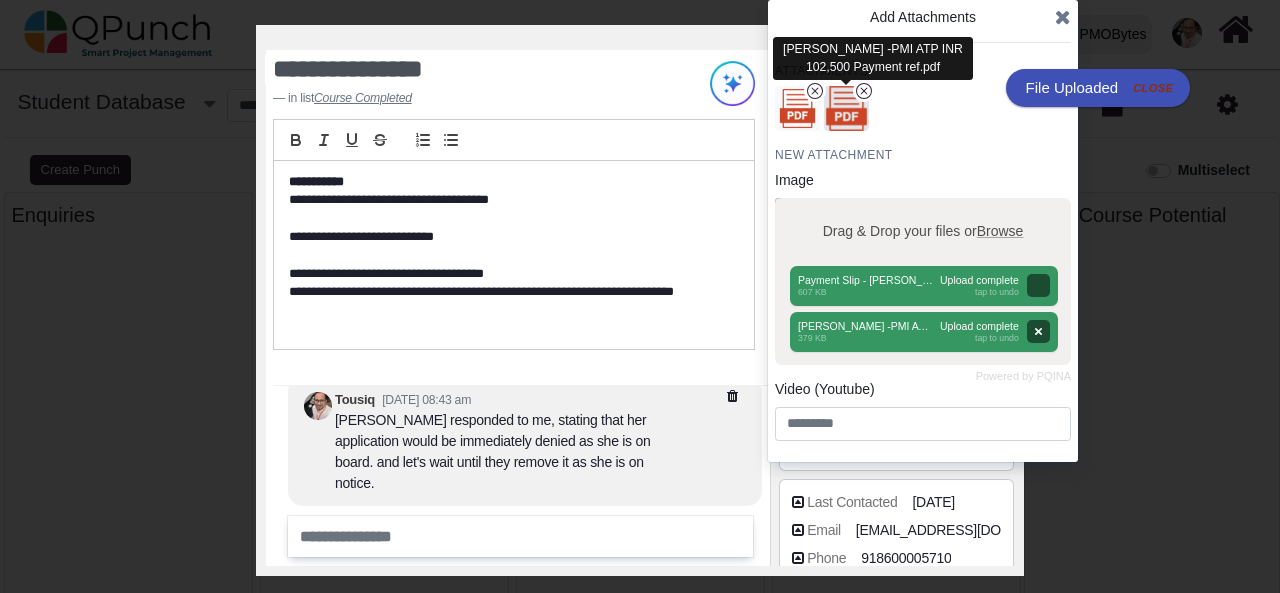 click at bounding box center [846, 109] 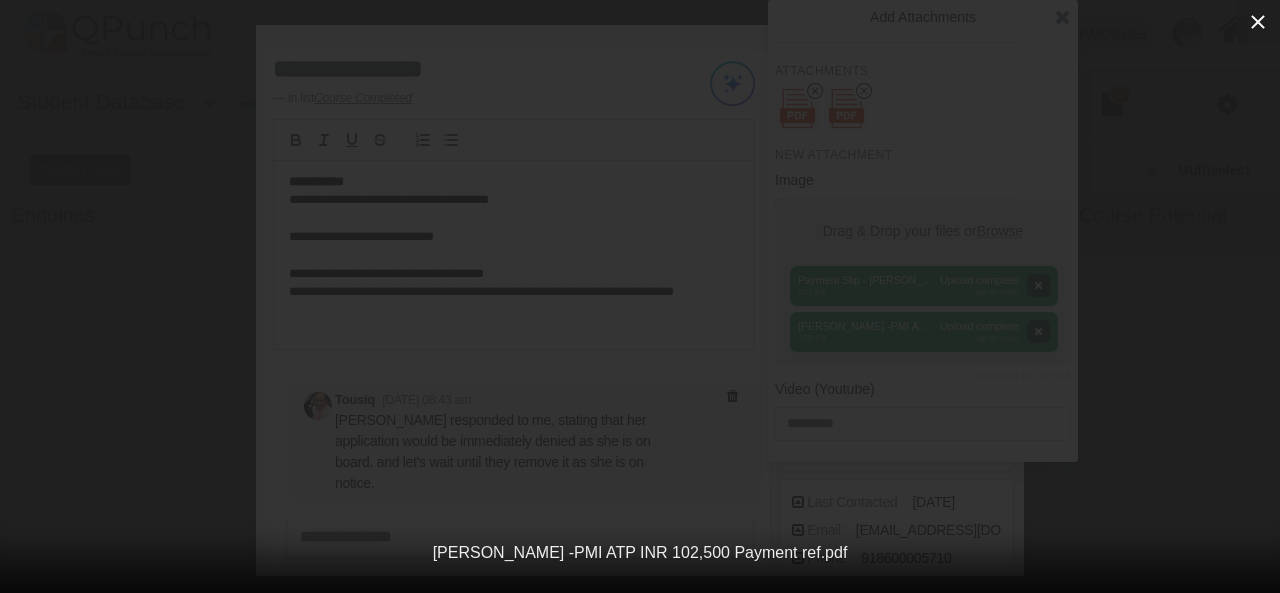 click 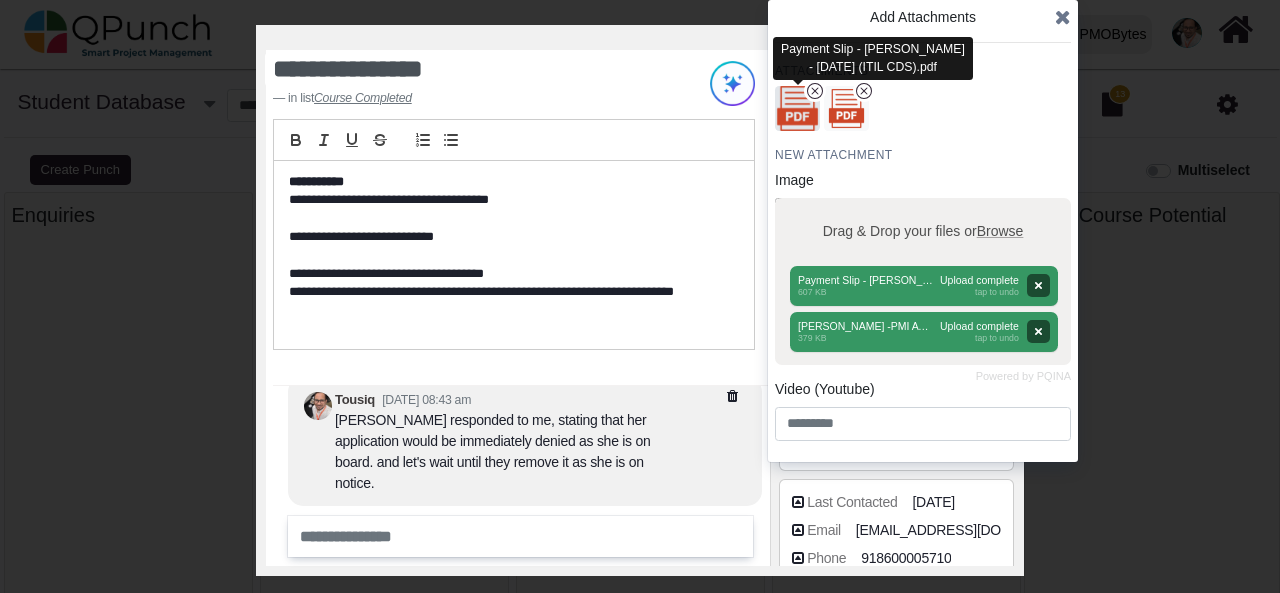 click at bounding box center [798, 109] 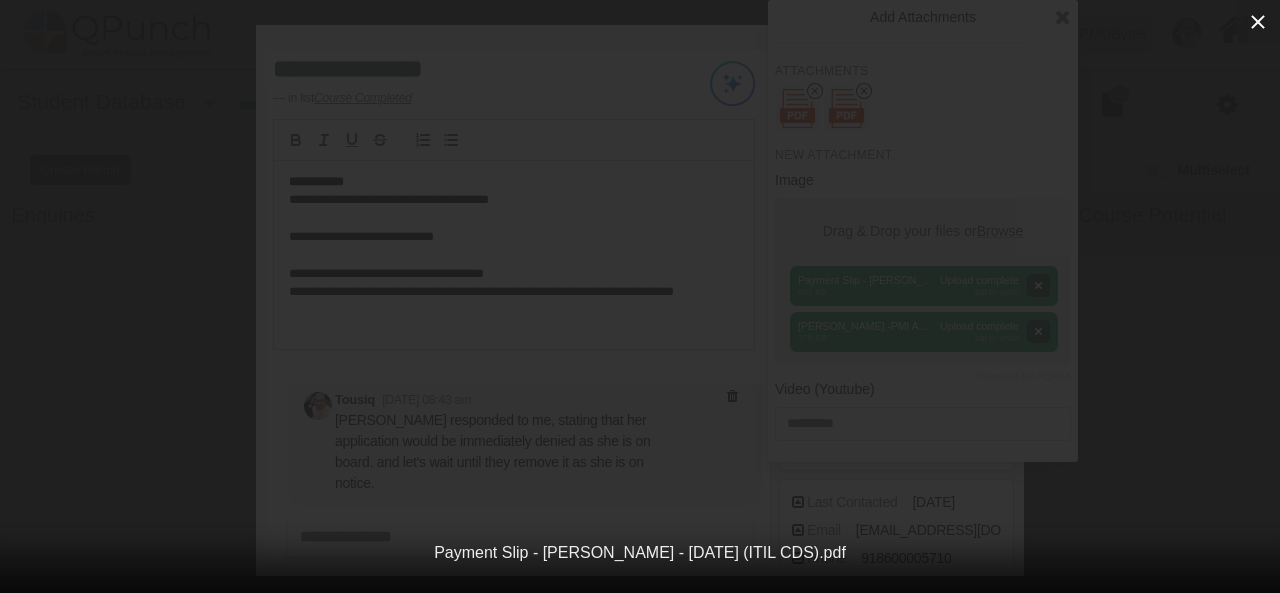 click 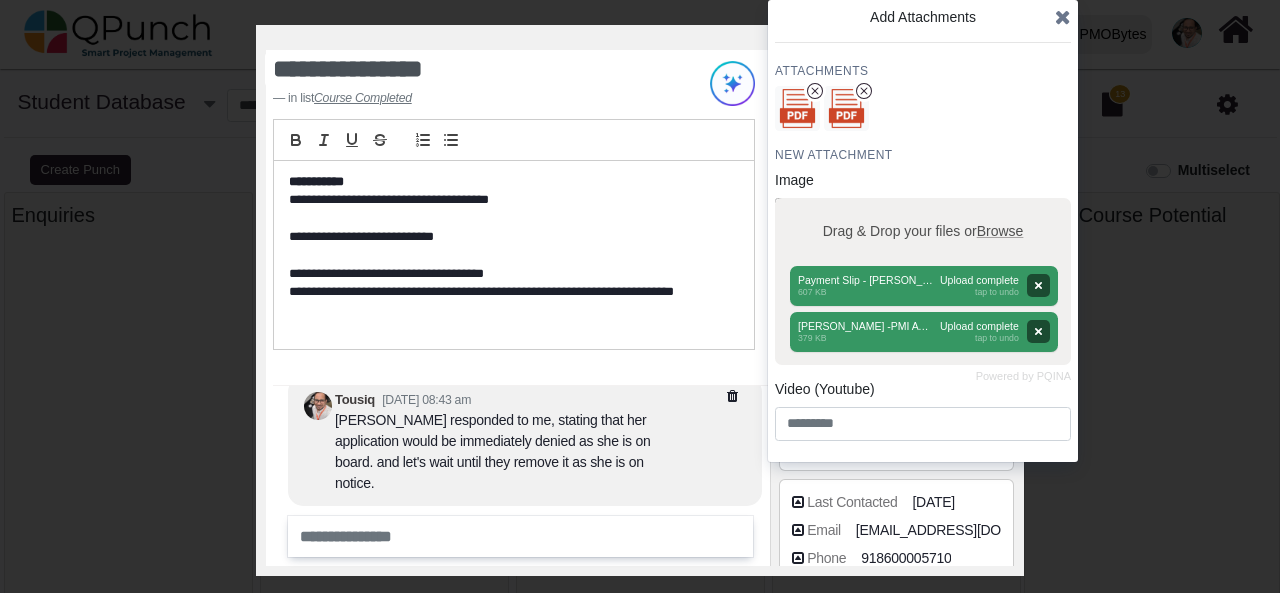 click at bounding box center (1063, 17) 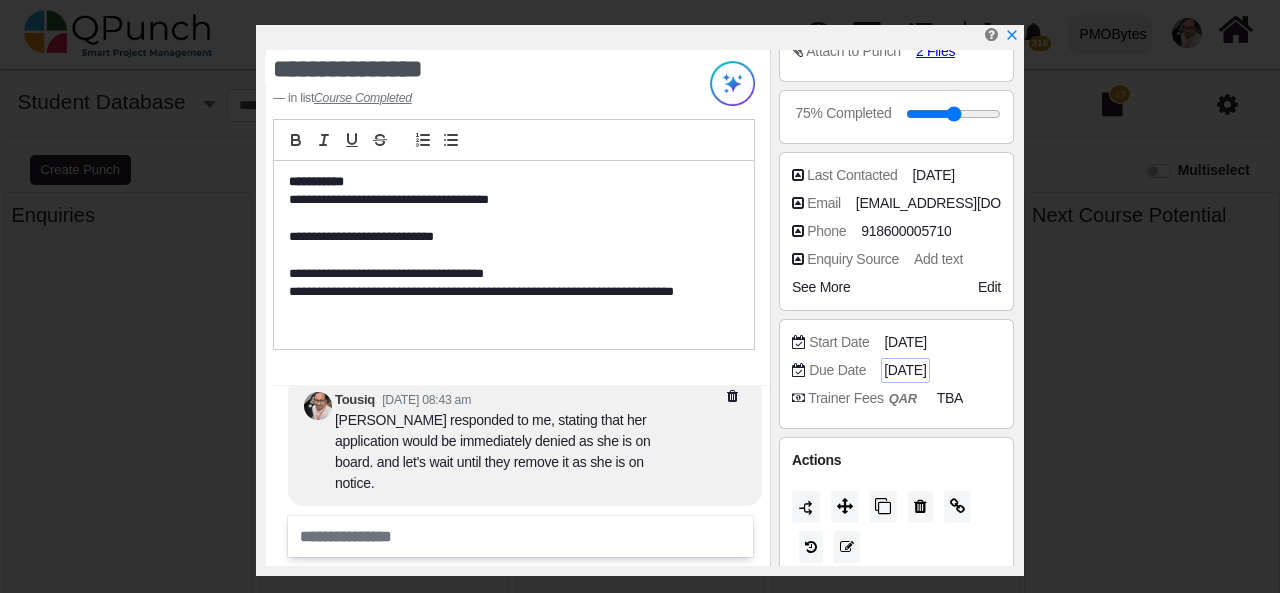 scroll, scrollTop: 337, scrollLeft: 0, axis: vertical 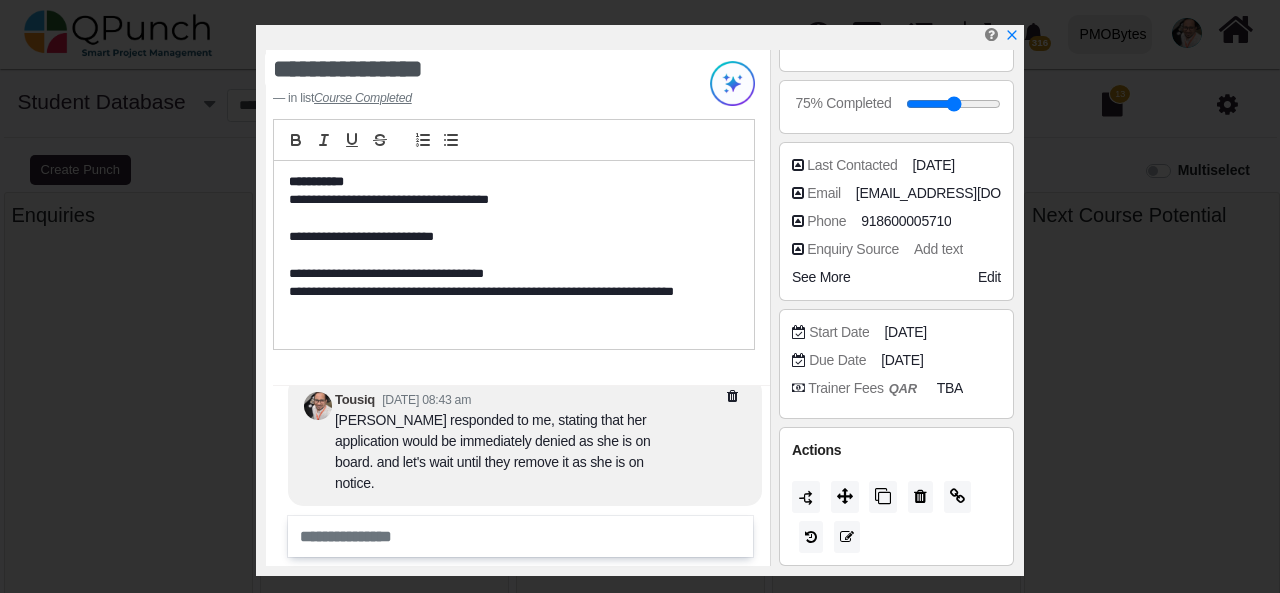 click on "See More" at bounding box center (821, 277) 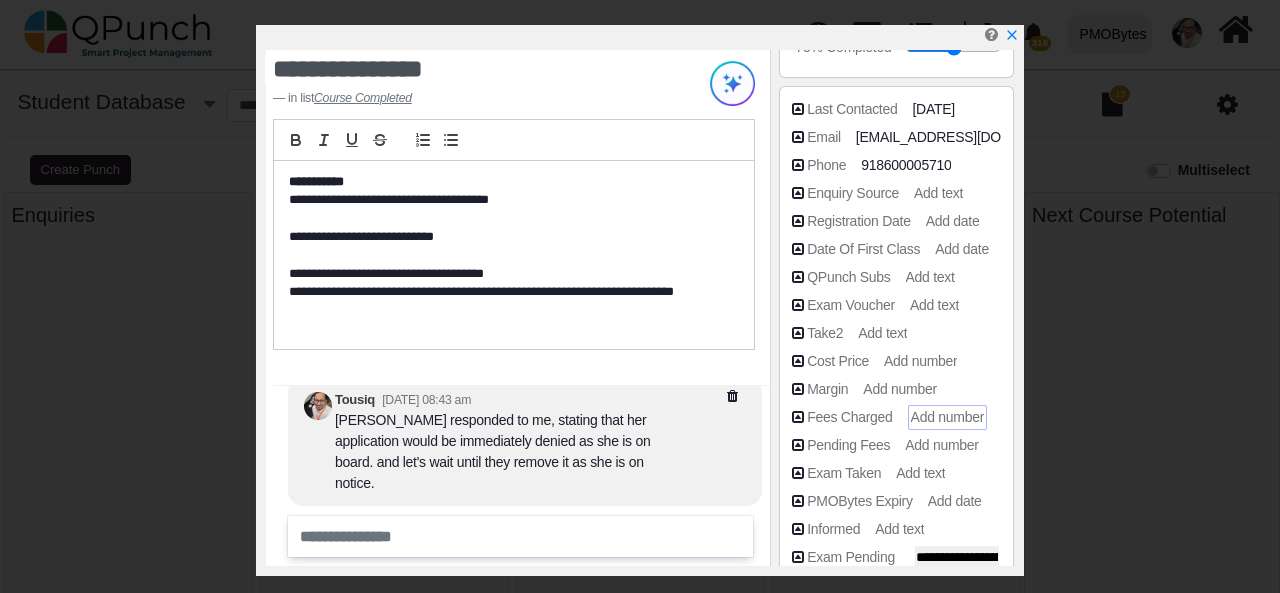 scroll, scrollTop: 437, scrollLeft: 0, axis: vertical 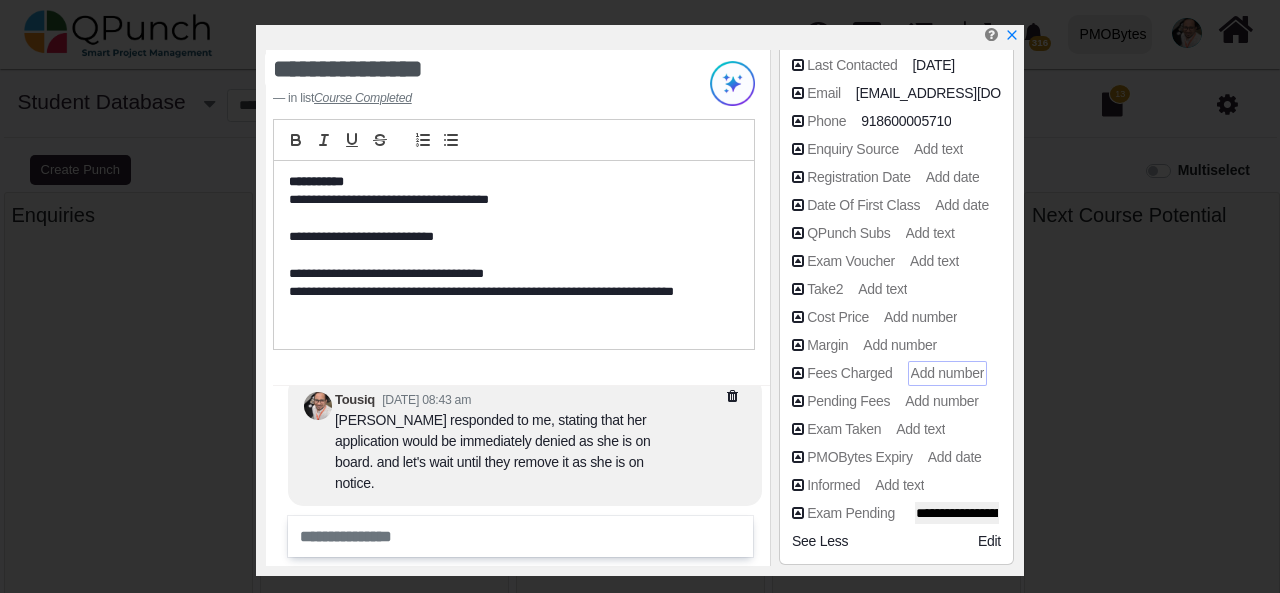 click on "Add number" at bounding box center [947, 373] 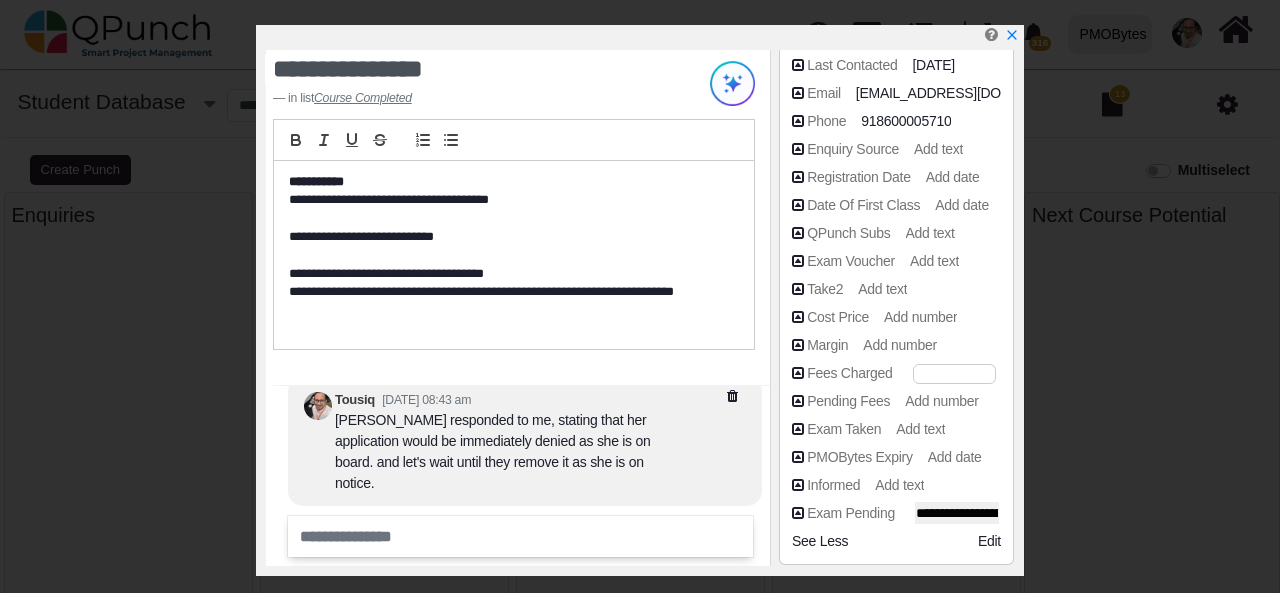 type on "***" 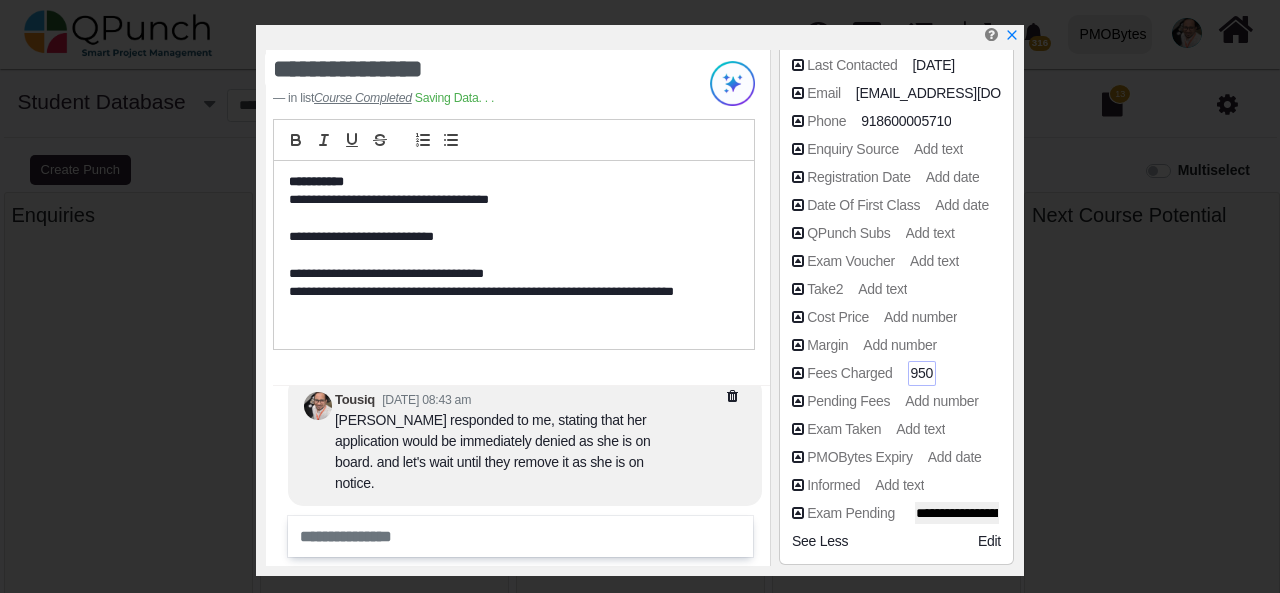 click on "**********" at bounding box center (518, 308) 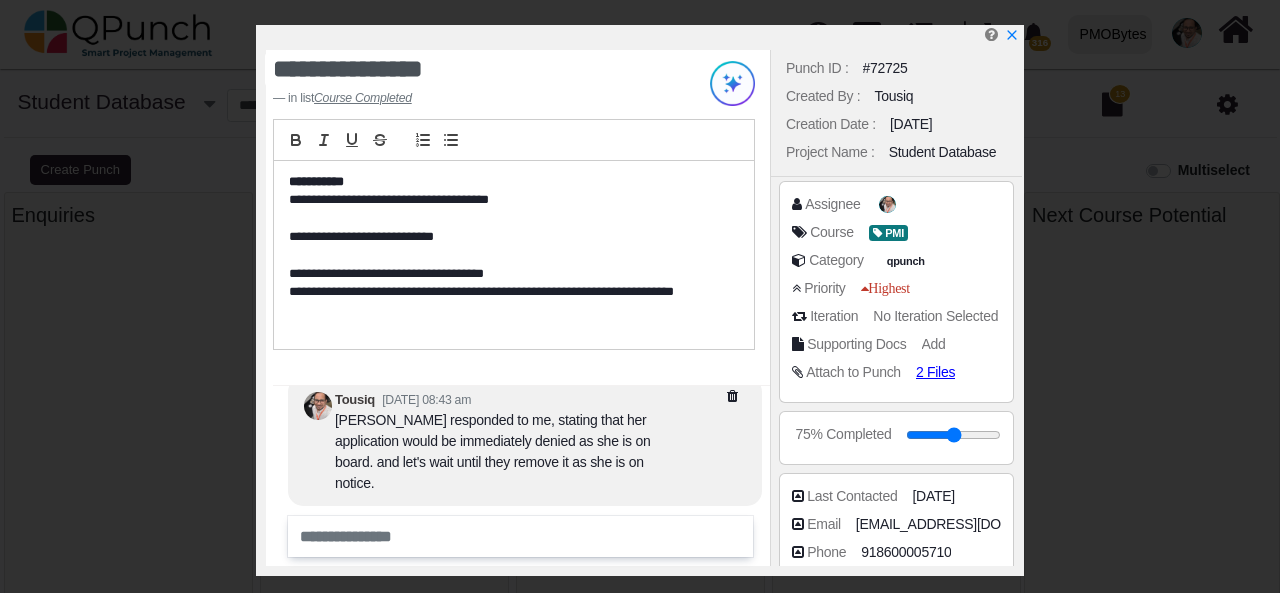 scroll, scrollTop: 1, scrollLeft: 0, axis: vertical 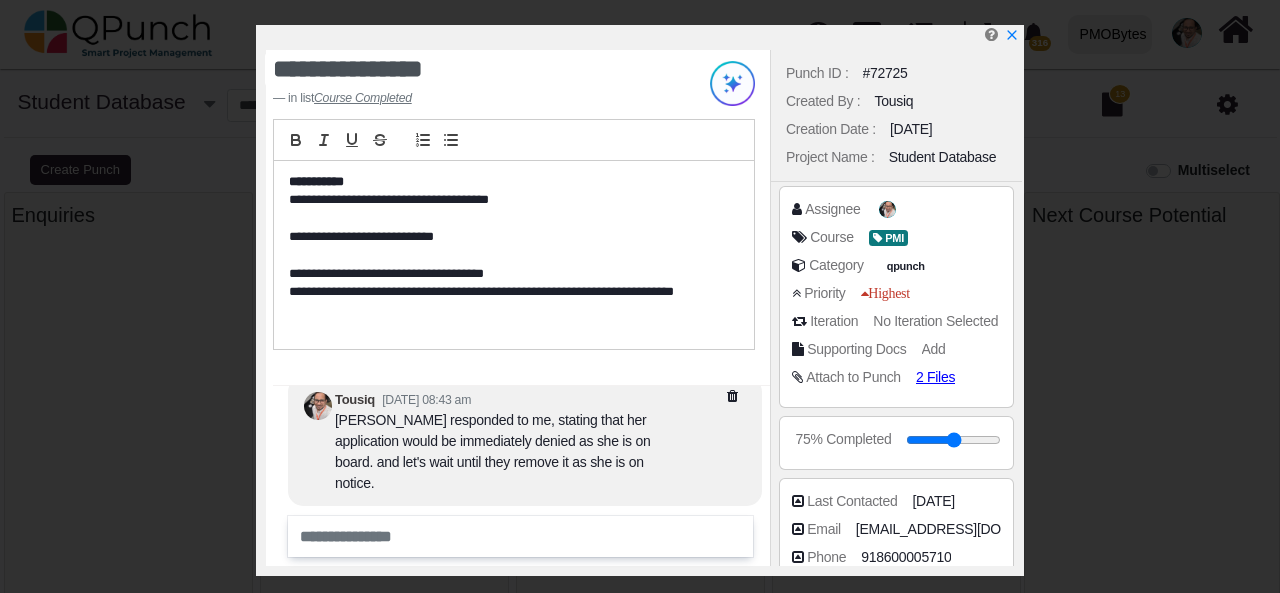 click on "No Iteration Selected" at bounding box center (935, 321) 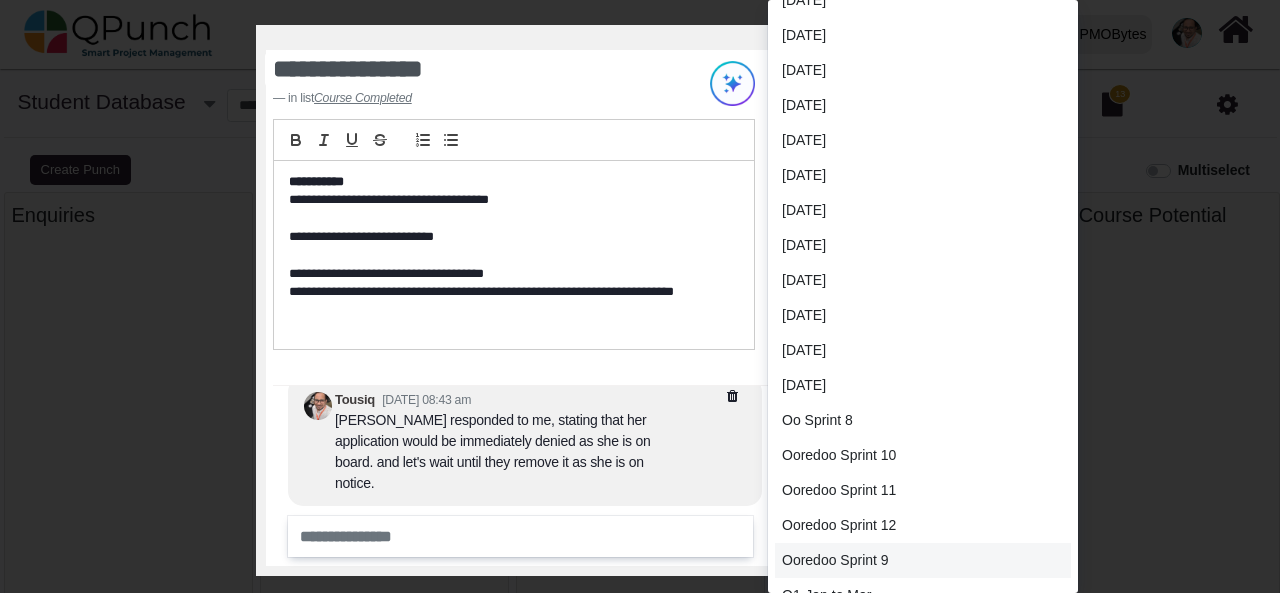 scroll, scrollTop: 1300, scrollLeft: 0, axis: vertical 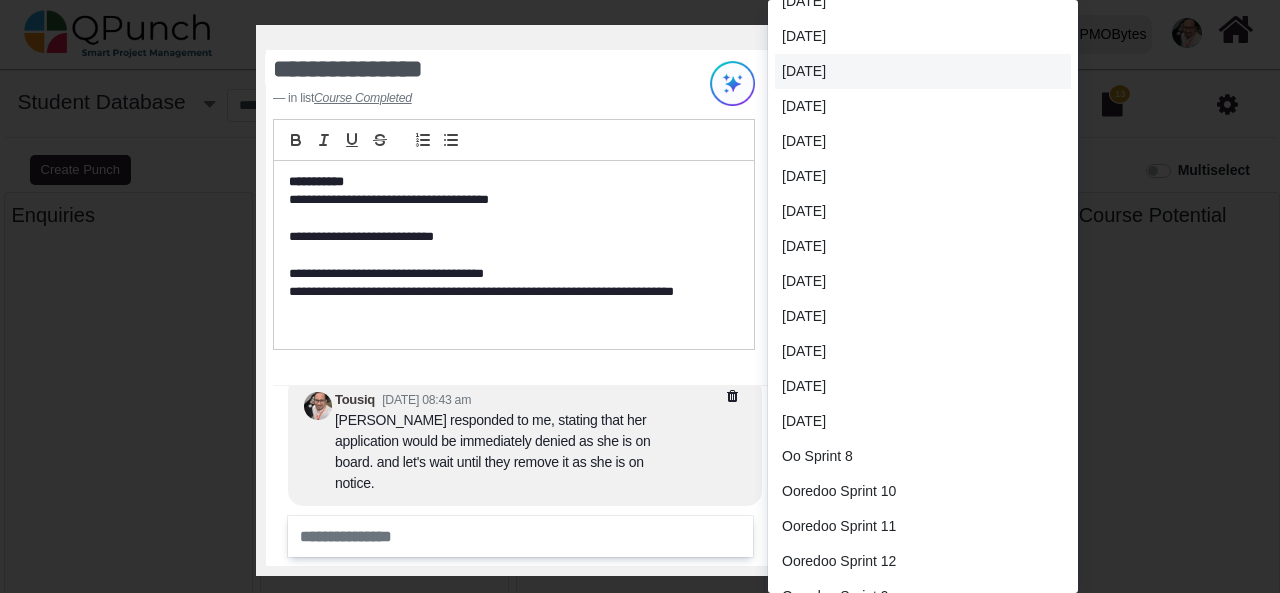 click on "[DATE]" at bounding box center [892, 71] 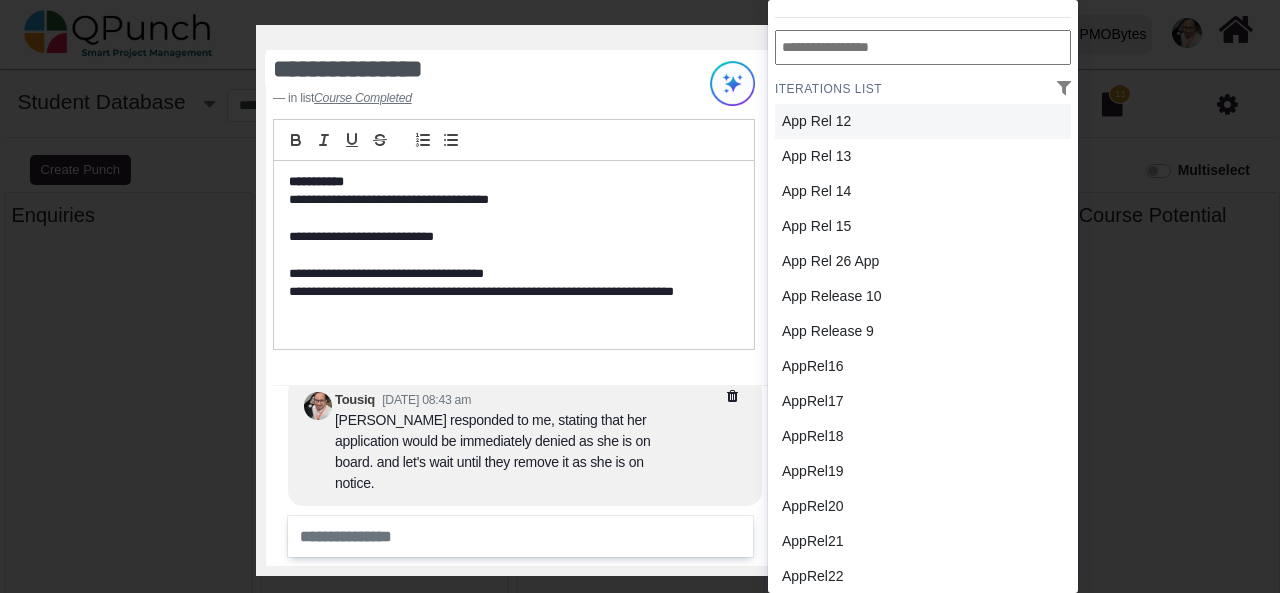 scroll, scrollTop: 0, scrollLeft: 0, axis: both 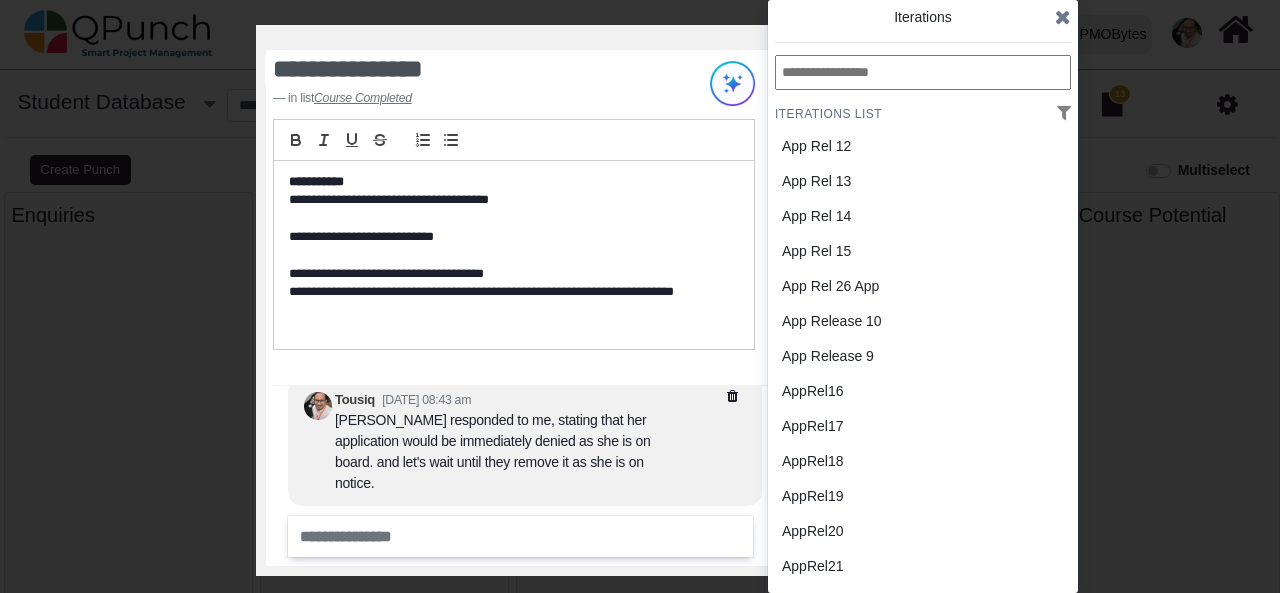 click at bounding box center (1063, 17) 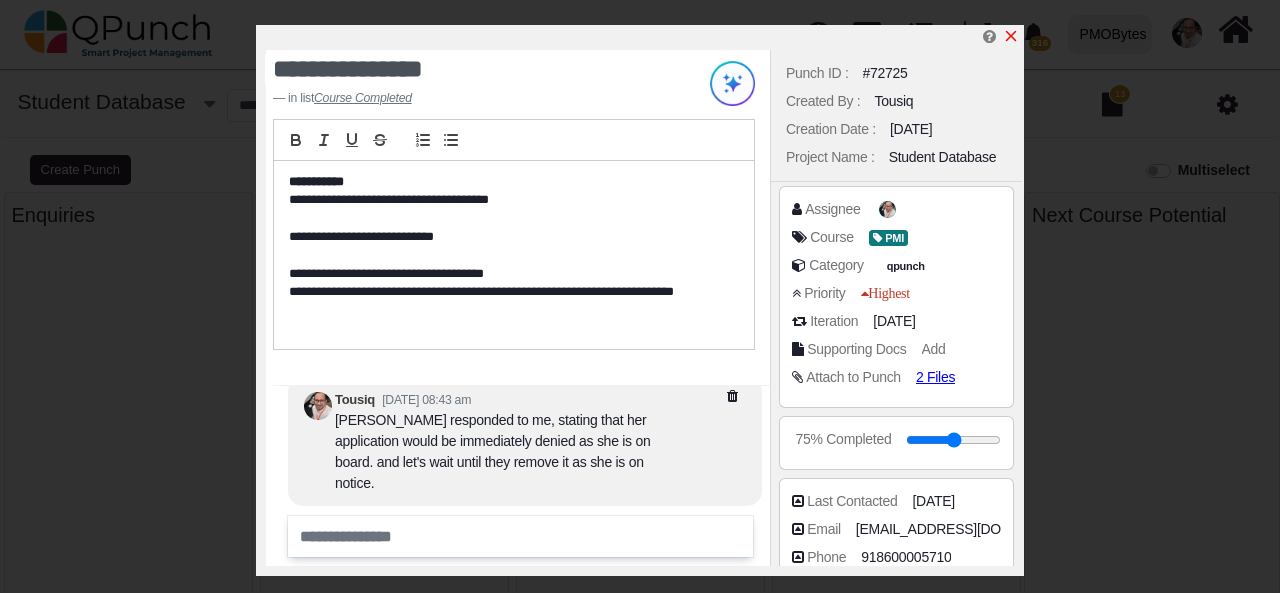 click 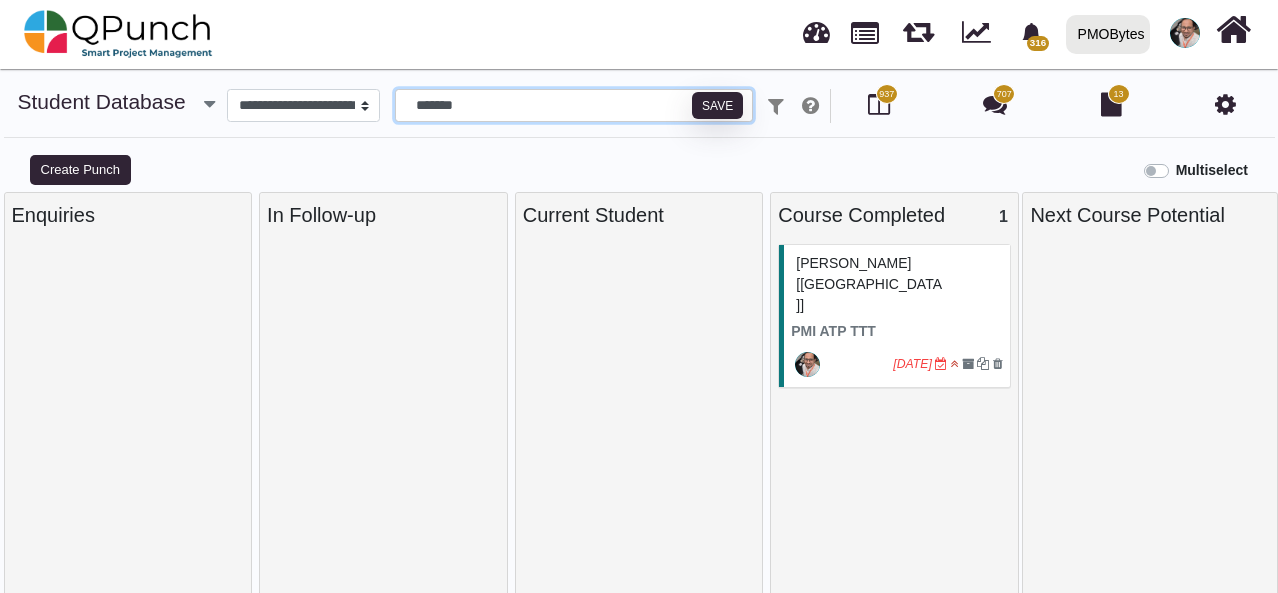click on "*******" at bounding box center [574, 106] 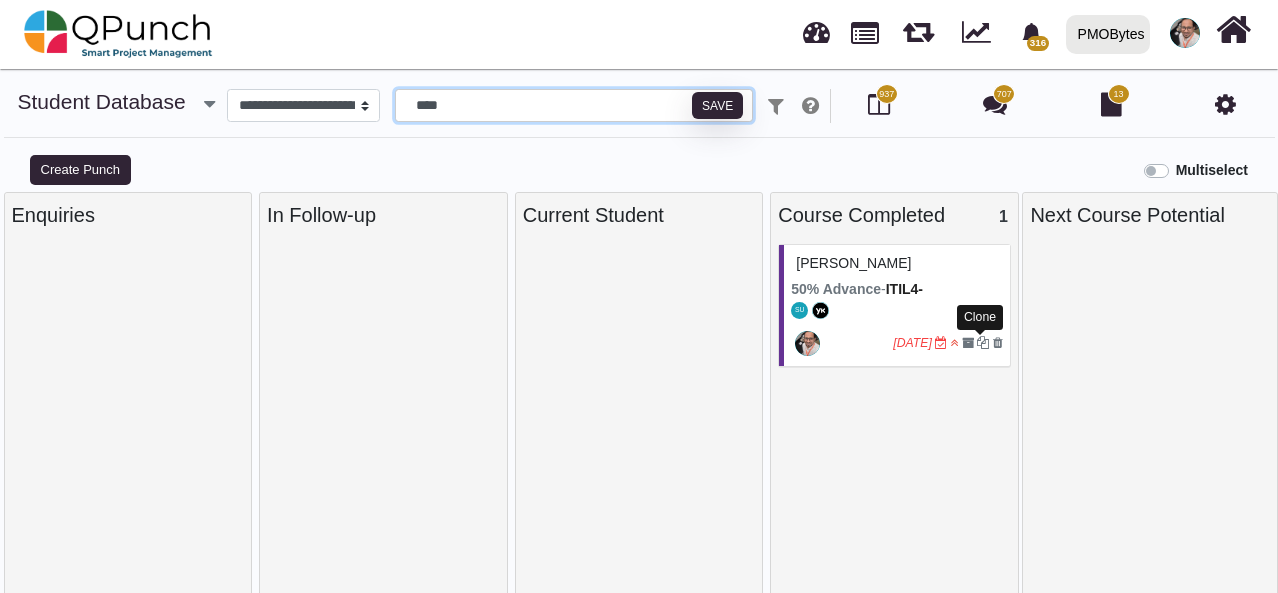 type on "****" 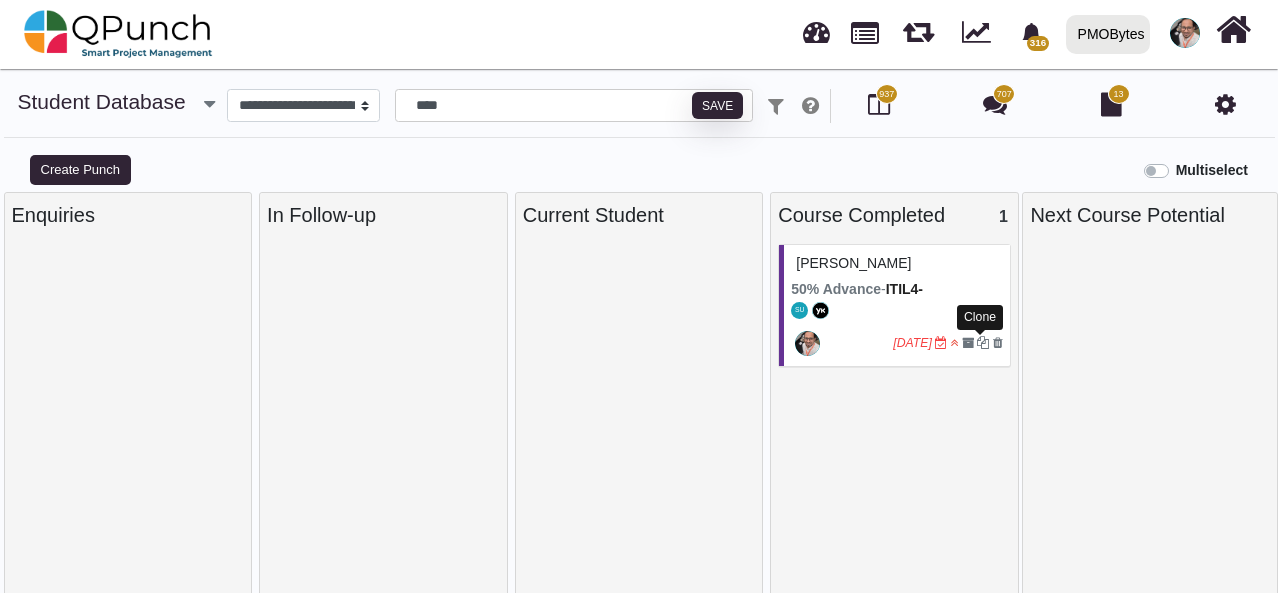 click at bounding box center [983, 343] 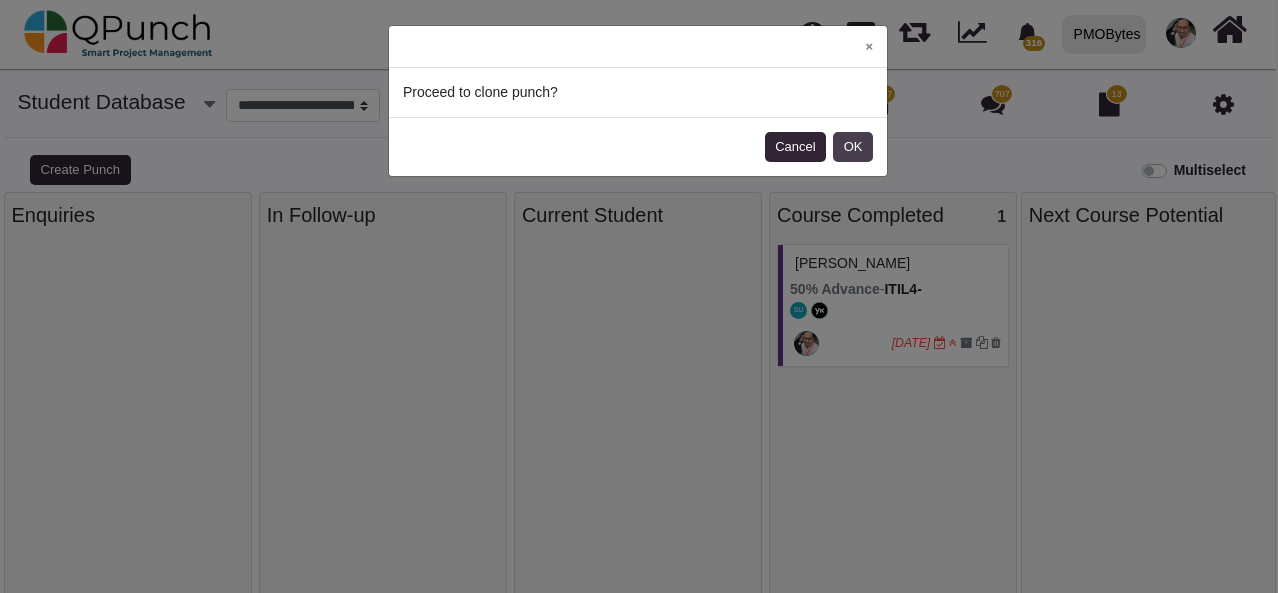 click on "OK" at bounding box center [853, 147] 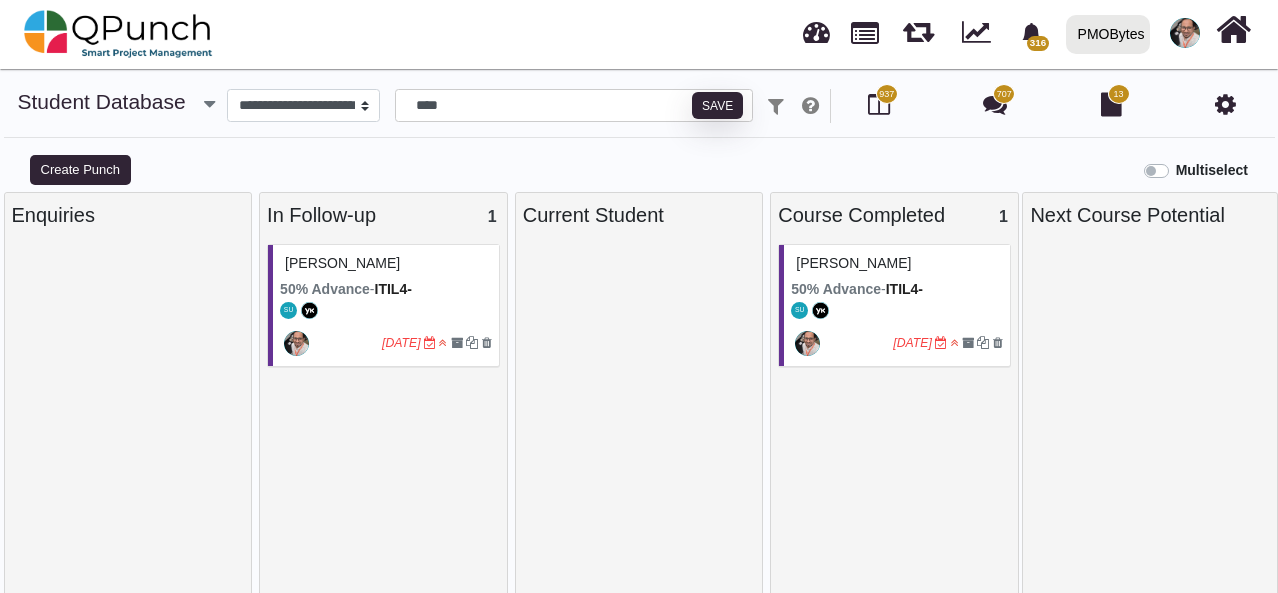 click on "[PERSON_NAME]" at bounding box center (386, 263) 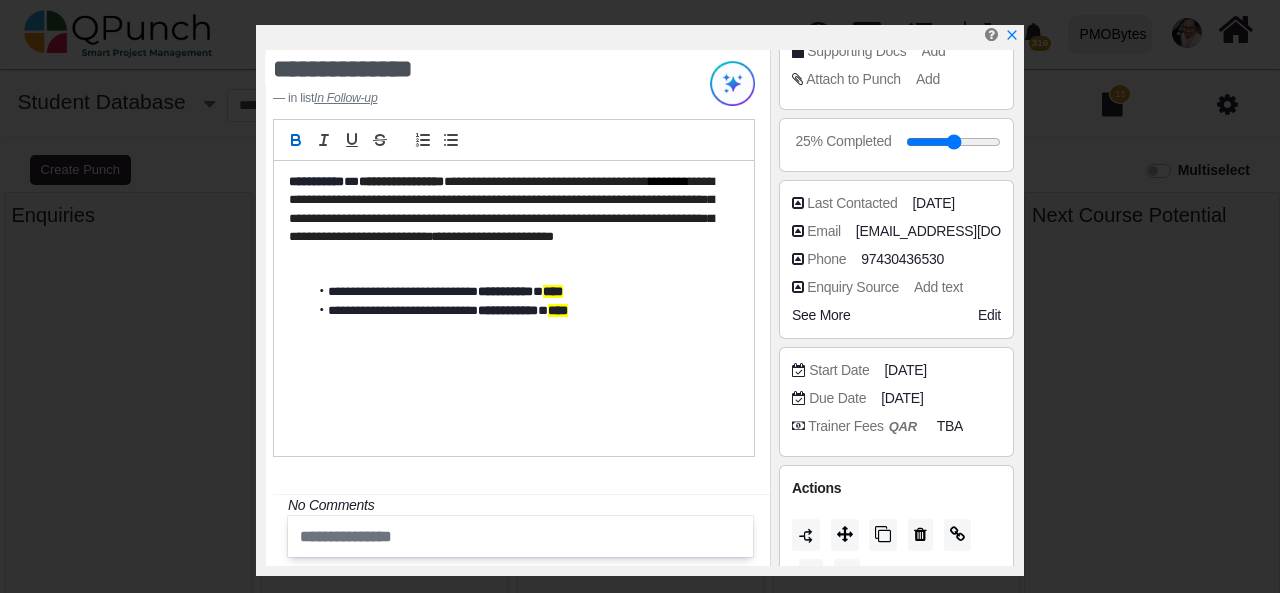 scroll, scrollTop: 300, scrollLeft: 0, axis: vertical 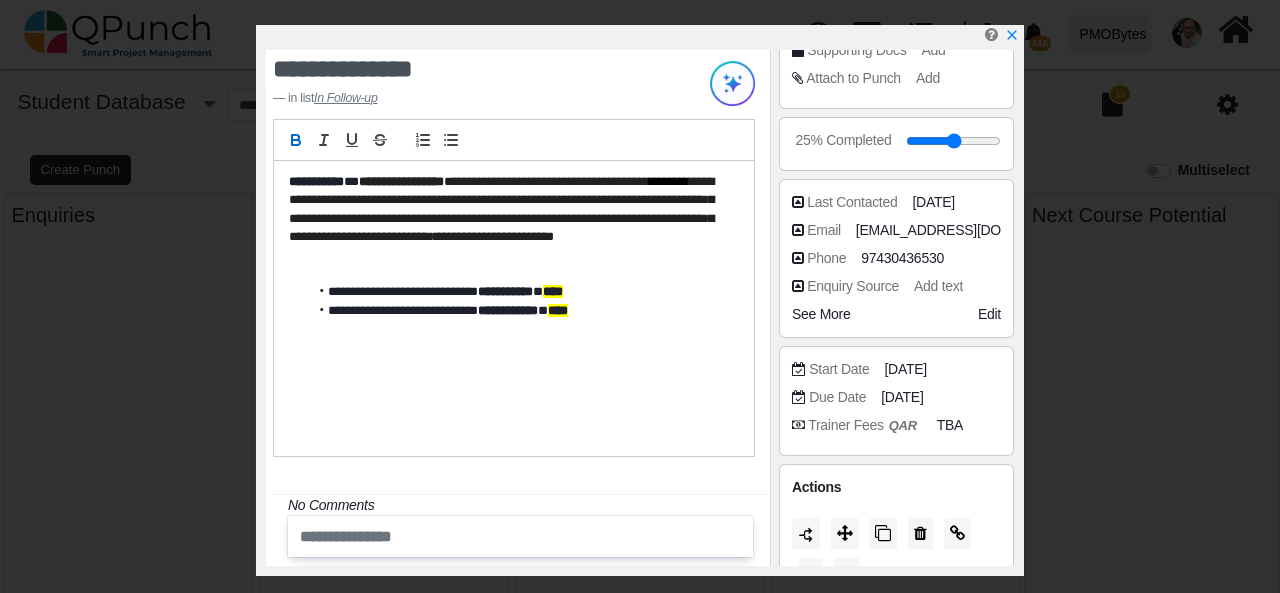 click on "See More" at bounding box center [821, 314] 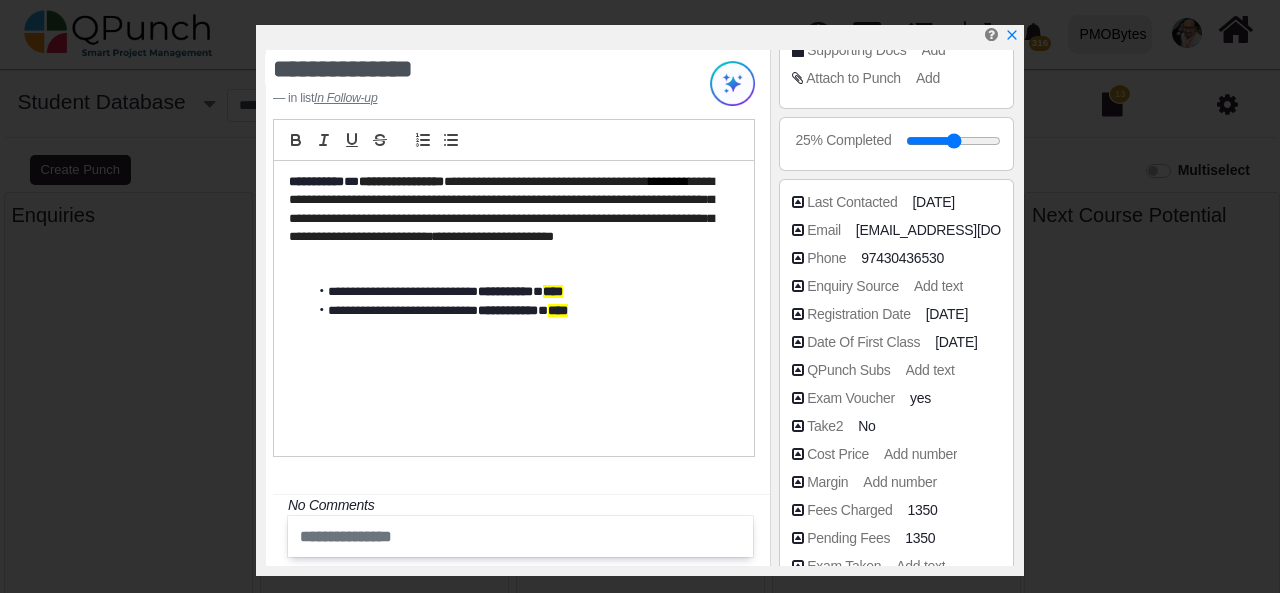 scroll, scrollTop: 500, scrollLeft: 0, axis: vertical 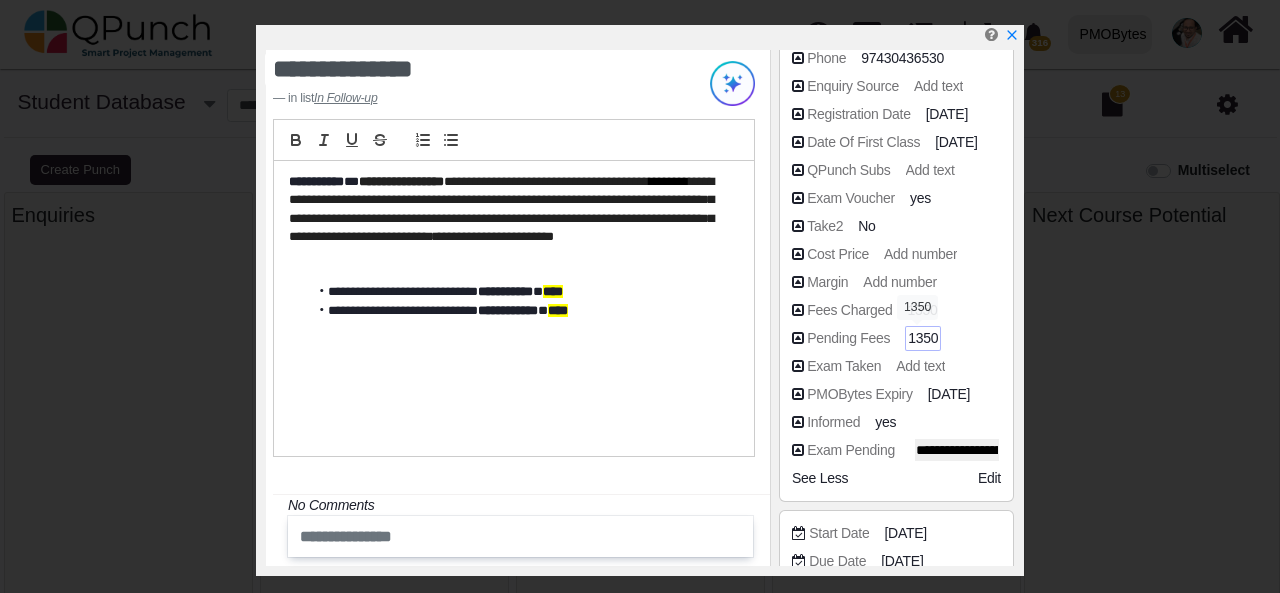 click on "1350" at bounding box center (923, 338) 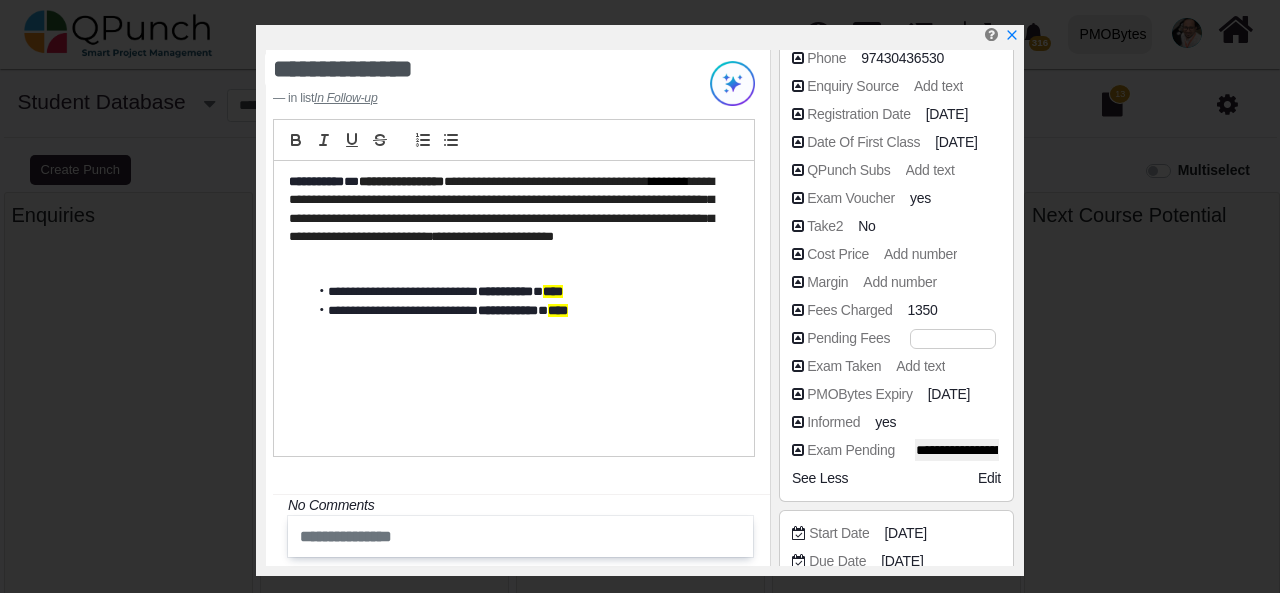 type on "*" 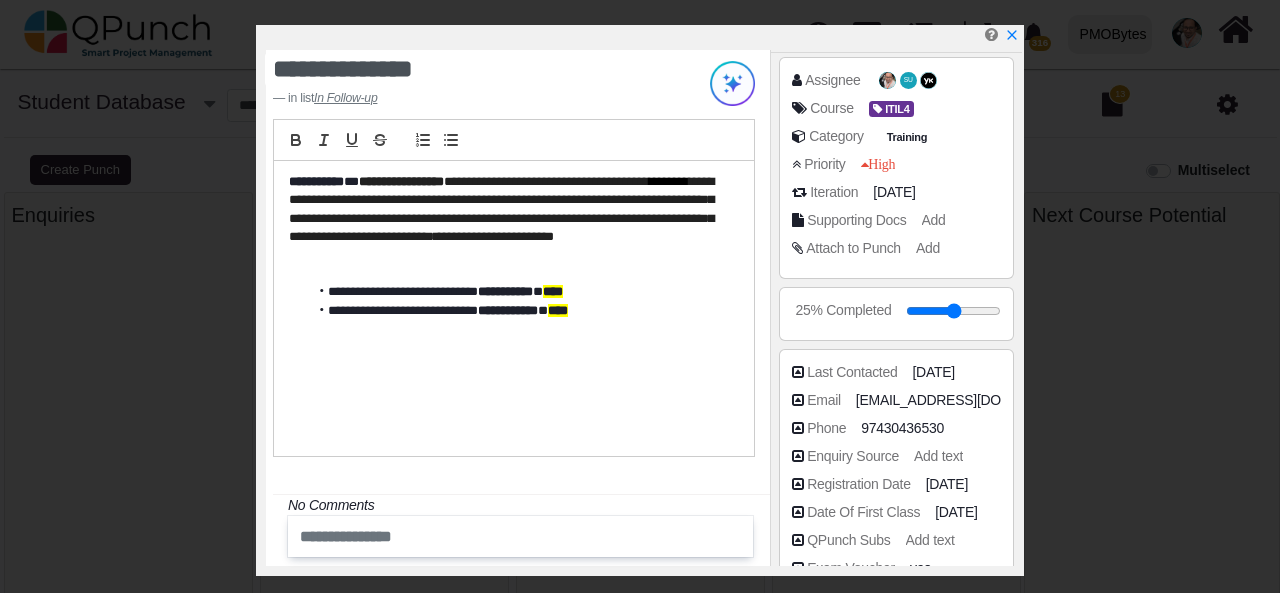 scroll, scrollTop: 0, scrollLeft: 0, axis: both 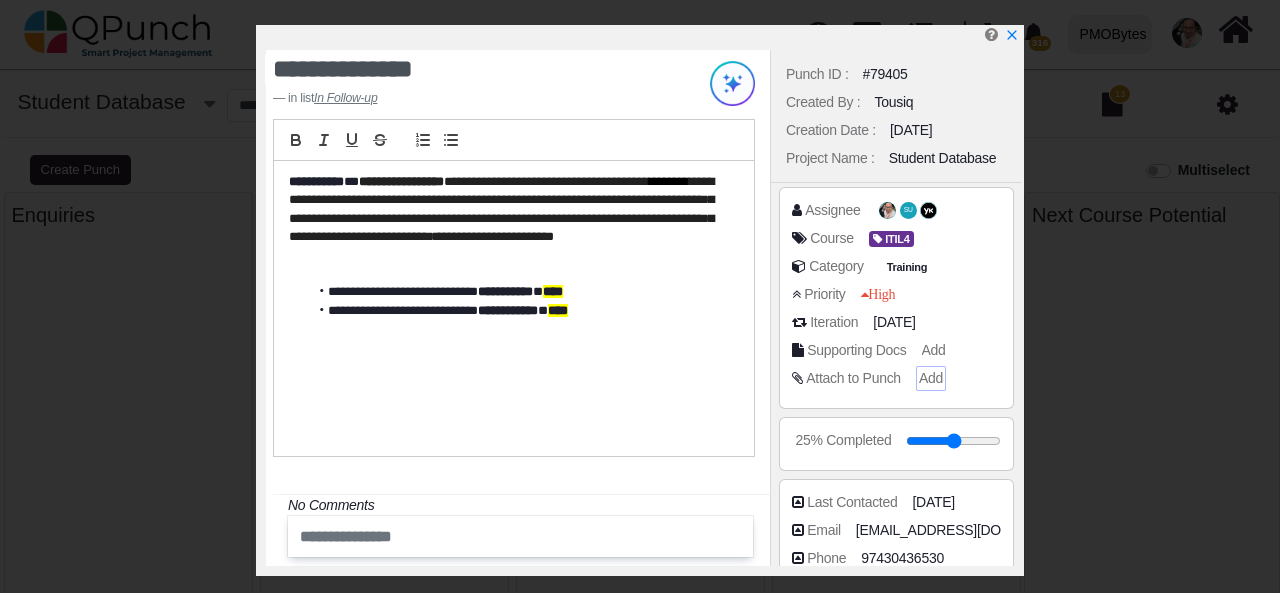 click on "Add" at bounding box center (931, 378) 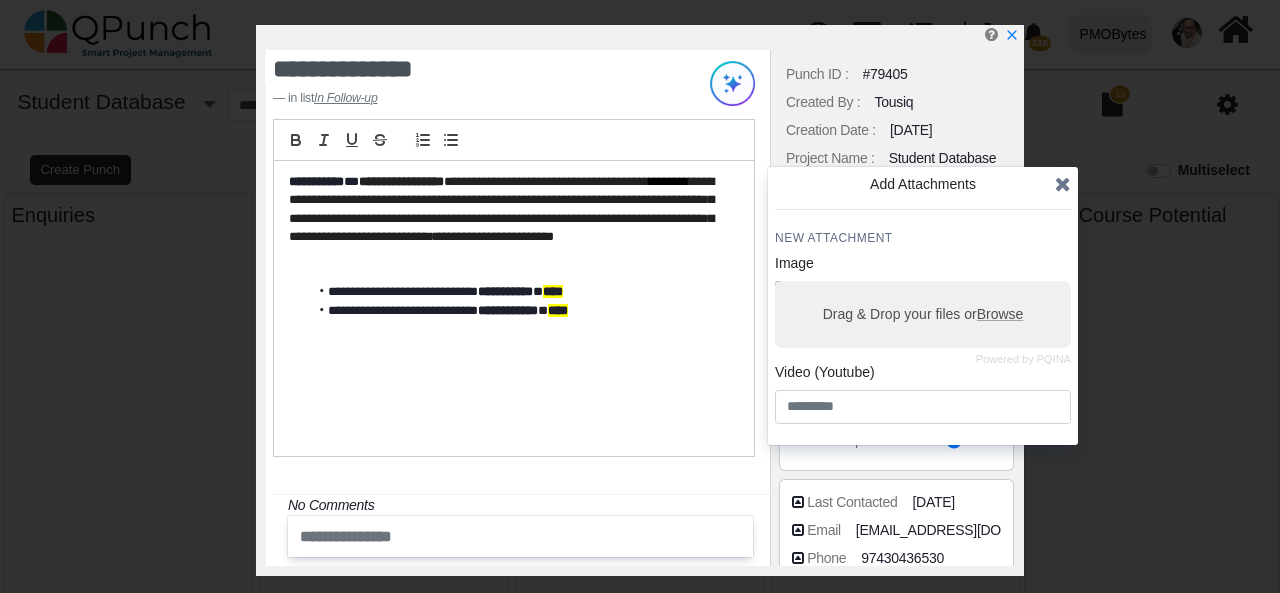 click on "Browse" at bounding box center [1000, 314] 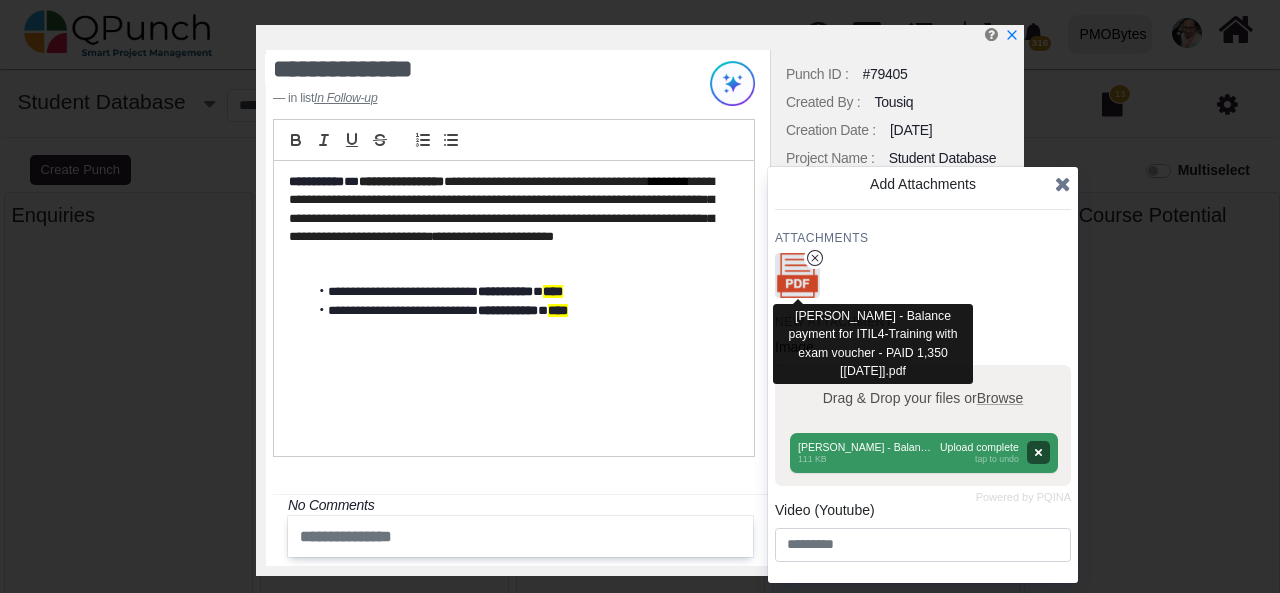 click at bounding box center [798, 276] 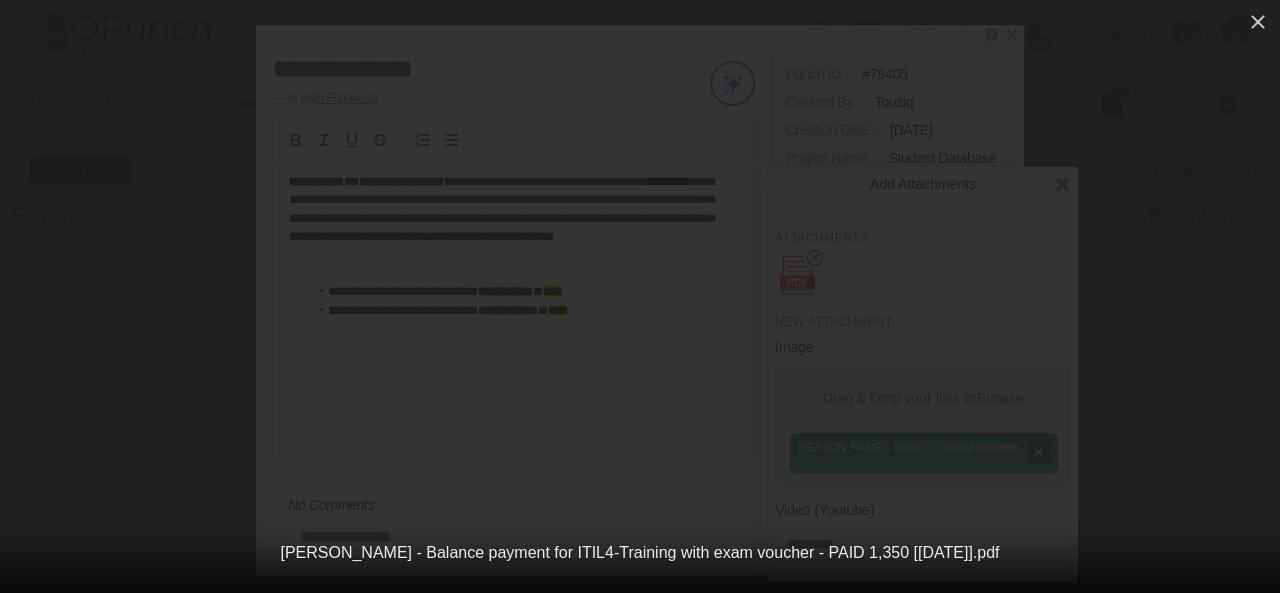 drag, startPoint x: 1257, startPoint y: 22, endPoint x: 1211, endPoint y: 39, distance: 49.0408 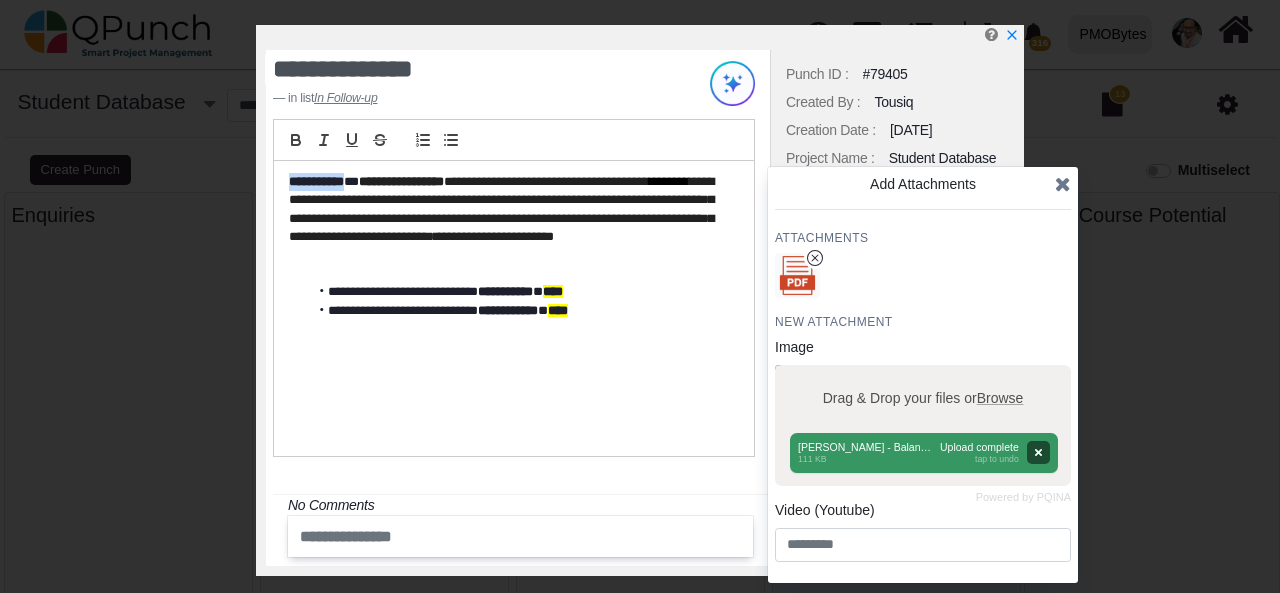 drag, startPoint x: 369, startPoint y: 179, endPoint x: 272, endPoint y: 181, distance: 97.020615 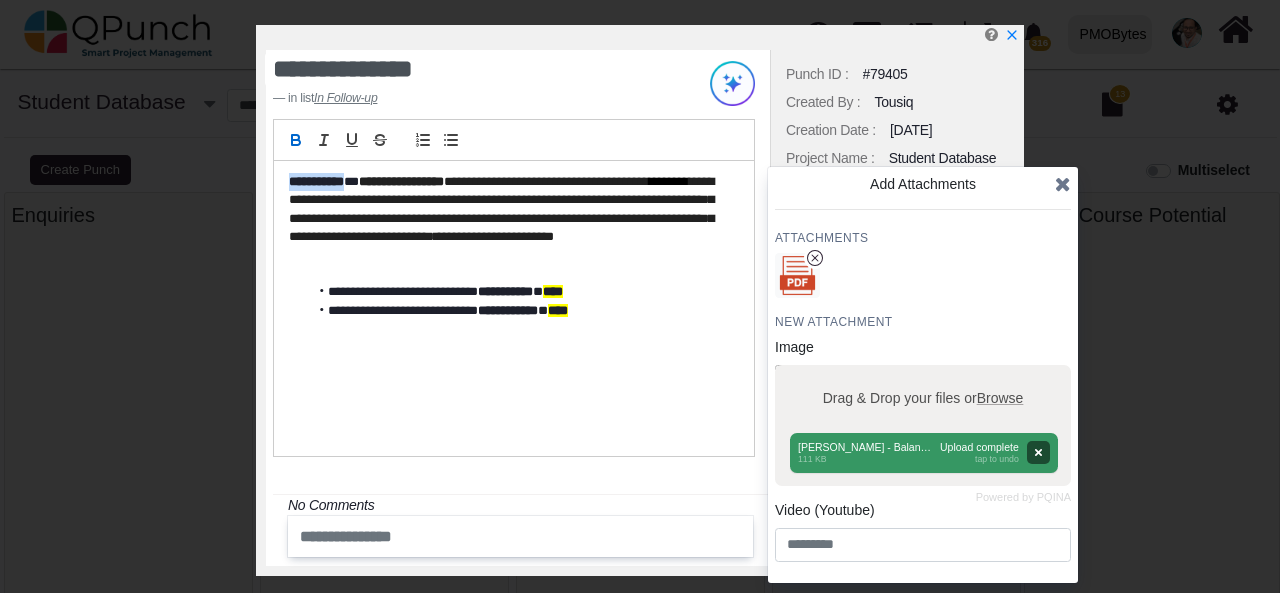 type 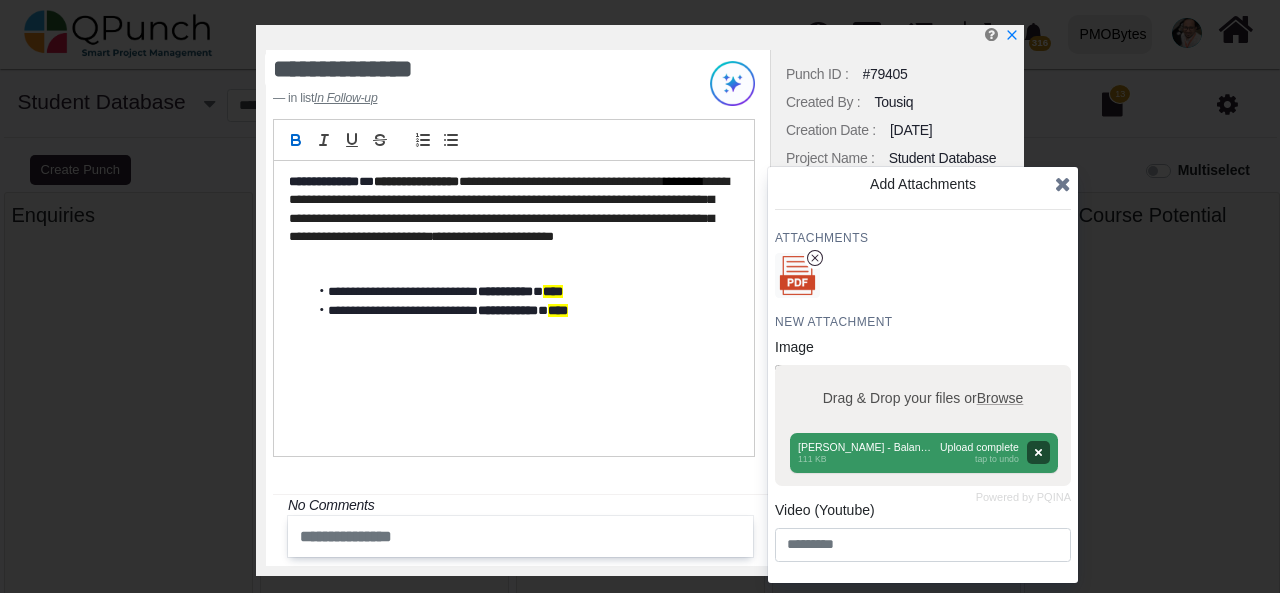 click on "**********" at bounding box center [514, 309] 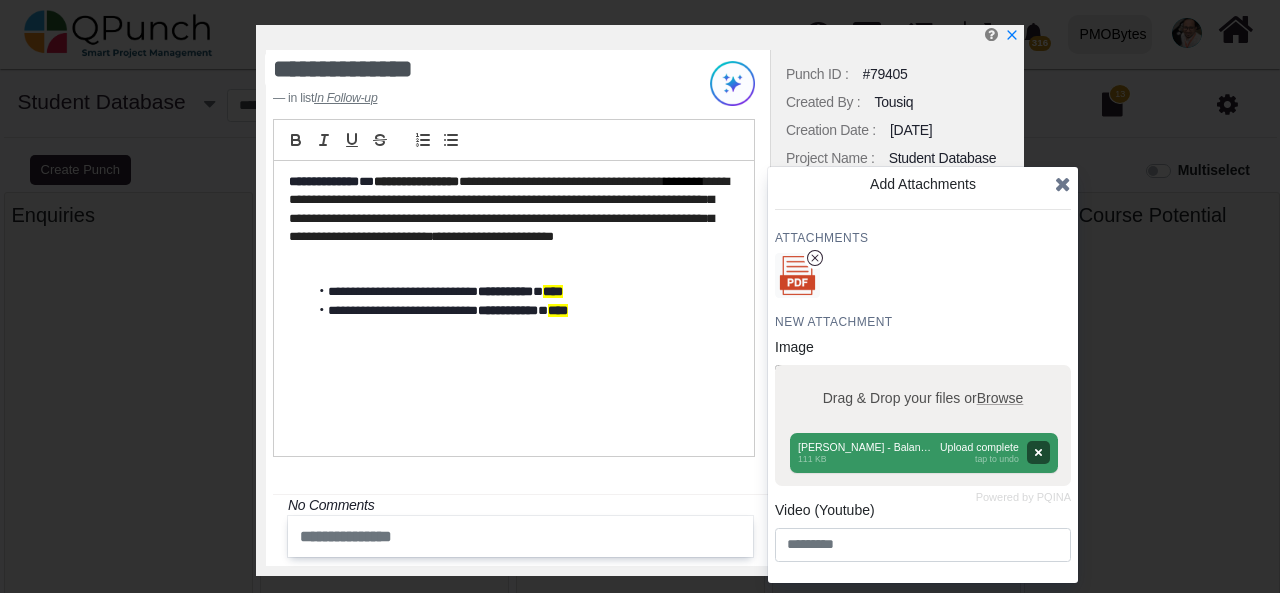 click at bounding box center (1063, 184) 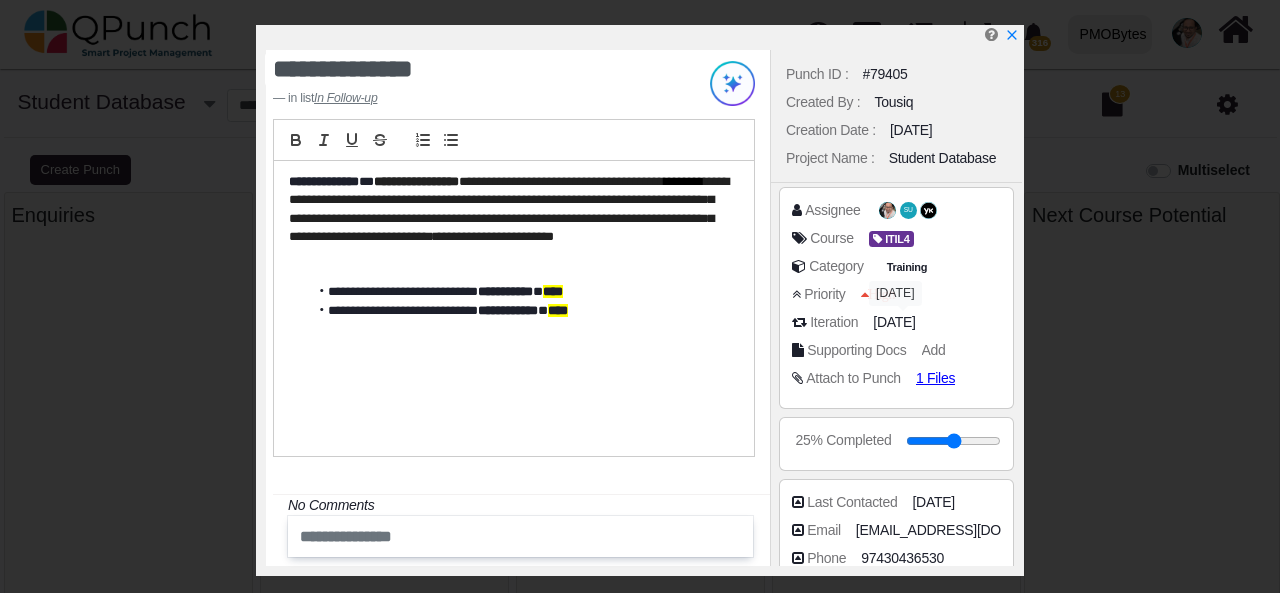 click on "[DATE]" at bounding box center [894, 322] 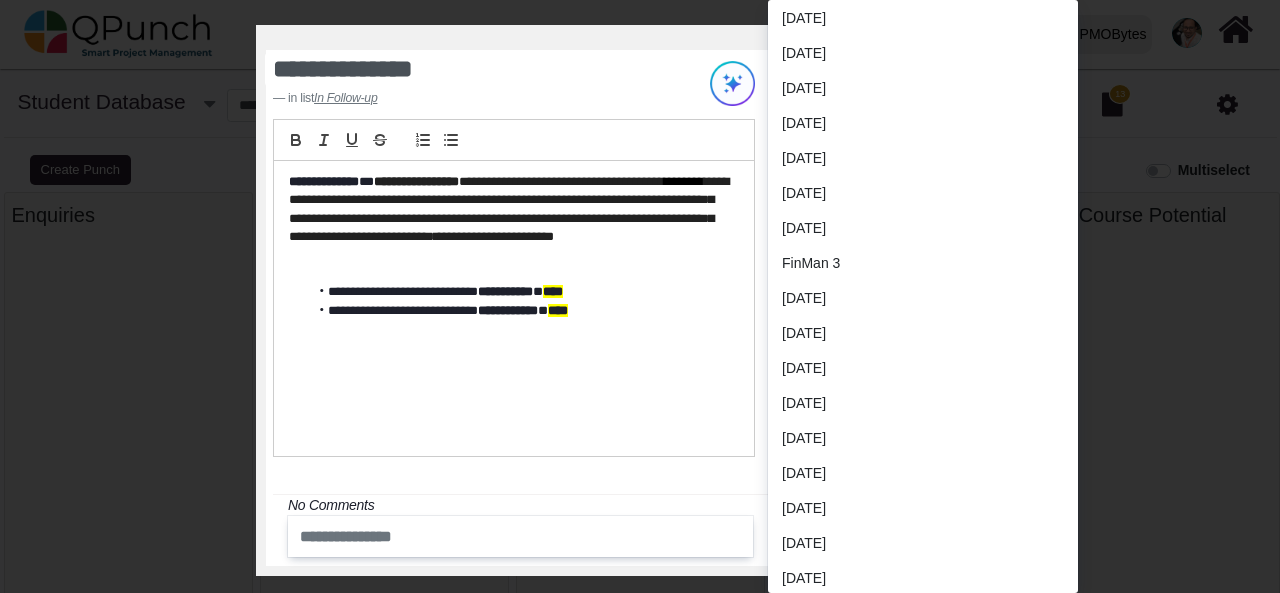 scroll, scrollTop: 900, scrollLeft: 0, axis: vertical 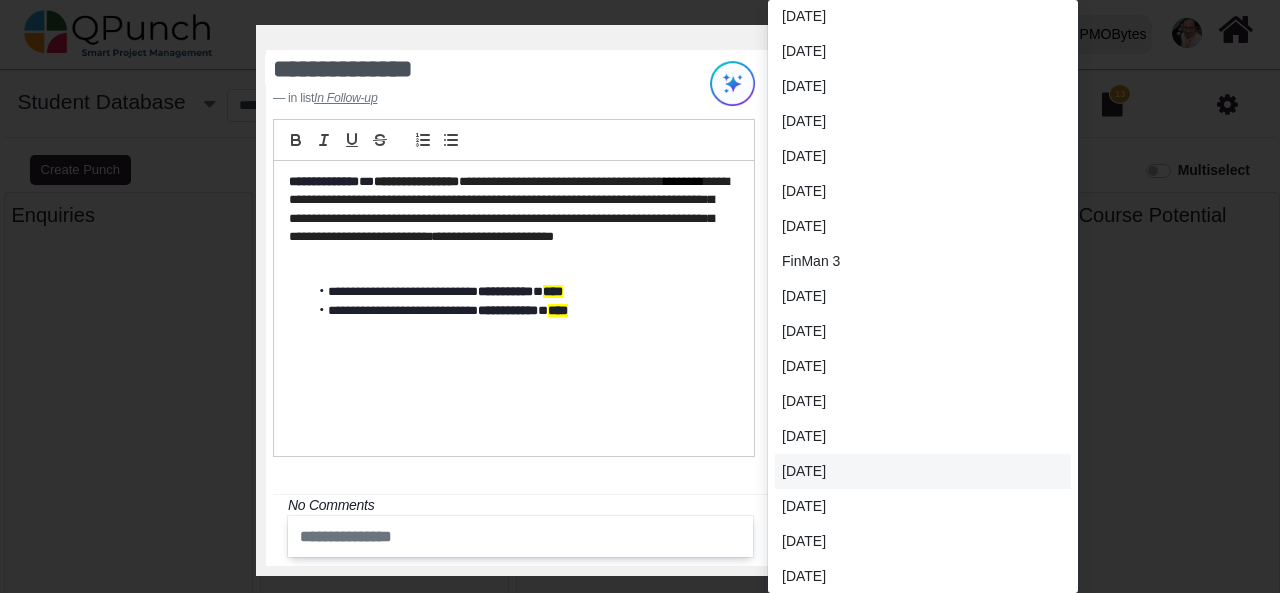 click on "[DATE]" at bounding box center [892, 471] 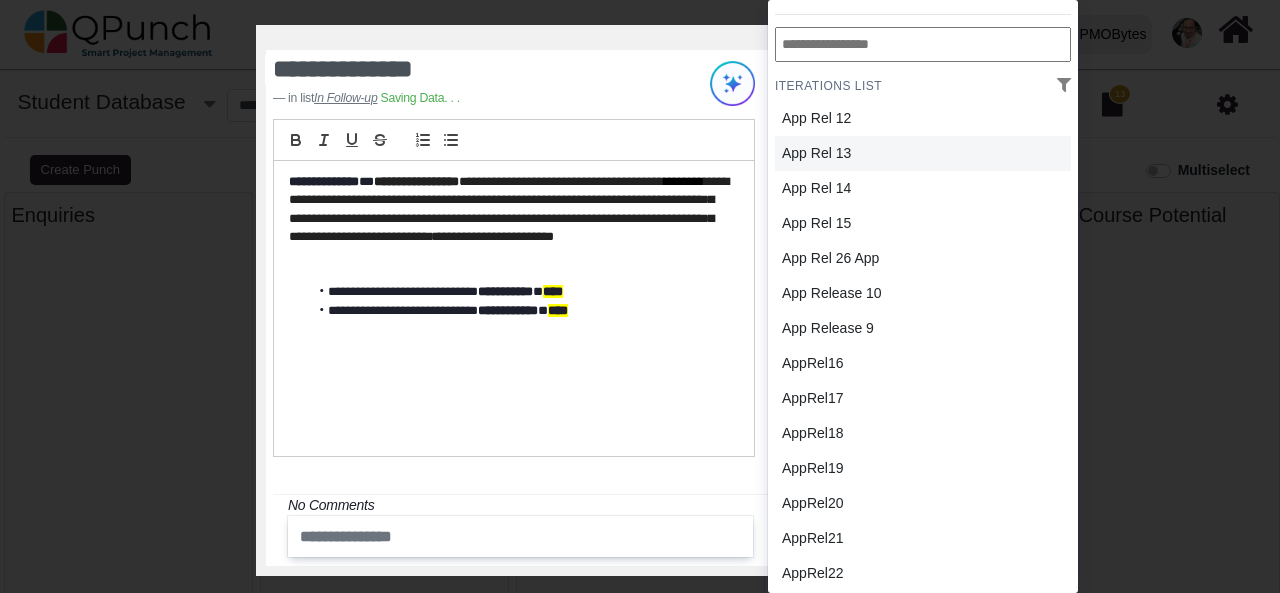 scroll, scrollTop: 0, scrollLeft: 0, axis: both 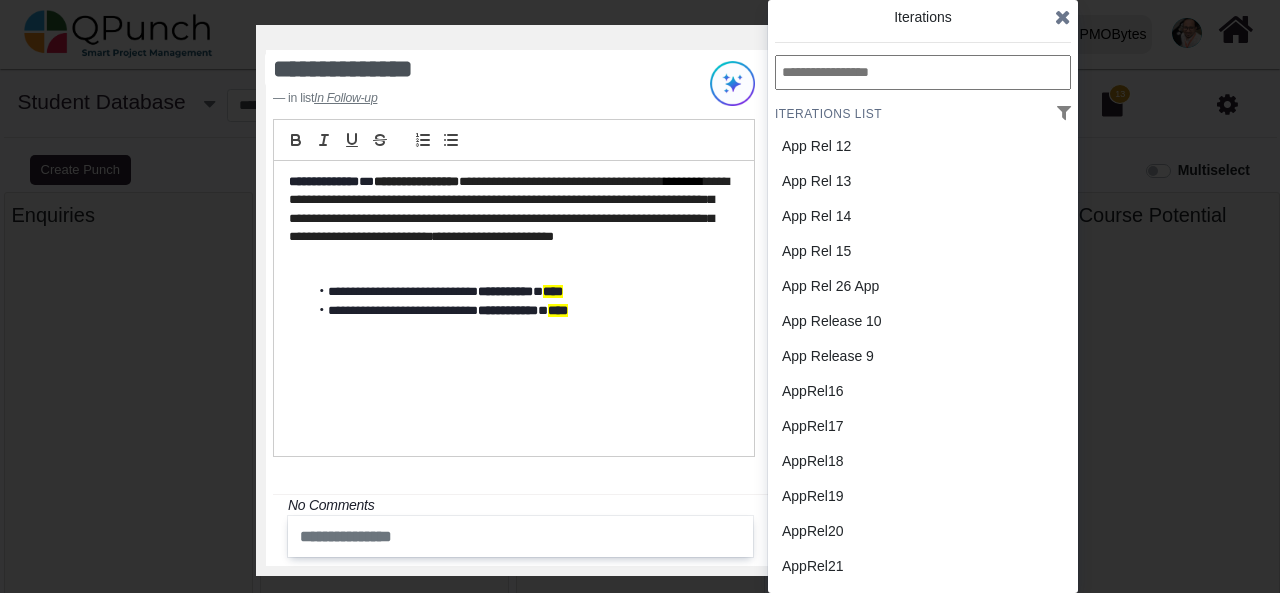 click at bounding box center [1063, 17] 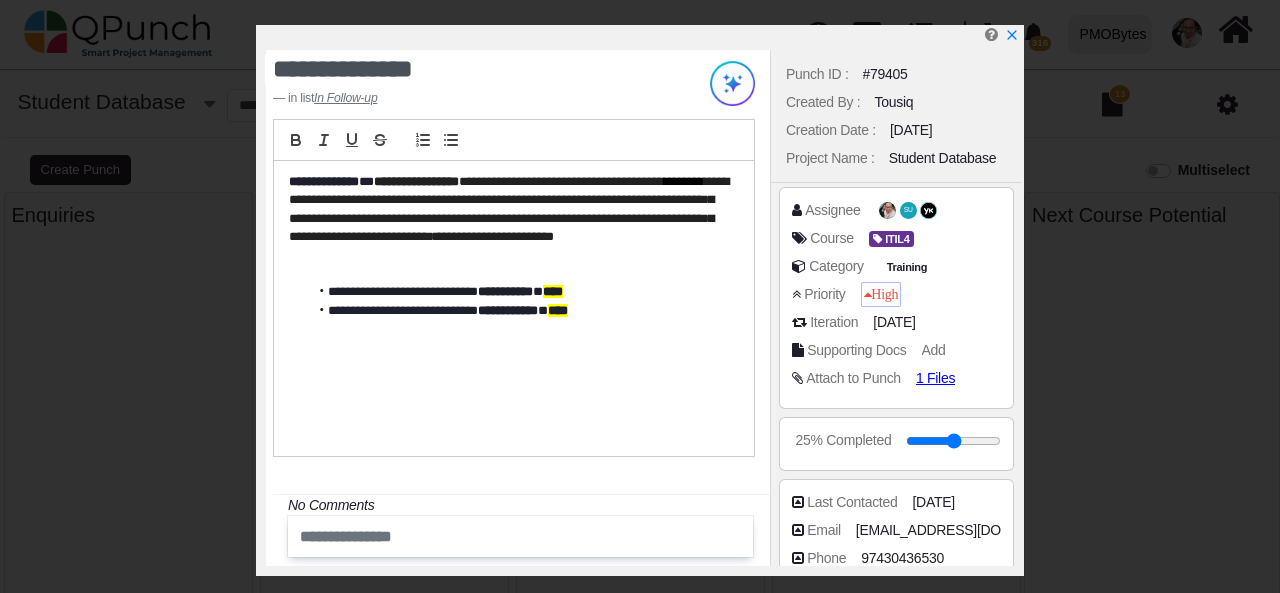 click on "High" at bounding box center [881, 294] 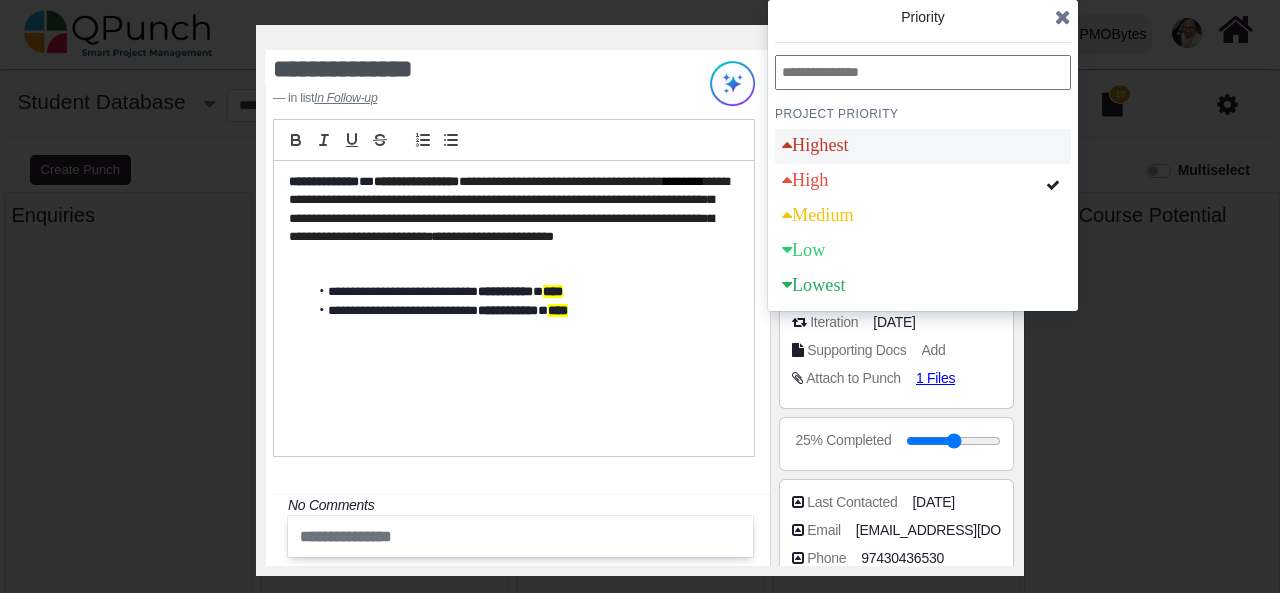 click on "Highest" at bounding box center [923, 146] 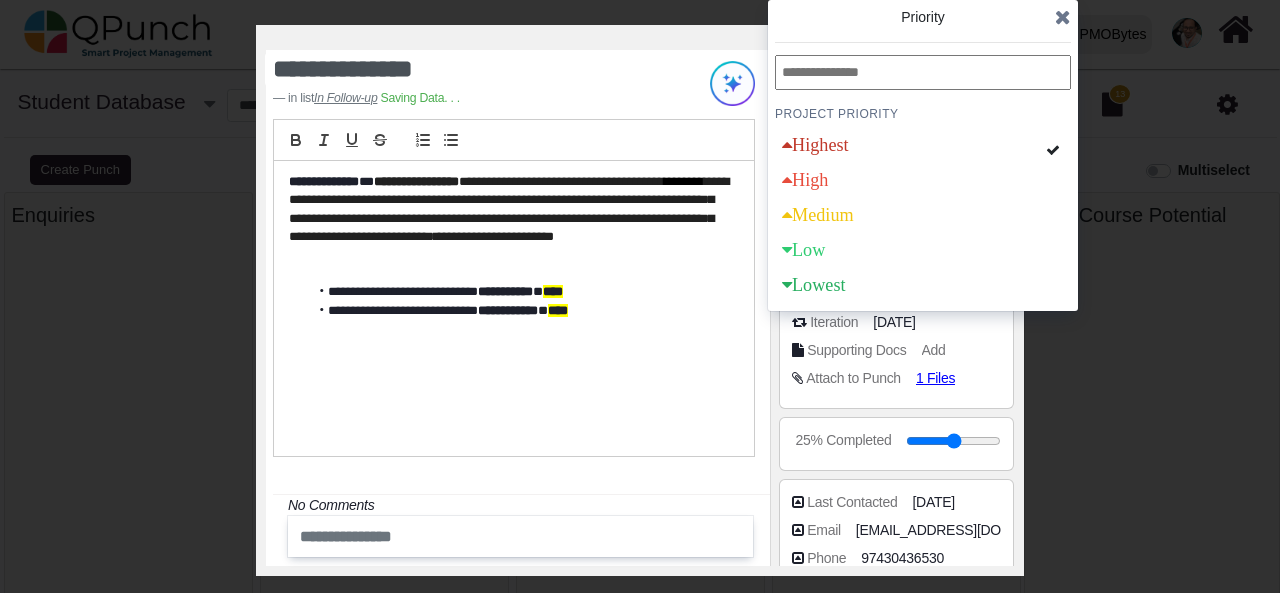 click at bounding box center (1063, 17) 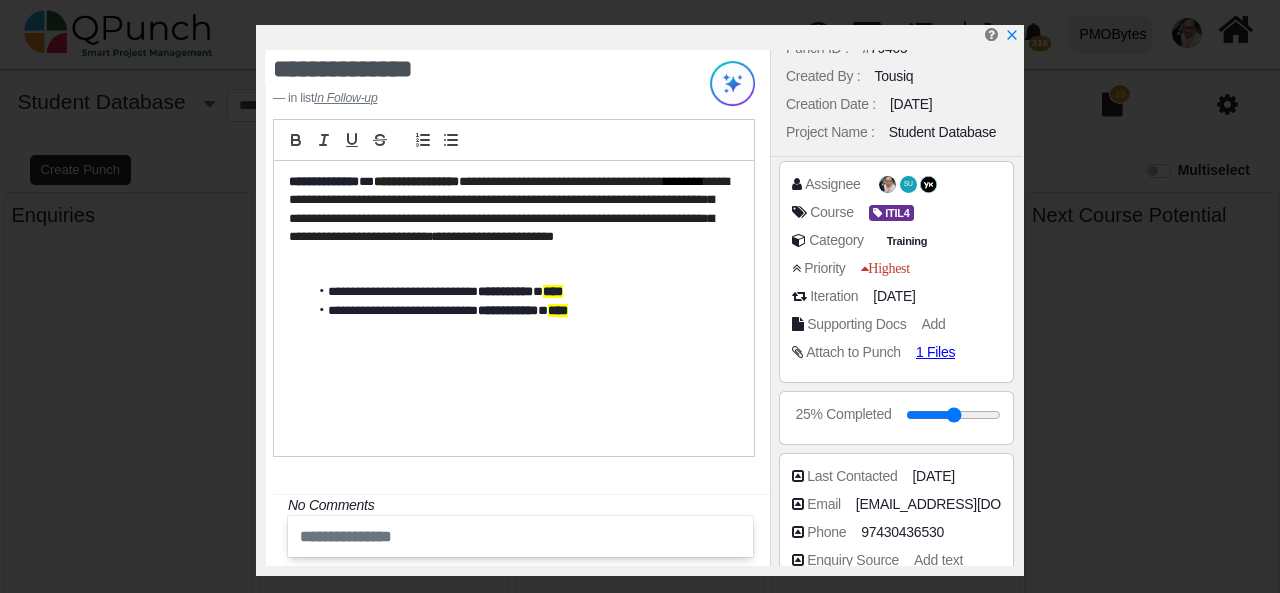 scroll, scrollTop: 0, scrollLeft: 0, axis: both 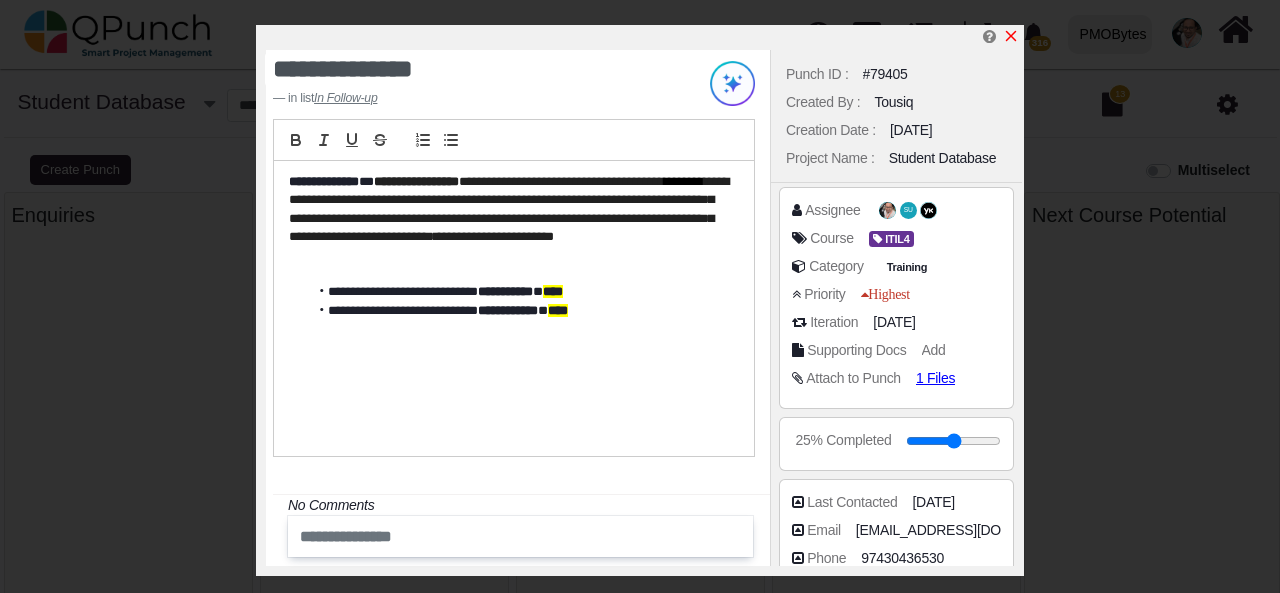 click 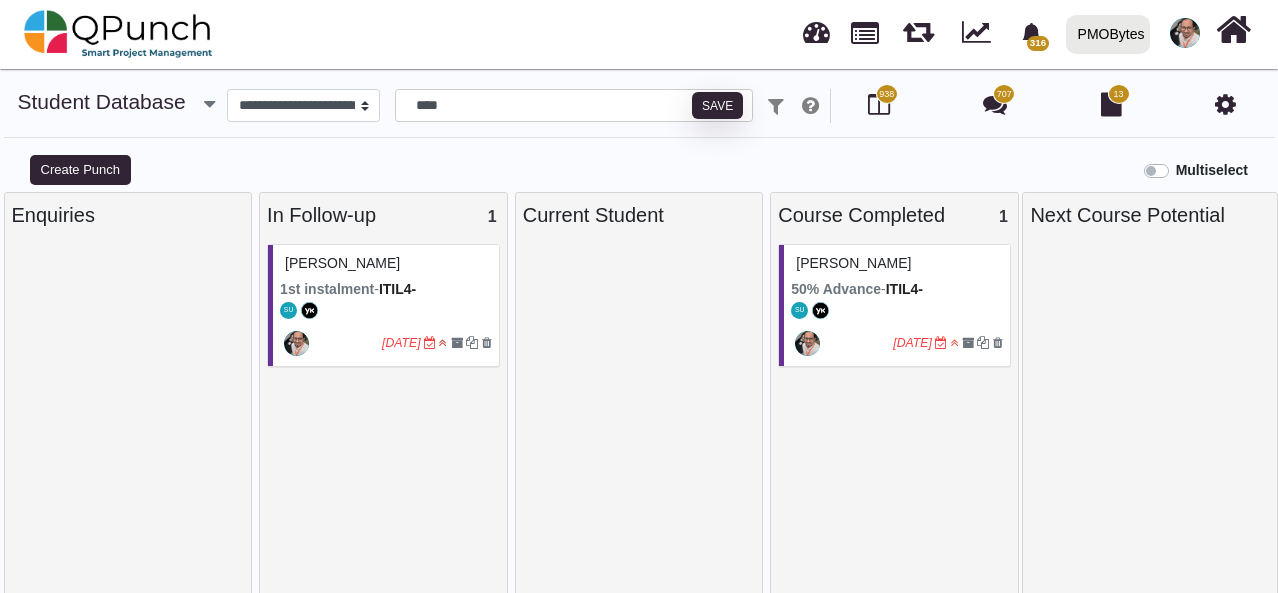 type 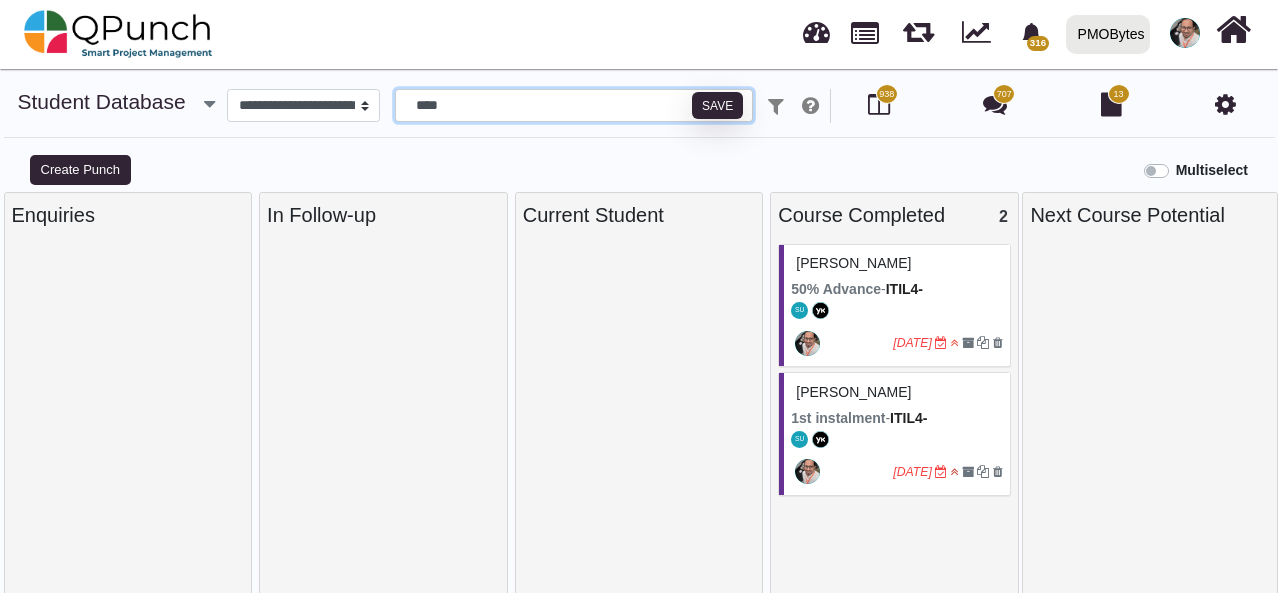 click on "****" at bounding box center [574, 106] 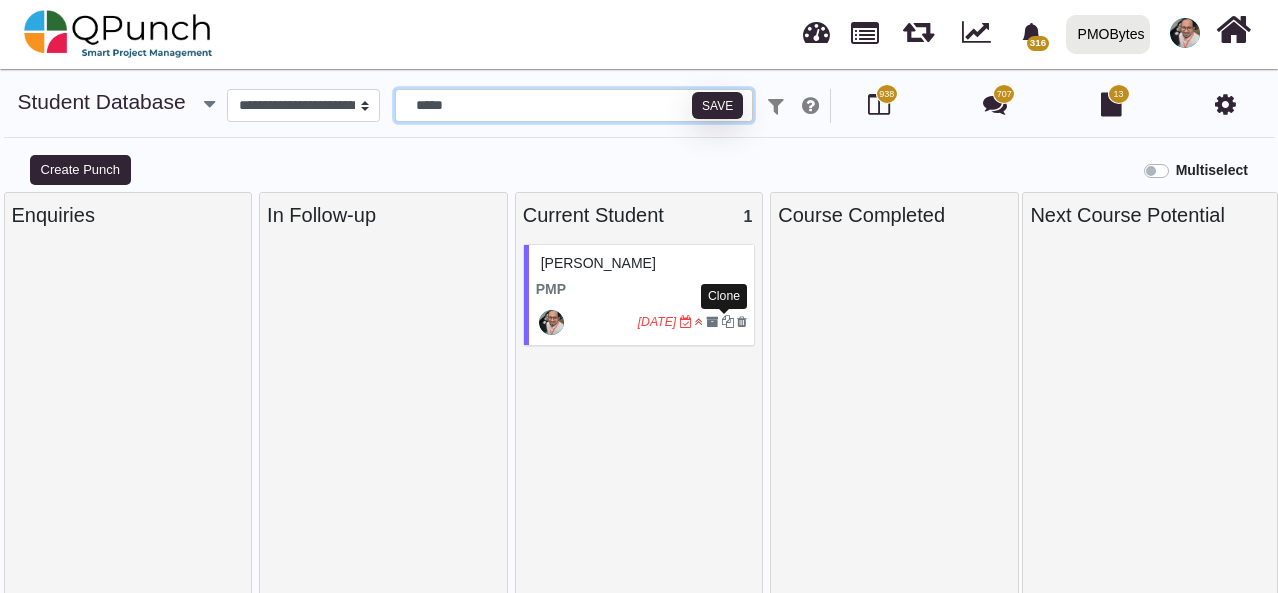 type on "*****" 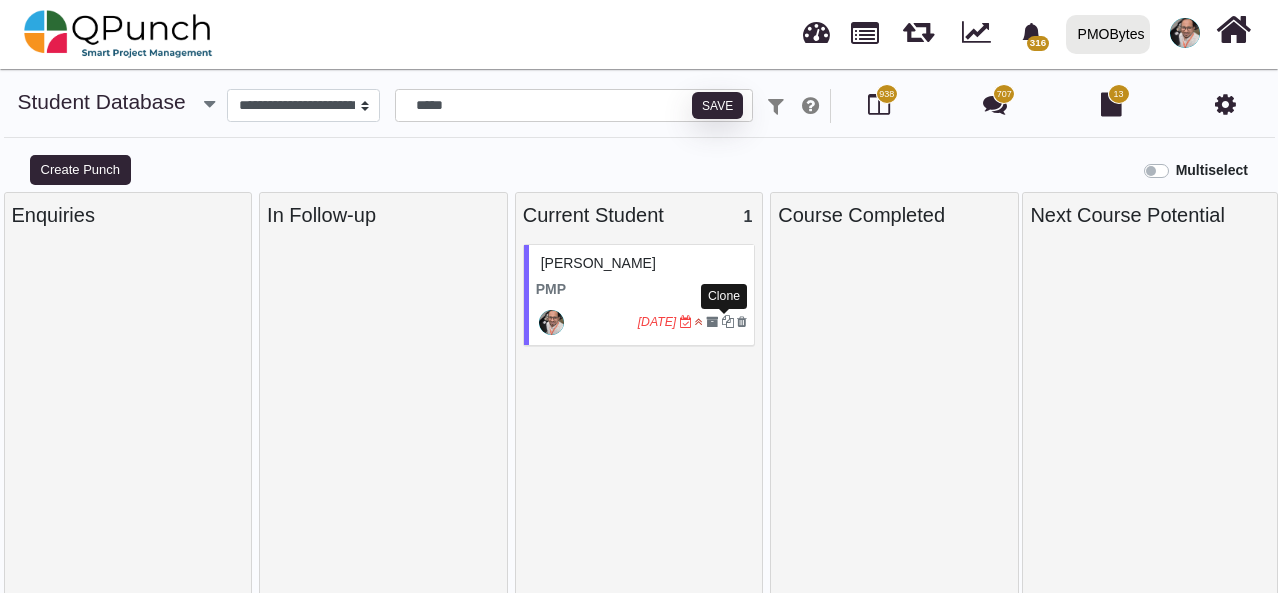 click at bounding box center (728, 322) 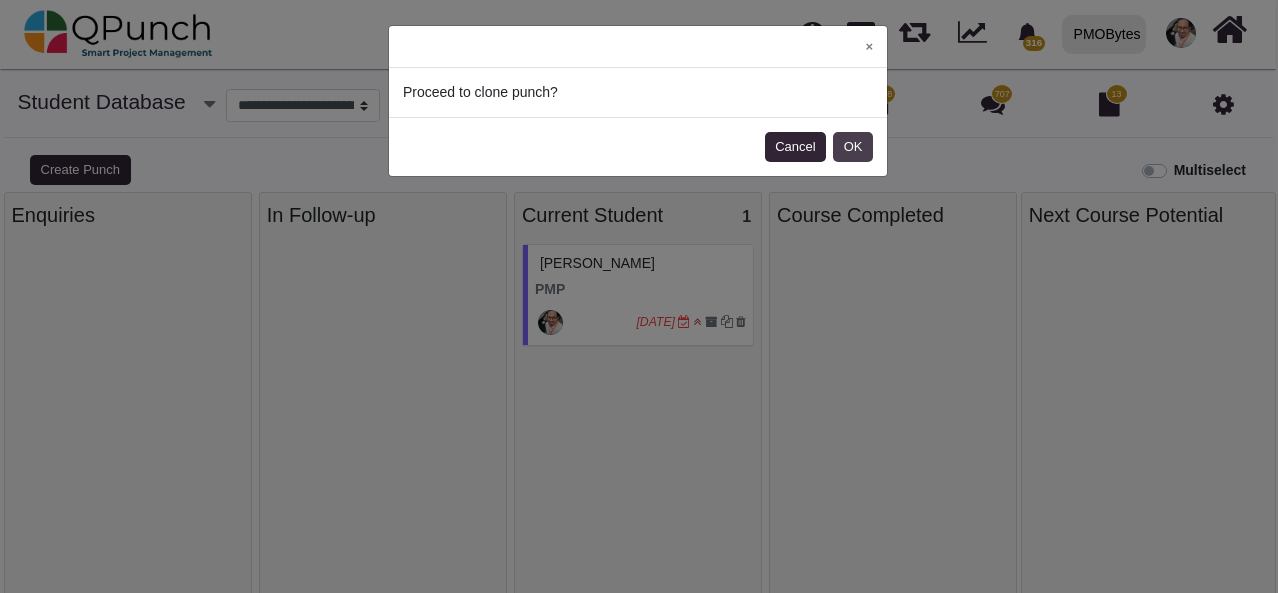 click on "OK" at bounding box center [853, 147] 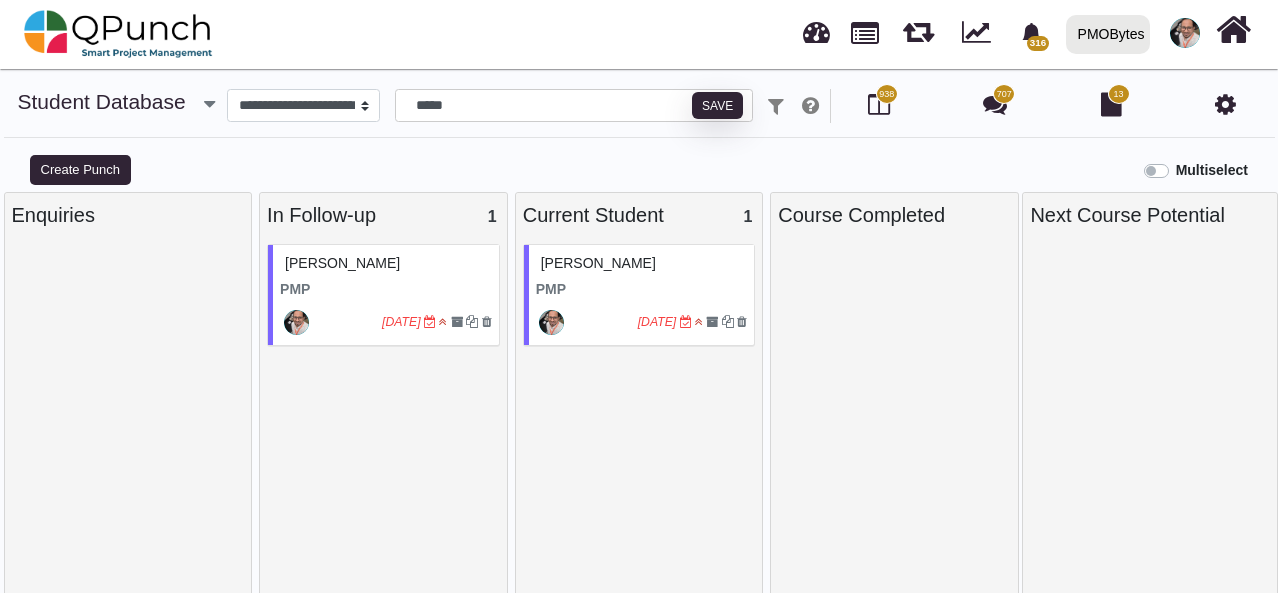 click on "[PERSON_NAME]" at bounding box center (386, 263) 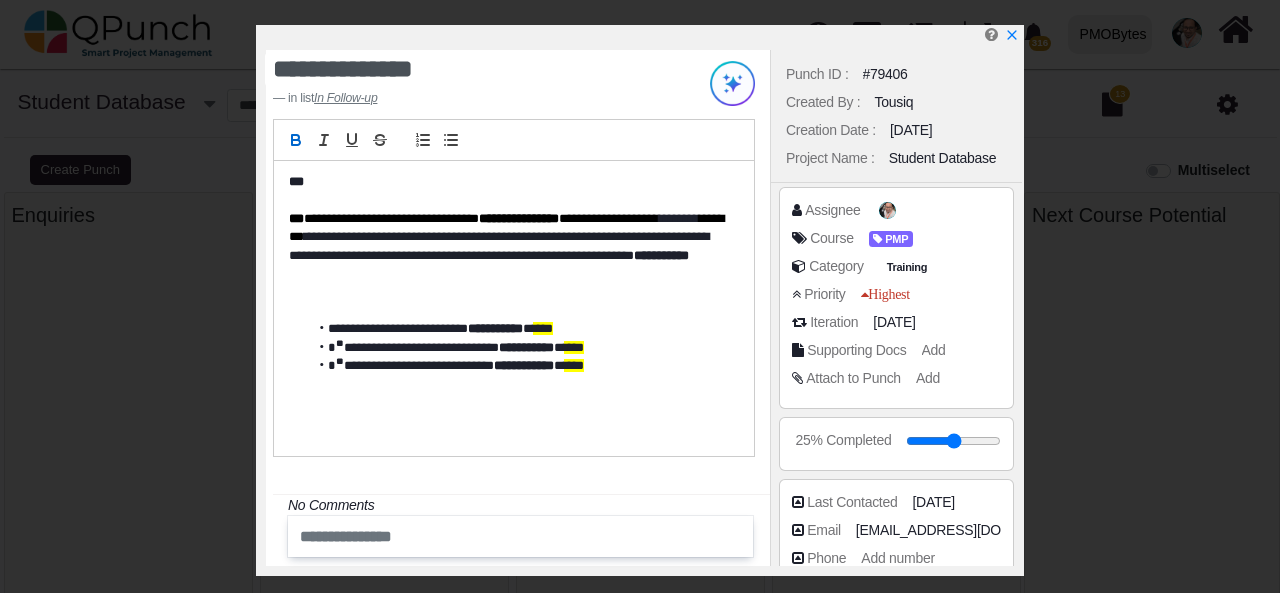 click on "***" at bounding box center (508, 182) 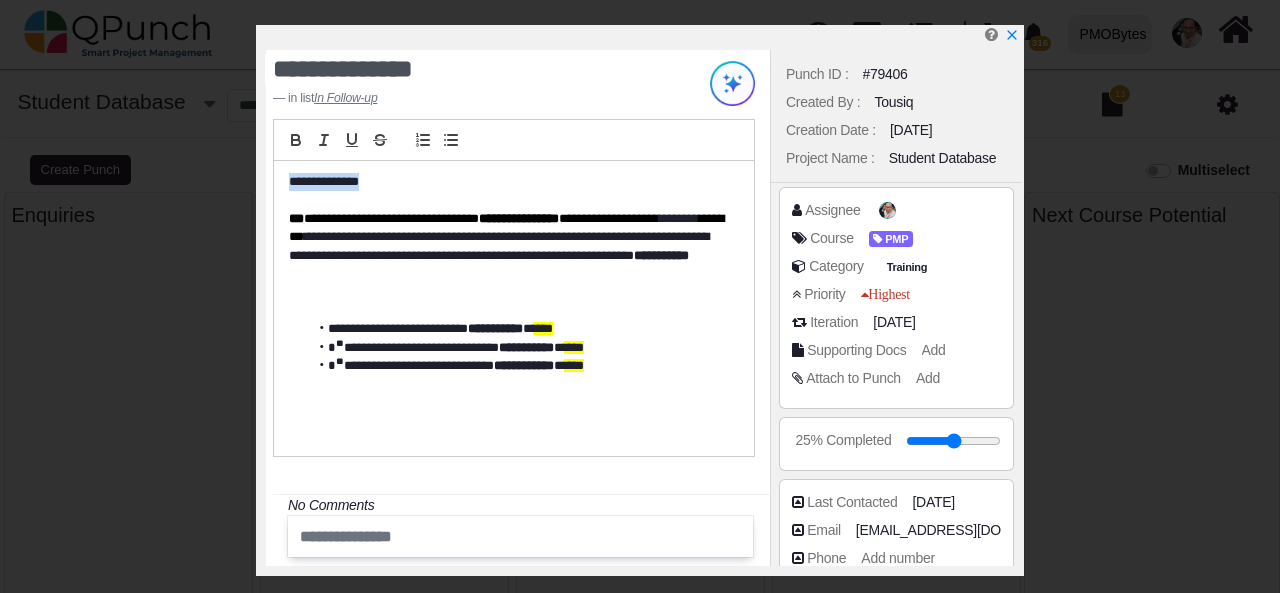 drag, startPoint x: 368, startPoint y: 178, endPoint x: 277, endPoint y: 169, distance: 91.44397 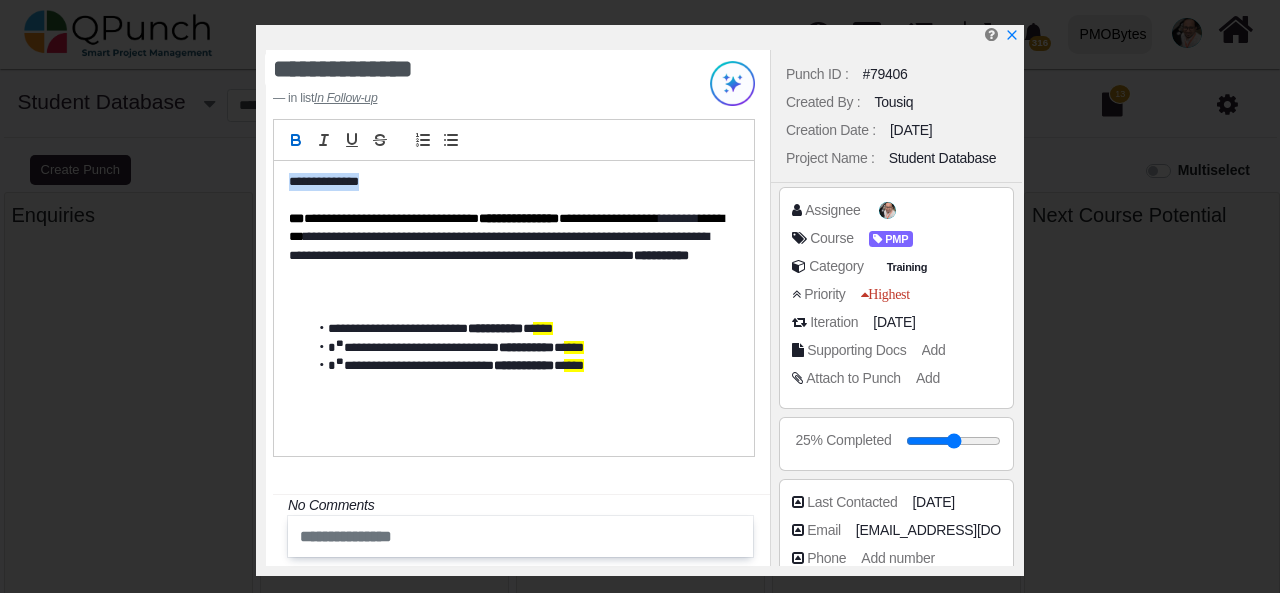 click 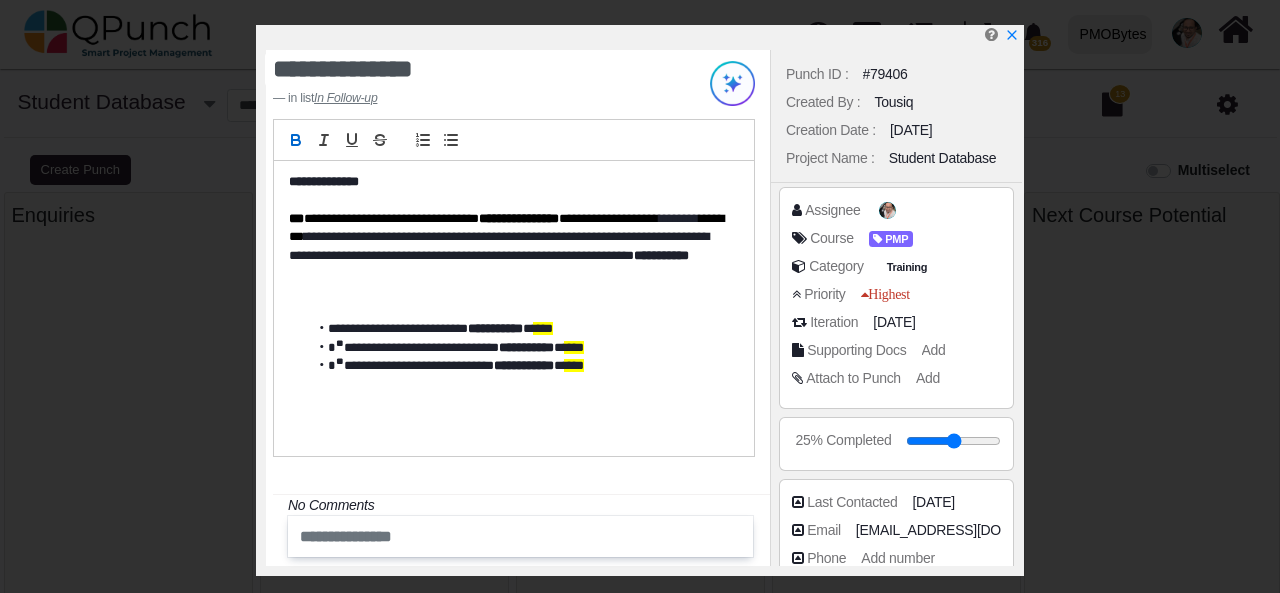 click on "**********" at bounding box center [509, 182] 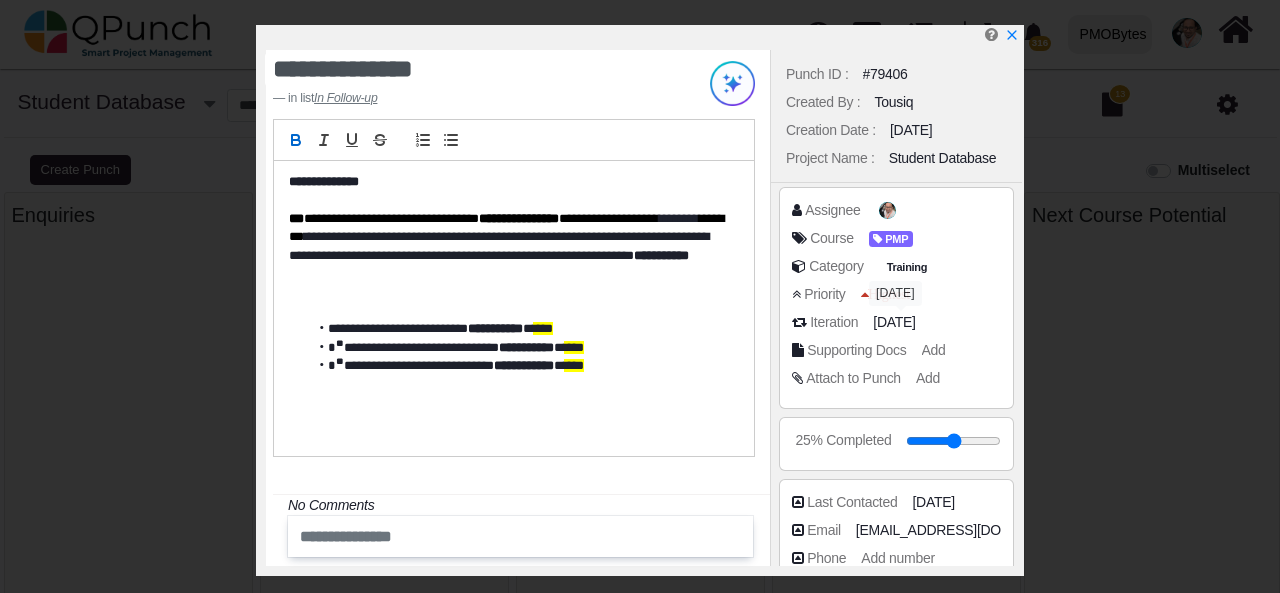 click on "[DATE]" at bounding box center [894, 322] 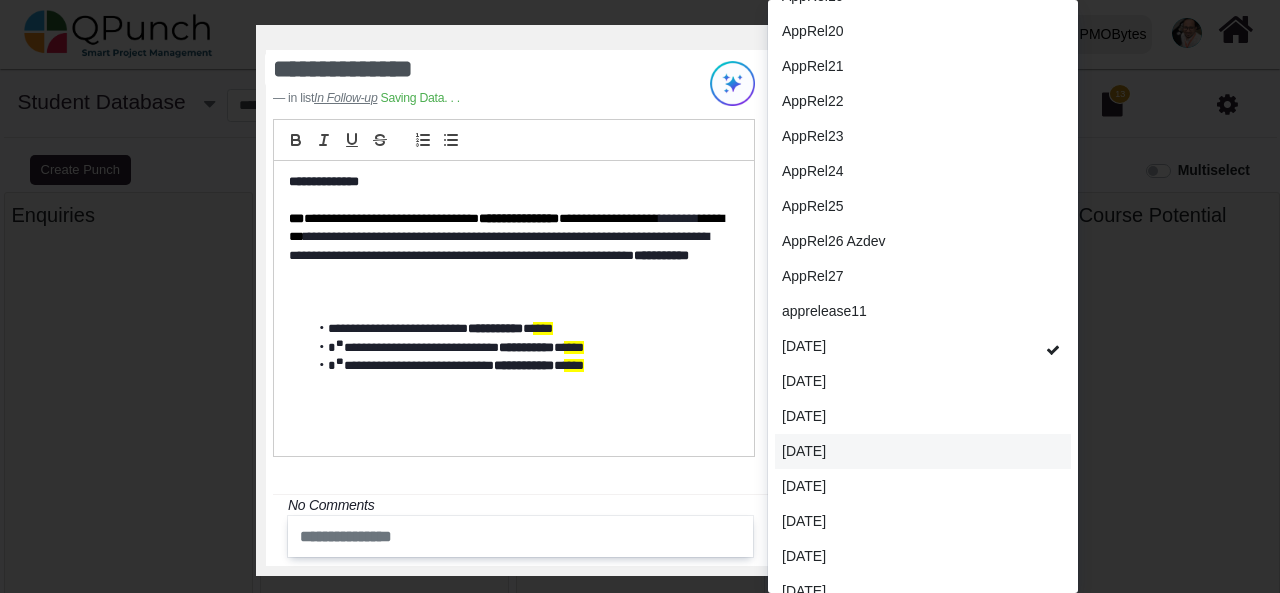 scroll, scrollTop: 900, scrollLeft: 0, axis: vertical 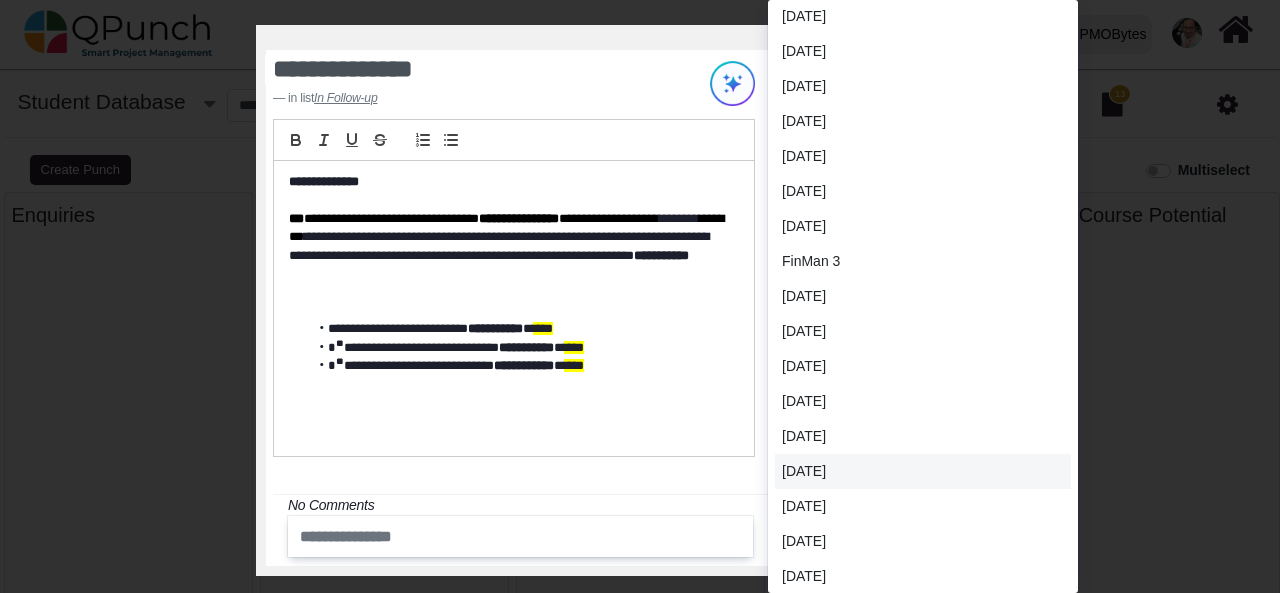 click on "[DATE]" at bounding box center (892, 471) 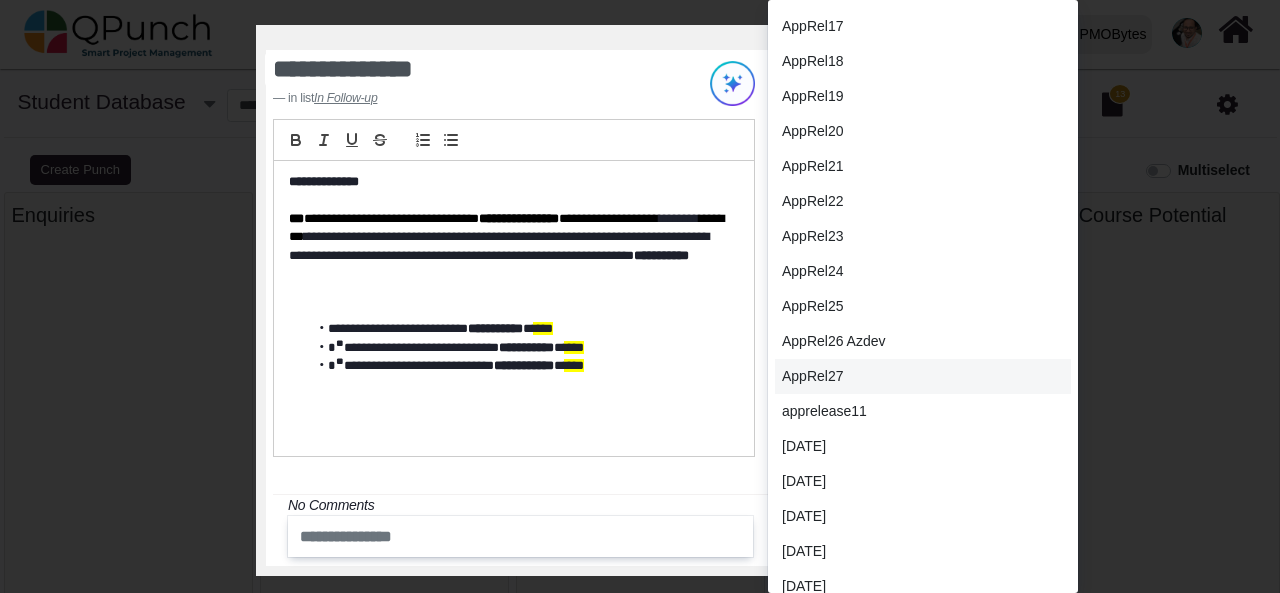 scroll, scrollTop: 0, scrollLeft: 0, axis: both 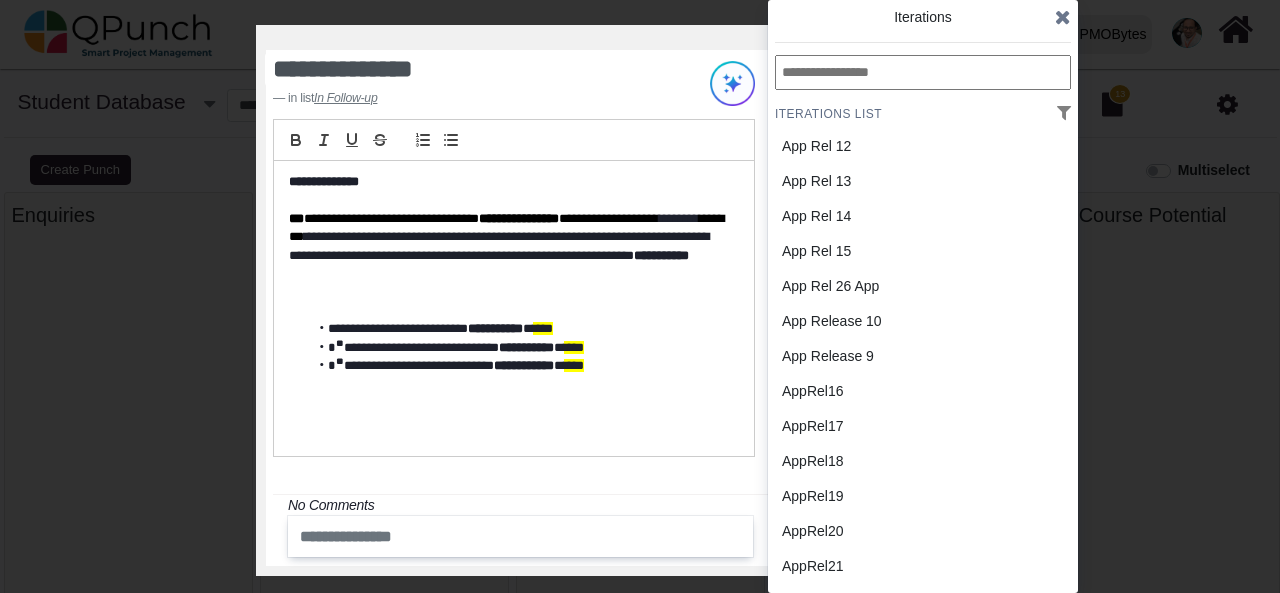 click at bounding box center (1063, 17) 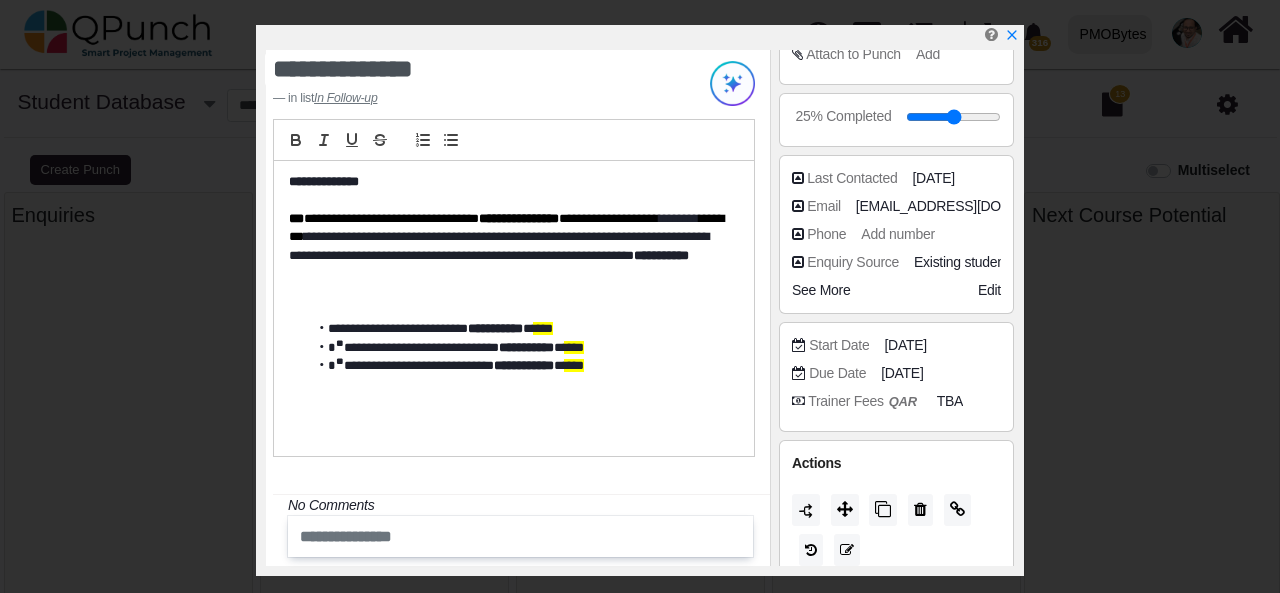 scroll, scrollTop: 337, scrollLeft: 0, axis: vertical 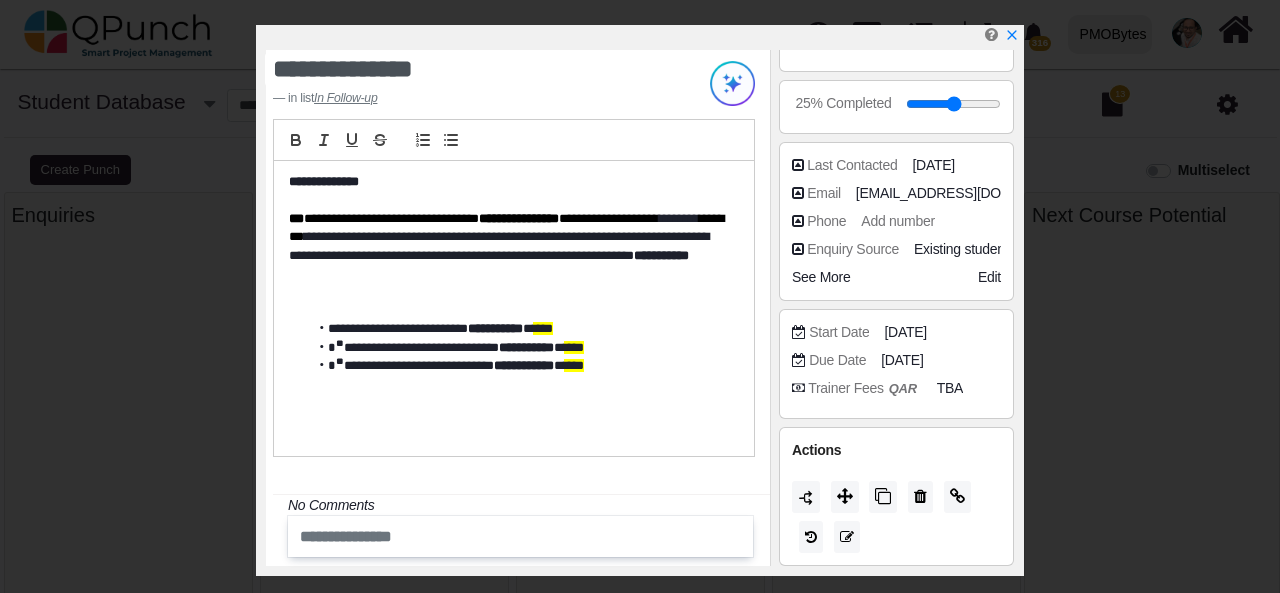 click on "See More" at bounding box center [821, 277] 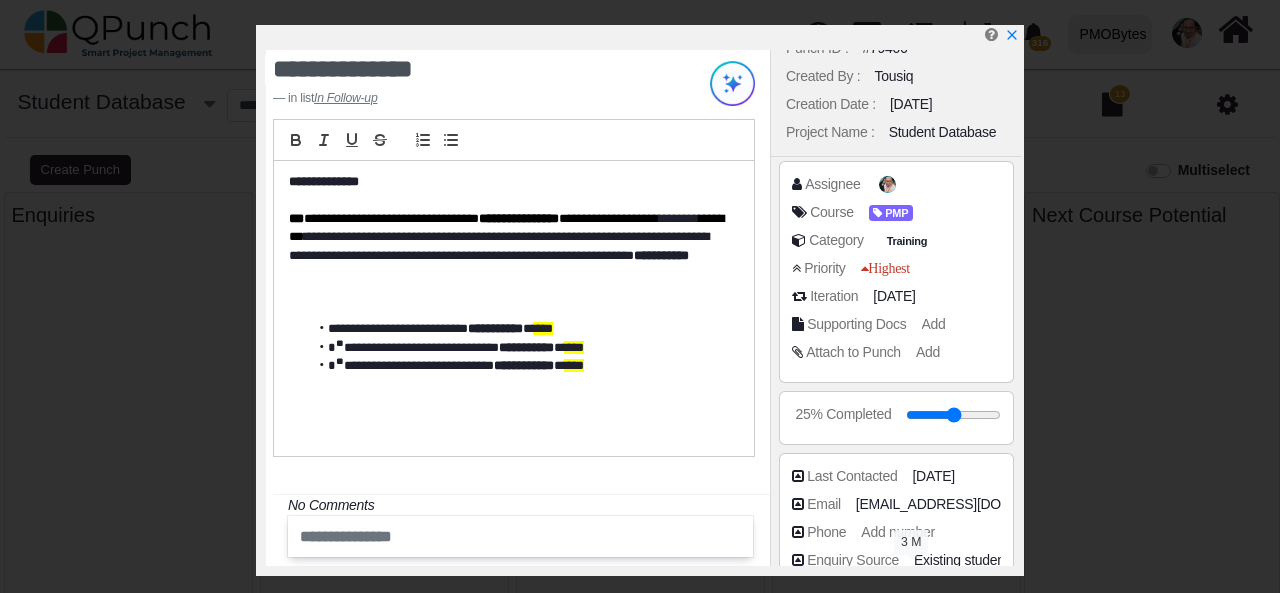 scroll, scrollTop: 0, scrollLeft: 0, axis: both 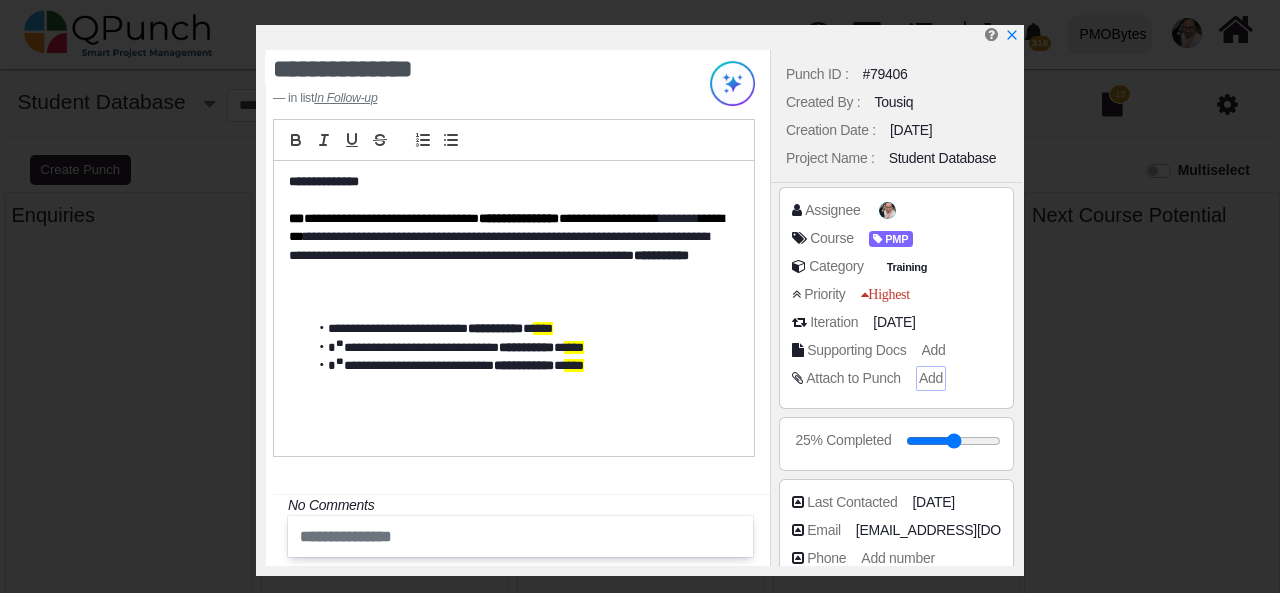 click on "Add" at bounding box center (931, 378) 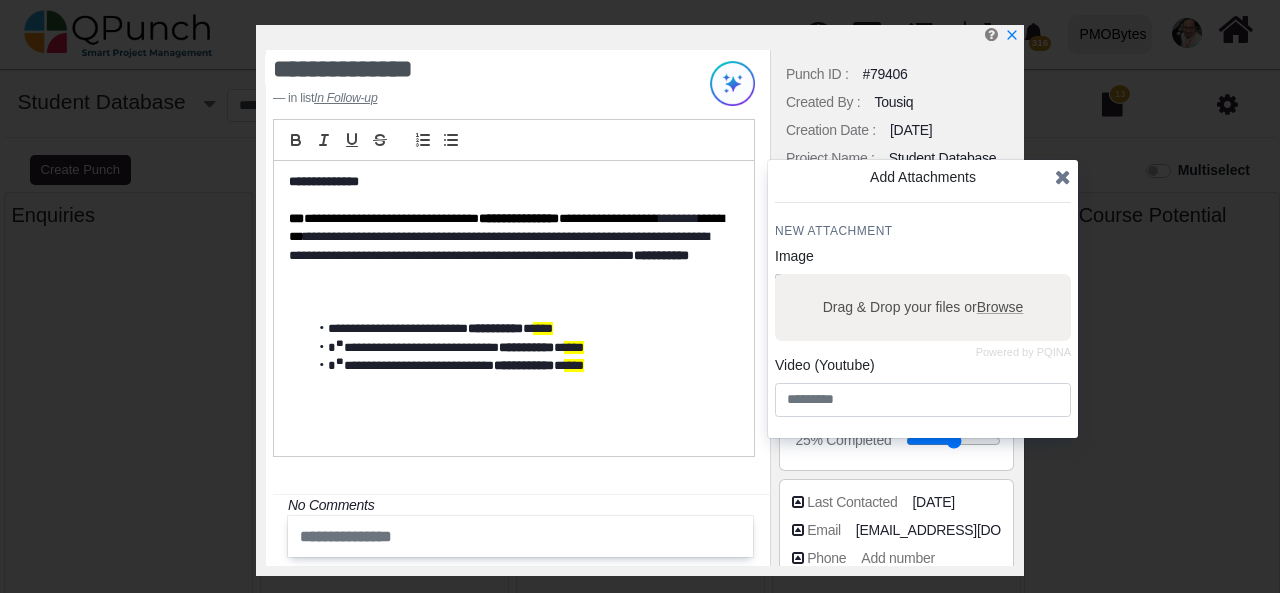 click on "Browse" at bounding box center (1000, 307) 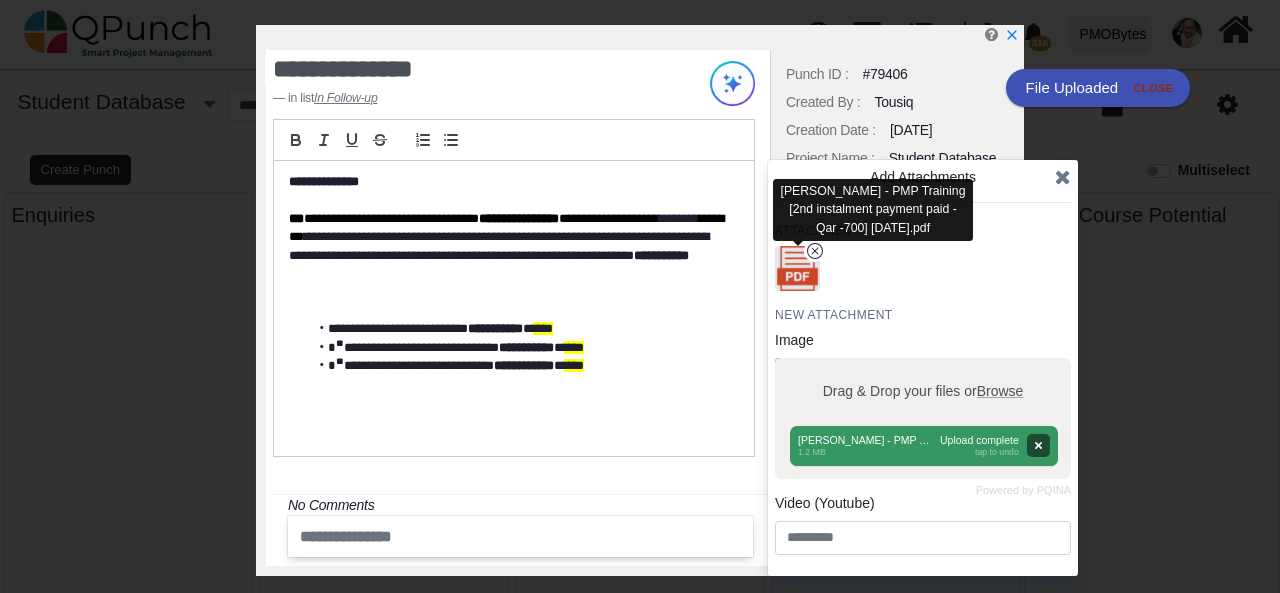 click at bounding box center [798, 269] 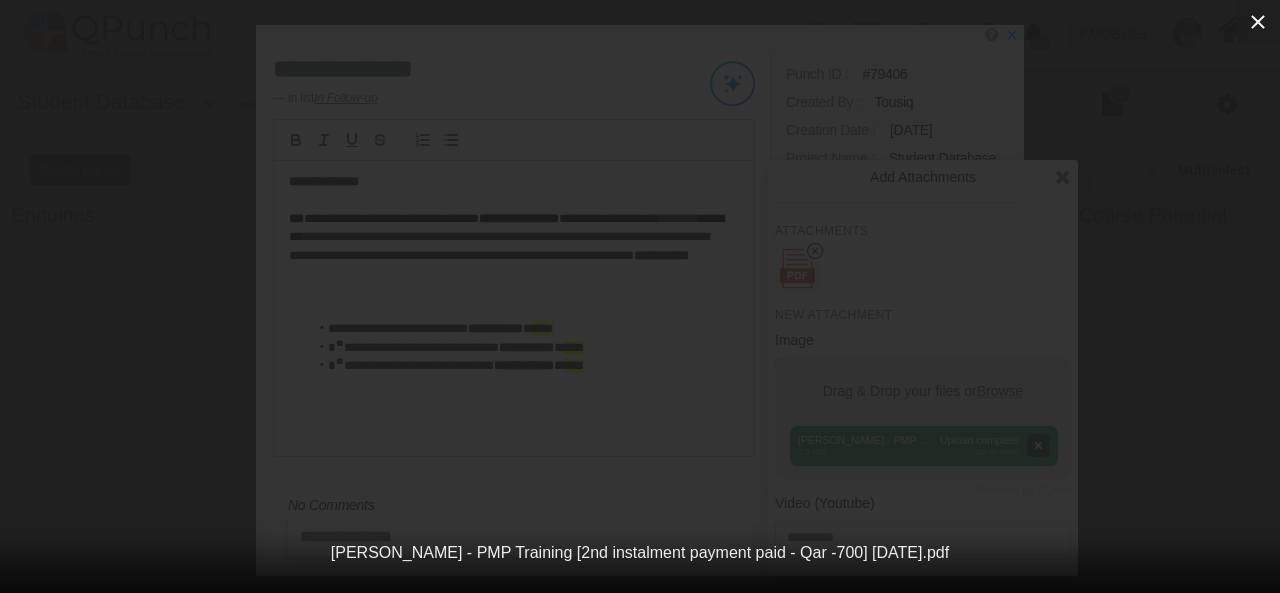 click 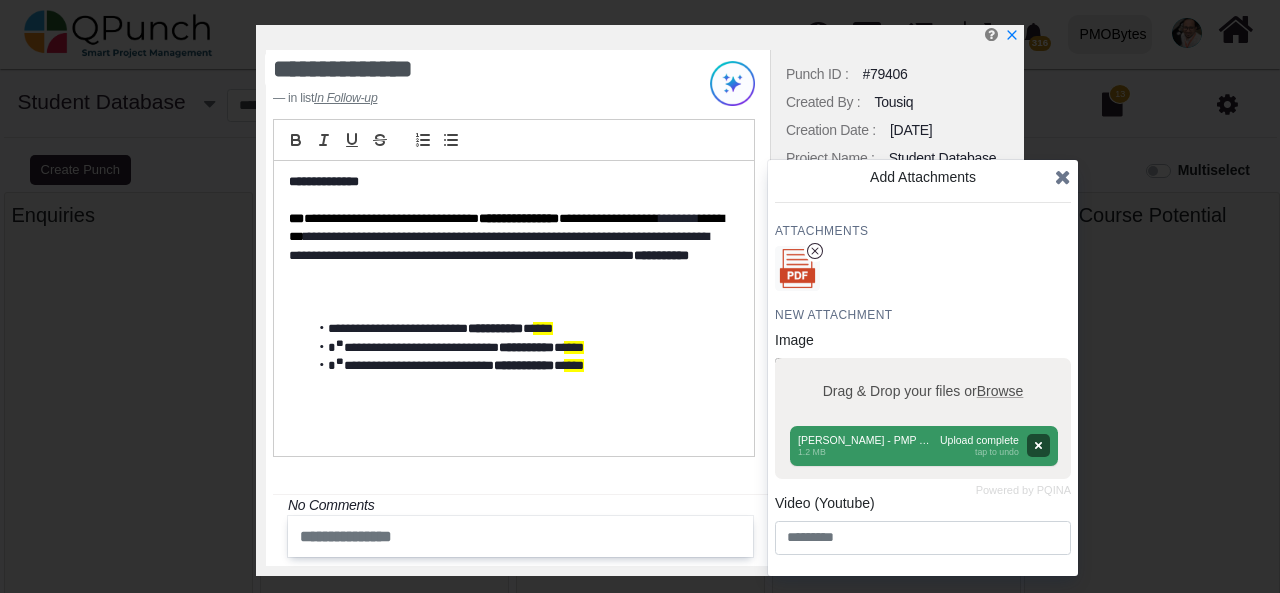 click at bounding box center [1063, 177] 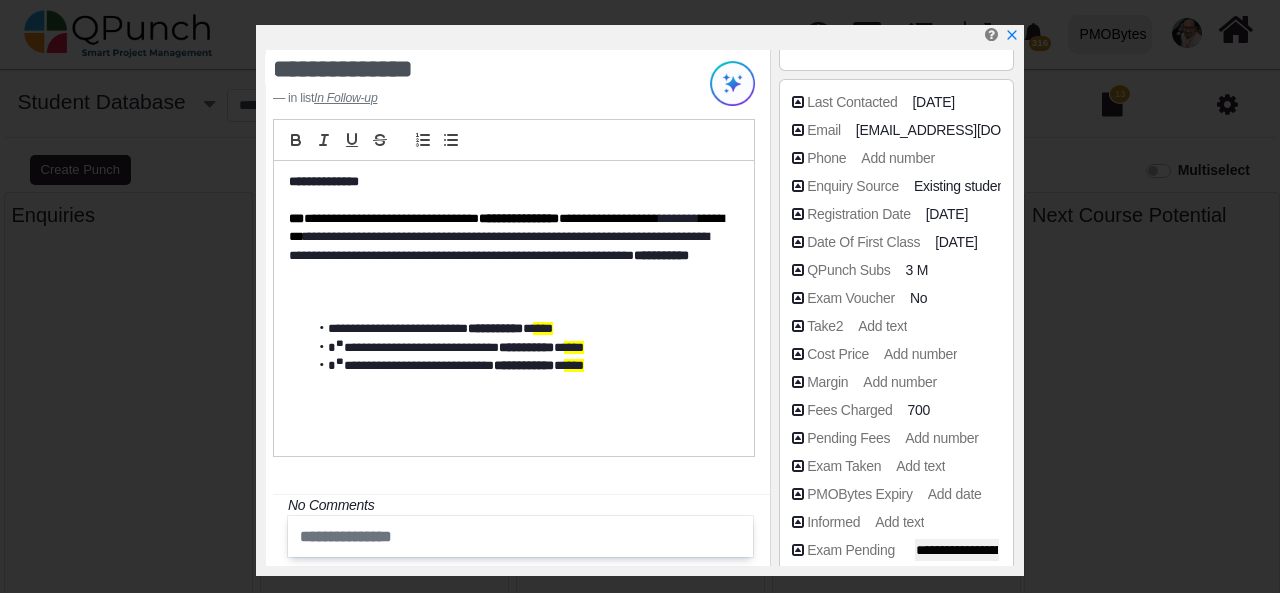 scroll, scrollTop: 0, scrollLeft: 0, axis: both 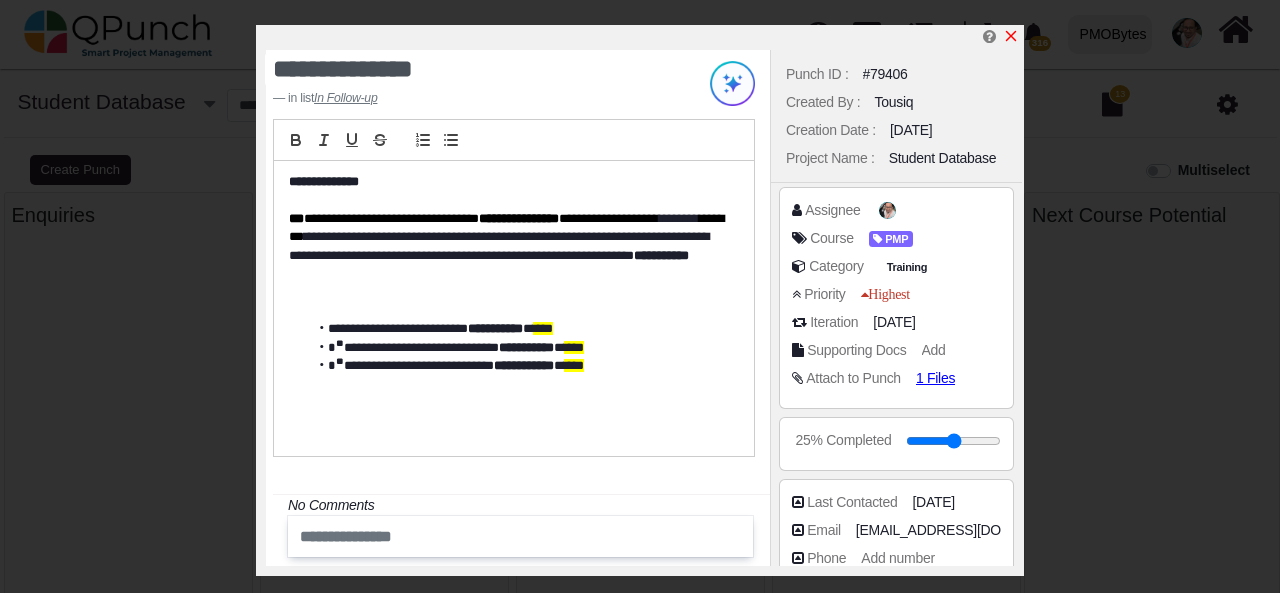 click 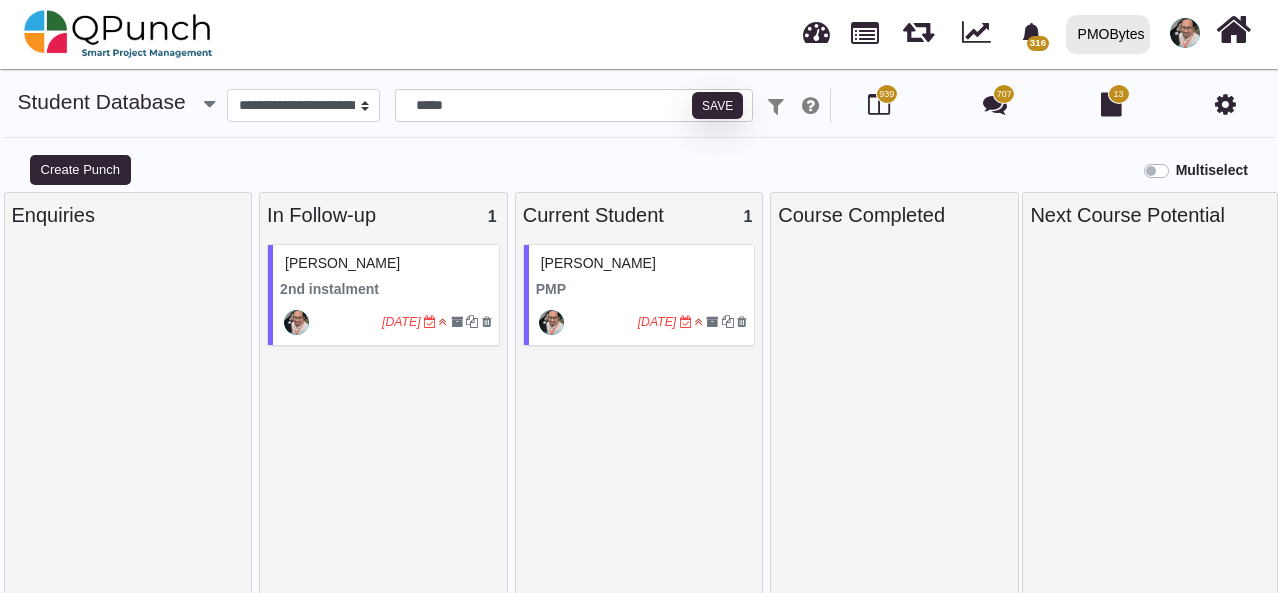 click on "PMP" at bounding box center [642, 289] 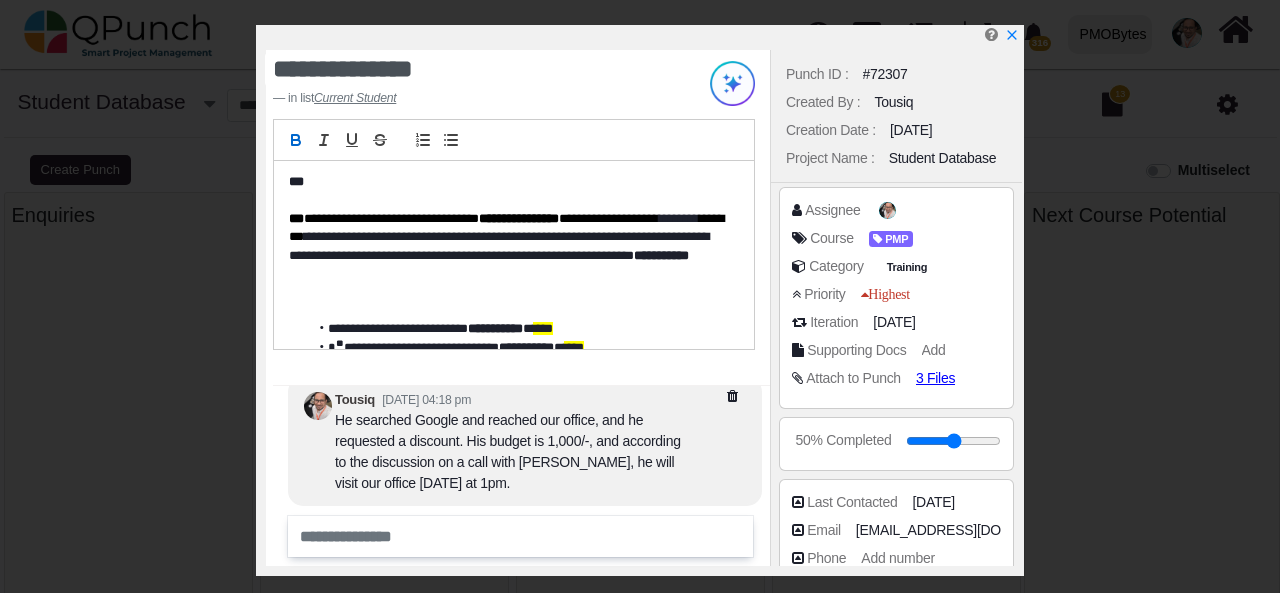 scroll, scrollTop: 56, scrollLeft: 0, axis: vertical 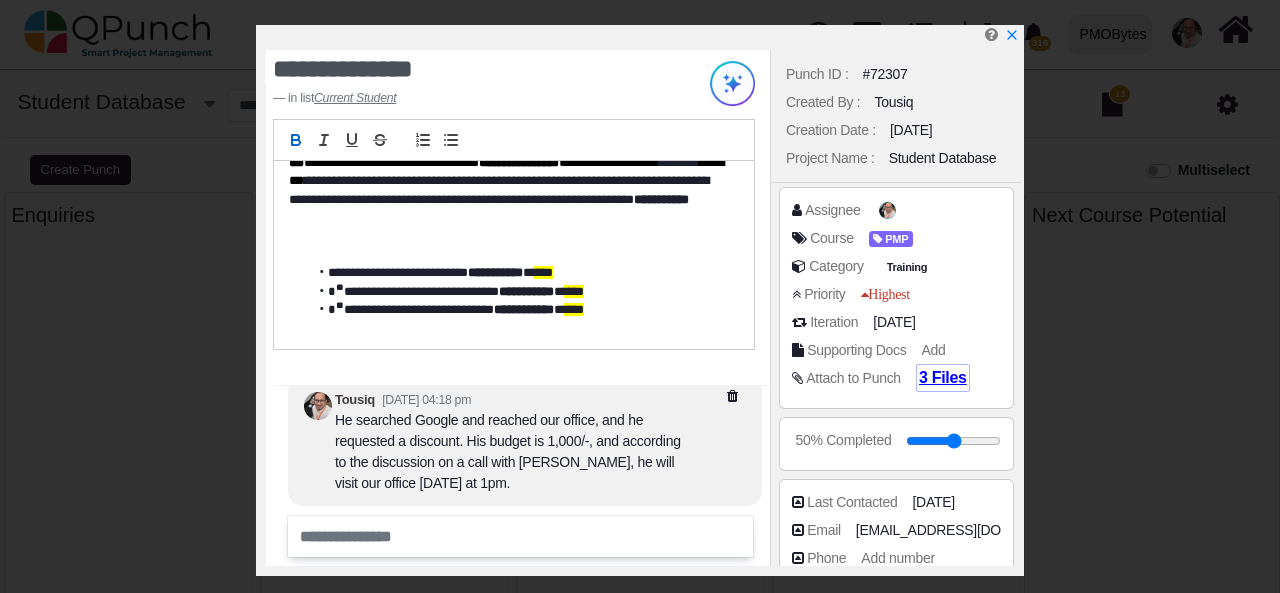 click on "3
Files" at bounding box center (943, 377) 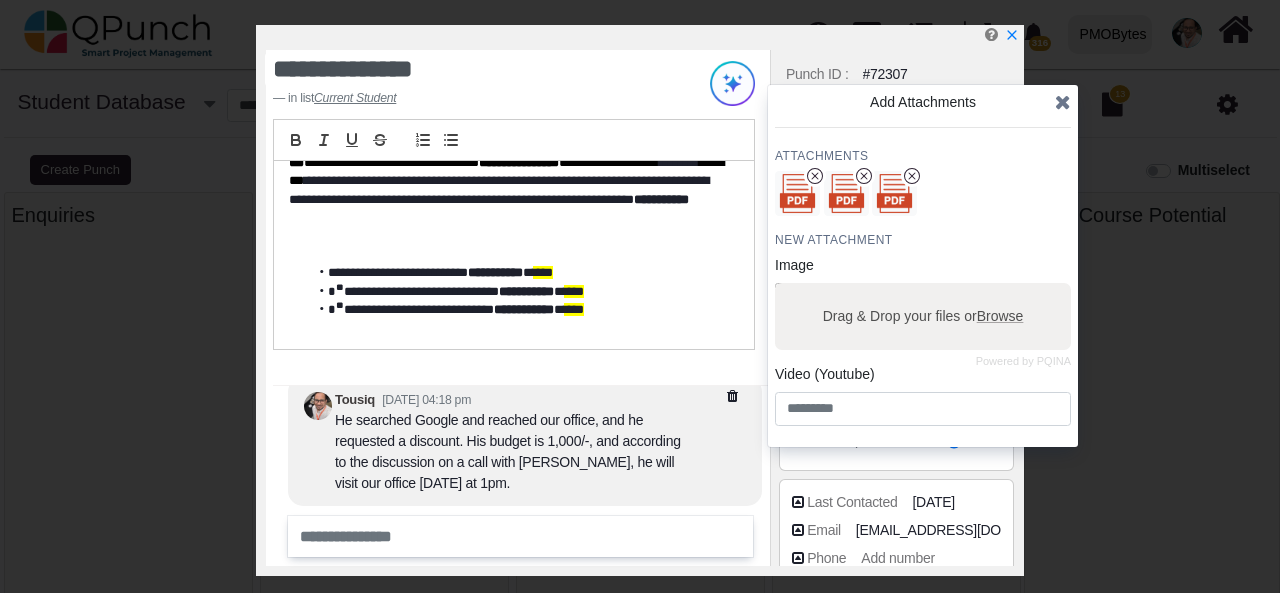 click at bounding box center (1063, 102) 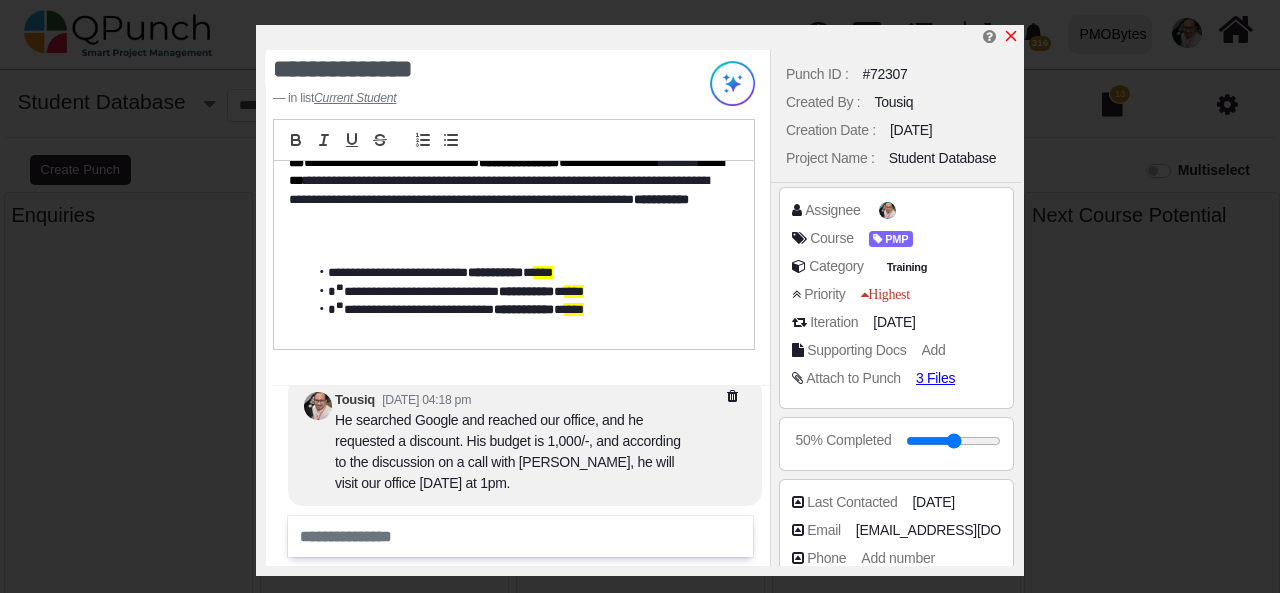 click 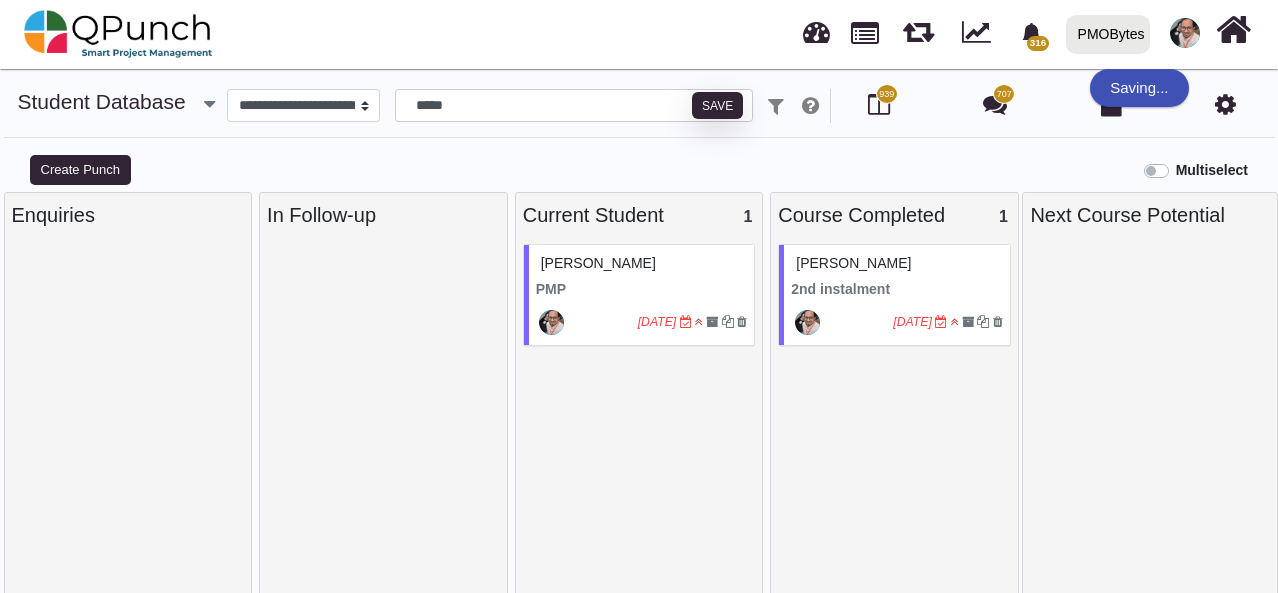 type 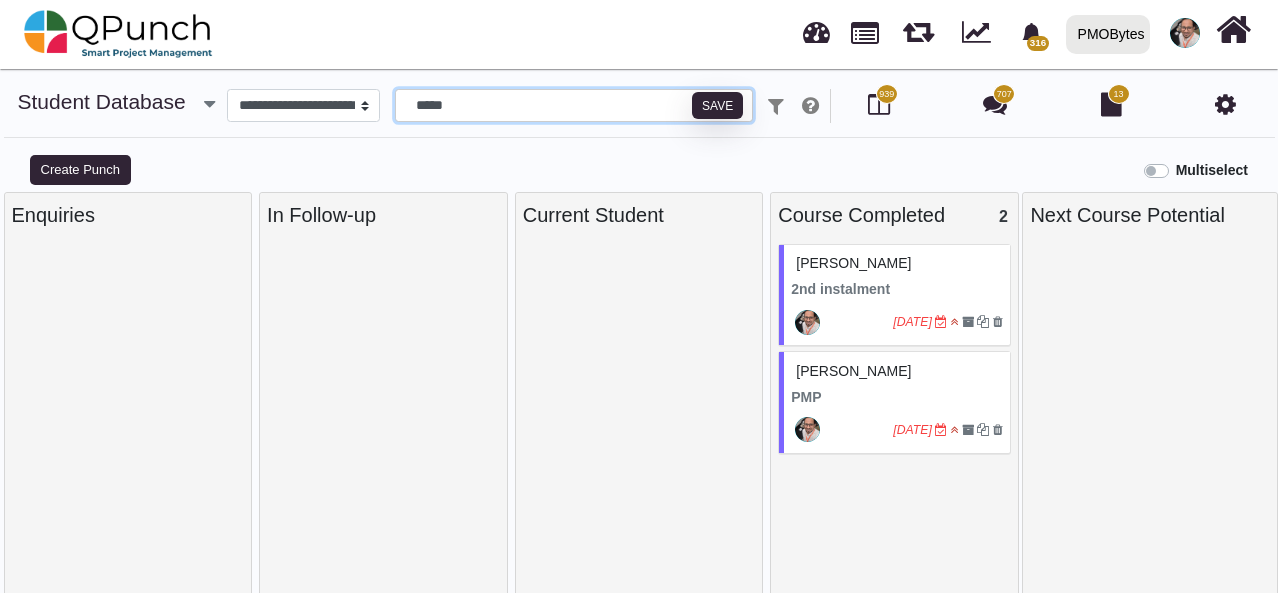 click on "*****" at bounding box center [574, 106] 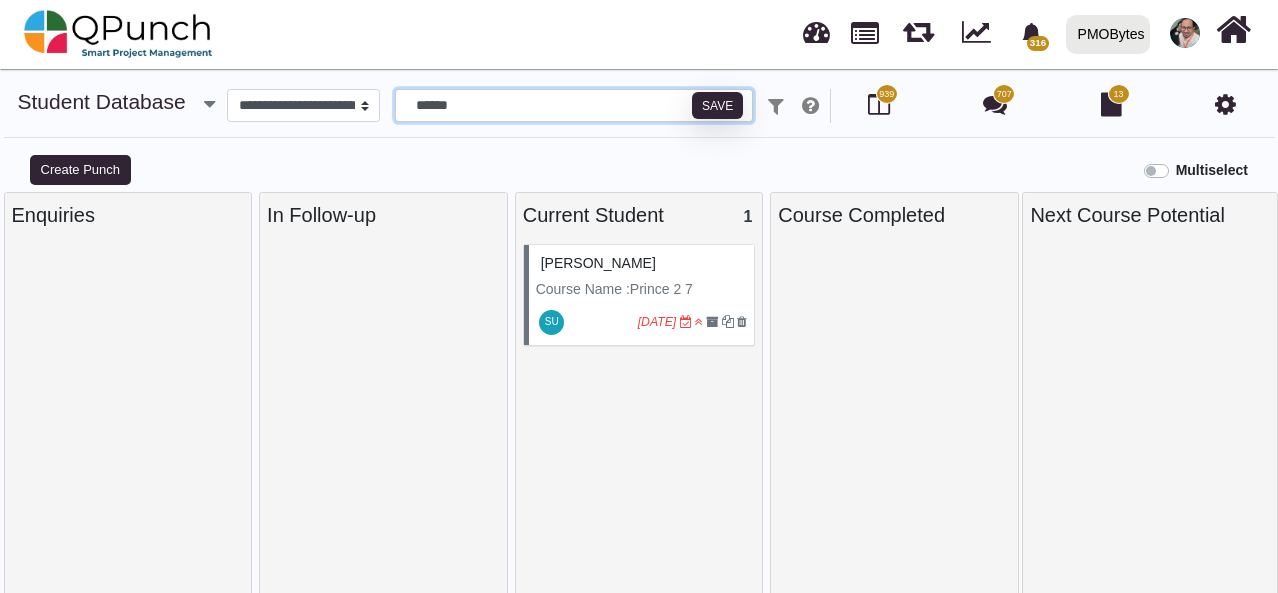 type on "******" 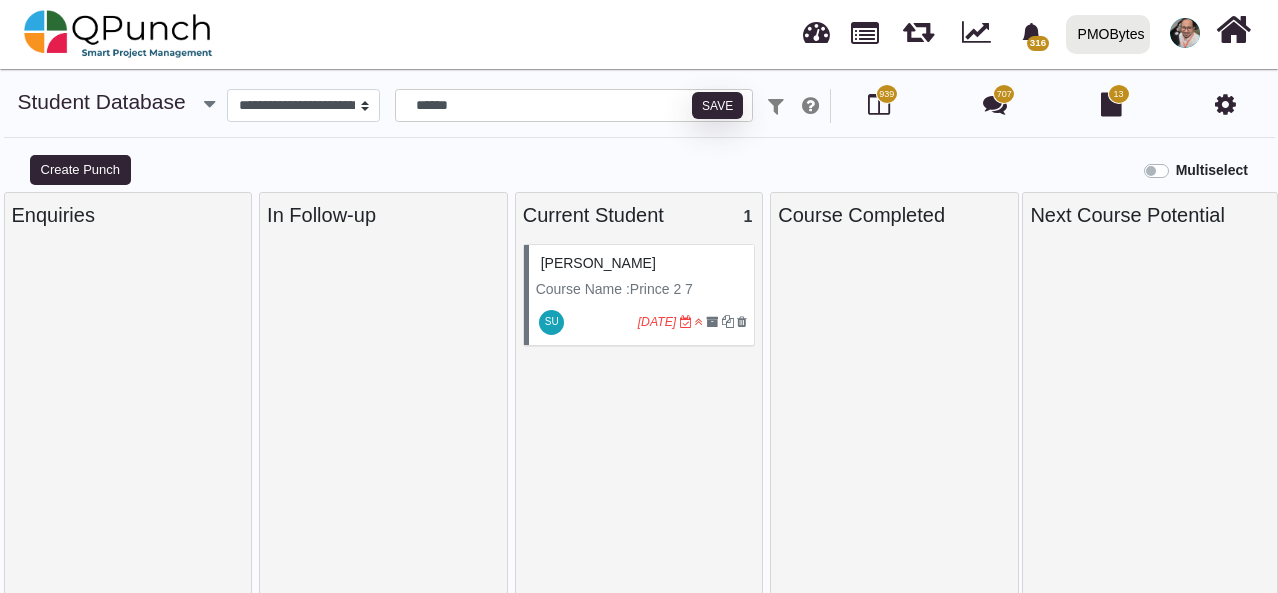 click on "[PERSON_NAME]" at bounding box center [642, 263] 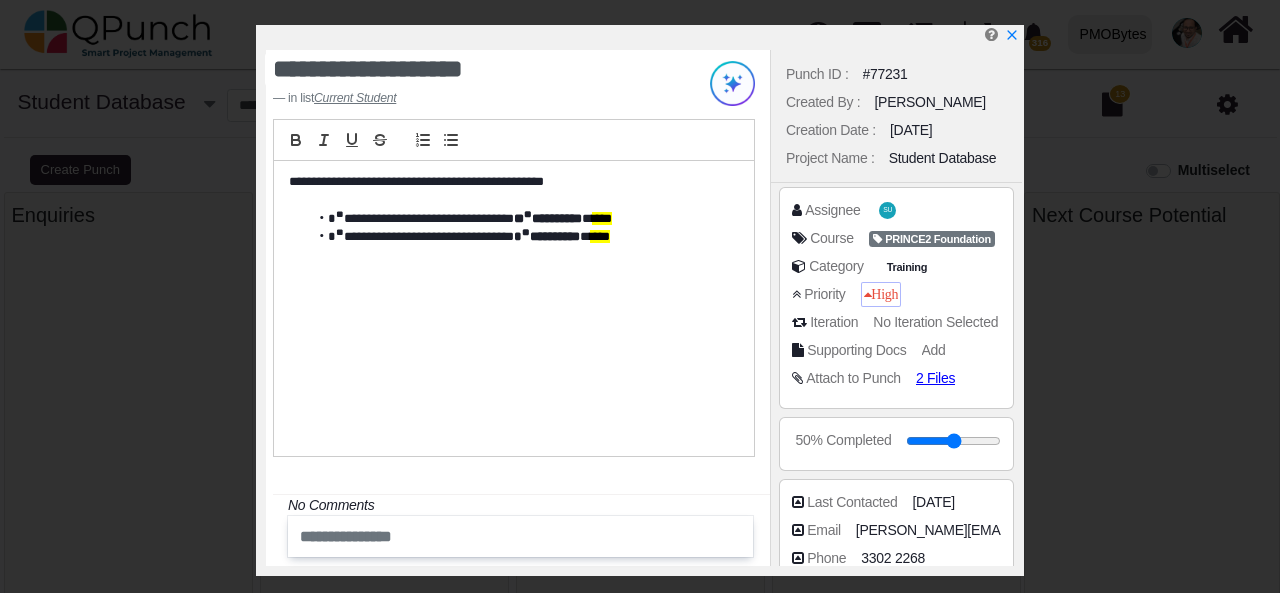 click on "High" at bounding box center [881, 294] 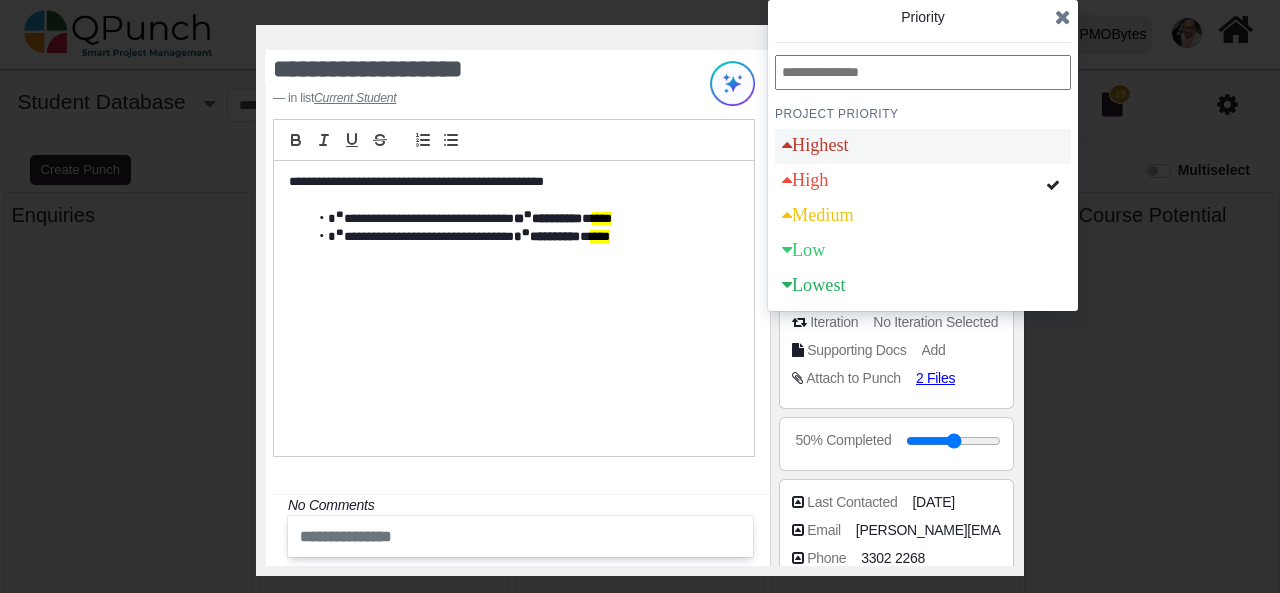 click on "Highest" at bounding box center [923, 146] 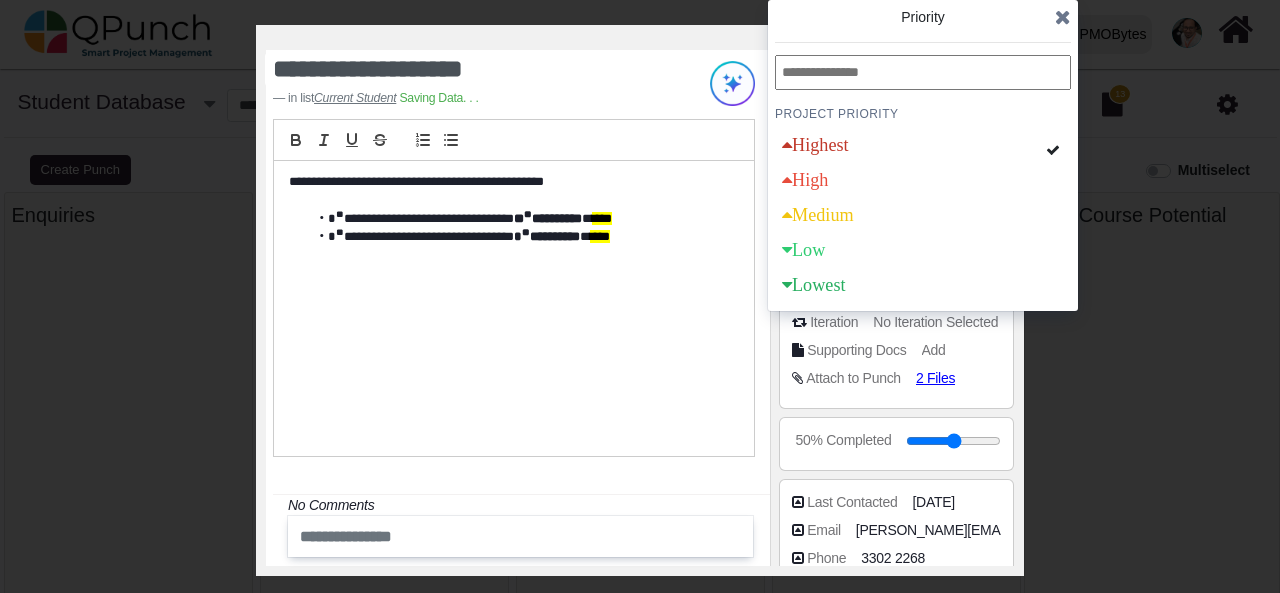 click at bounding box center (1063, 17) 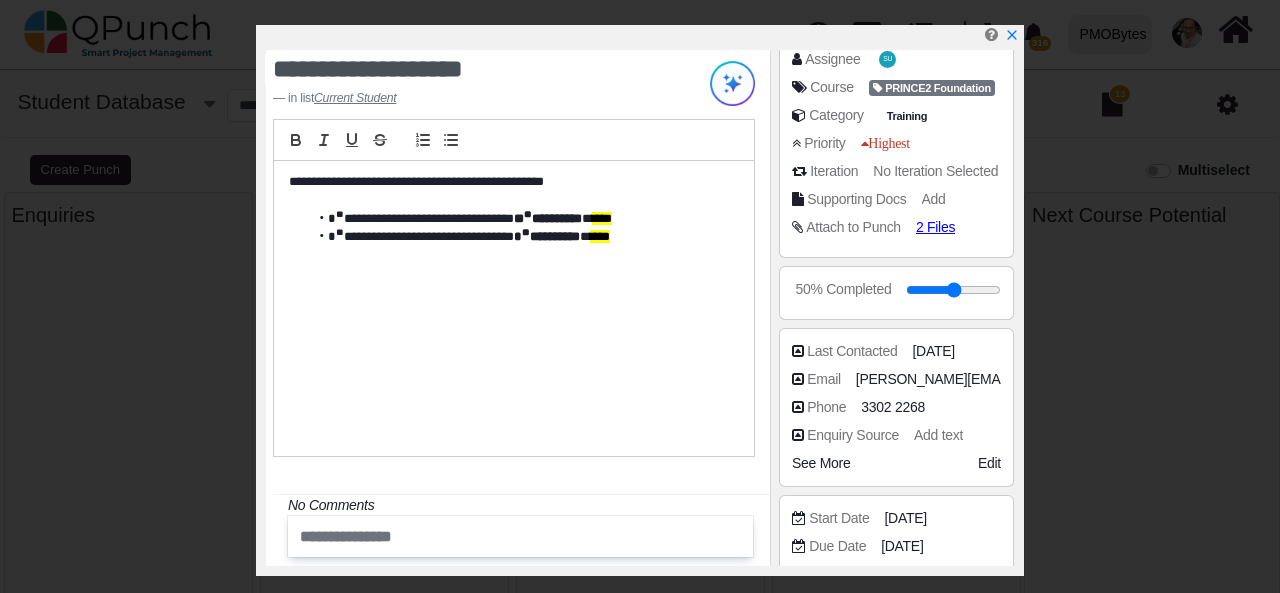 scroll, scrollTop: 200, scrollLeft: 0, axis: vertical 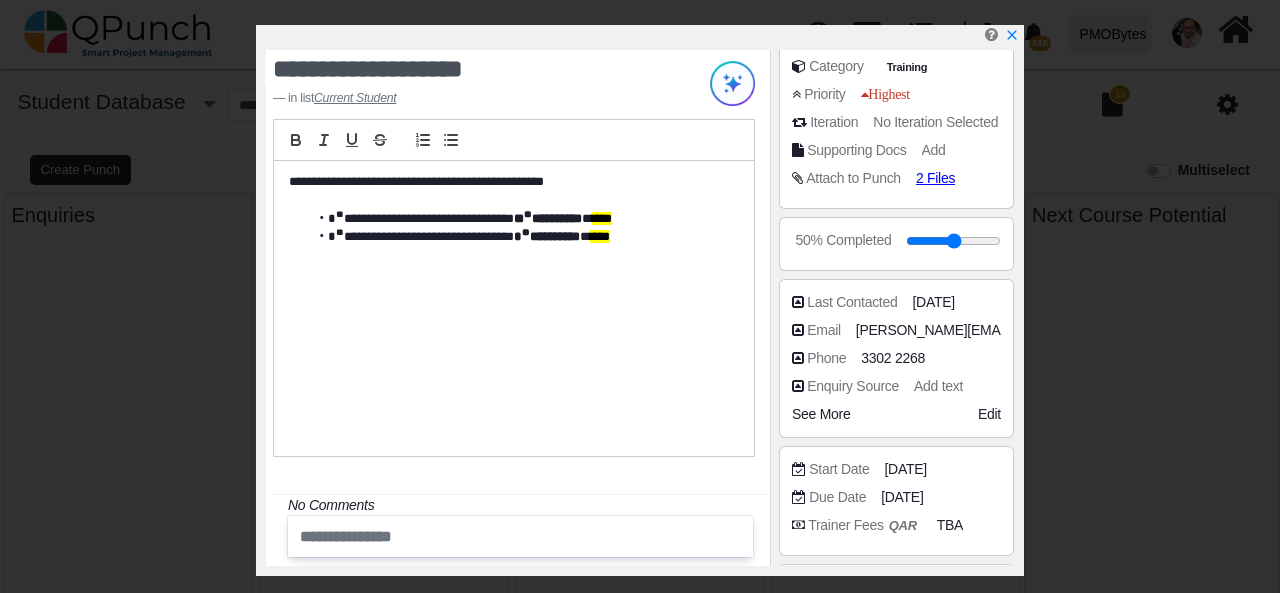 click on "See More" at bounding box center [821, 414] 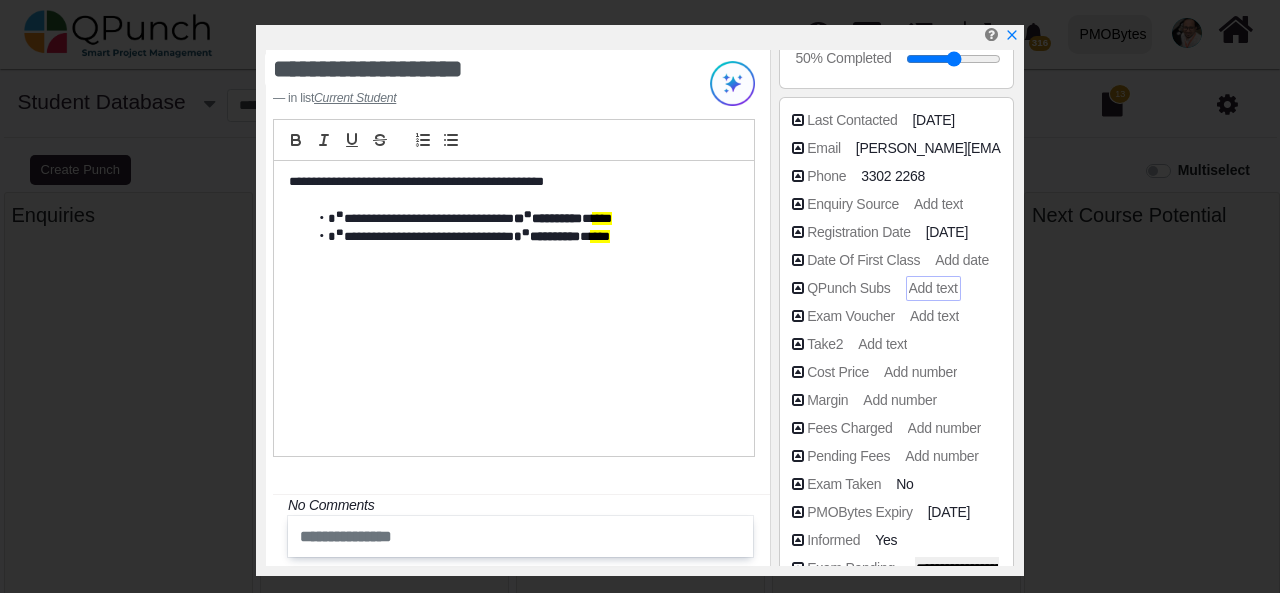 scroll, scrollTop: 400, scrollLeft: 0, axis: vertical 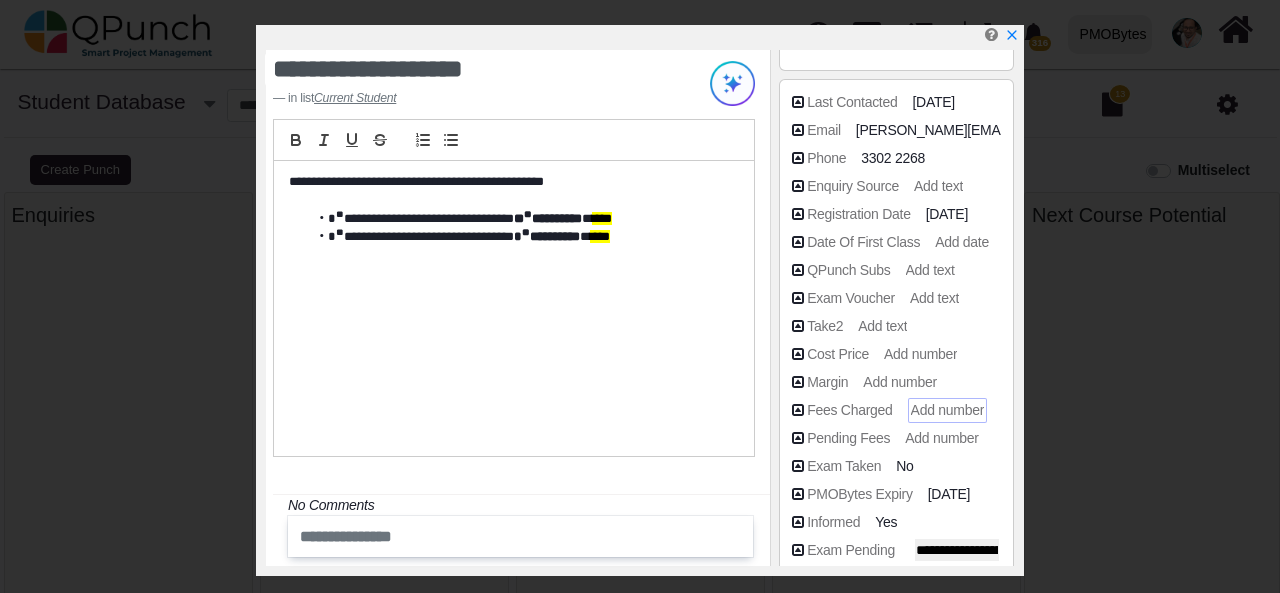 click on "Add number" at bounding box center [947, 410] 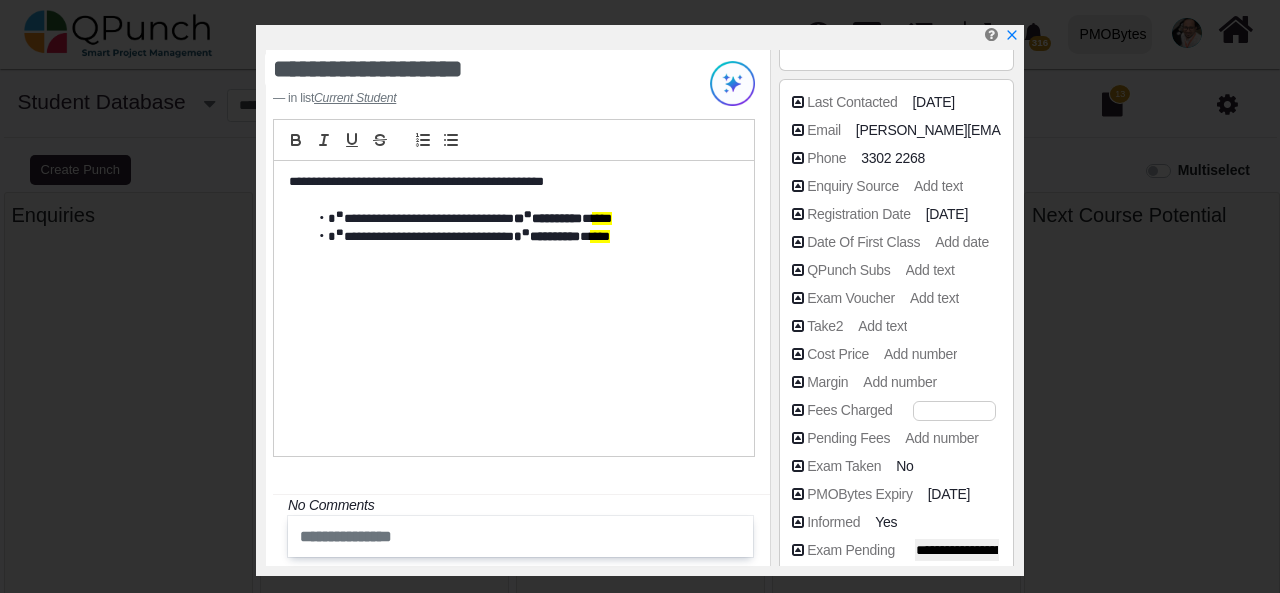 type on "****" 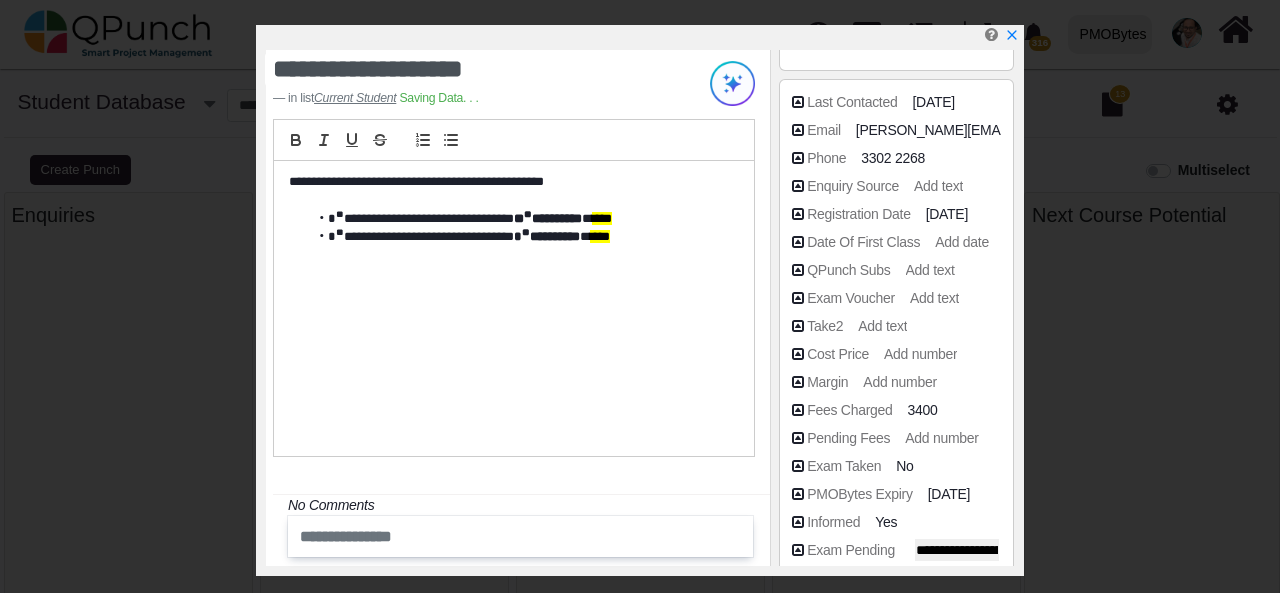 click on "**********" at bounding box center [519, 219] 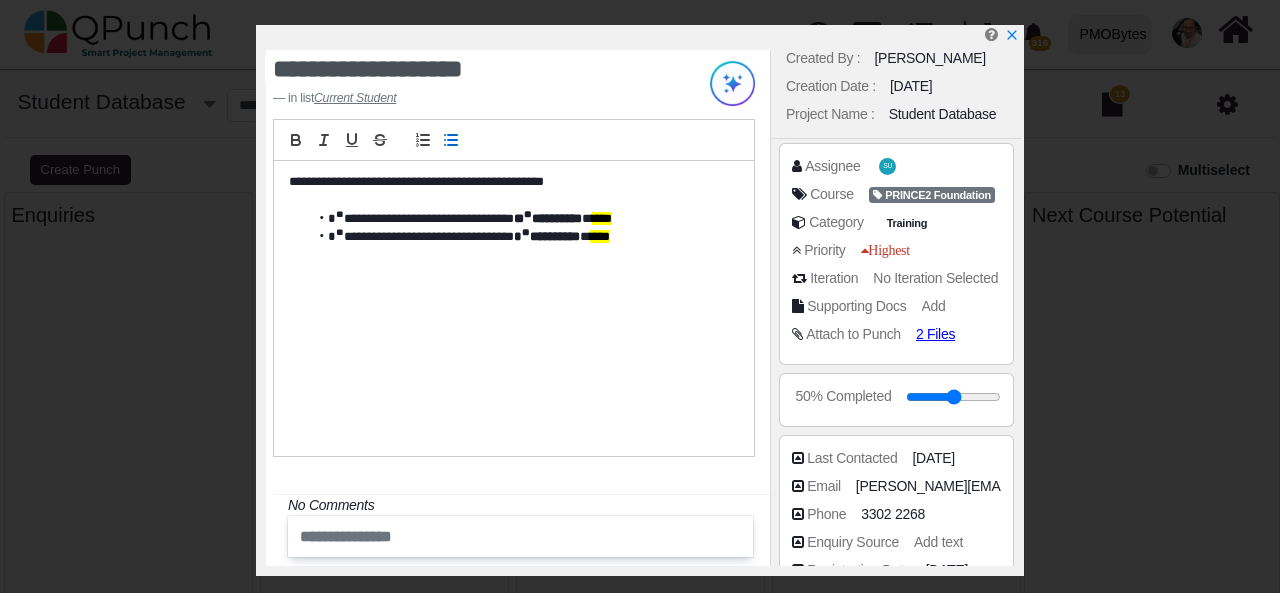 scroll, scrollTop: 0, scrollLeft: 0, axis: both 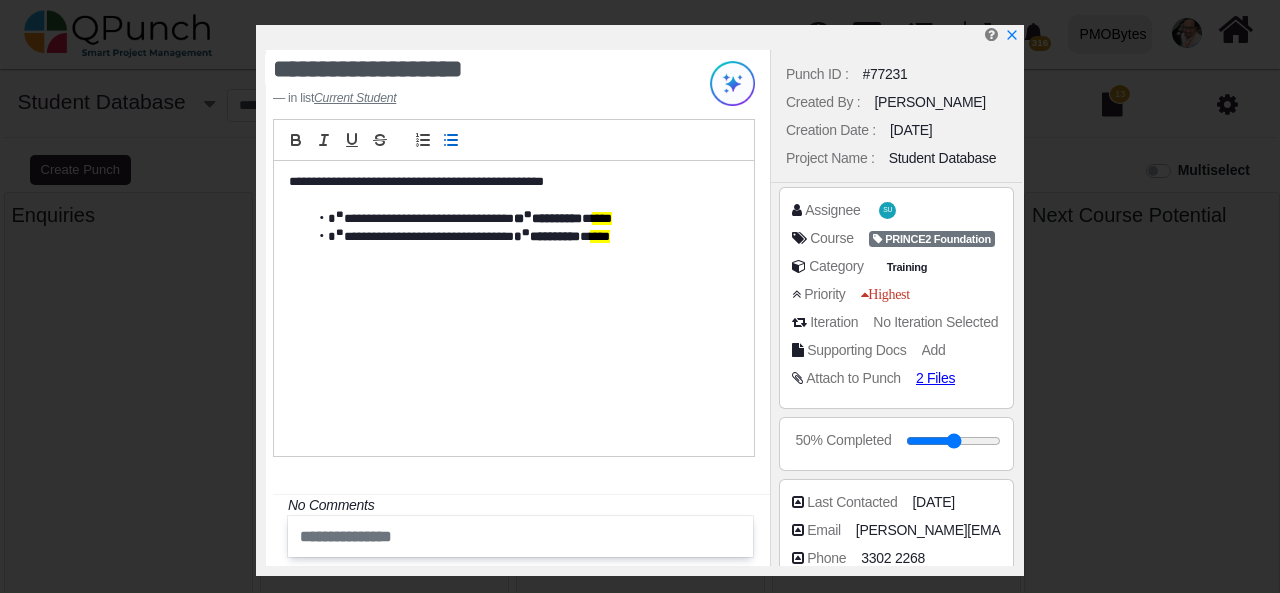click on "No Iteration Selected" at bounding box center [935, 322] 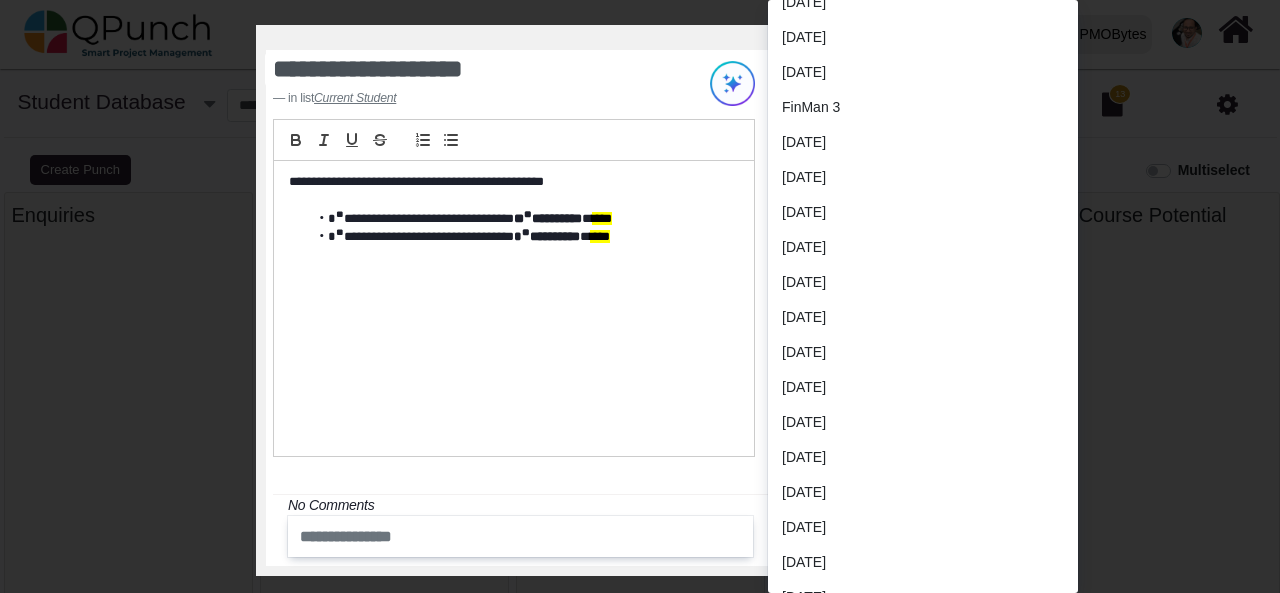 scroll, scrollTop: 1100, scrollLeft: 0, axis: vertical 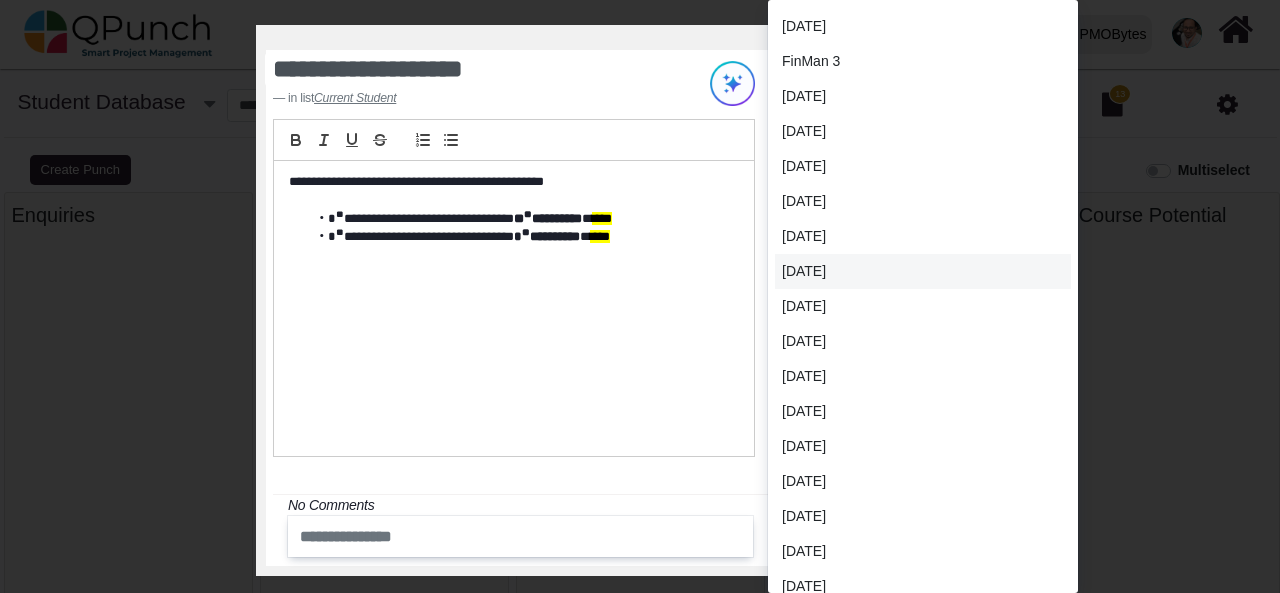 click on "[DATE]" at bounding box center [892, 271] 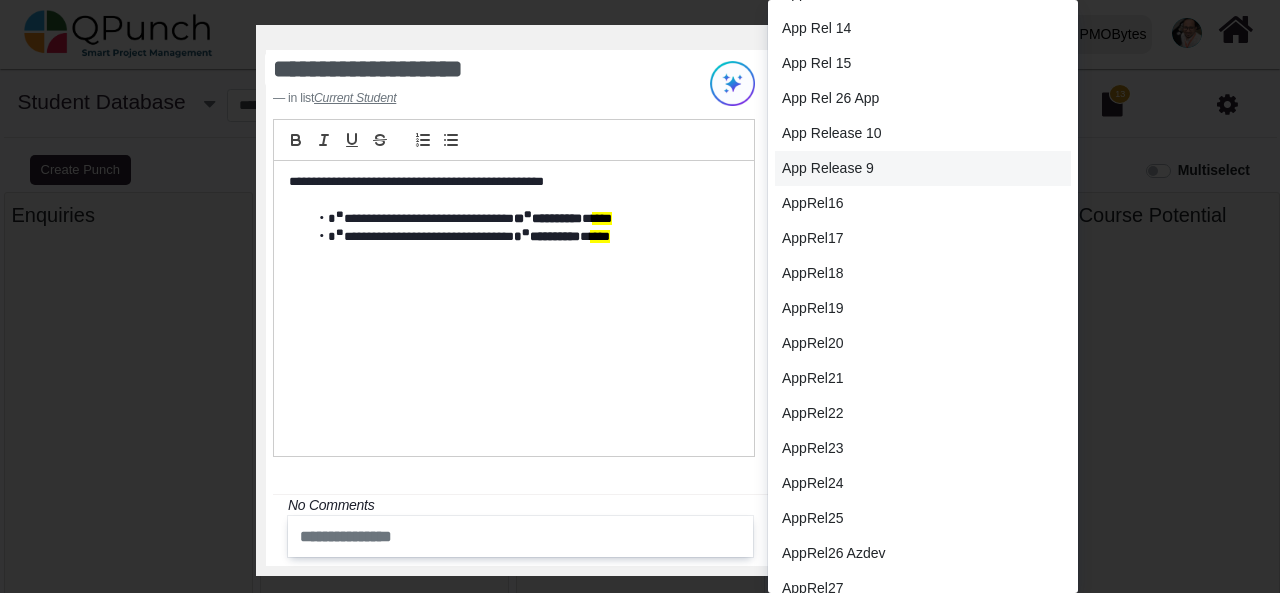 scroll, scrollTop: 0, scrollLeft: 0, axis: both 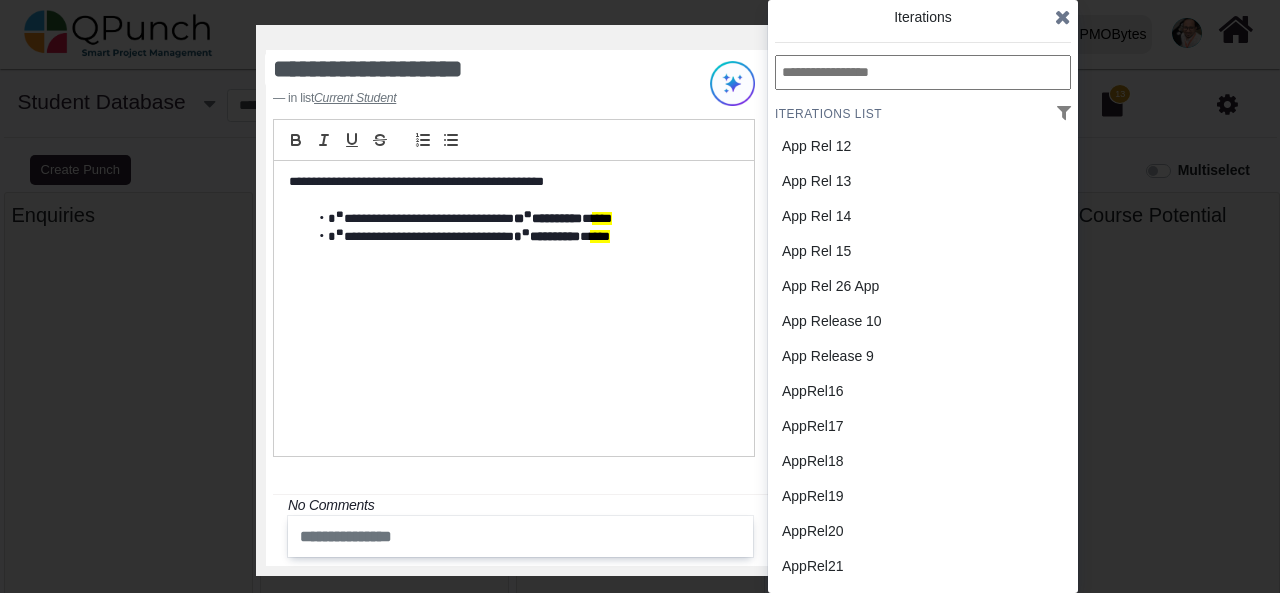 click at bounding box center (1063, 17) 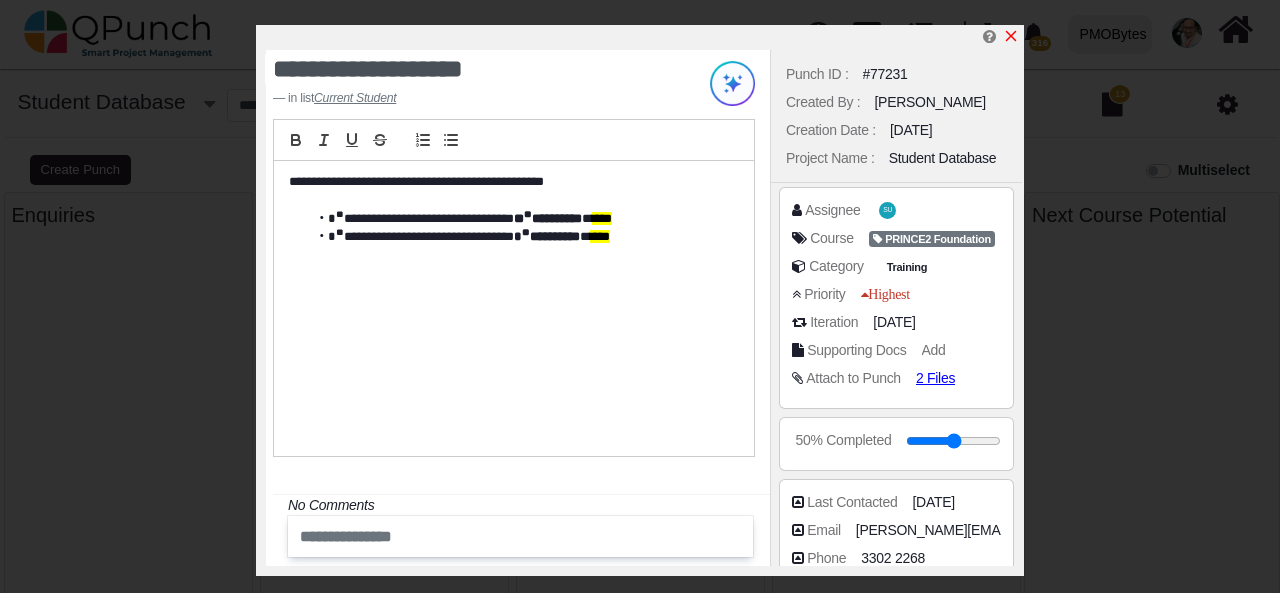 click 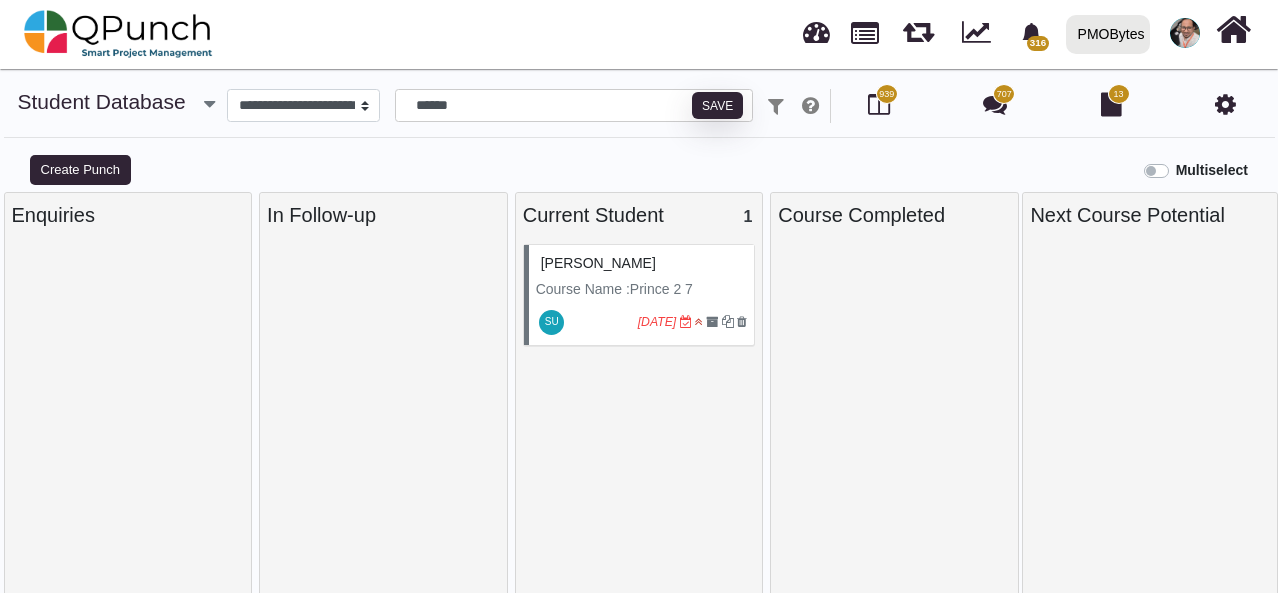 click at bounding box center (209, 104) 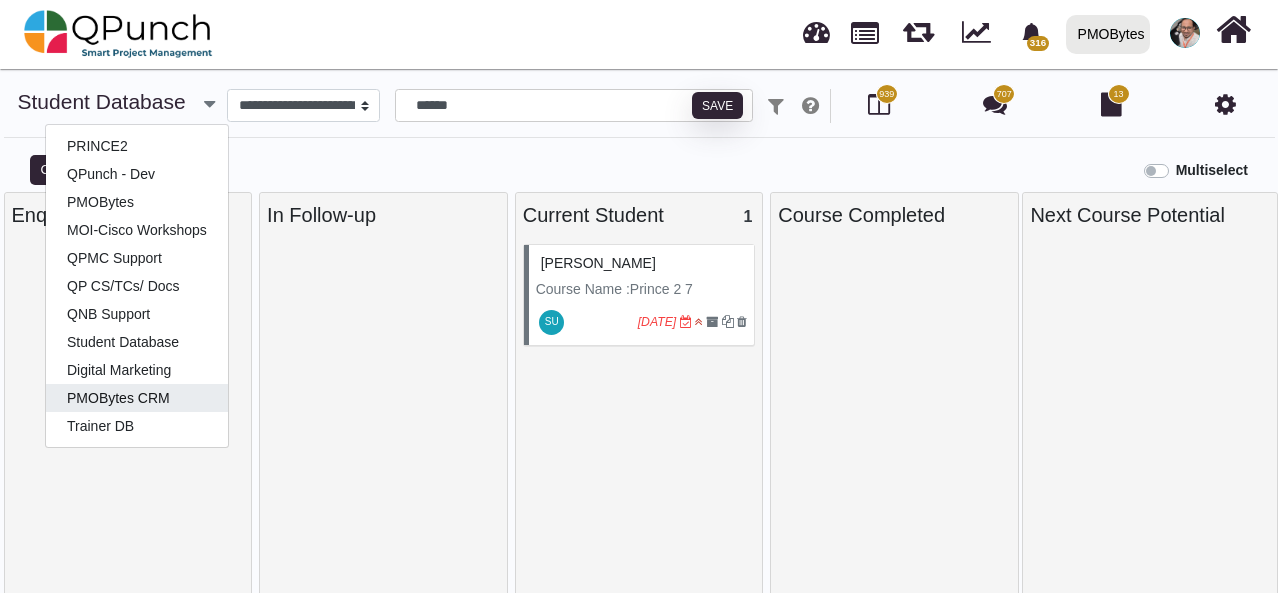 click on "PMOBytes CRM" at bounding box center [137, 398] 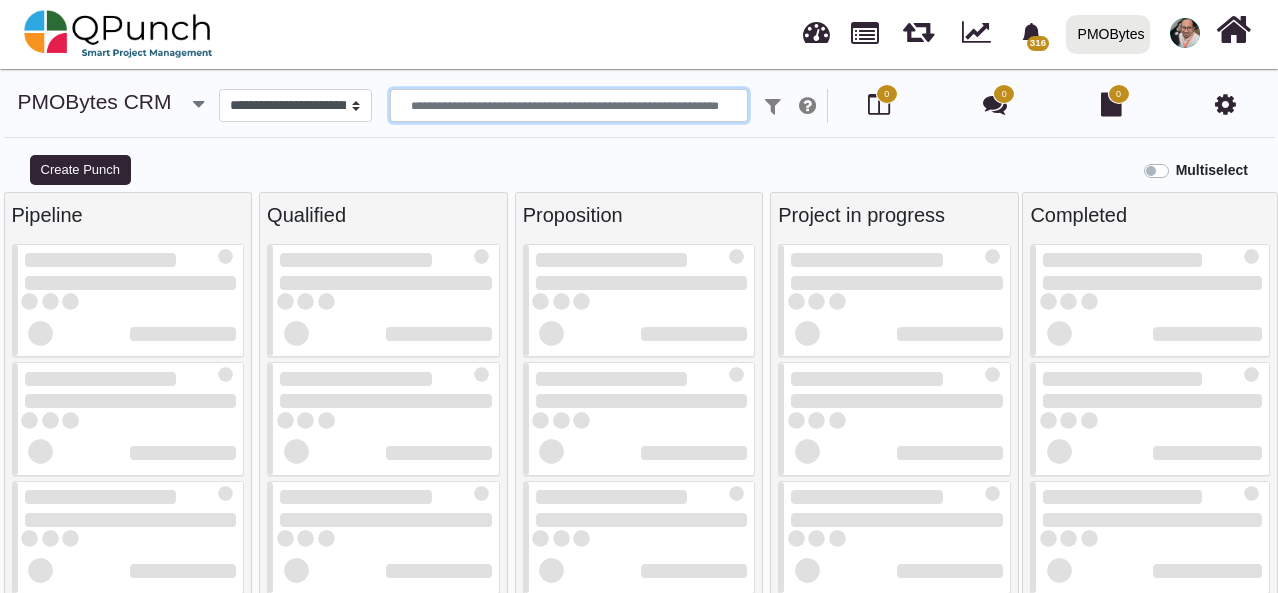 click at bounding box center (569, 106) 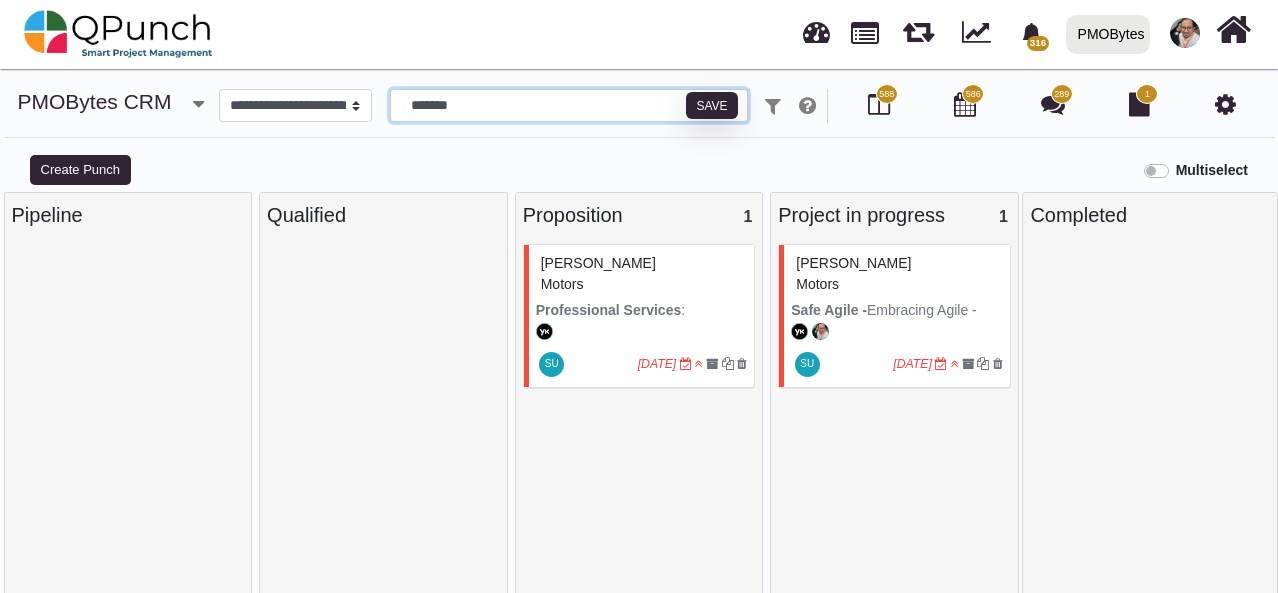 type on "*******" 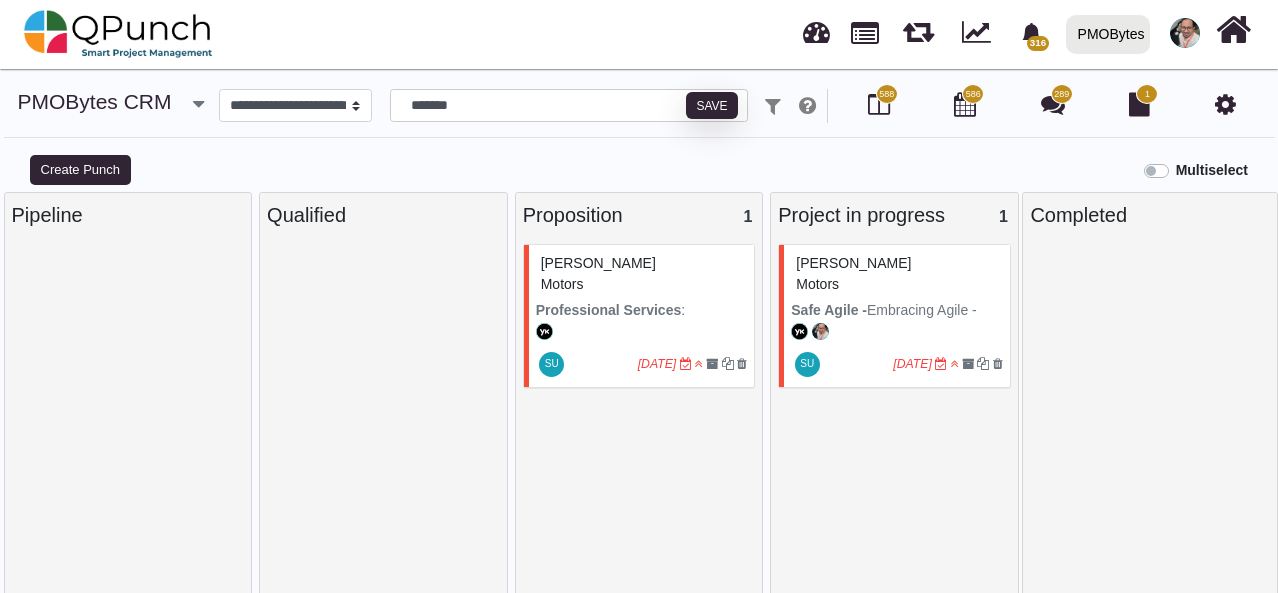 click at bounding box center (642, 330) 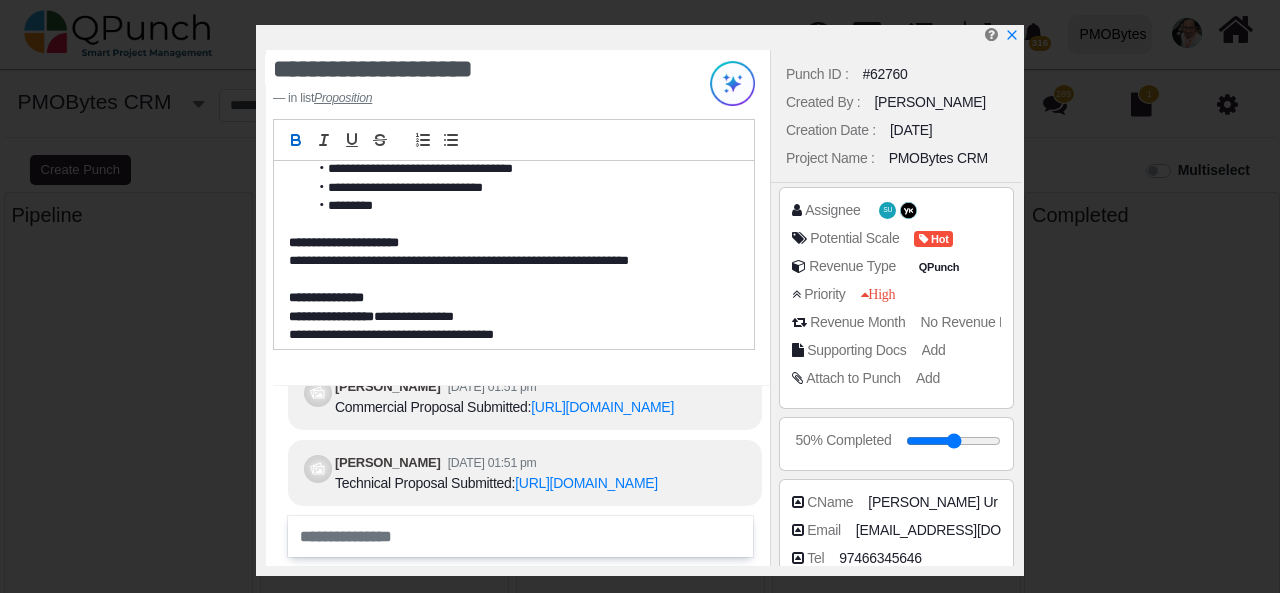 scroll, scrollTop: 100, scrollLeft: 0, axis: vertical 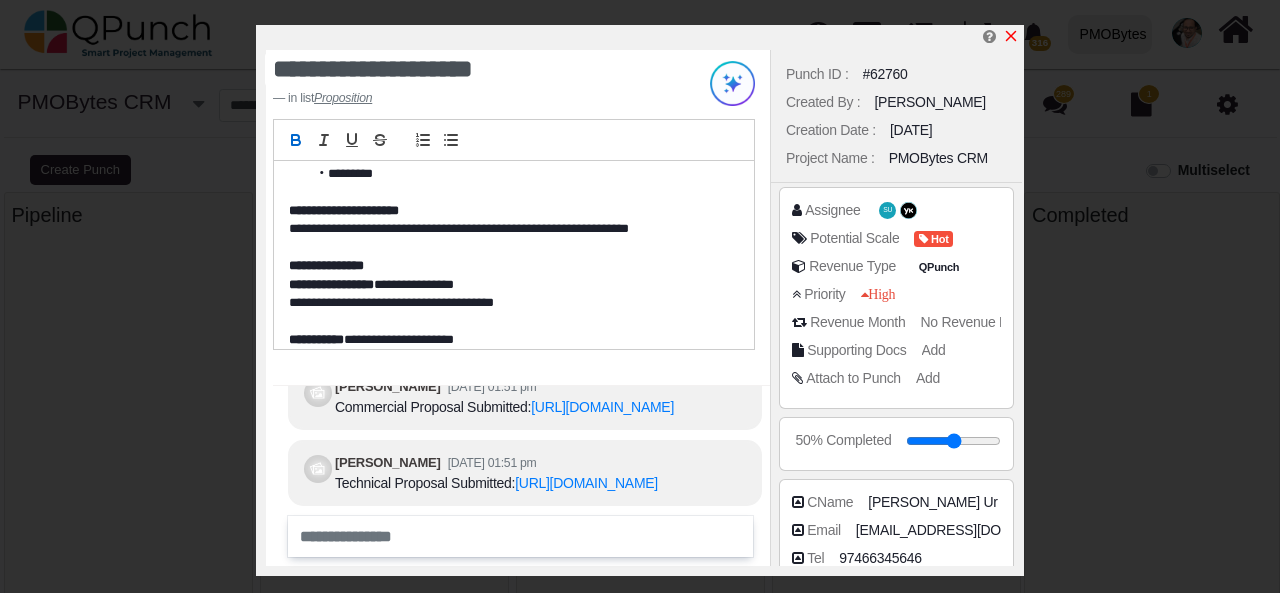 click 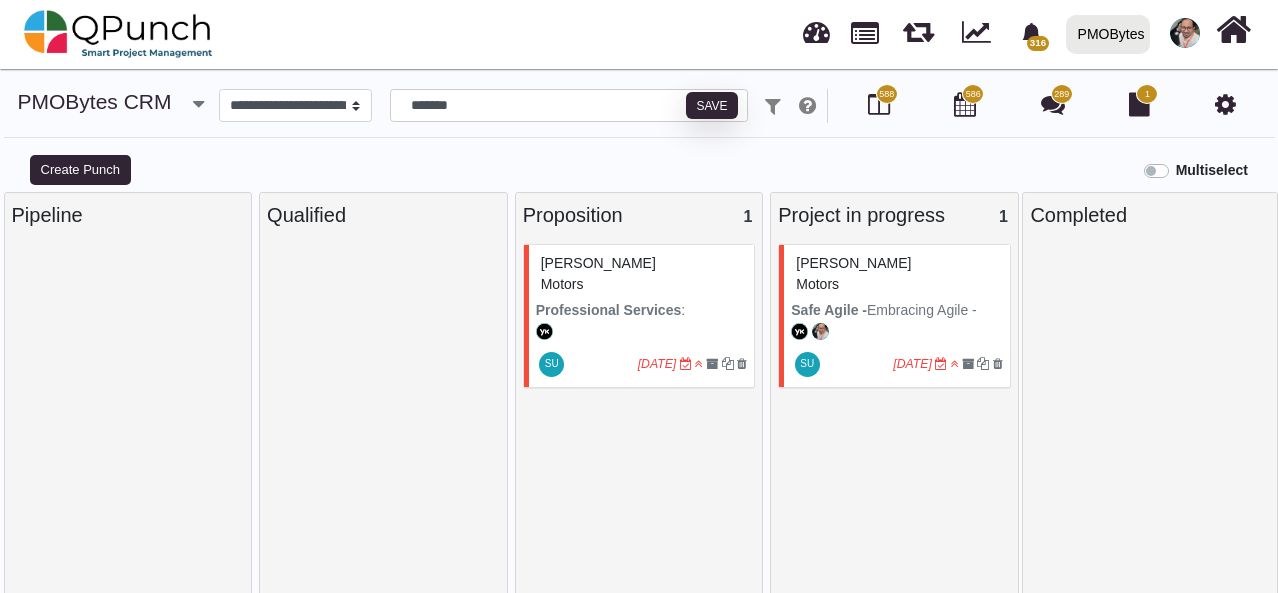 click on "[PERSON_NAME] Motors" at bounding box center (897, 274) 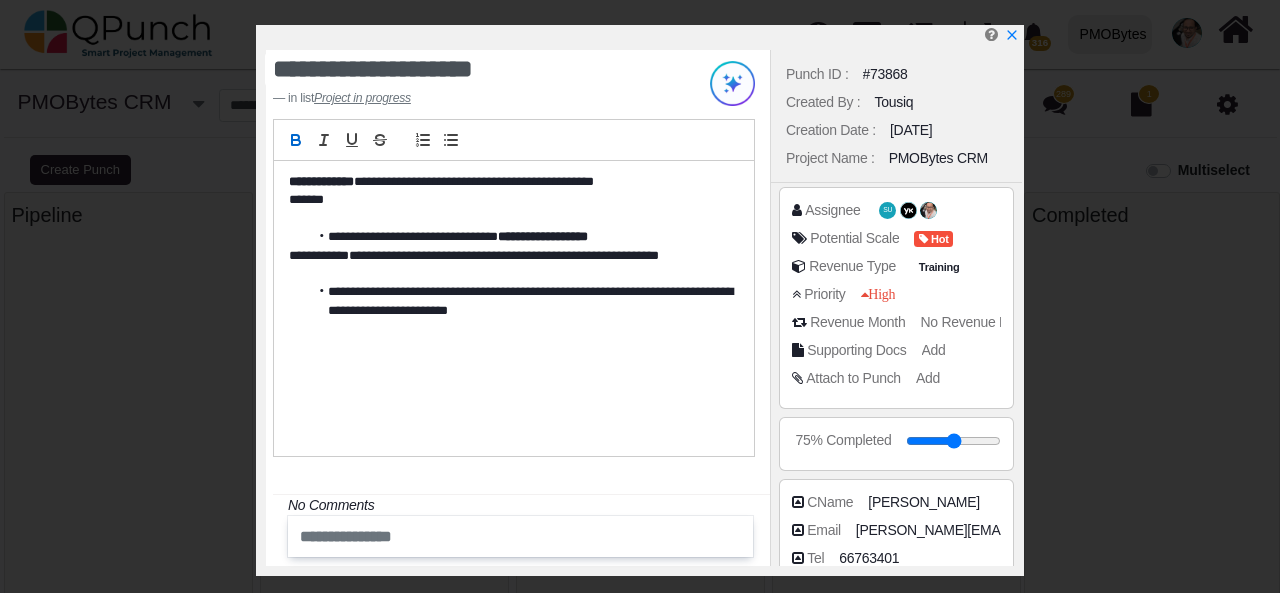 click on "**********" at bounding box center [514, 309] 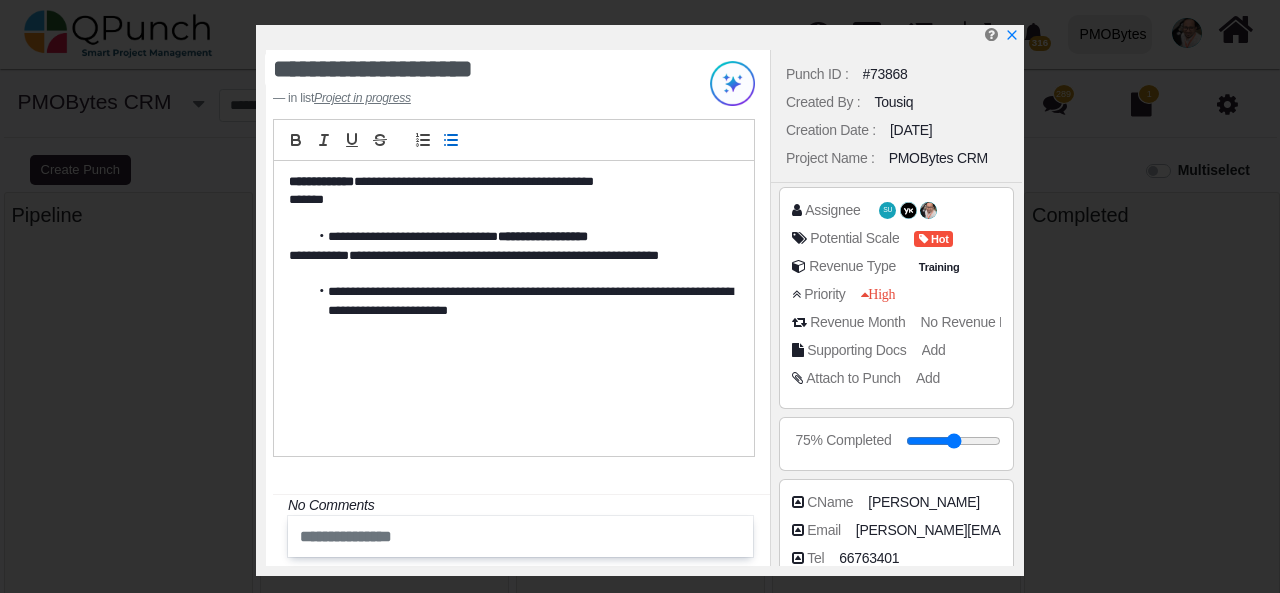 click on "**********" at bounding box center (514, 309) 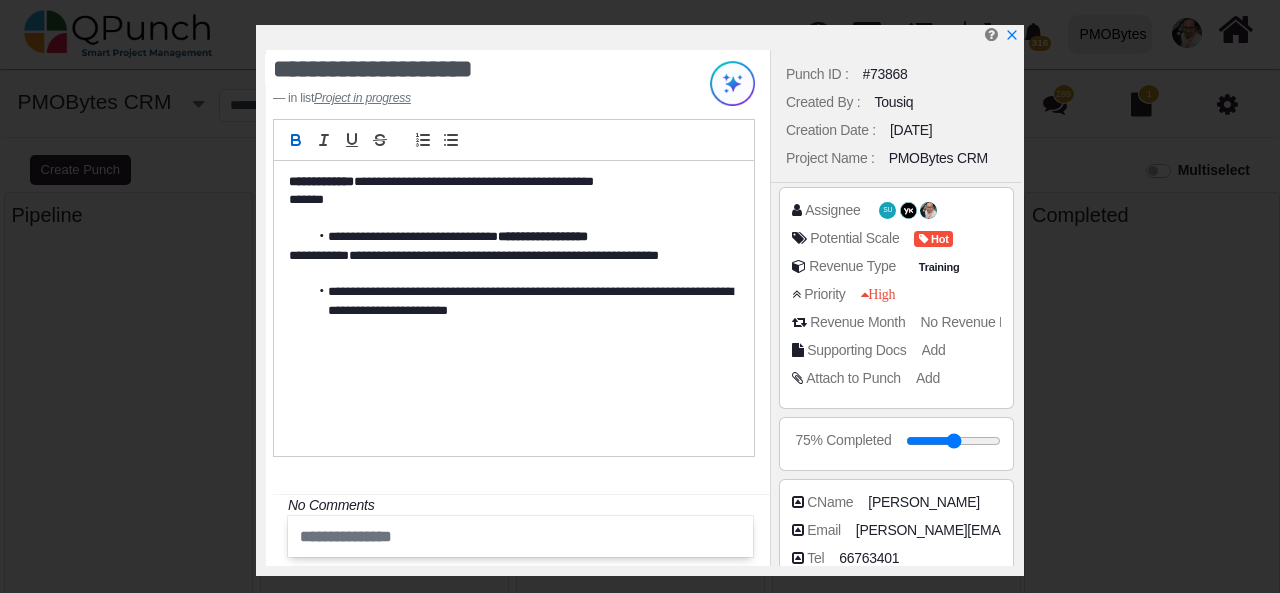 type 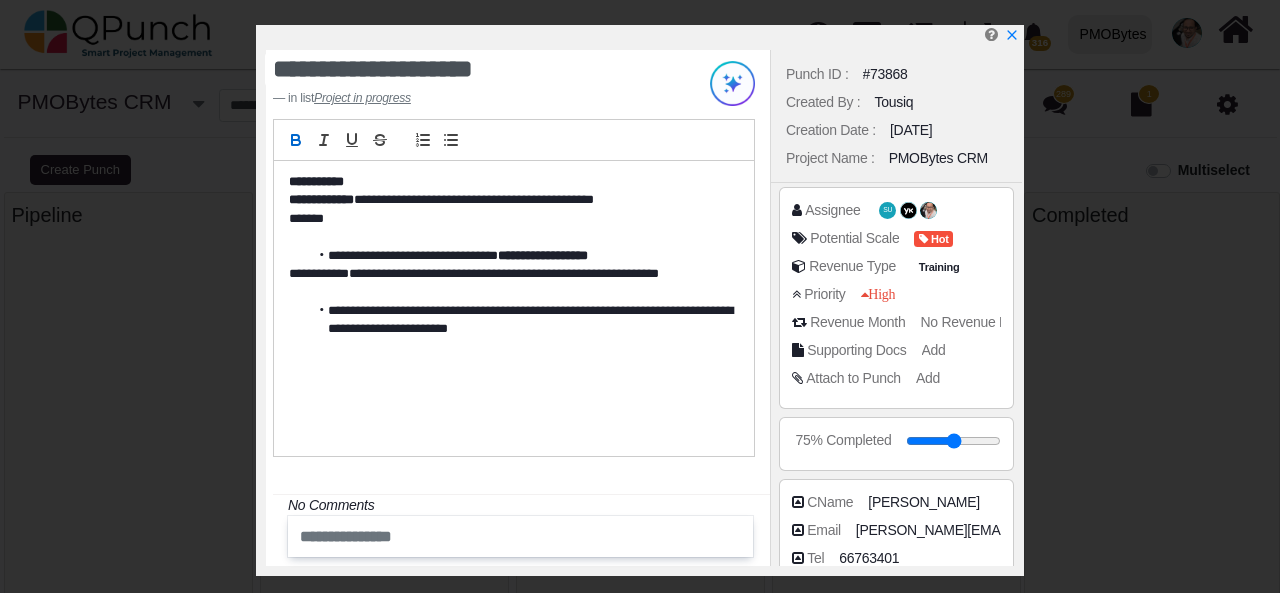 click on "**********" at bounding box center (508, 182) 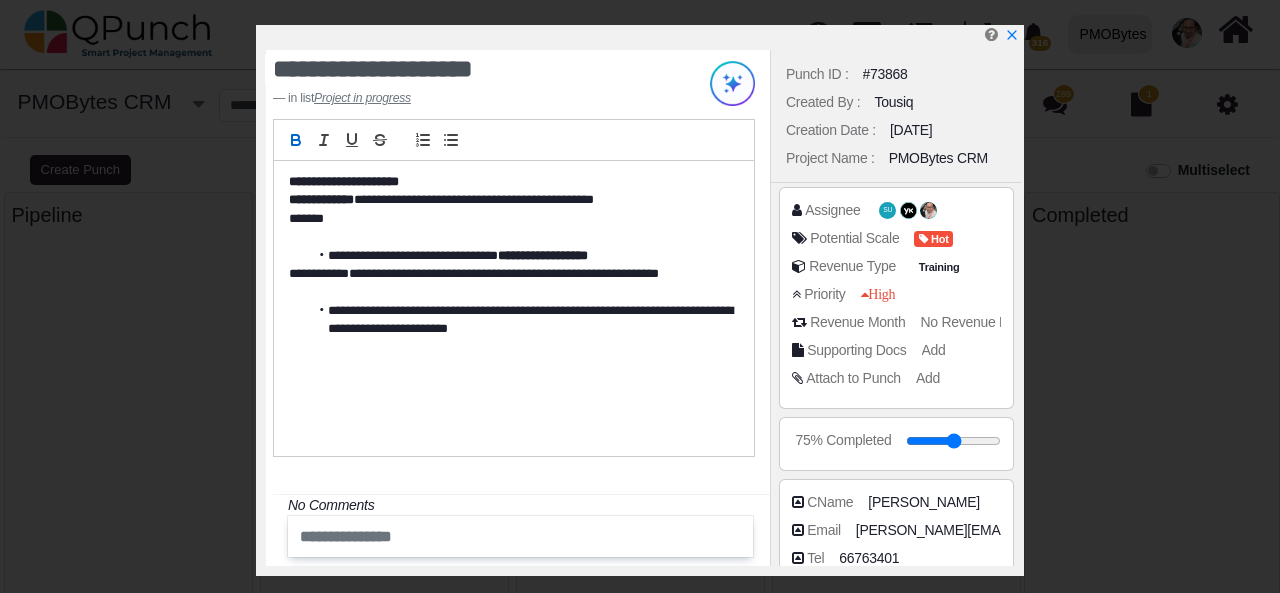 click on "*******" at bounding box center (509, 219) 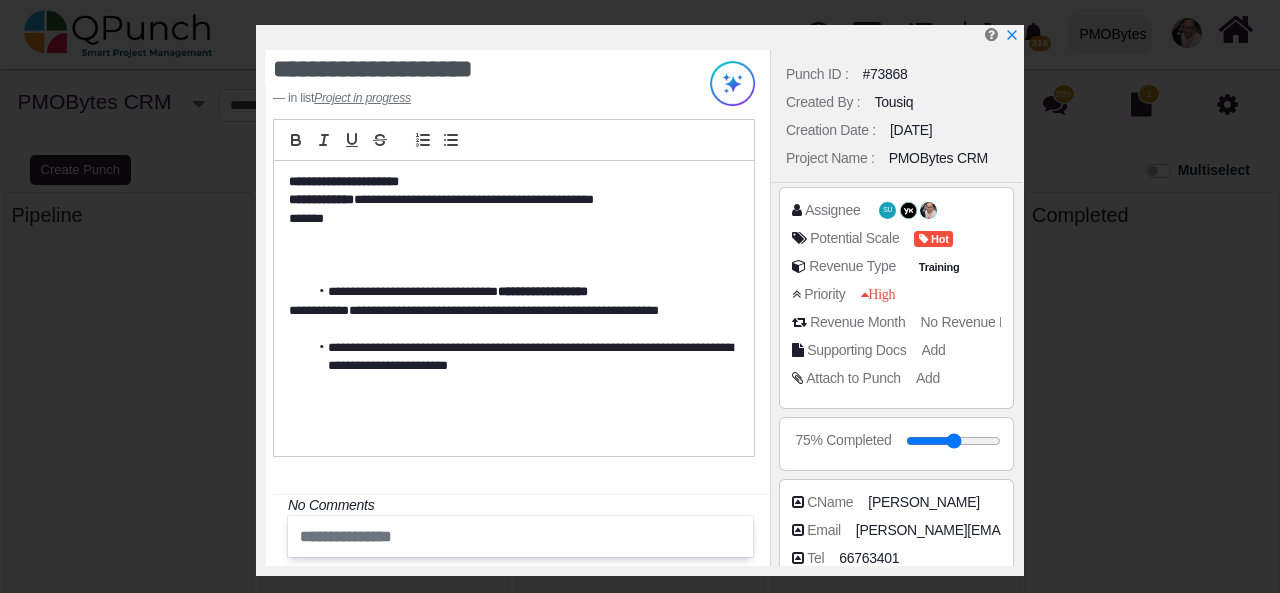 scroll, scrollTop: 0, scrollLeft: 0, axis: both 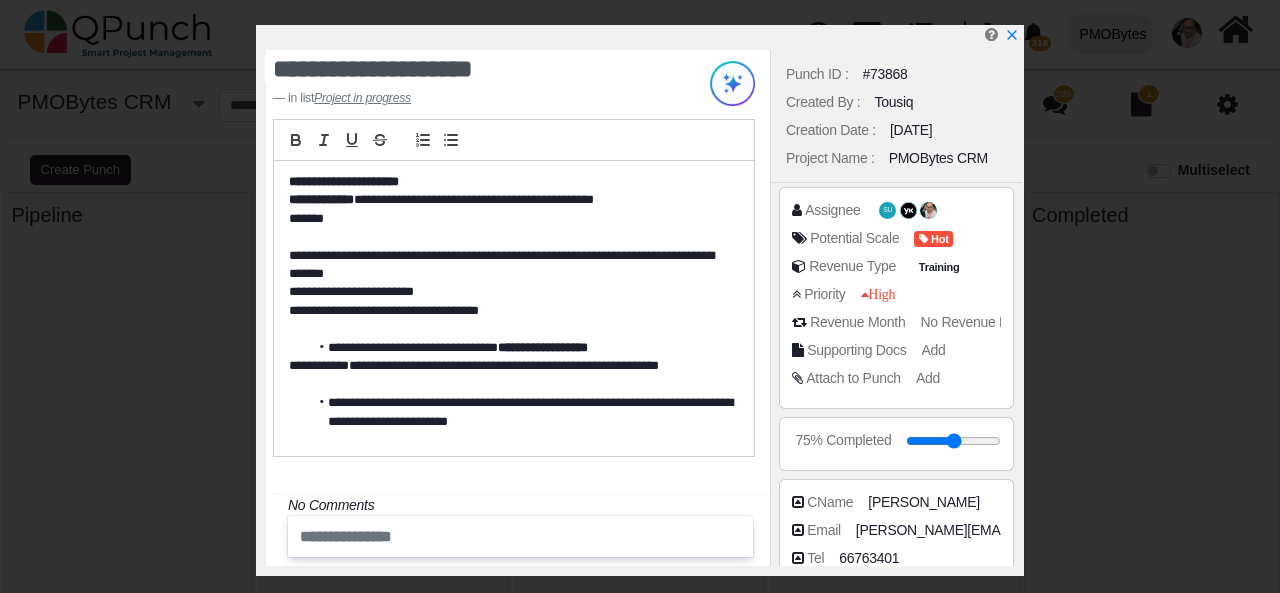 click on "**********" at bounding box center [509, 292] 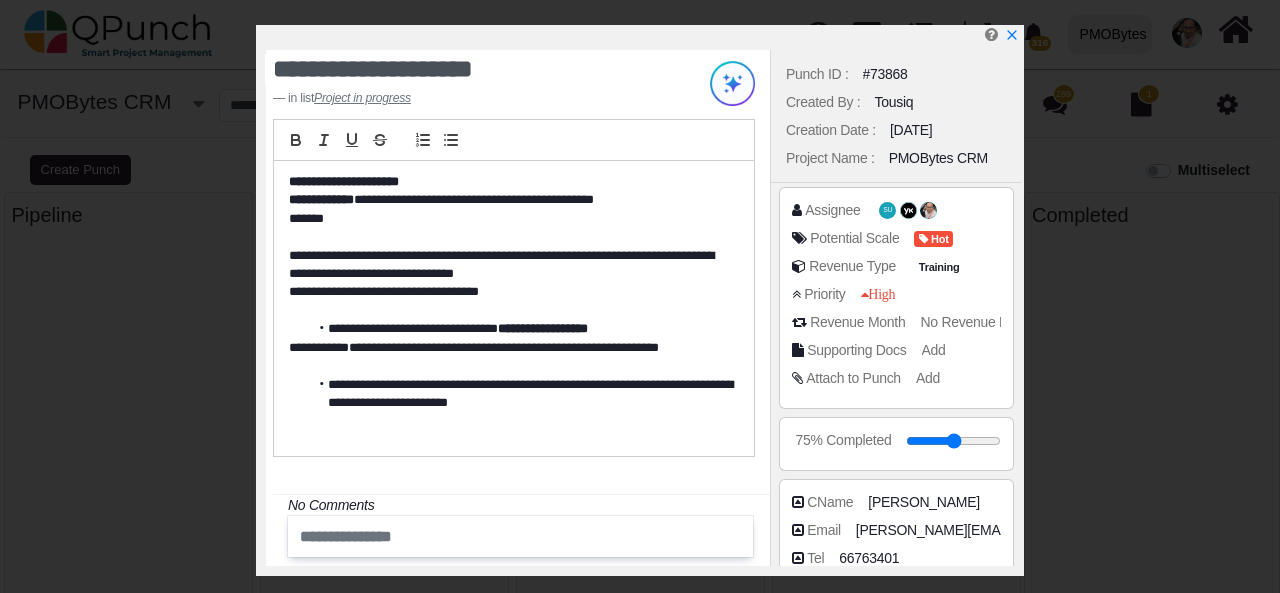click on "**********" at bounding box center [344, 181] 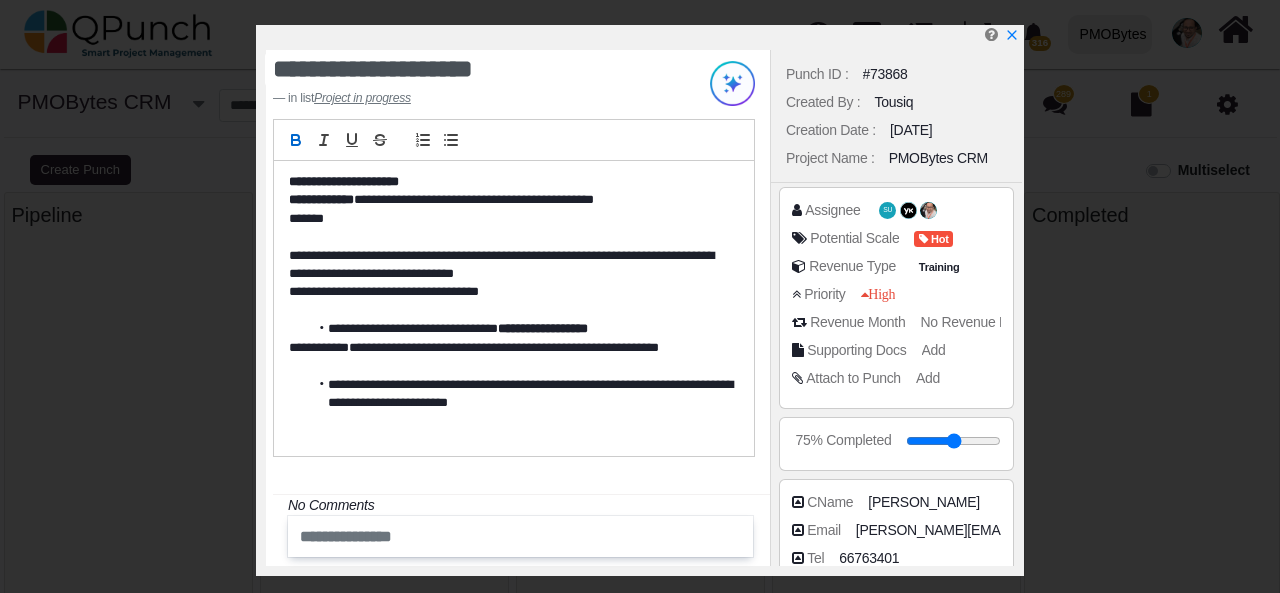 click on "**********" at bounding box center (344, 181) 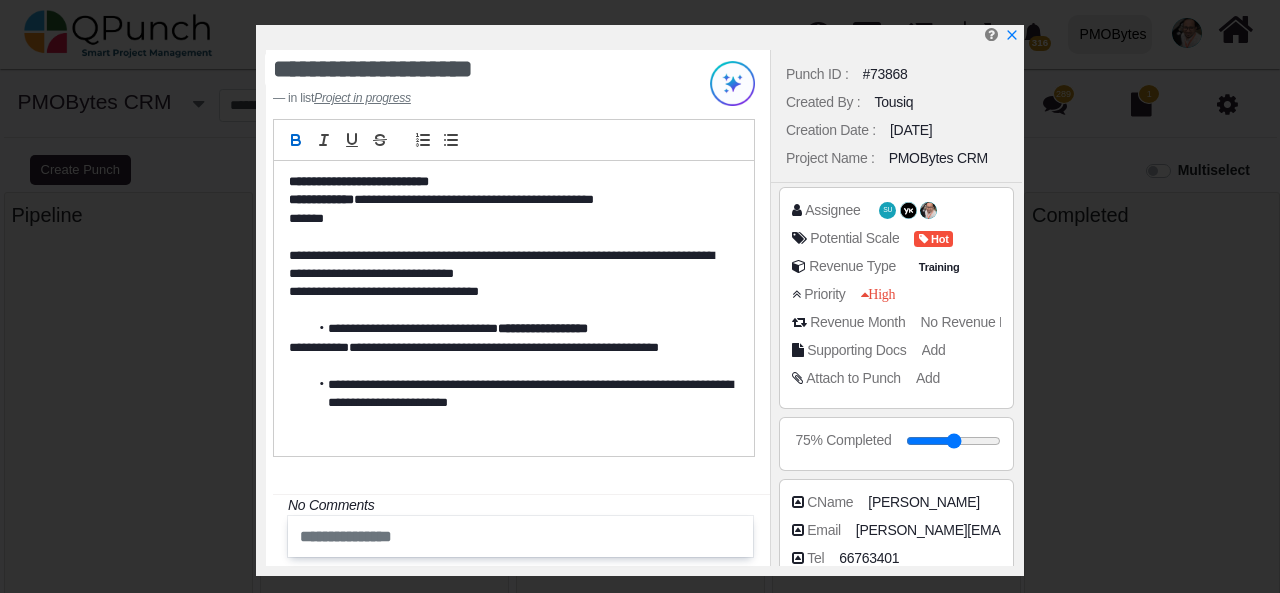 click on "**********" at bounding box center (508, 182) 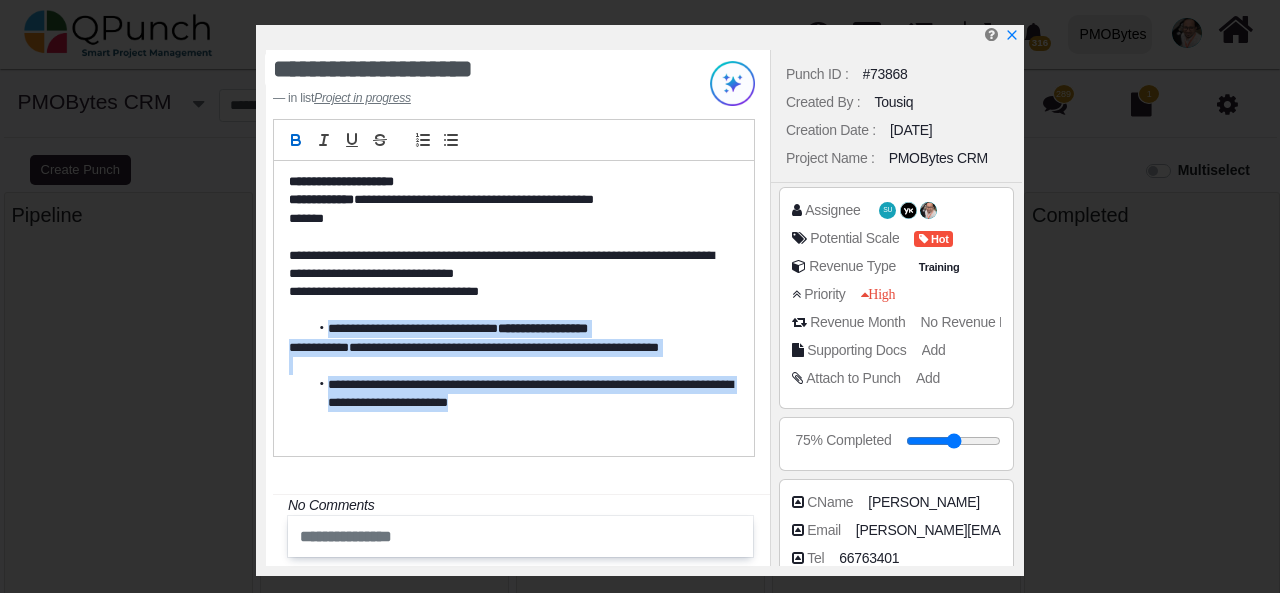 drag, startPoint x: 516, startPoint y: 403, endPoint x: 312, endPoint y: 334, distance: 215.3532 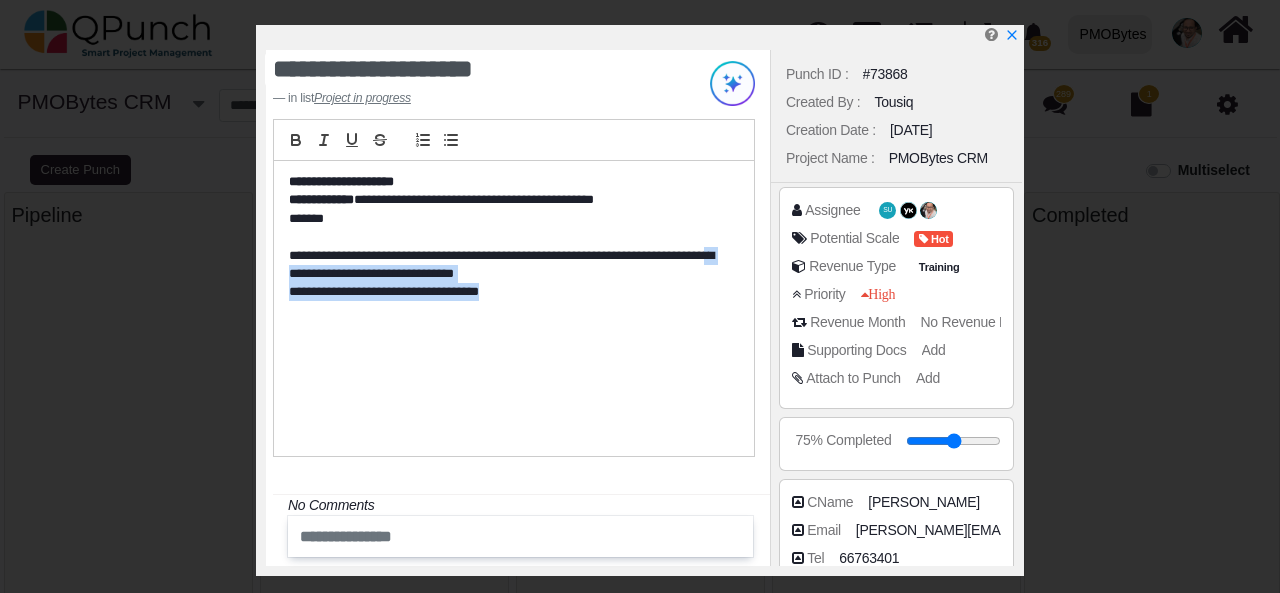 drag, startPoint x: 290, startPoint y: 273, endPoint x: 523, endPoint y: 299, distance: 234.44615 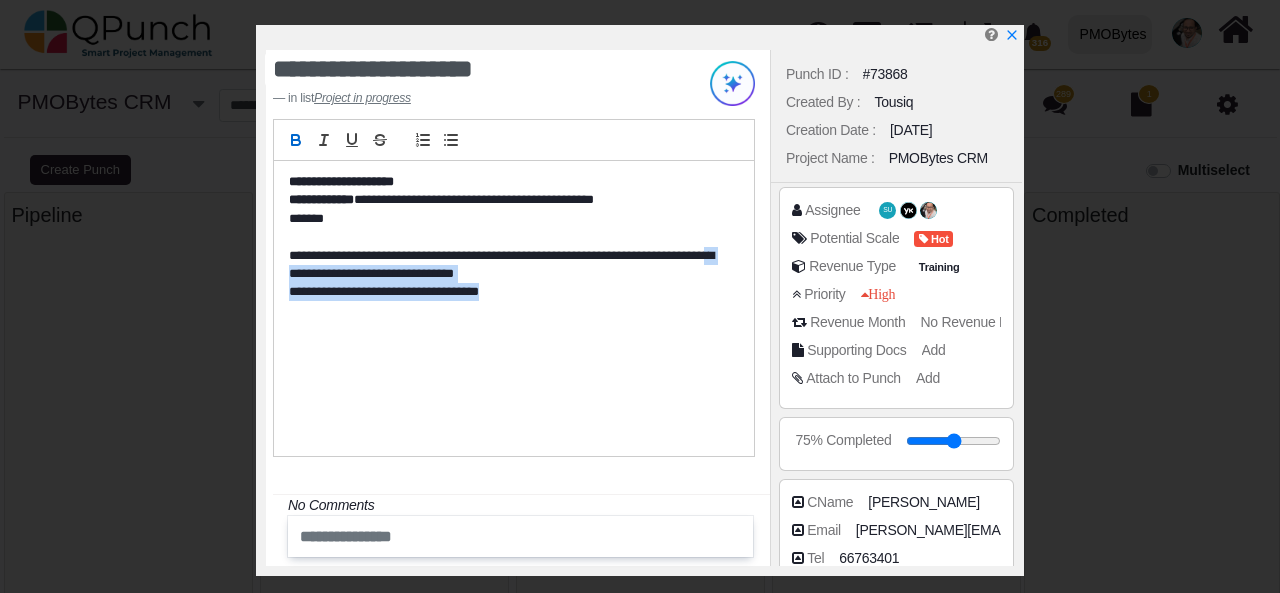 click 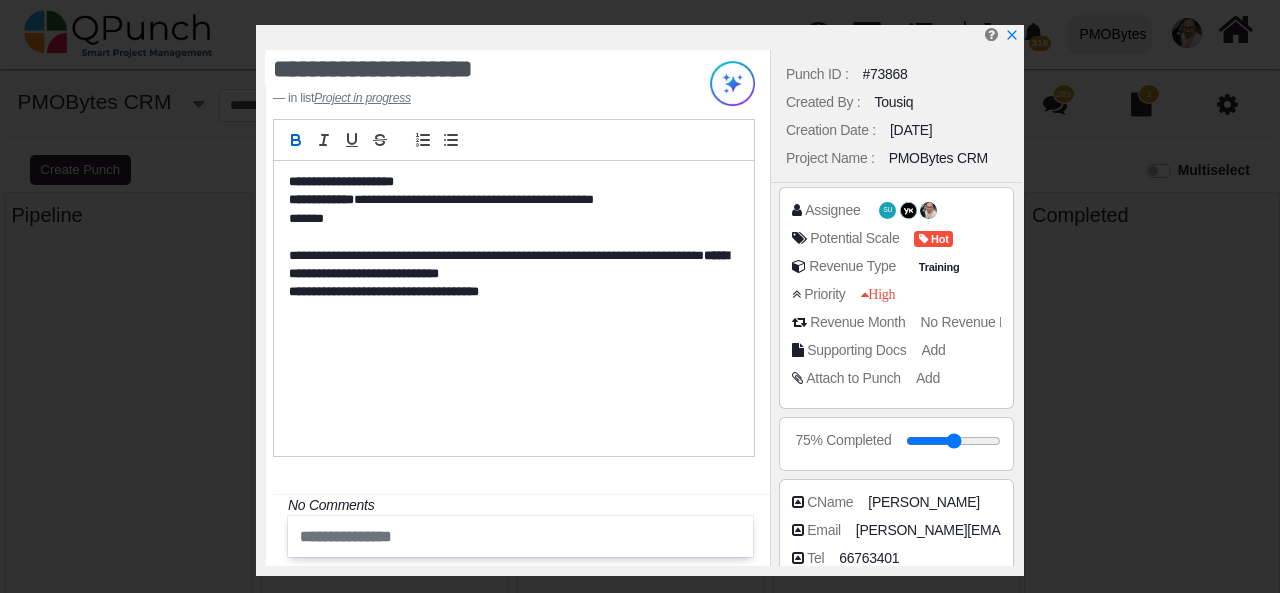 click on "**********" at bounding box center [514, 309] 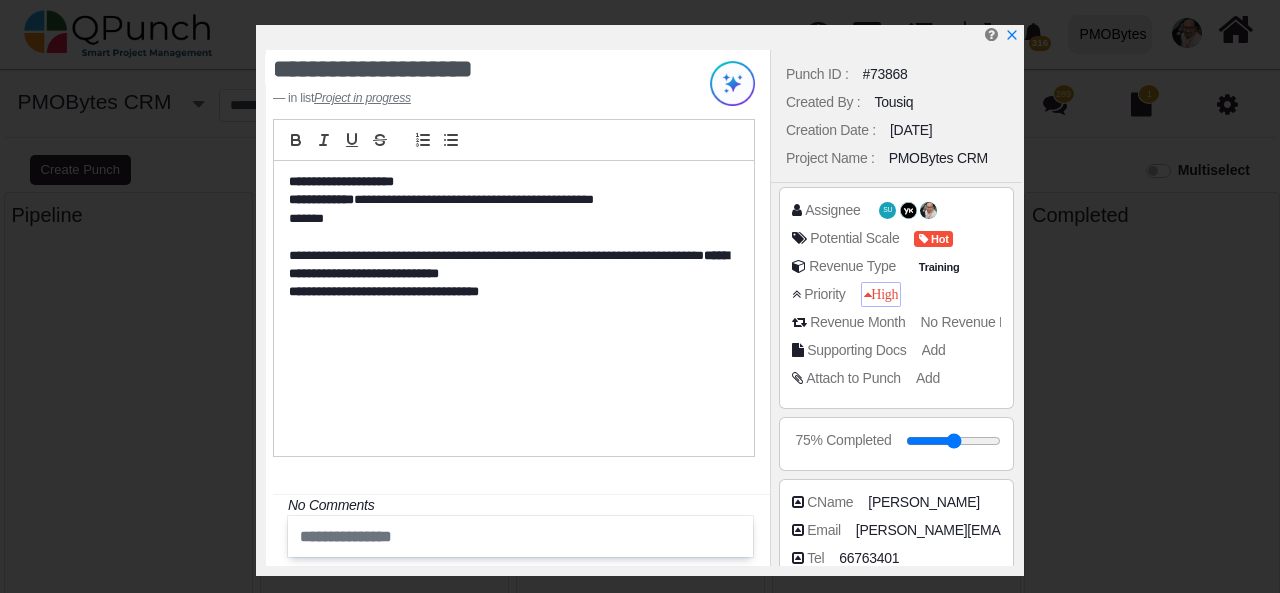 click on "High" at bounding box center [881, 294] 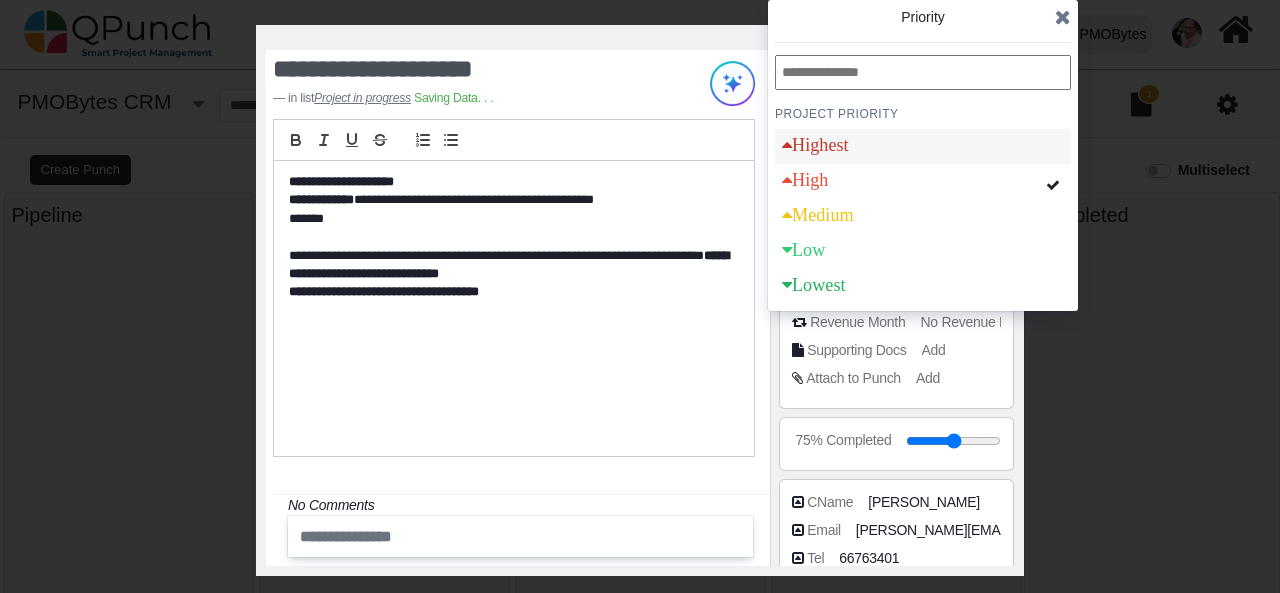 click on "Highest" at bounding box center [923, 146] 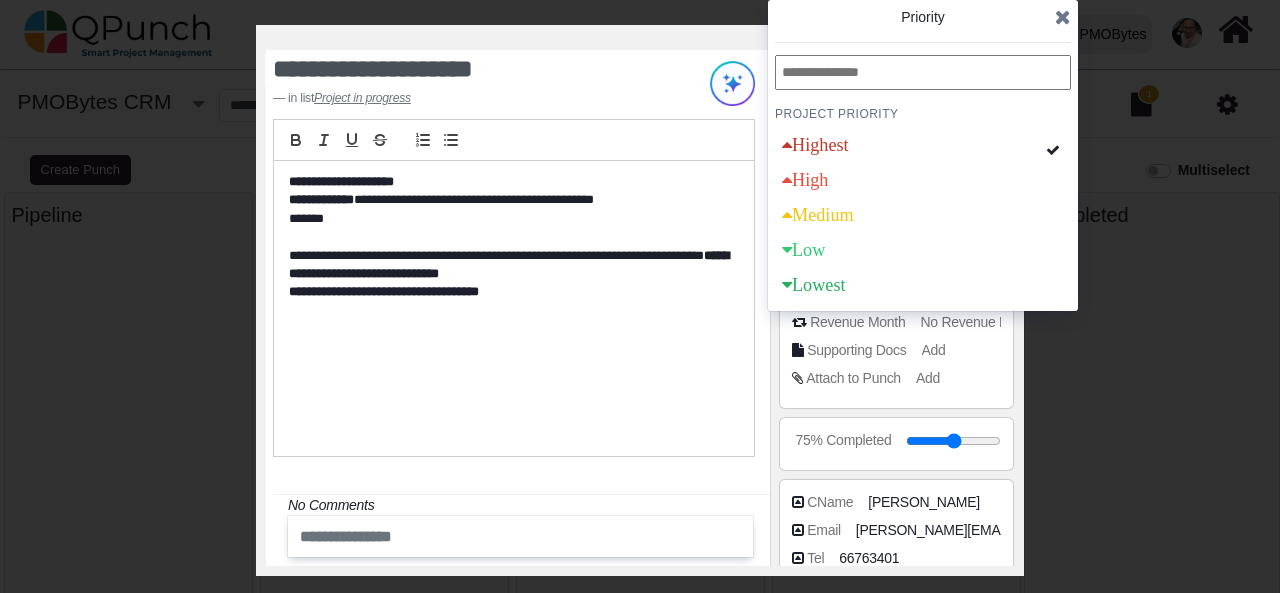 click at bounding box center [1063, 17] 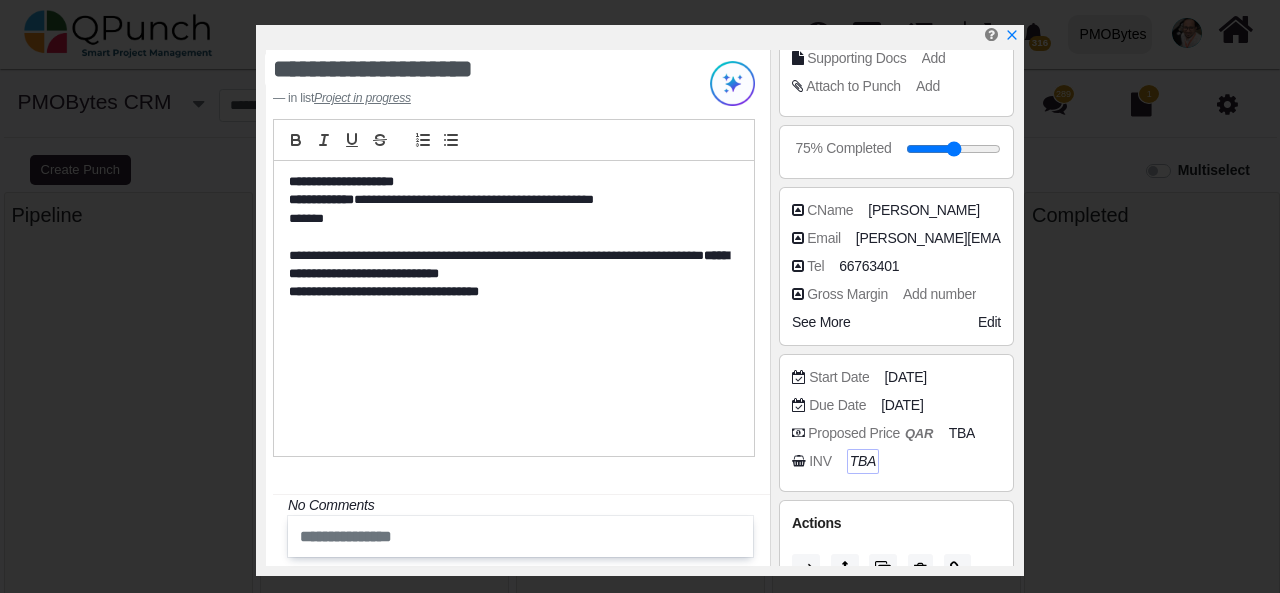 scroll, scrollTop: 365, scrollLeft: 0, axis: vertical 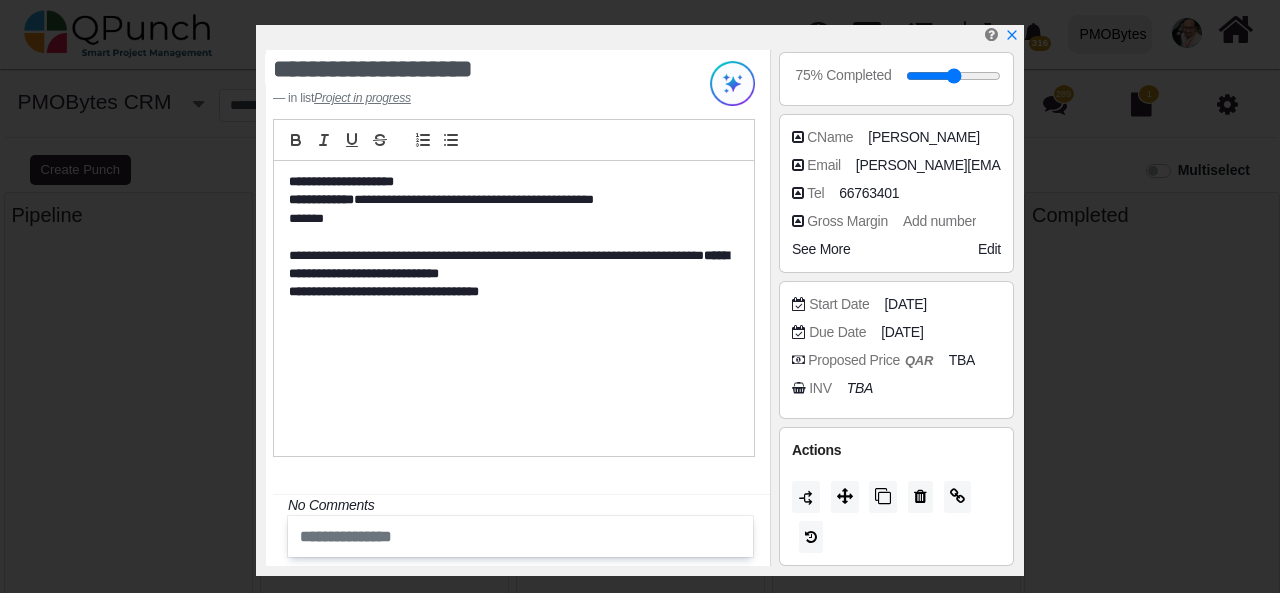 click on "See More" at bounding box center [821, 249] 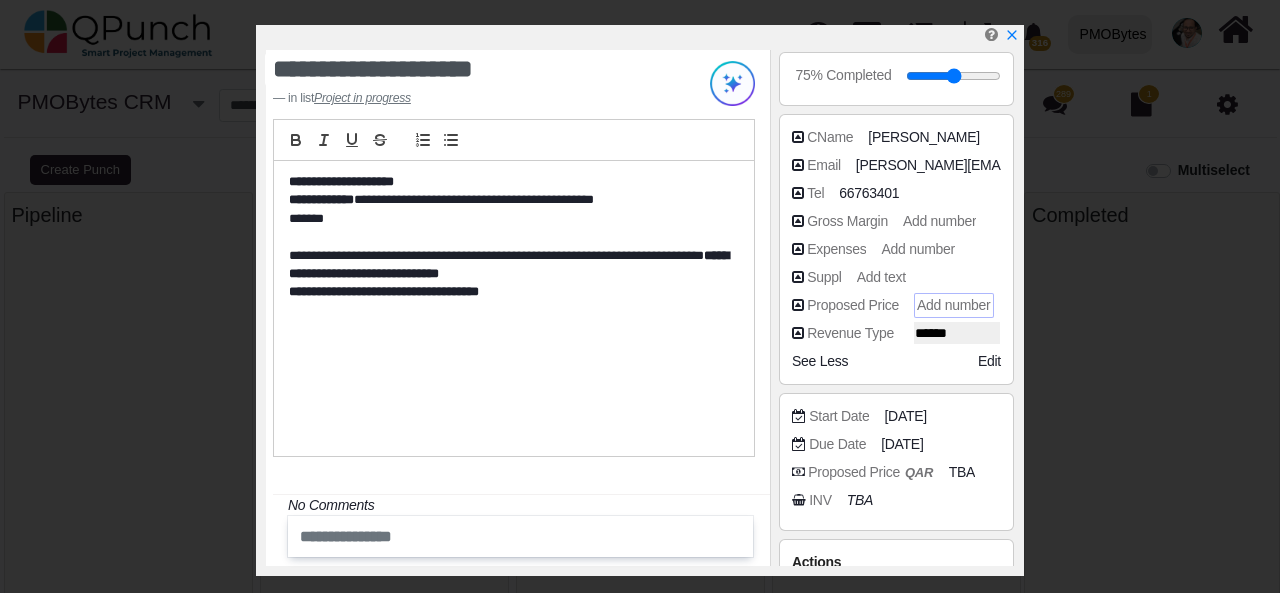 click on "Add number" at bounding box center (953, 305) 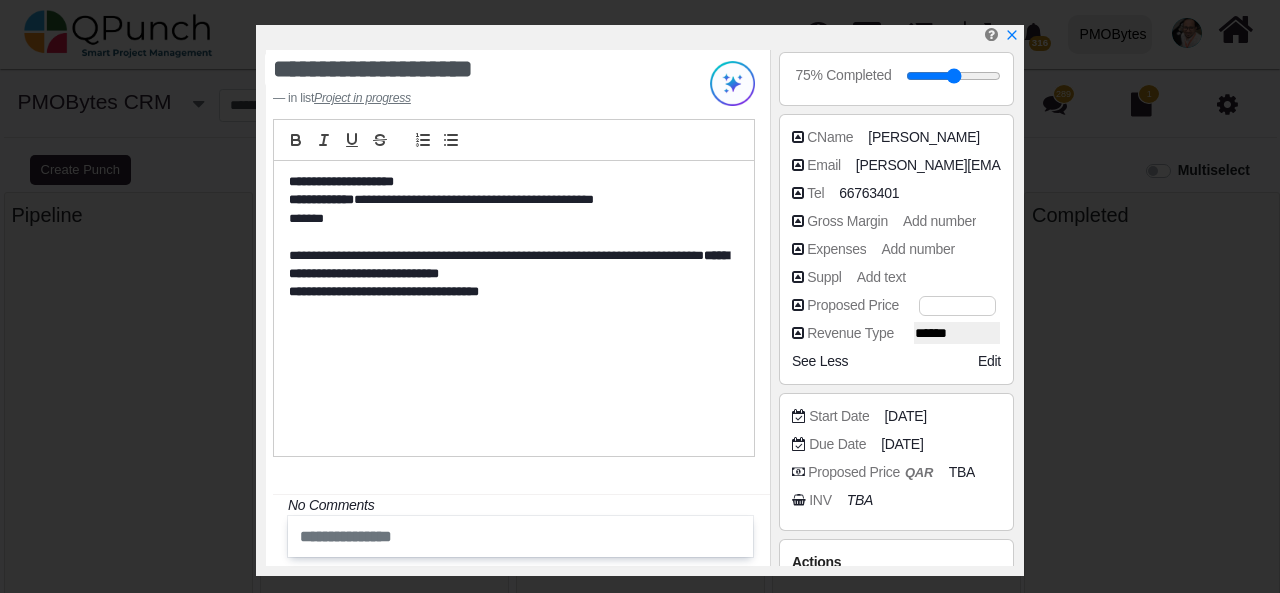 type on "****" 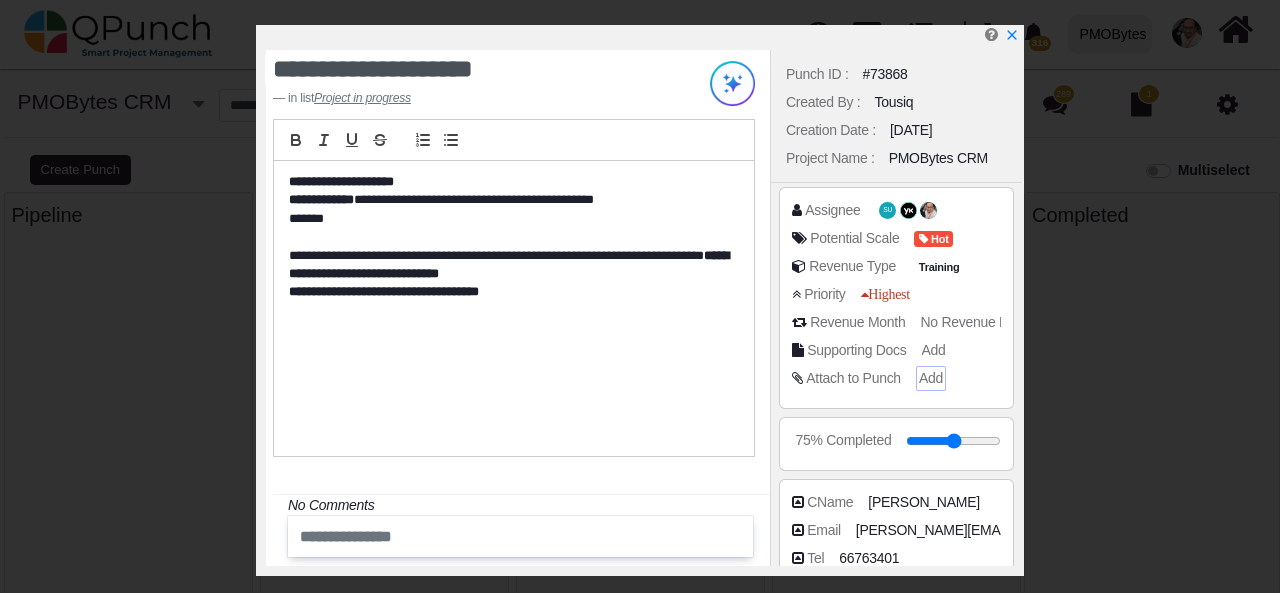 scroll, scrollTop: 100, scrollLeft: 0, axis: vertical 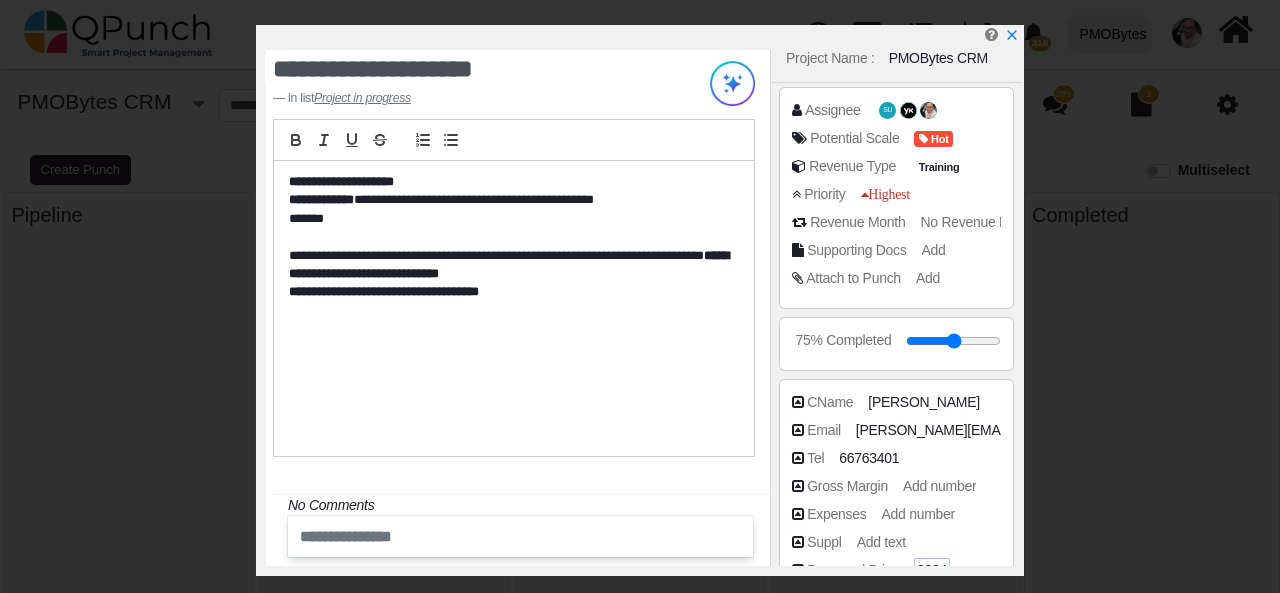 click on "No Revenue Month Selected" at bounding box center [1006, 222] 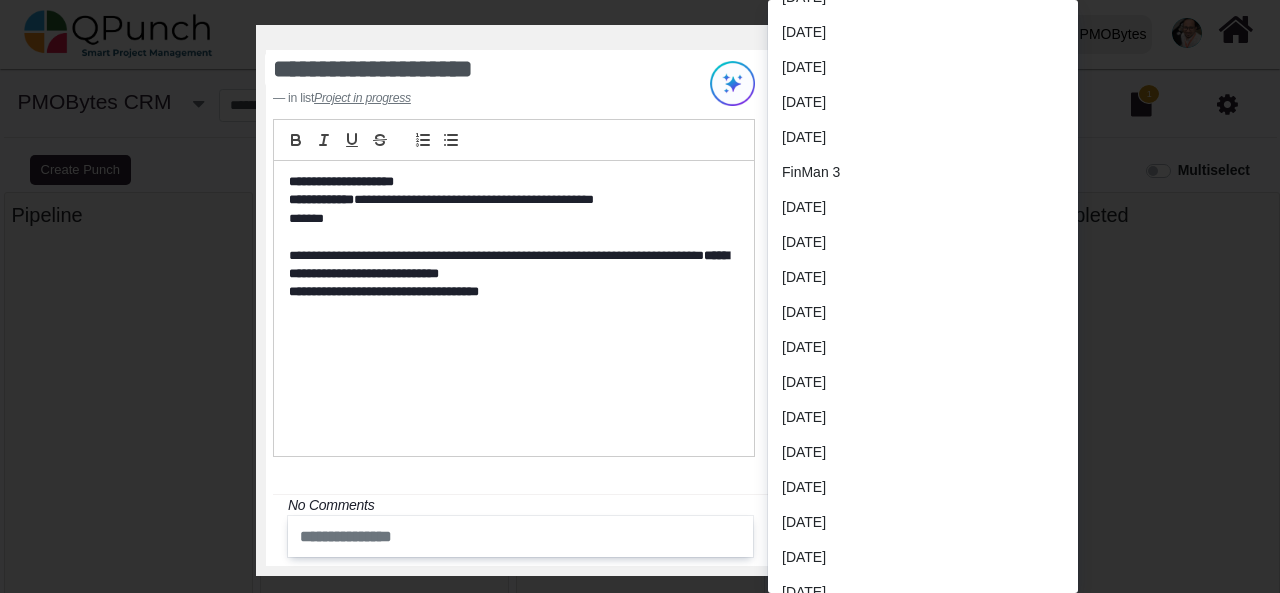 scroll, scrollTop: 1100, scrollLeft: 0, axis: vertical 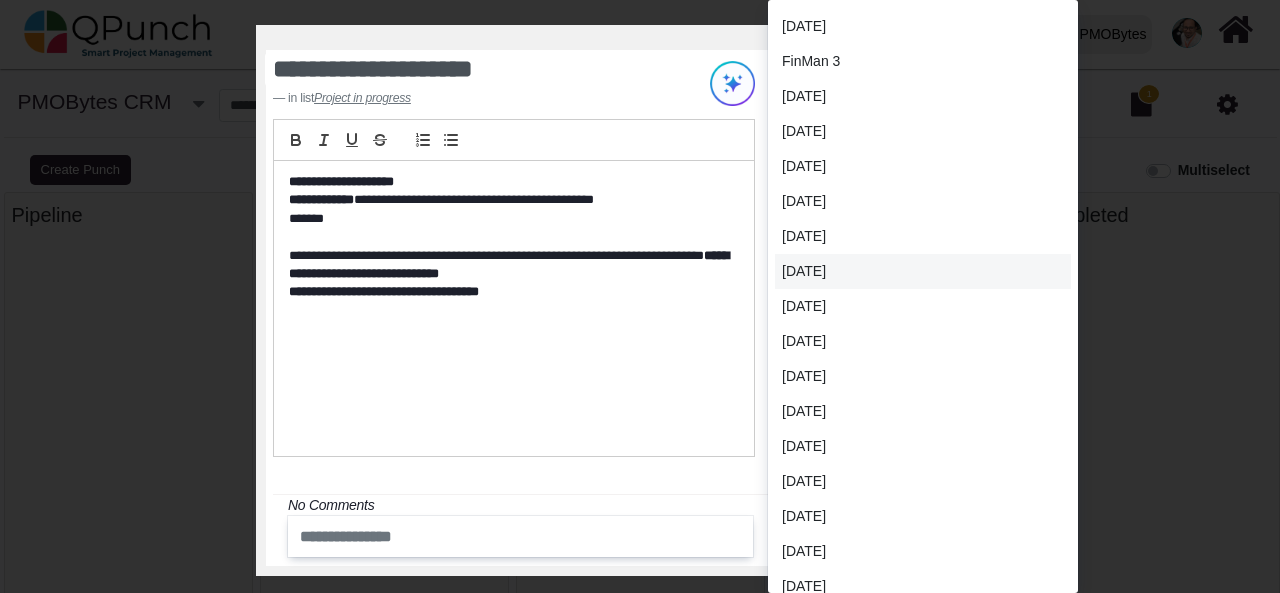 click on "[DATE]" at bounding box center (892, 271) 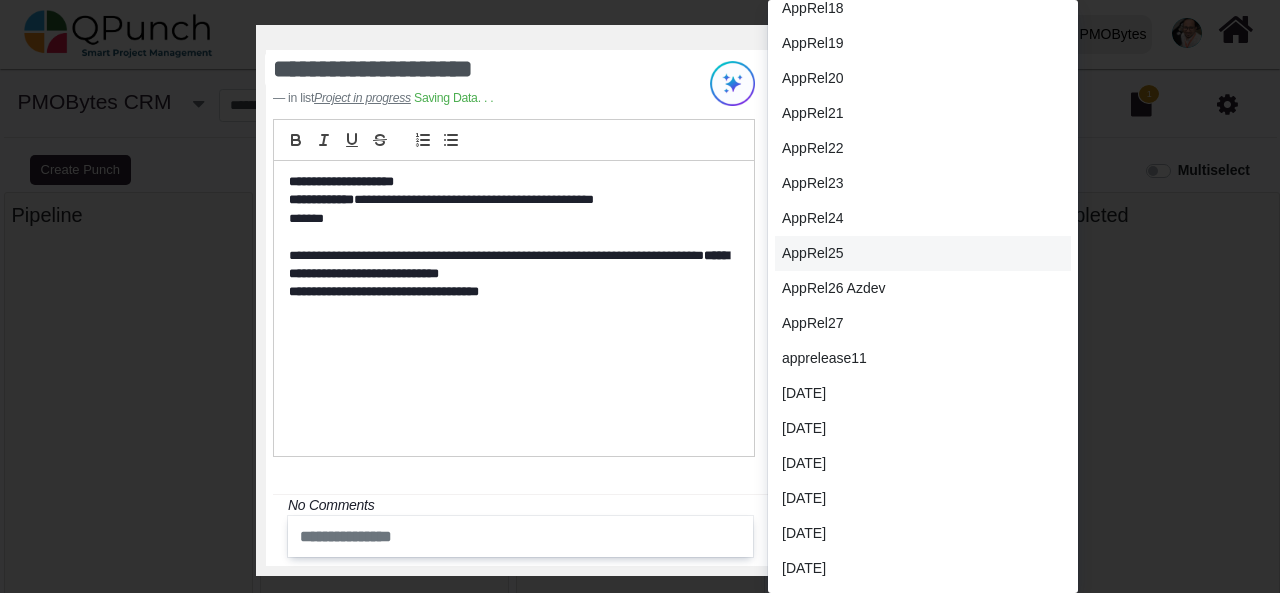 scroll, scrollTop: 0, scrollLeft: 0, axis: both 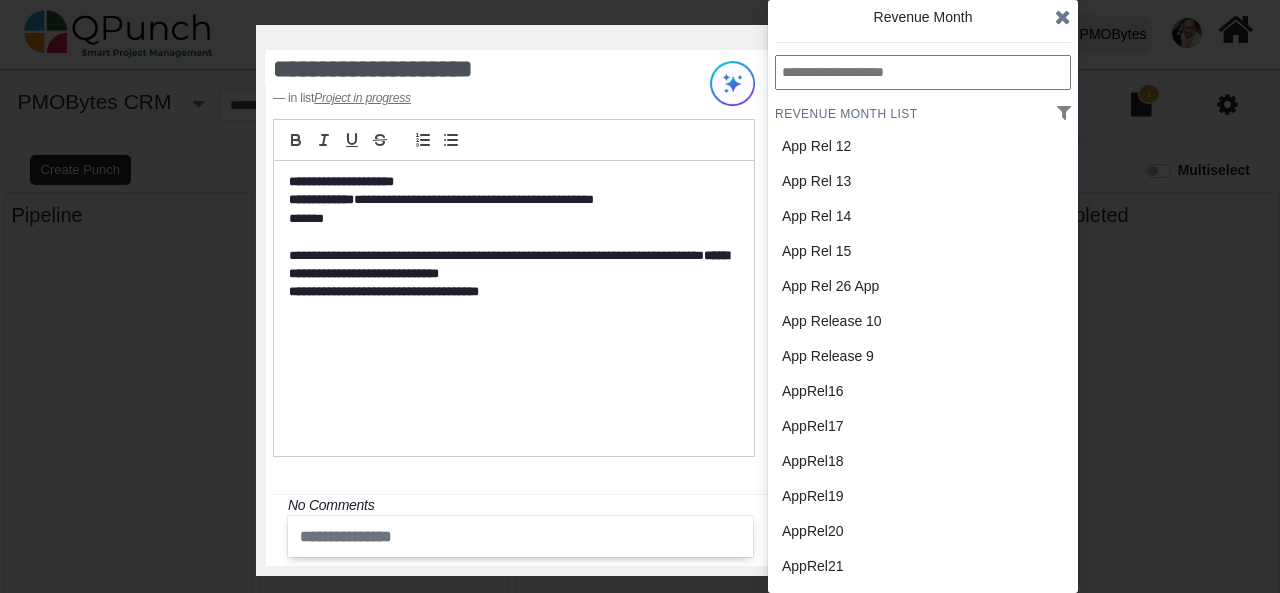 click at bounding box center (1063, 17) 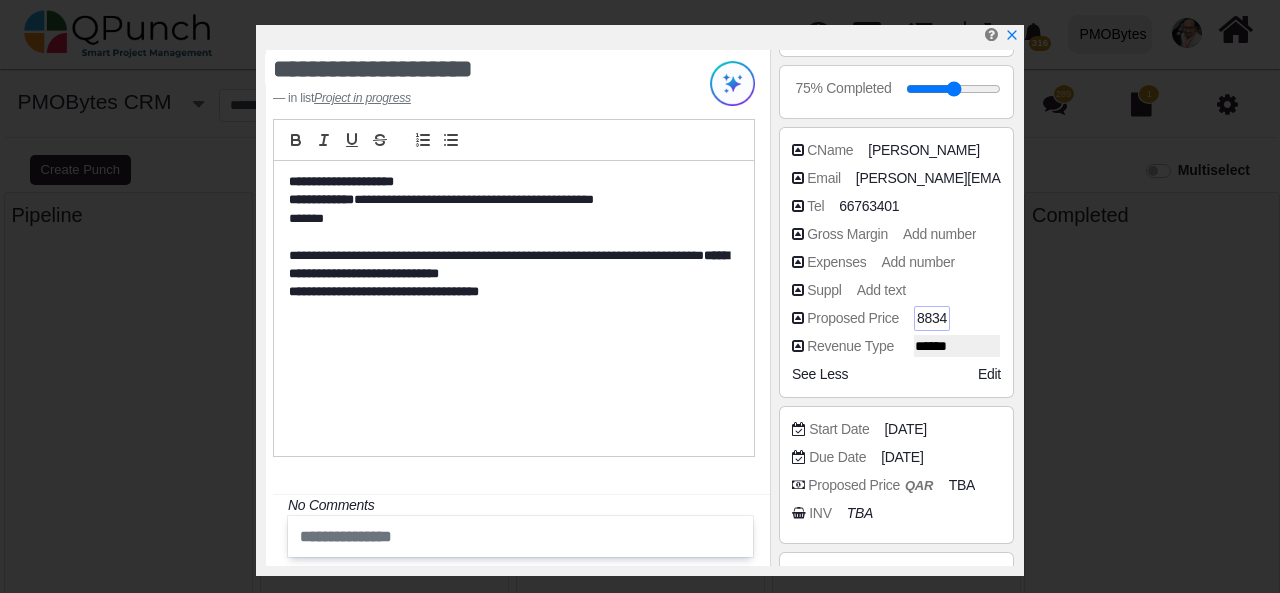 scroll, scrollTop: 400, scrollLeft: 0, axis: vertical 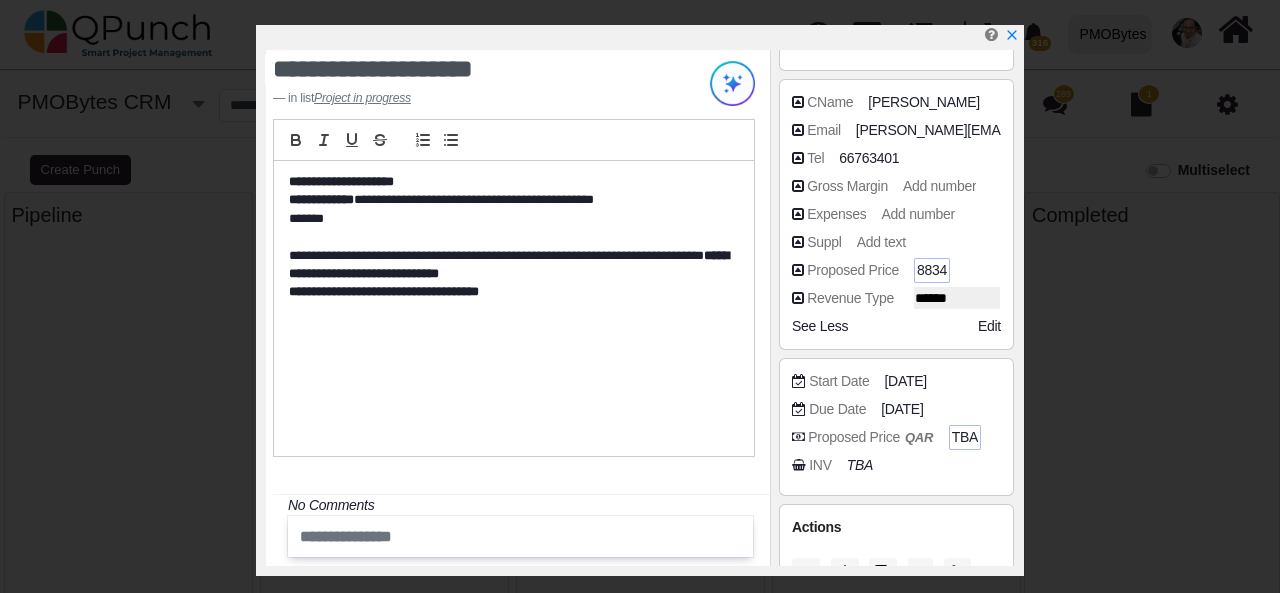 click on "TBA" at bounding box center [965, 437] 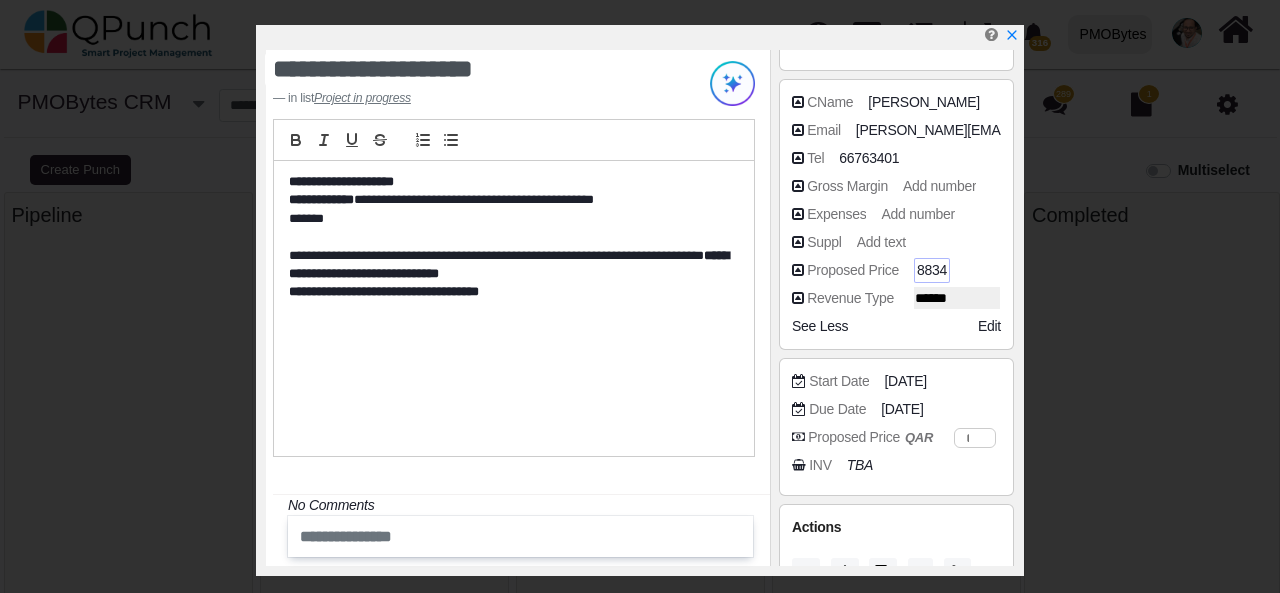 scroll, scrollTop: 0, scrollLeft: 26, axis: horizontal 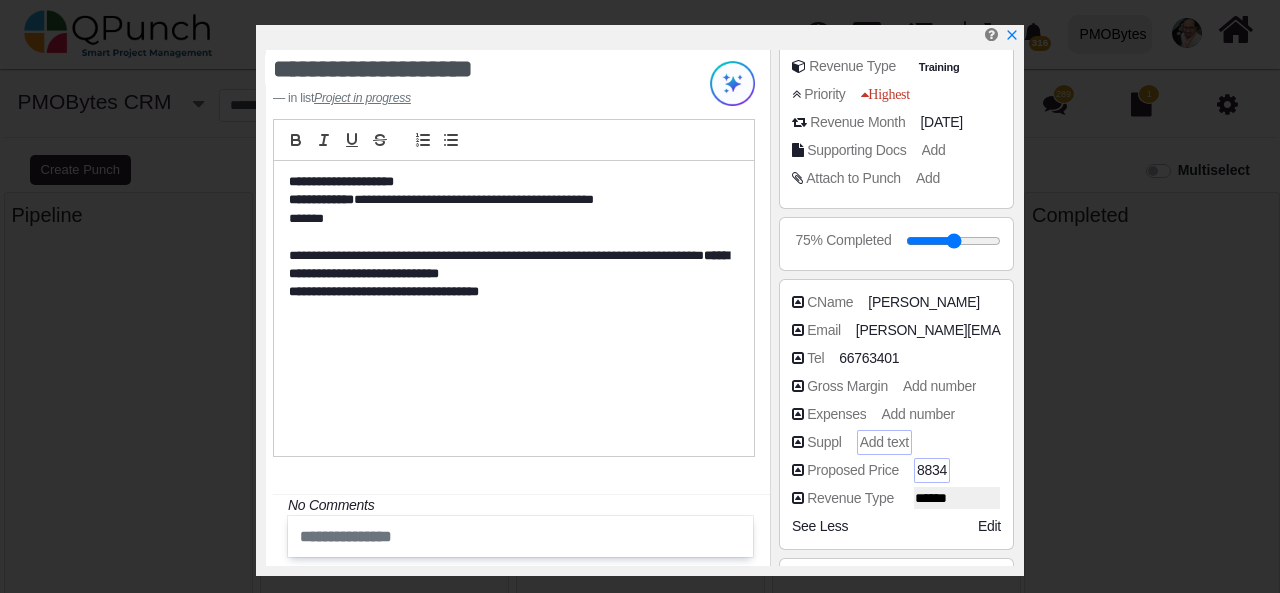 click on "Add text" at bounding box center [884, 442] 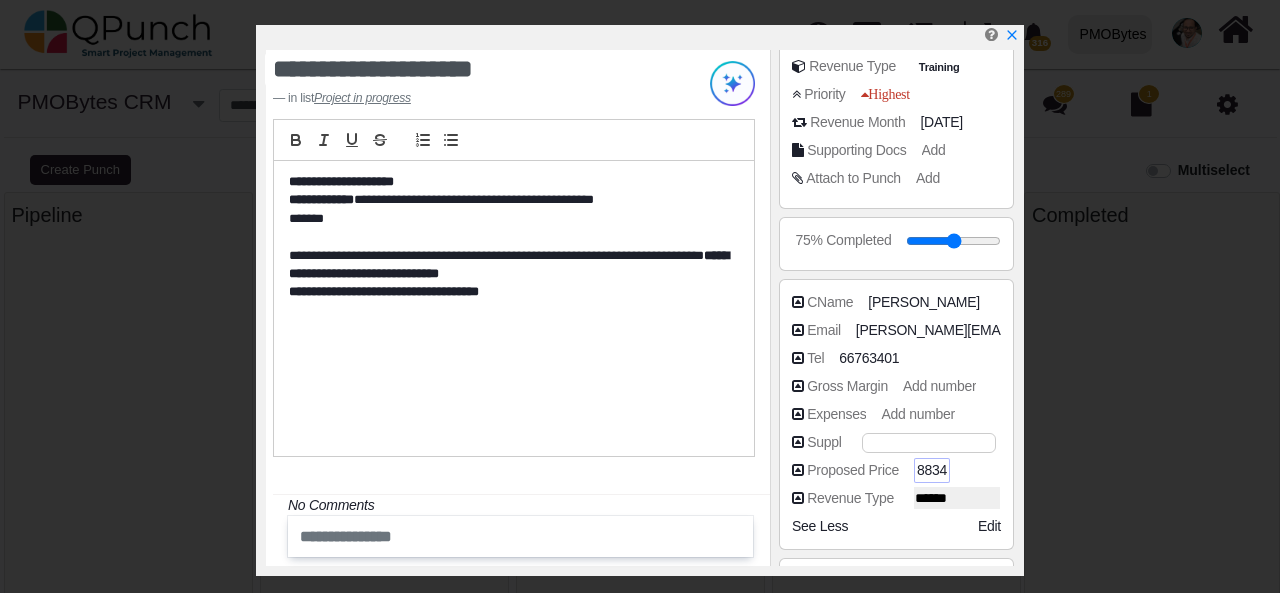 paste on "**********" 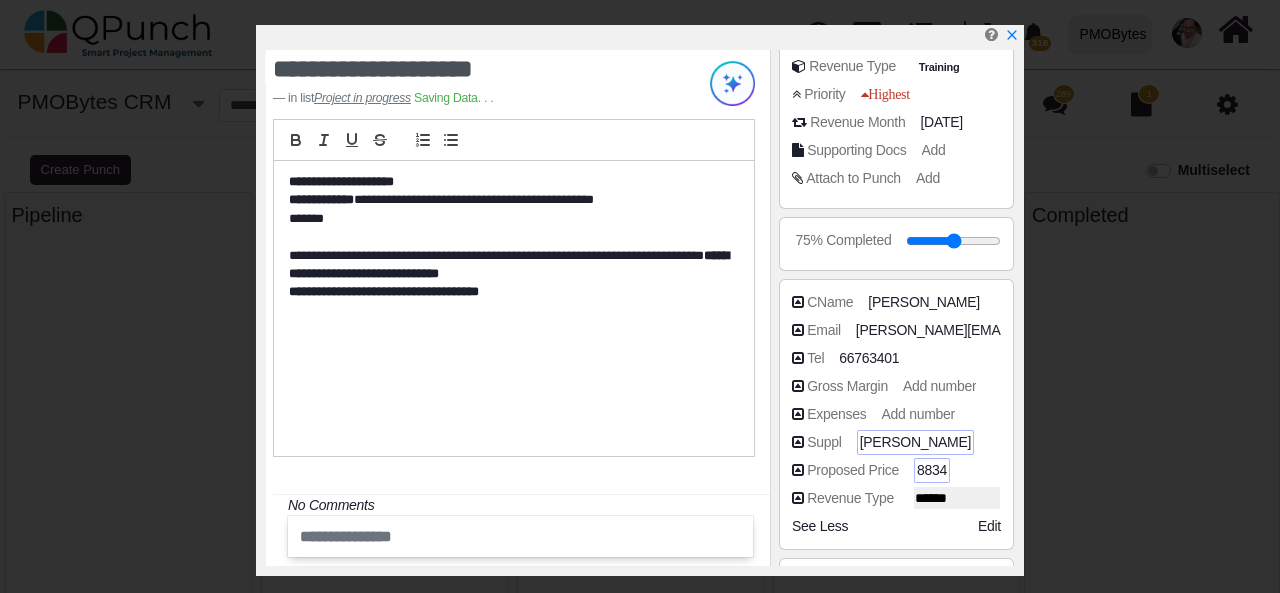 click on "**********" at bounding box center (514, 309) 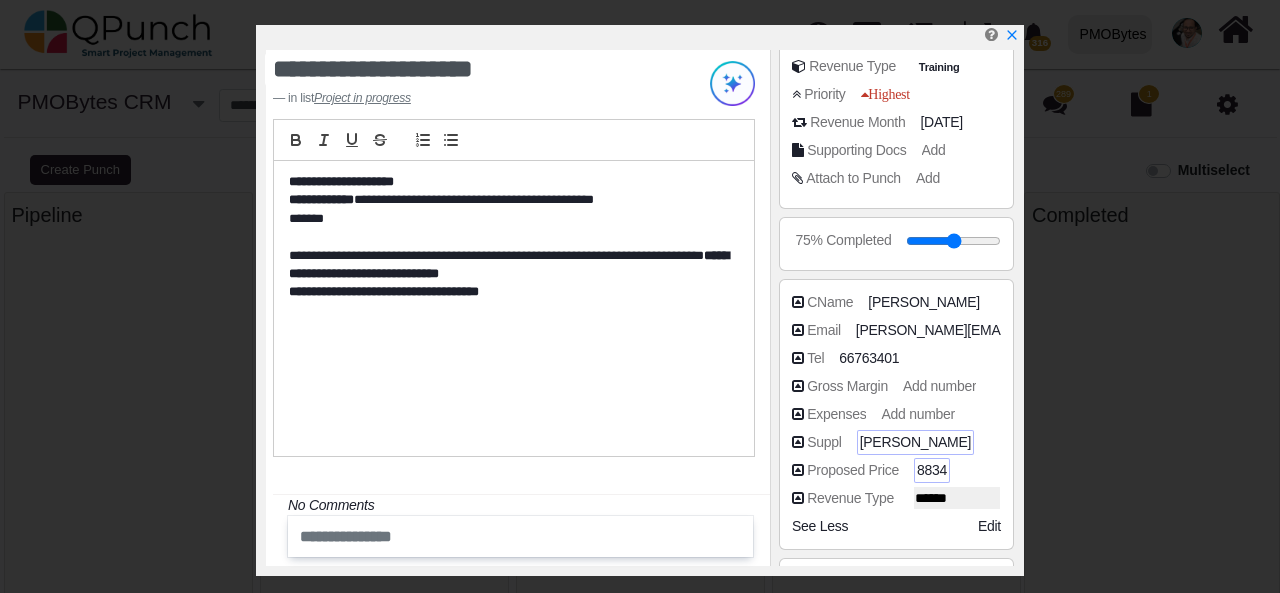 click at bounding box center (644, 37) 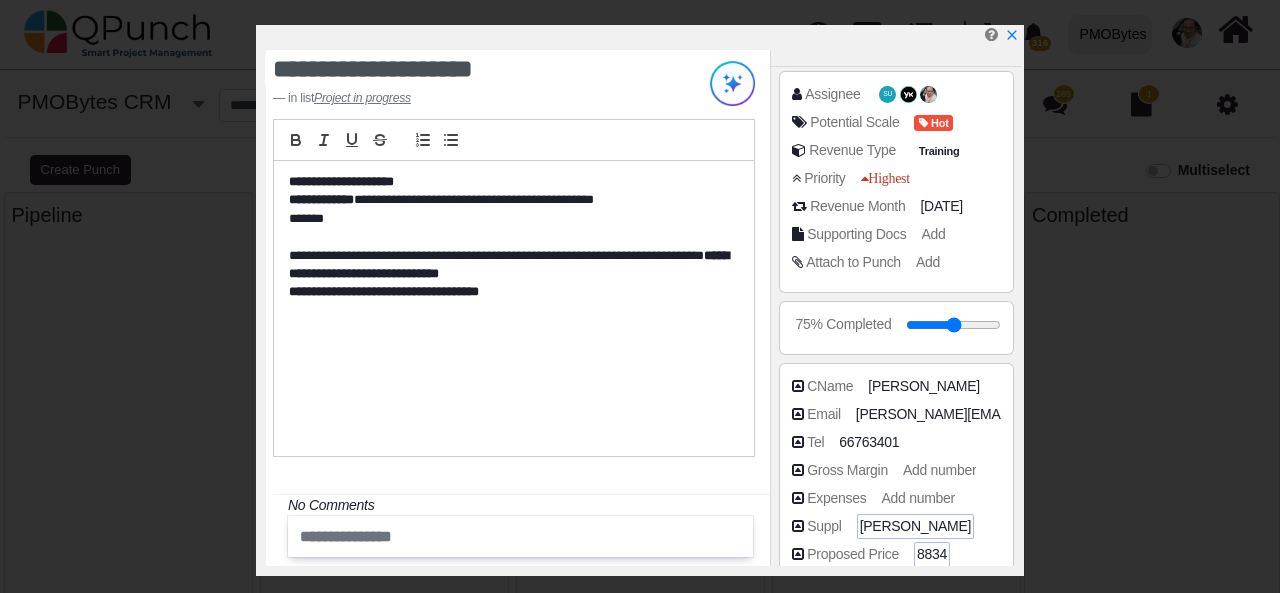 scroll, scrollTop: 0, scrollLeft: 0, axis: both 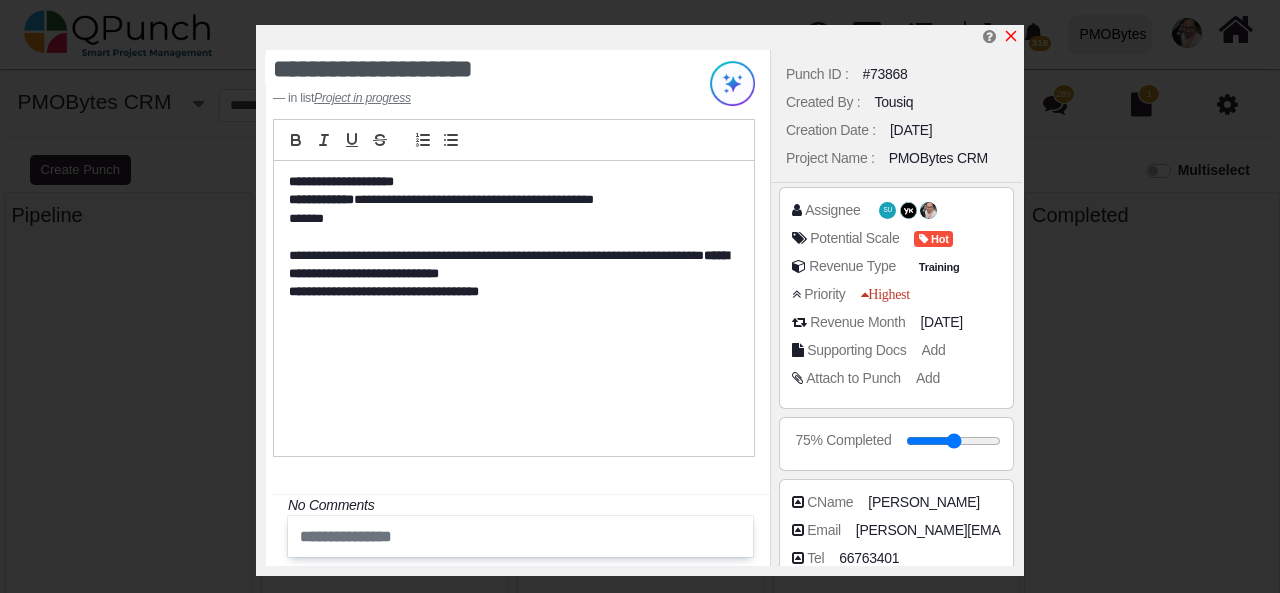 click 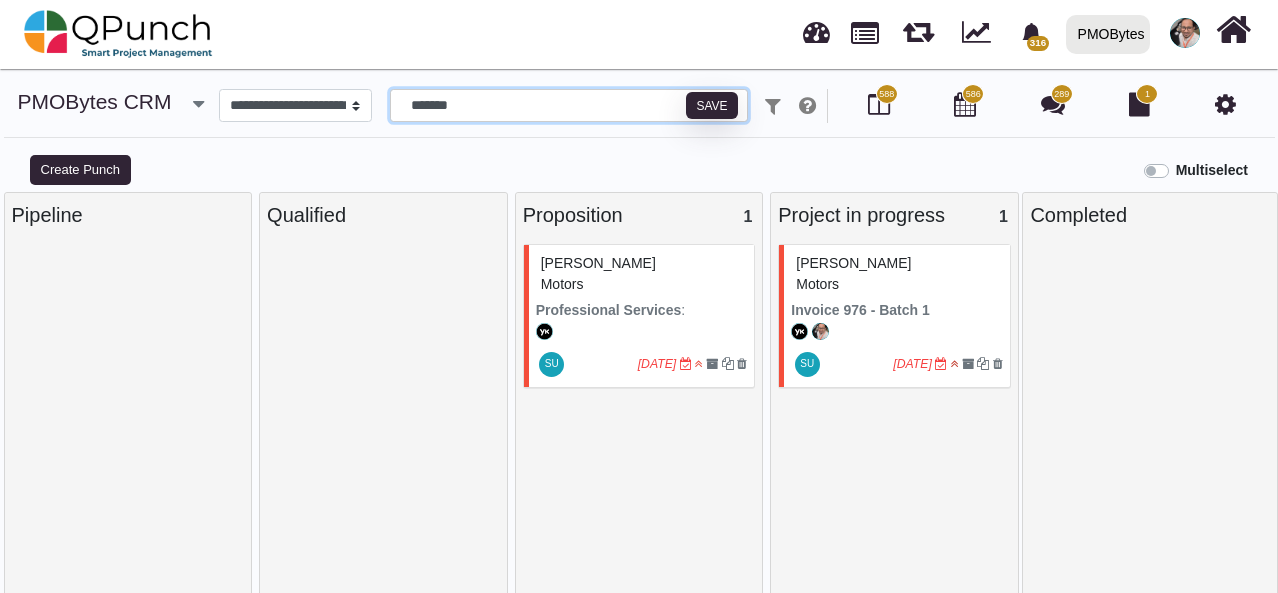 click on "*******" at bounding box center [569, 106] 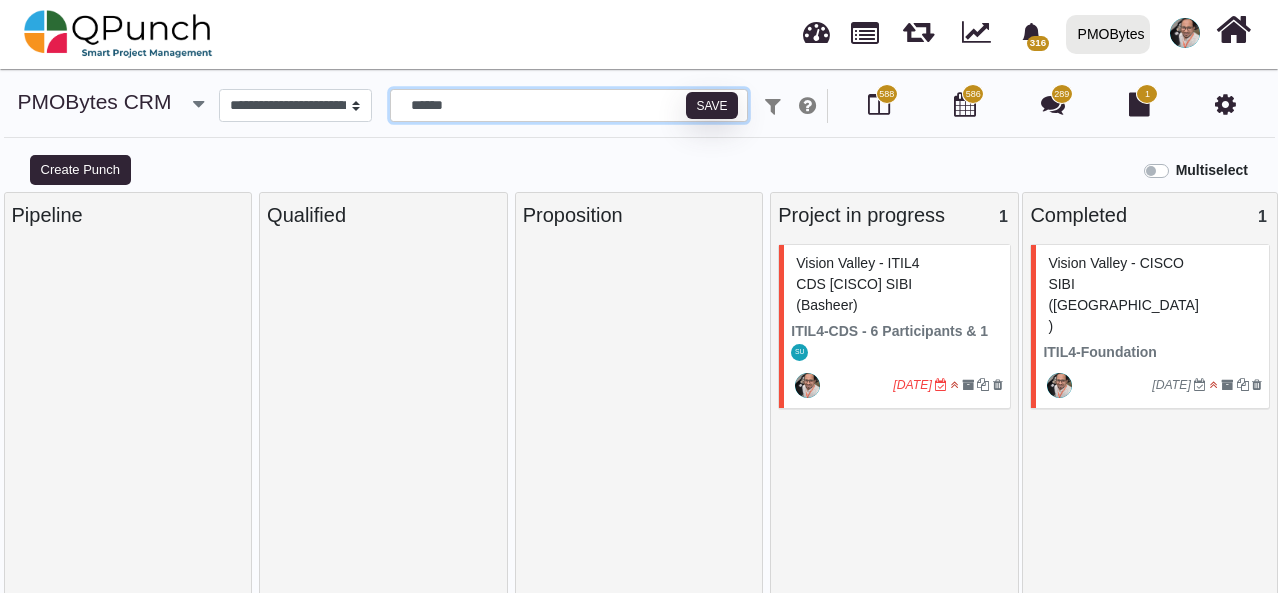 type on "******" 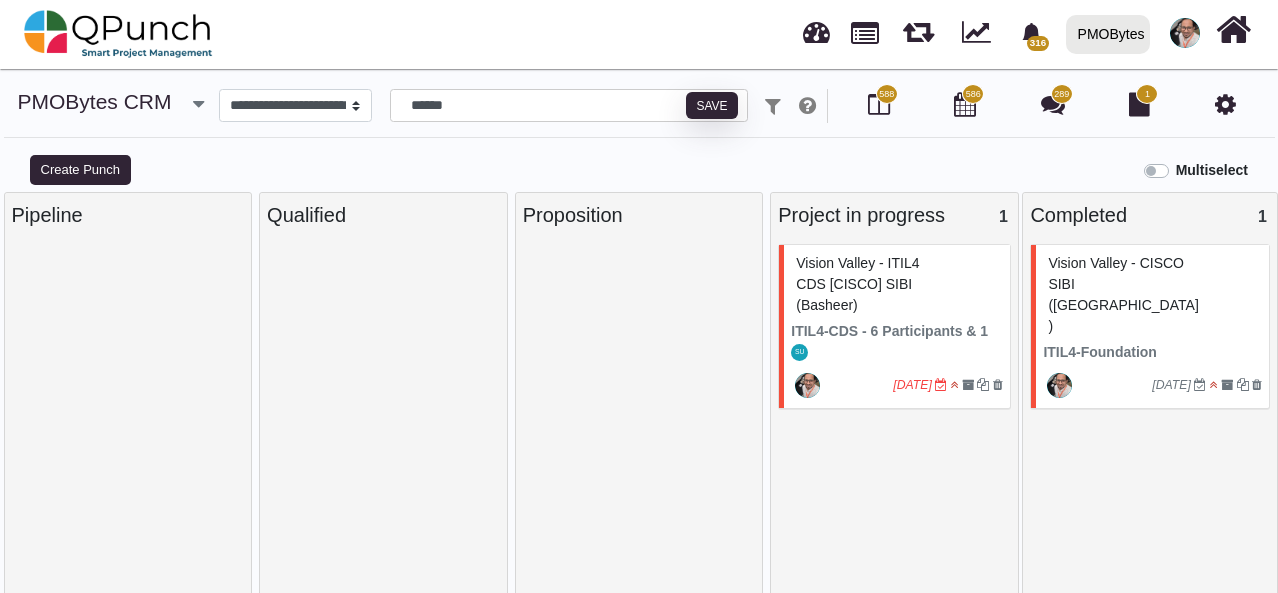click on "Vision valley - ITIL4 CDS [CISCO] SIBI (Basheer)" at bounding box center (897, 284) 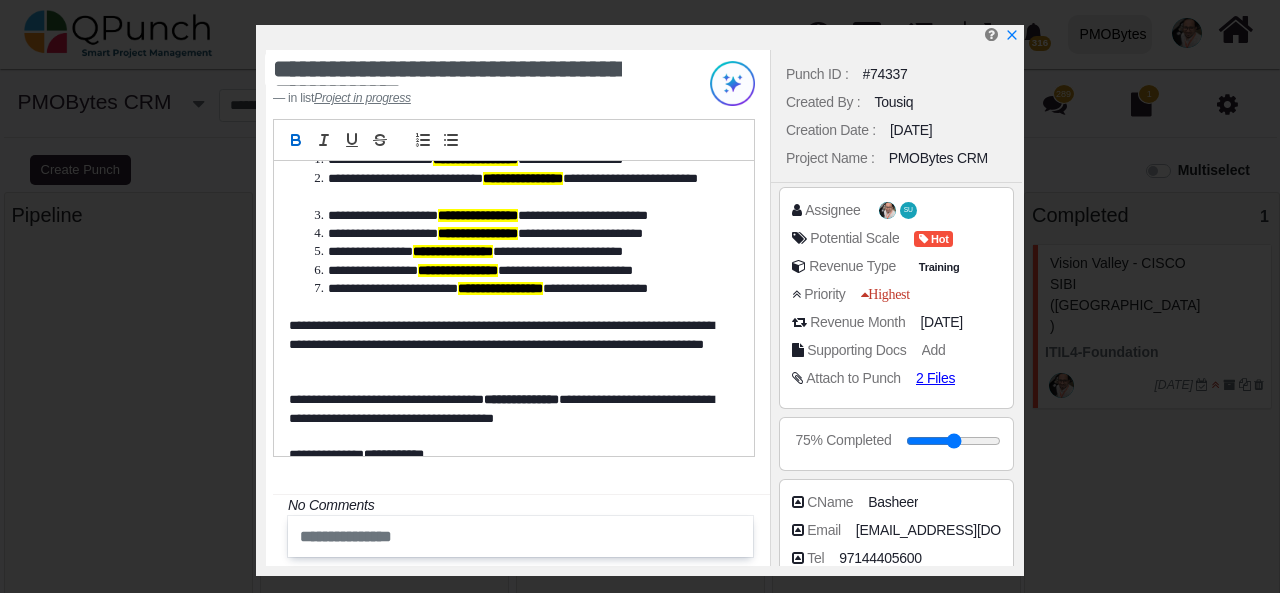 scroll, scrollTop: 0, scrollLeft: 0, axis: both 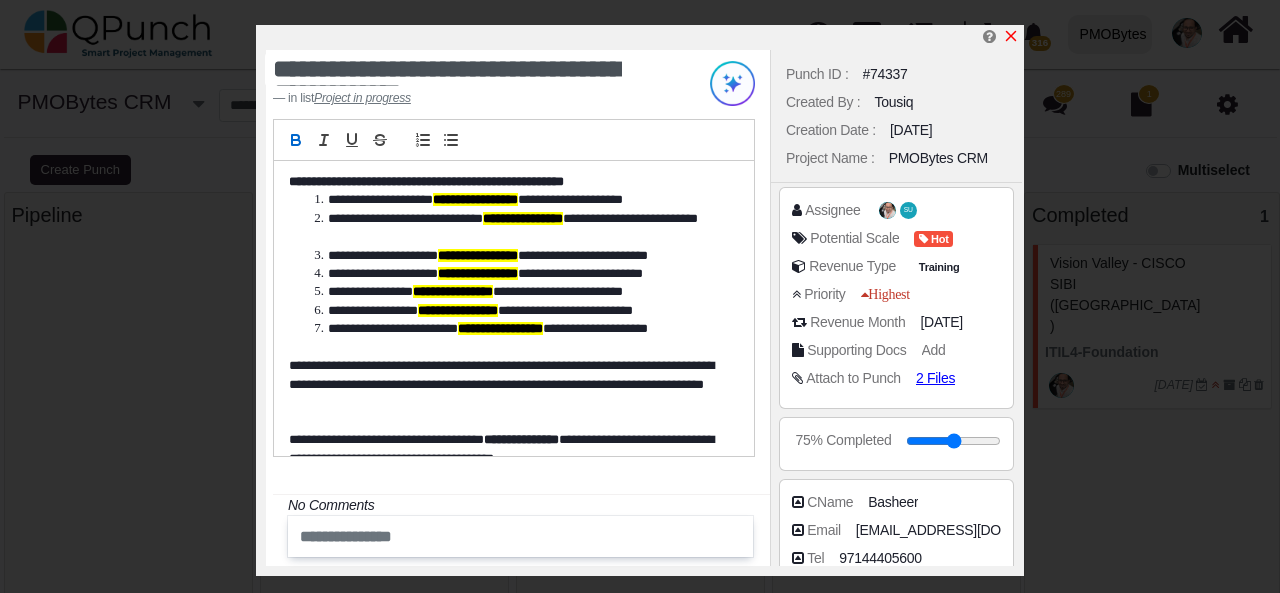 click 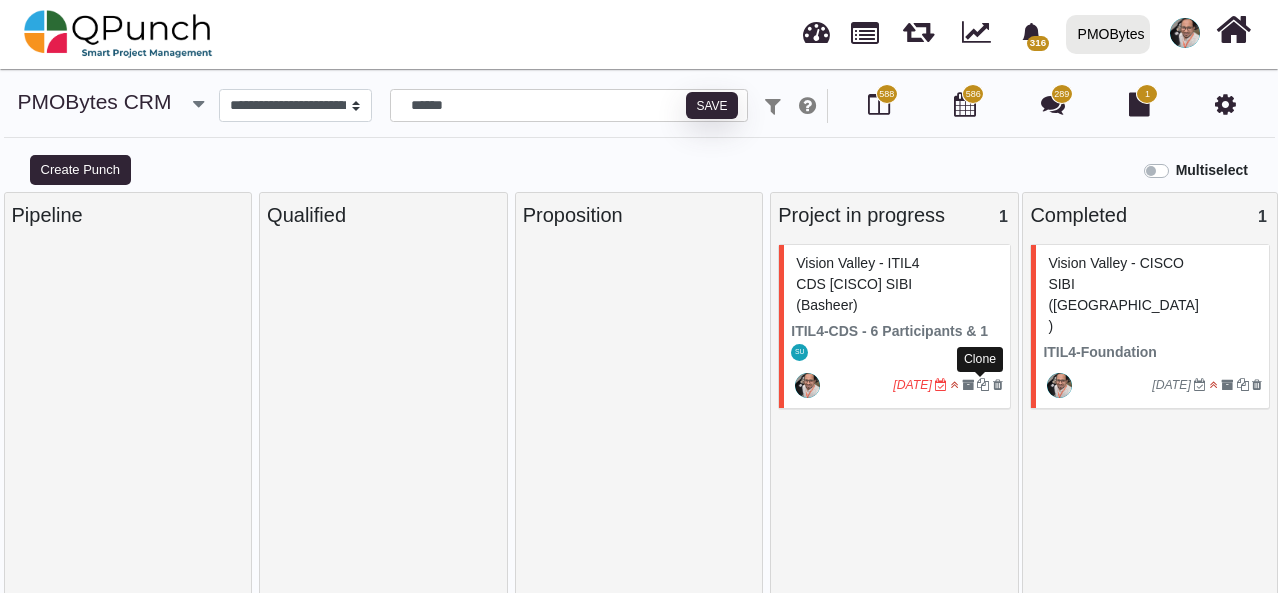 click at bounding box center [983, 385] 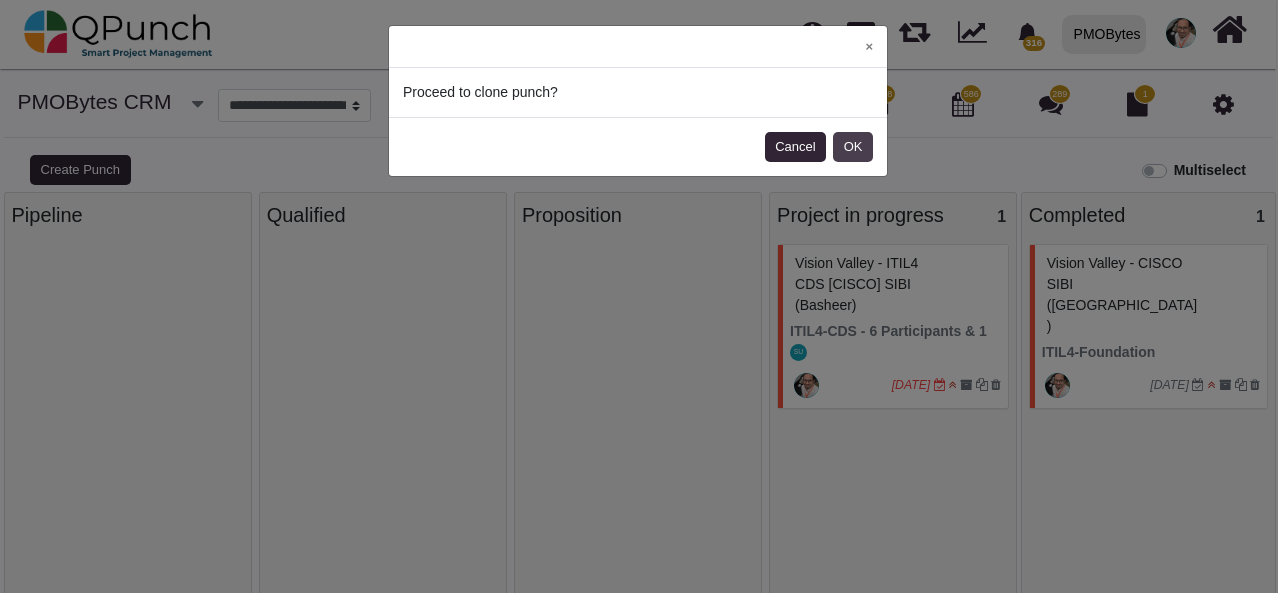 click on "OK" at bounding box center [853, 147] 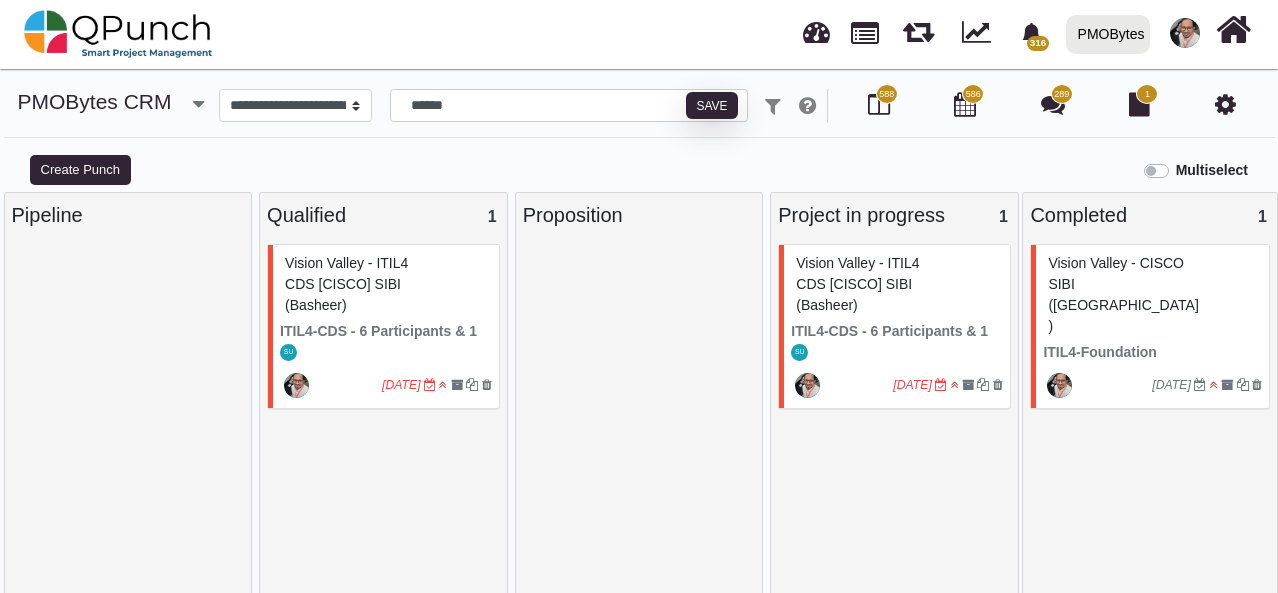 click on "Vision valley - ITIL4 CDS [CISCO] SIBI (Basheer)" at bounding box center (386, 284) 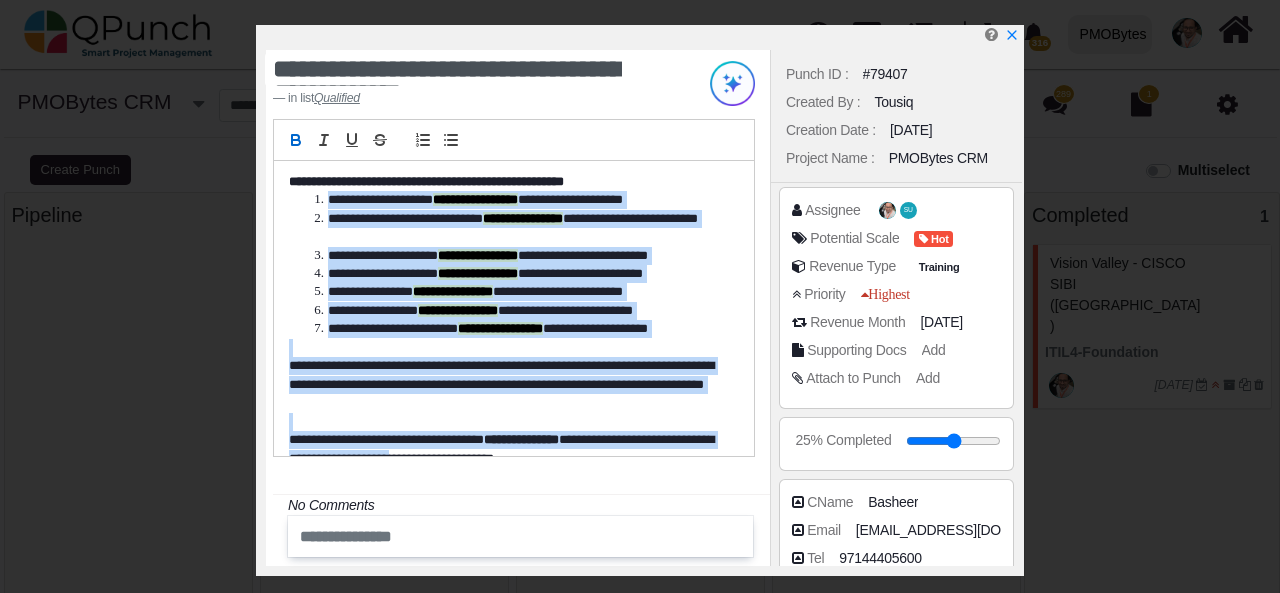 scroll, scrollTop: 97, scrollLeft: 0, axis: vertical 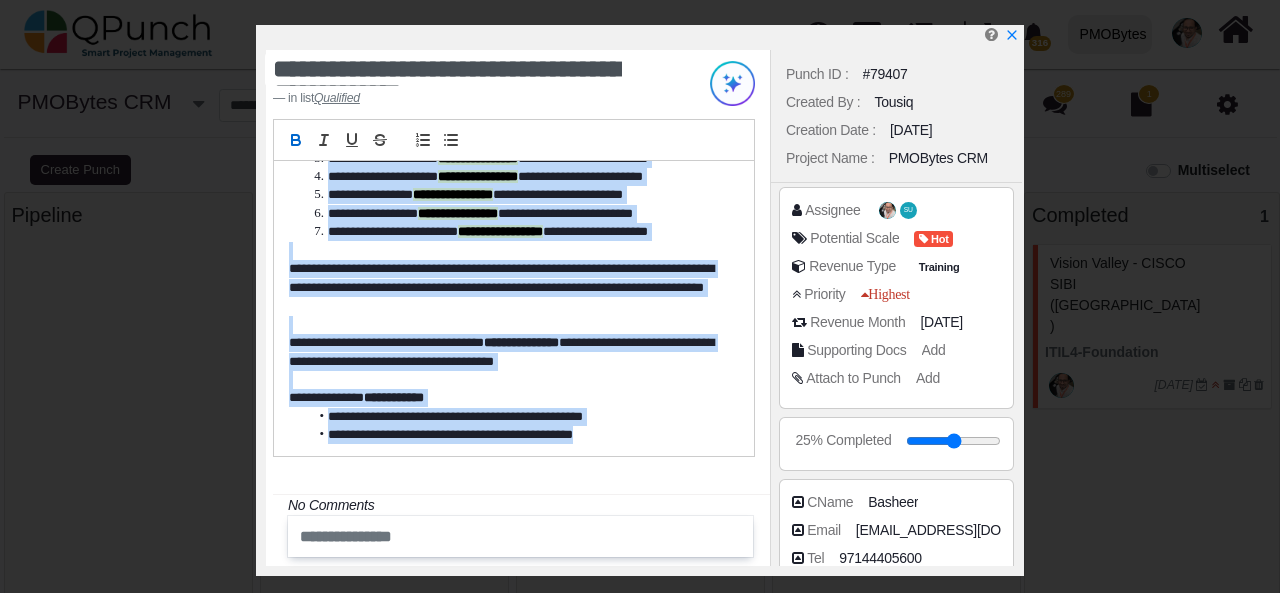 drag, startPoint x: 312, startPoint y: 199, endPoint x: 716, endPoint y: 427, distance: 463.89655 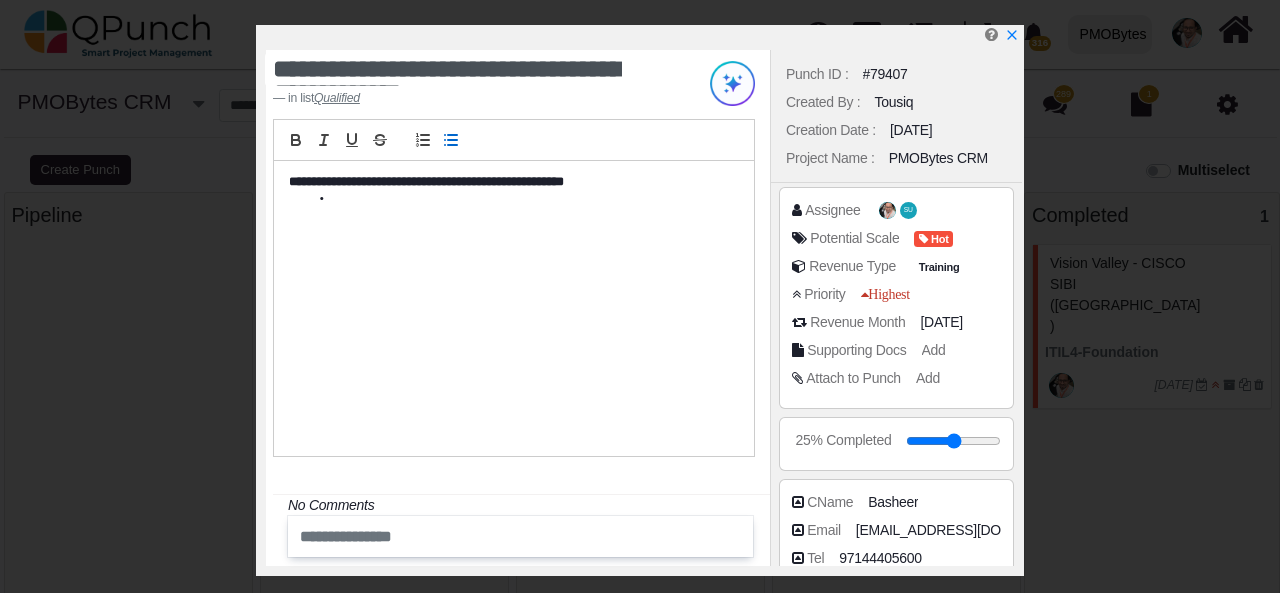 scroll, scrollTop: 0, scrollLeft: 0, axis: both 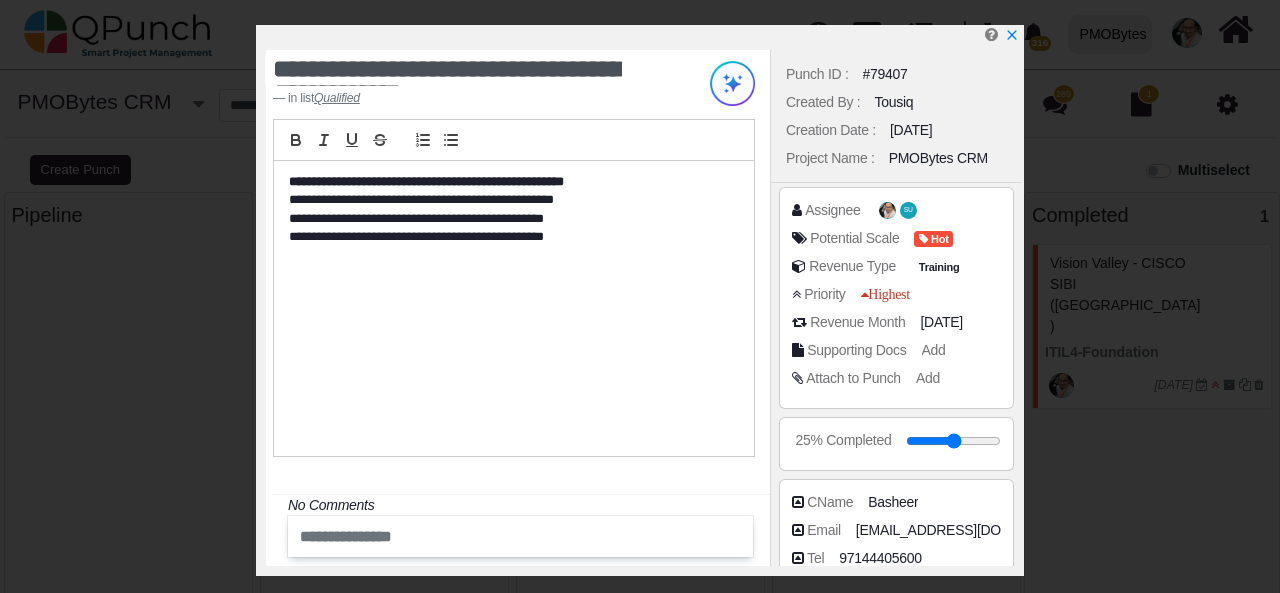 click on "**********" at bounding box center [509, 182] 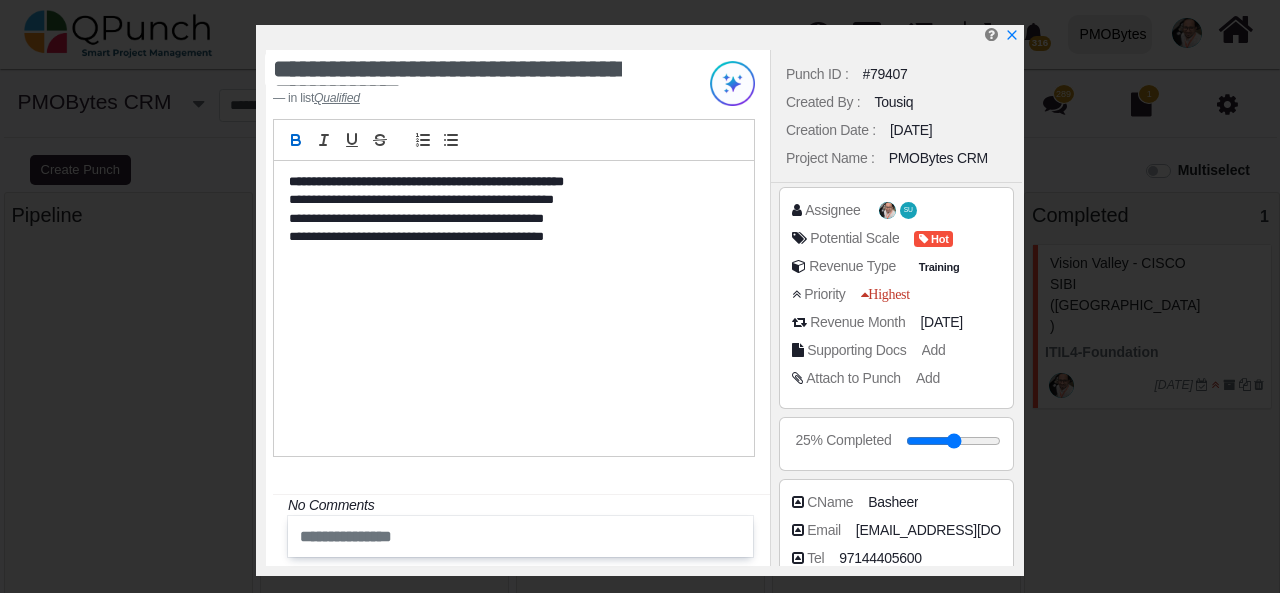 type 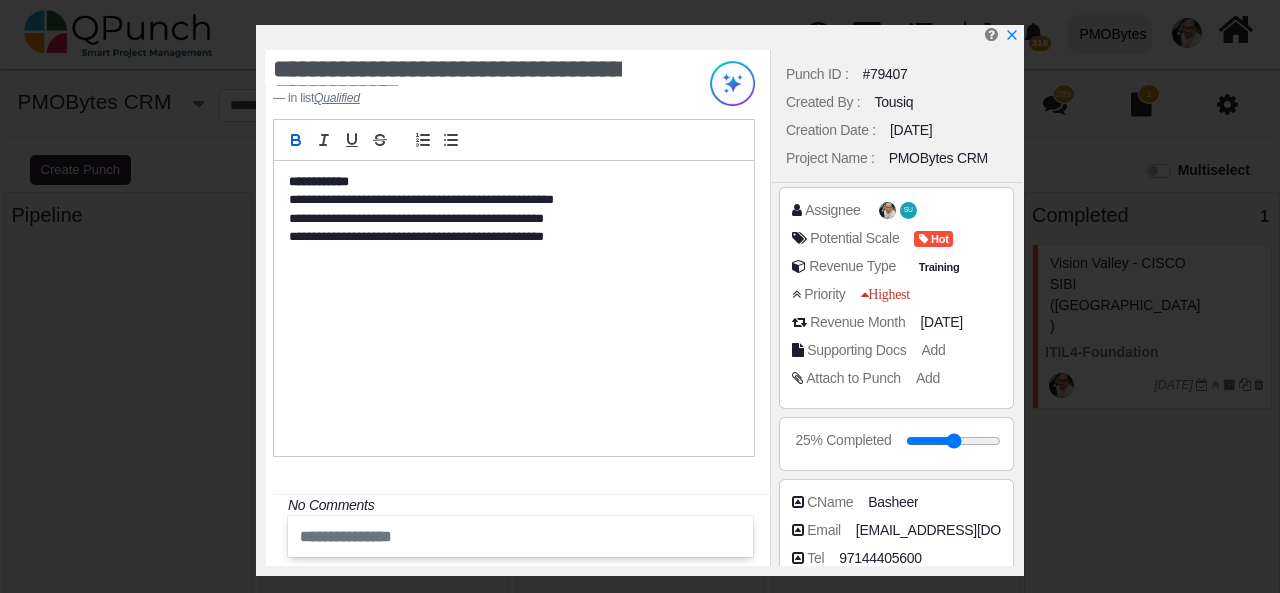 click on "**********" at bounding box center [514, 309] 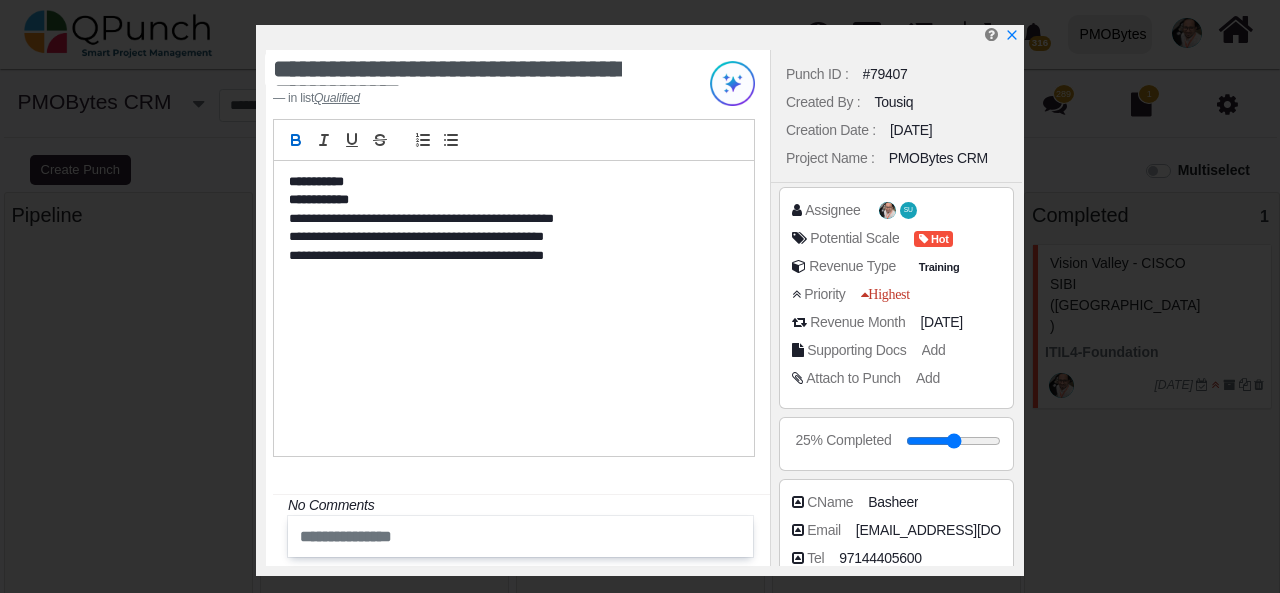 click on "**********" at bounding box center (514, 309) 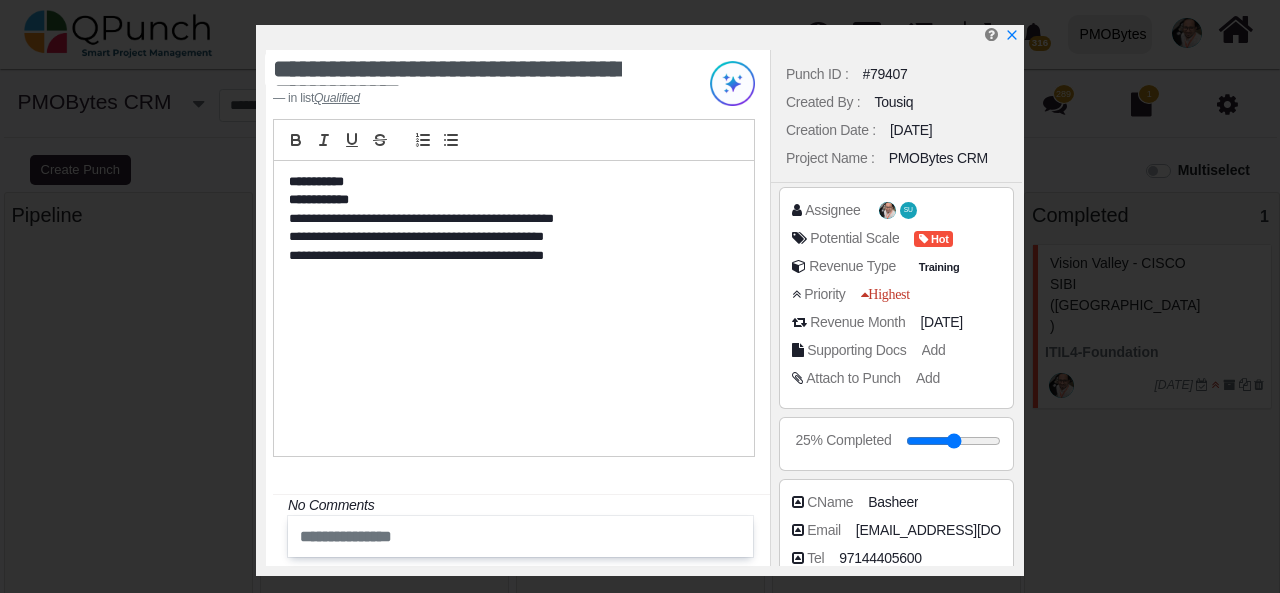 click on "**********" at bounding box center [509, 200] 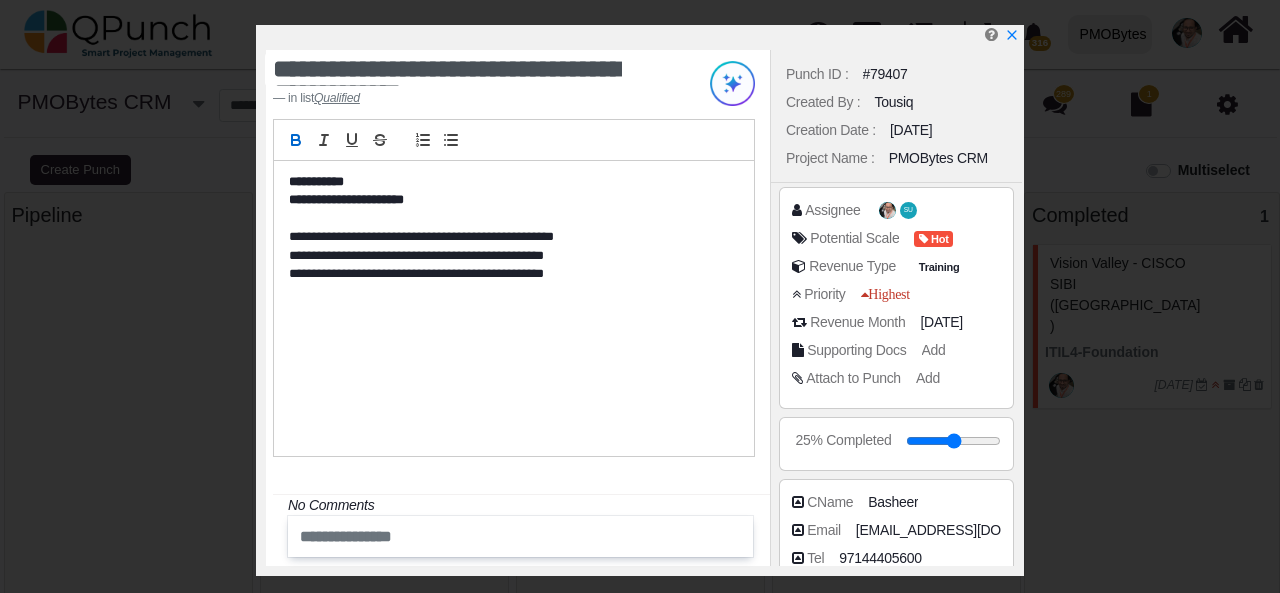 click on "**********" at bounding box center [514, 309] 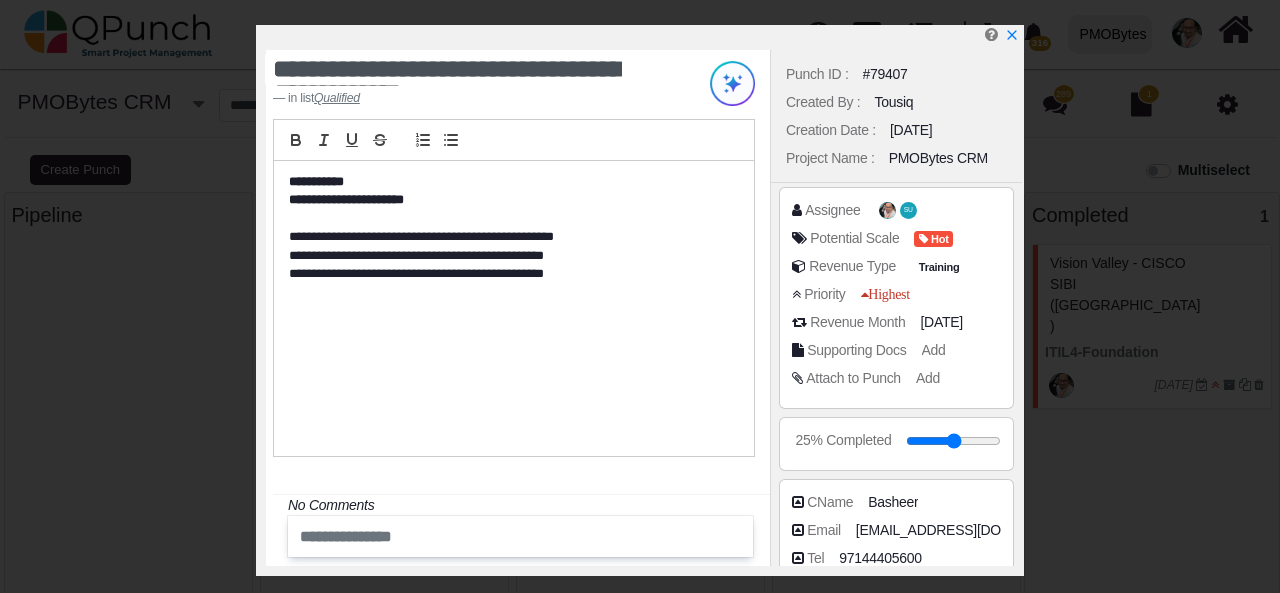 click on "**********" at bounding box center [514, 309] 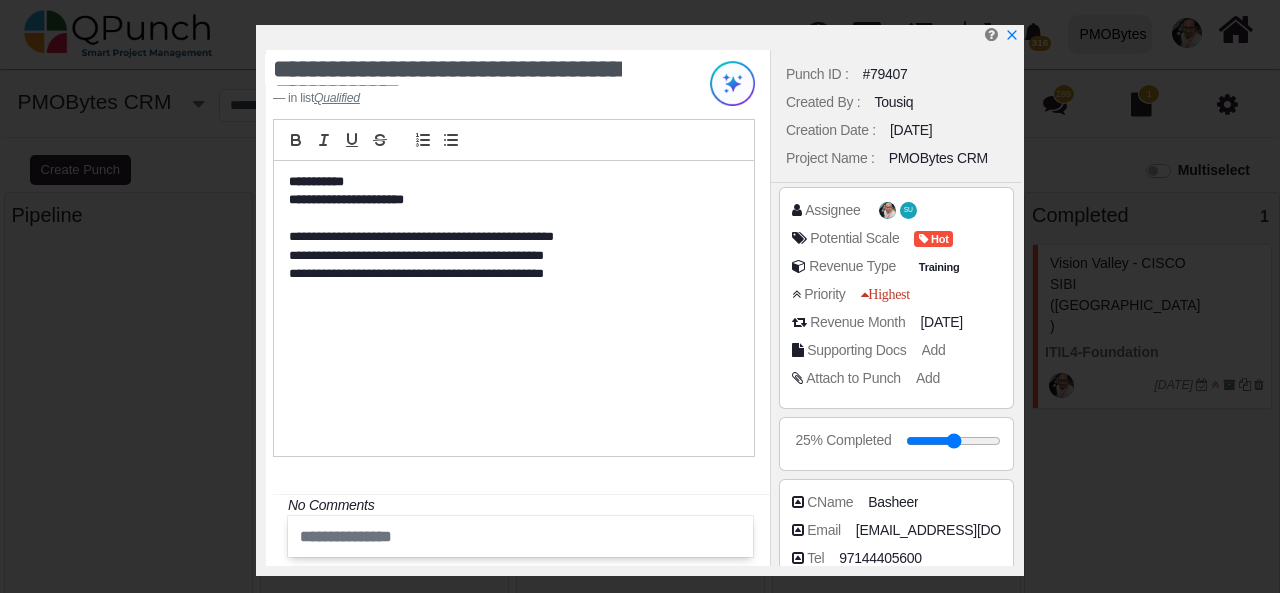 click on "**********" at bounding box center (509, 274) 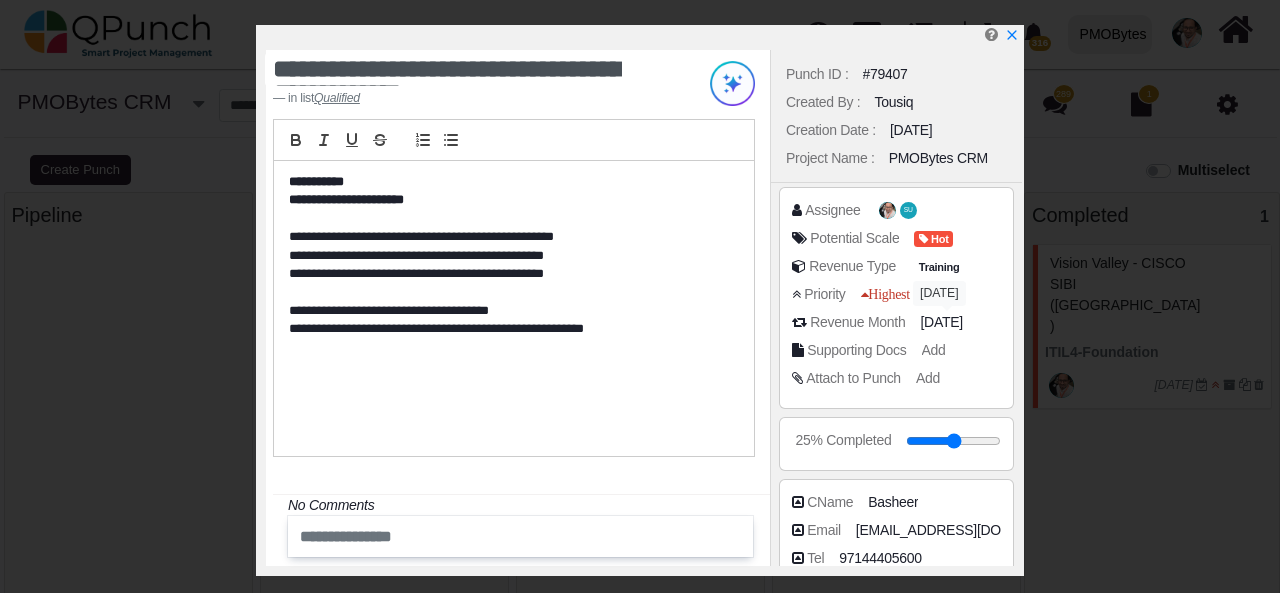 click on "[DATE]" at bounding box center (941, 322) 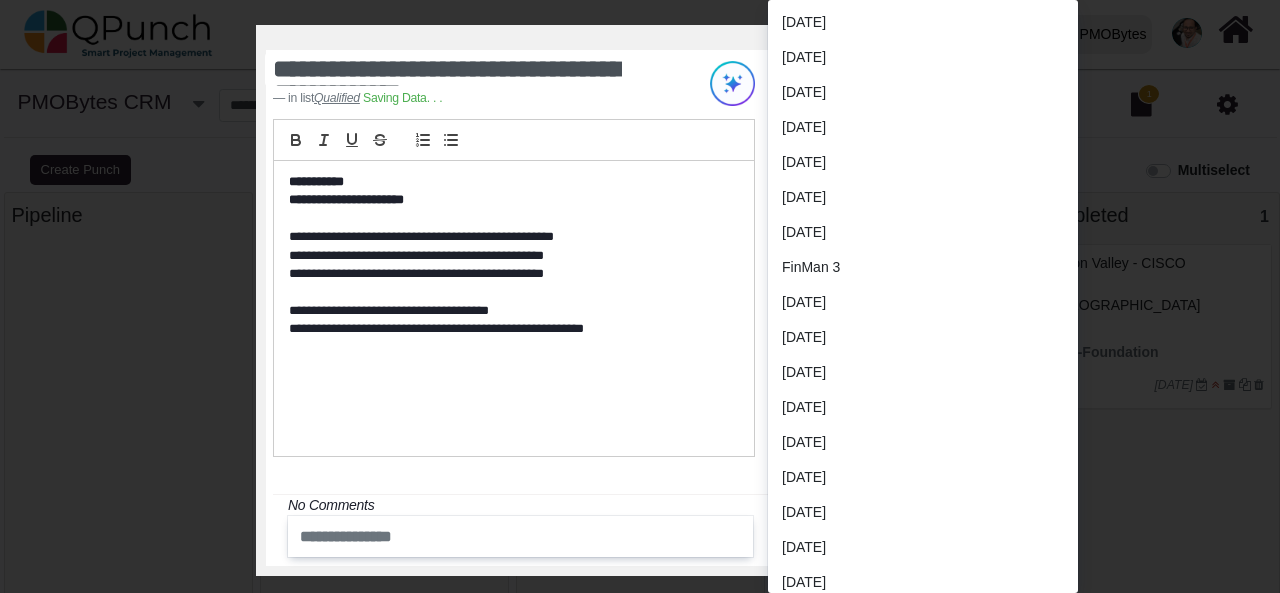 scroll, scrollTop: 900, scrollLeft: 0, axis: vertical 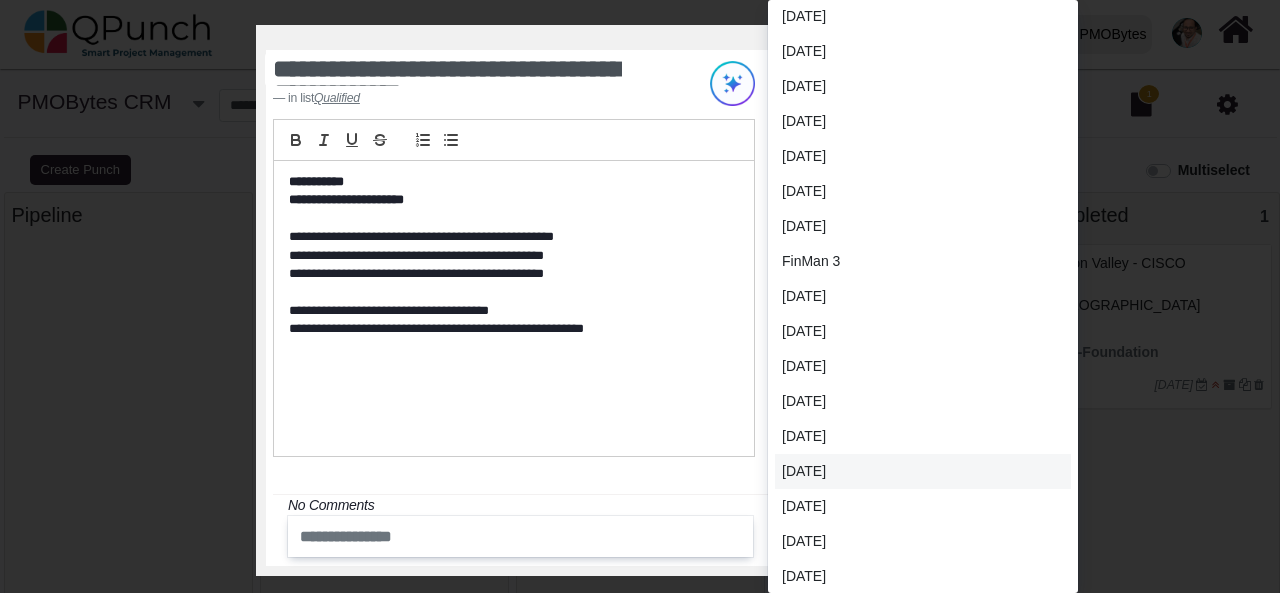 click on "[DATE]" at bounding box center [892, 471] 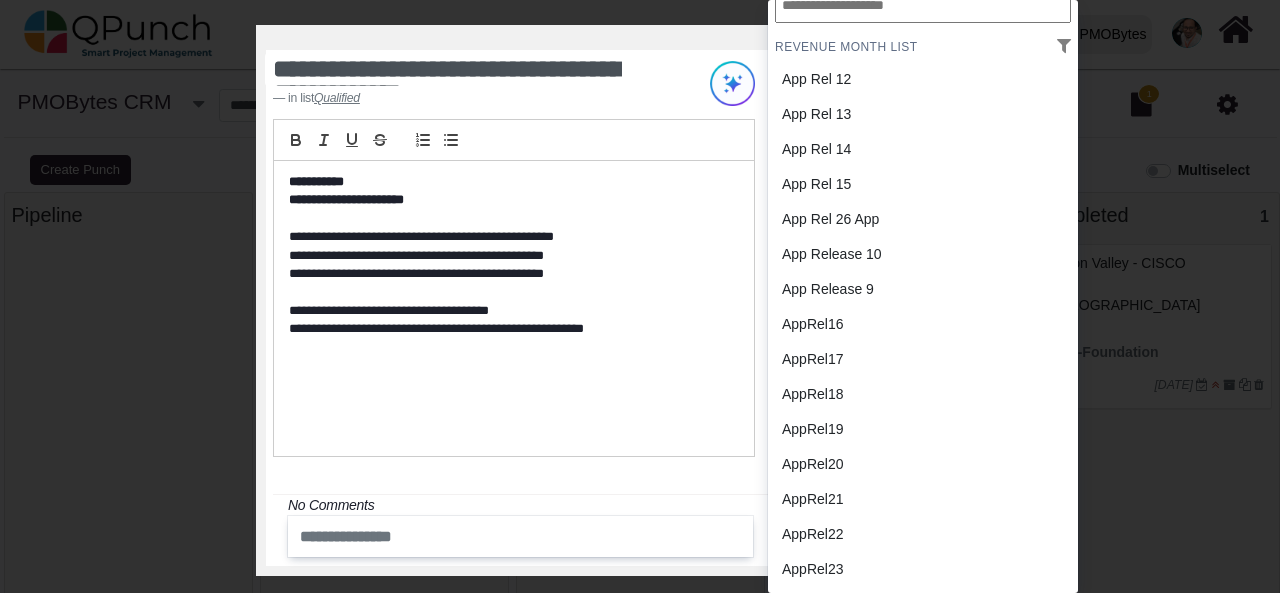 scroll, scrollTop: 0, scrollLeft: 0, axis: both 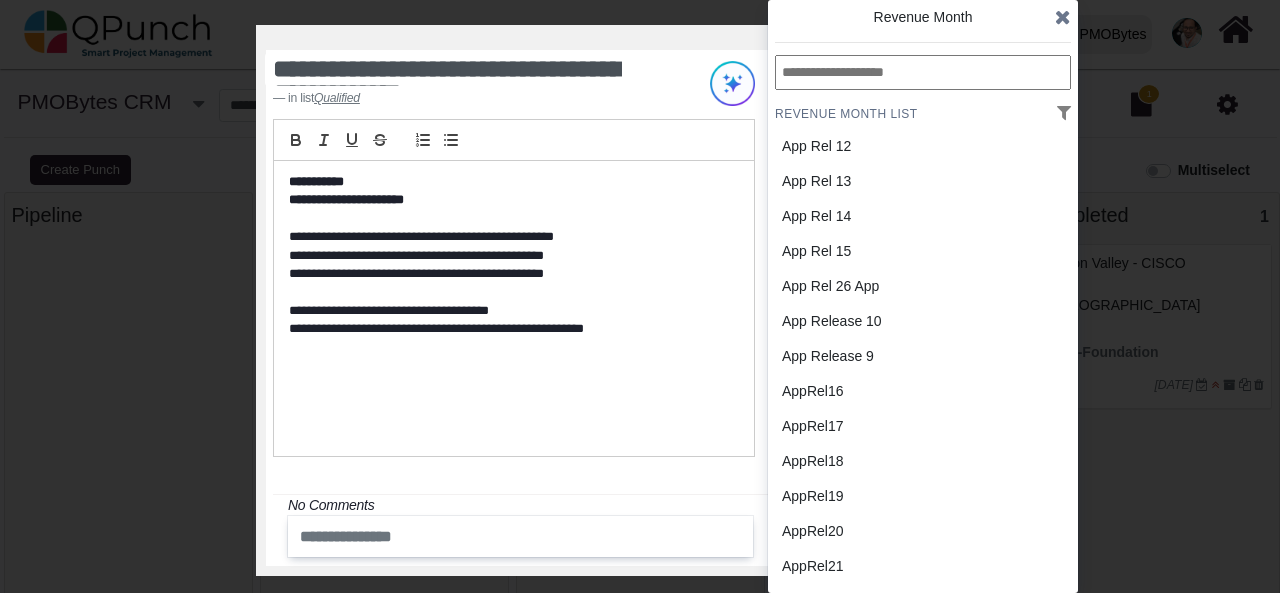click at bounding box center (1063, 17) 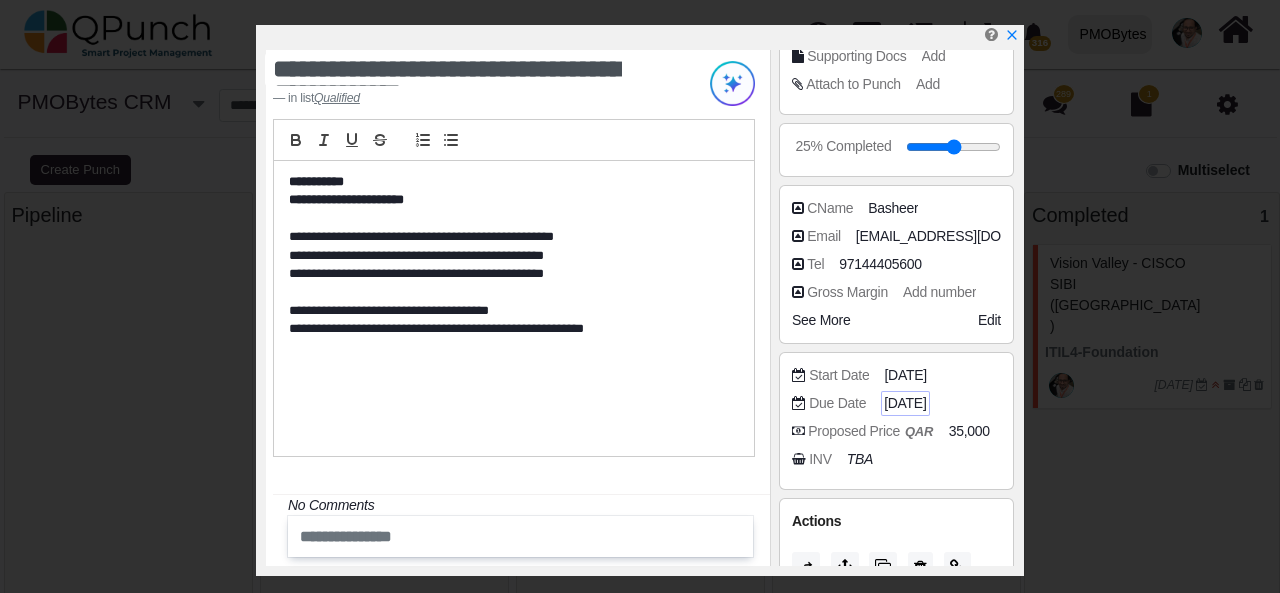 scroll, scrollTop: 300, scrollLeft: 0, axis: vertical 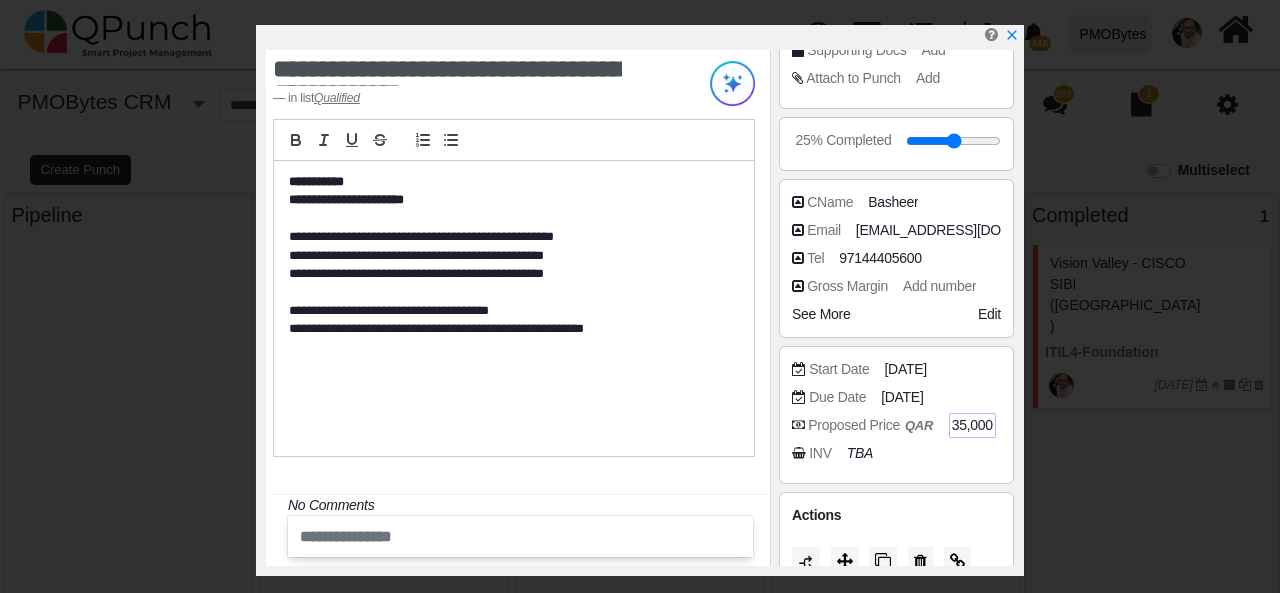 click on "35,000" at bounding box center (972, 425) 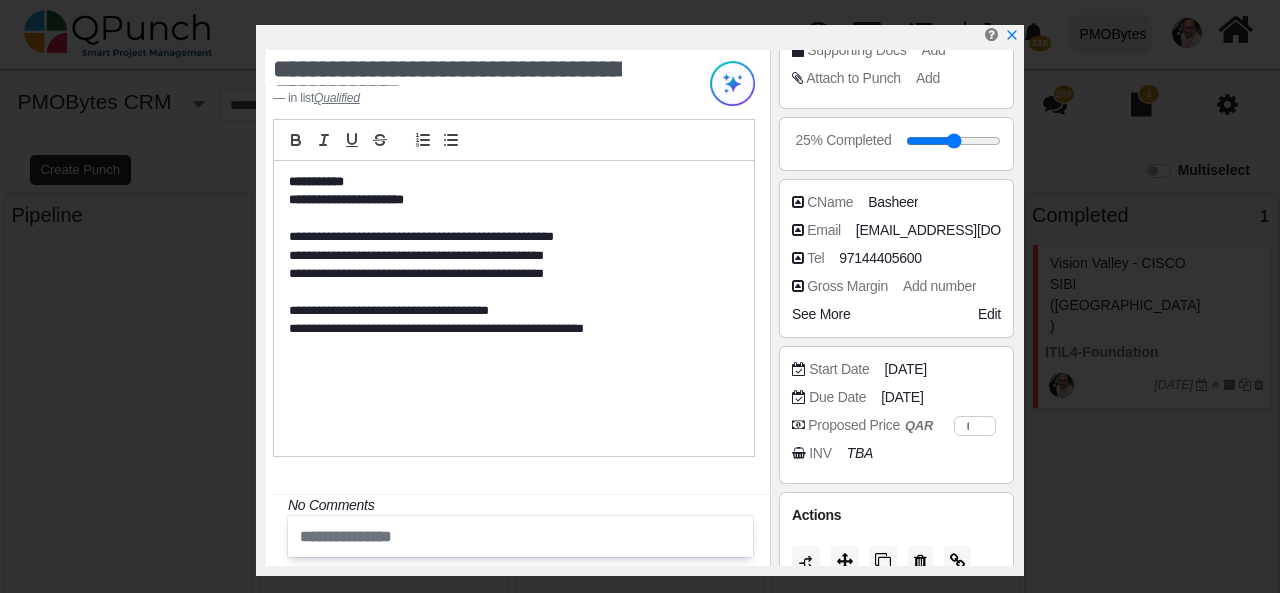 scroll, scrollTop: 0, scrollLeft: 44, axis: horizontal 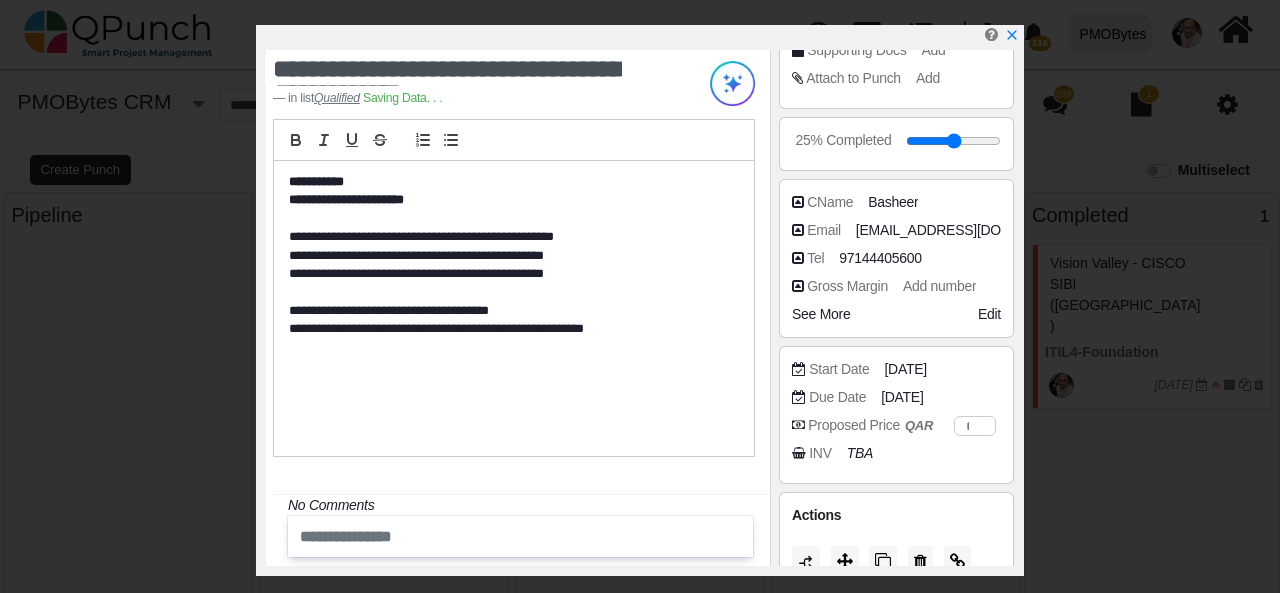 click on "See More" at bounding box center (821, 314) 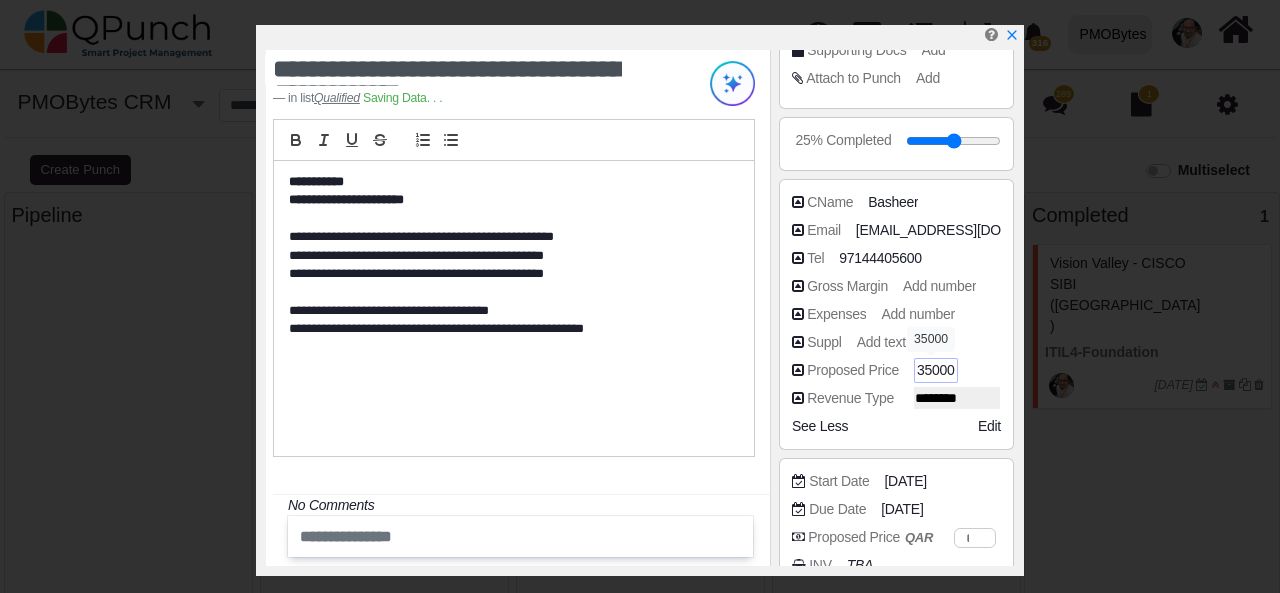 click on "35000" at bounding box center [936, 370] 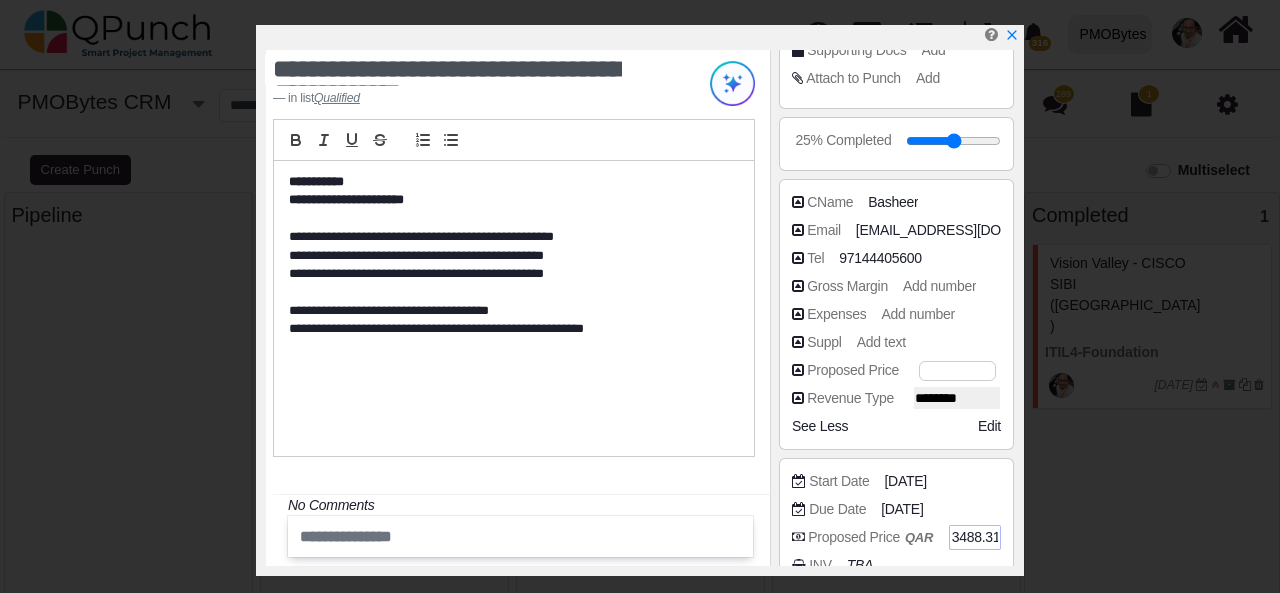 type on "*******" 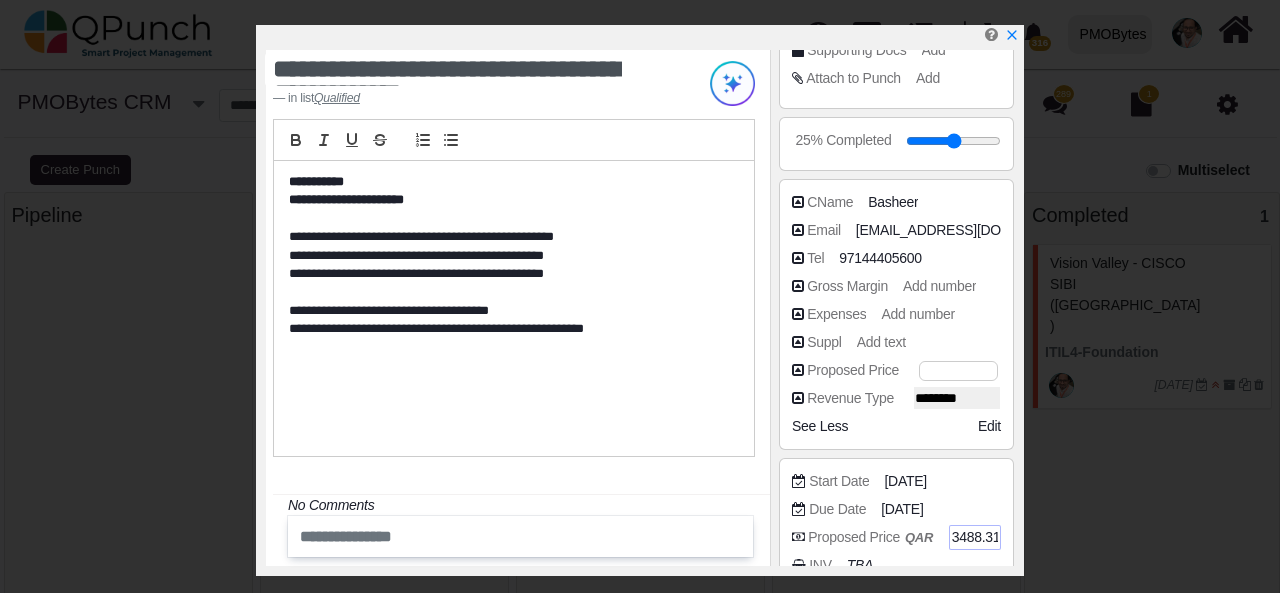 click on "**********" at bounding box center (509, 200) 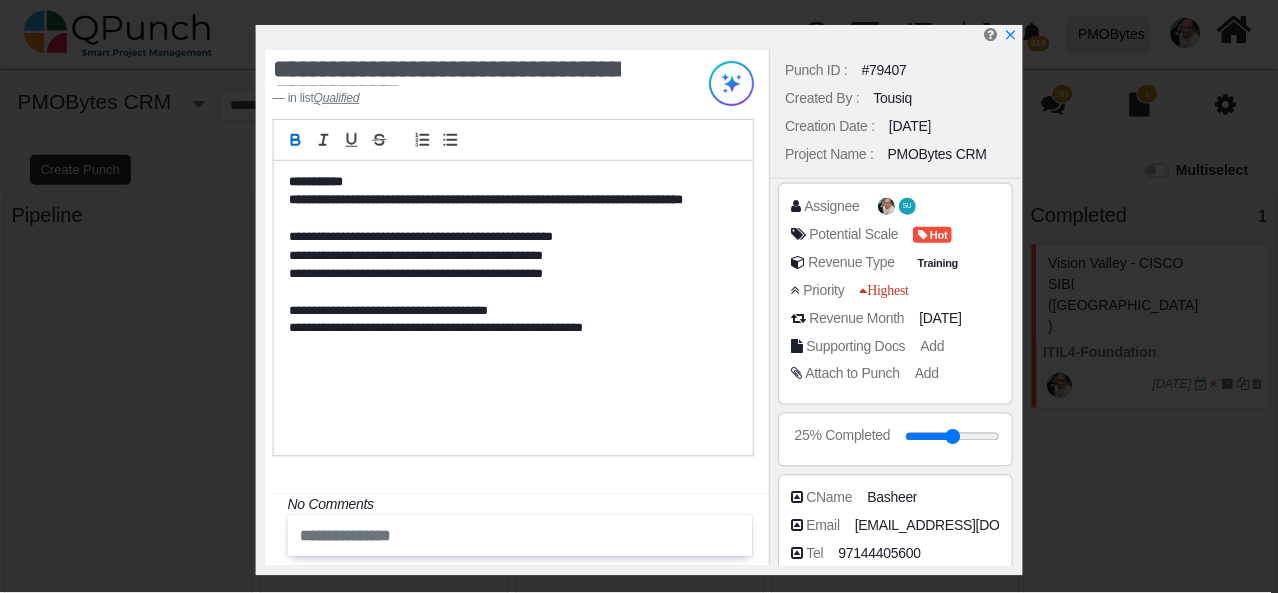 scroll, scrollTop: 0, scrollLeft: 0, axis: both 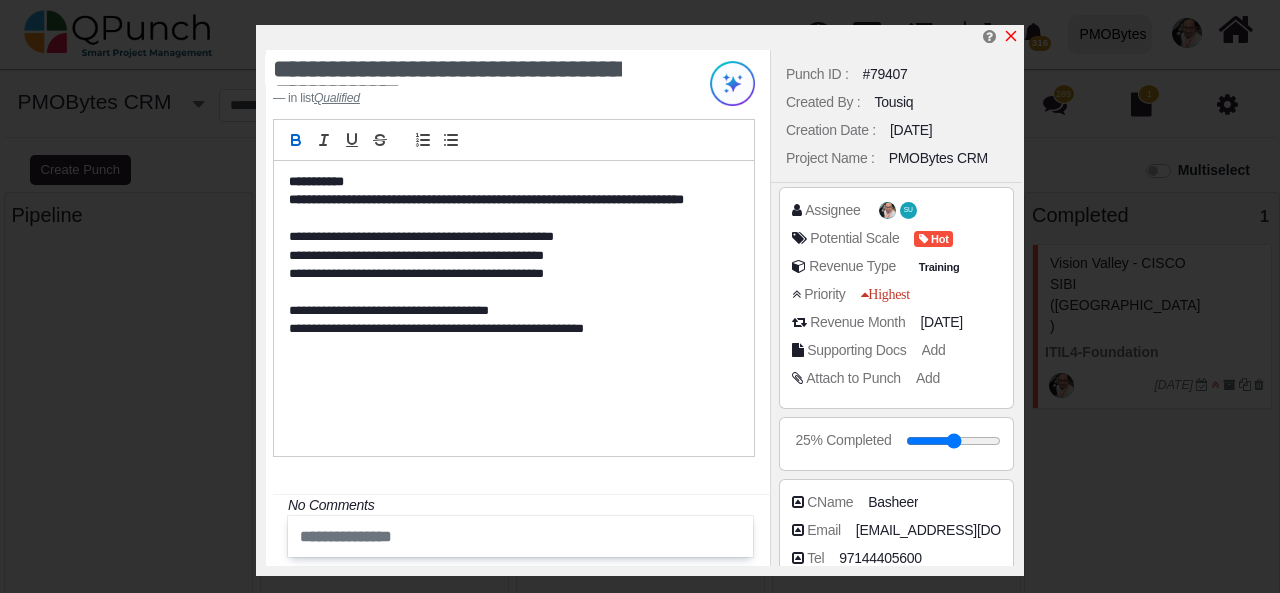 click 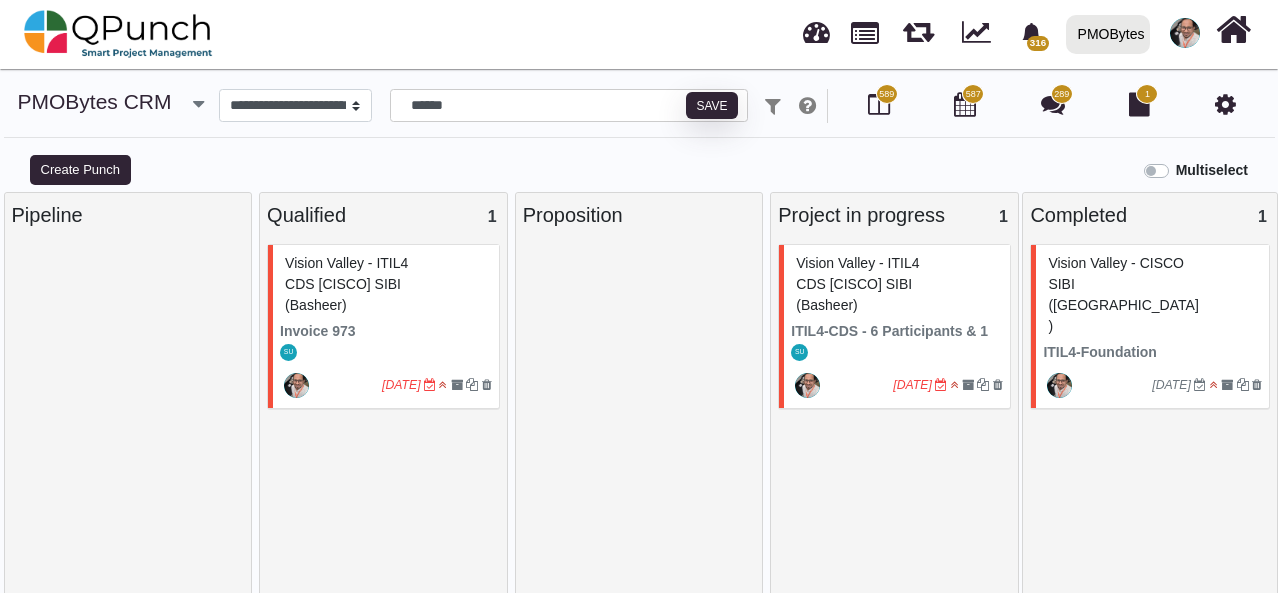 type 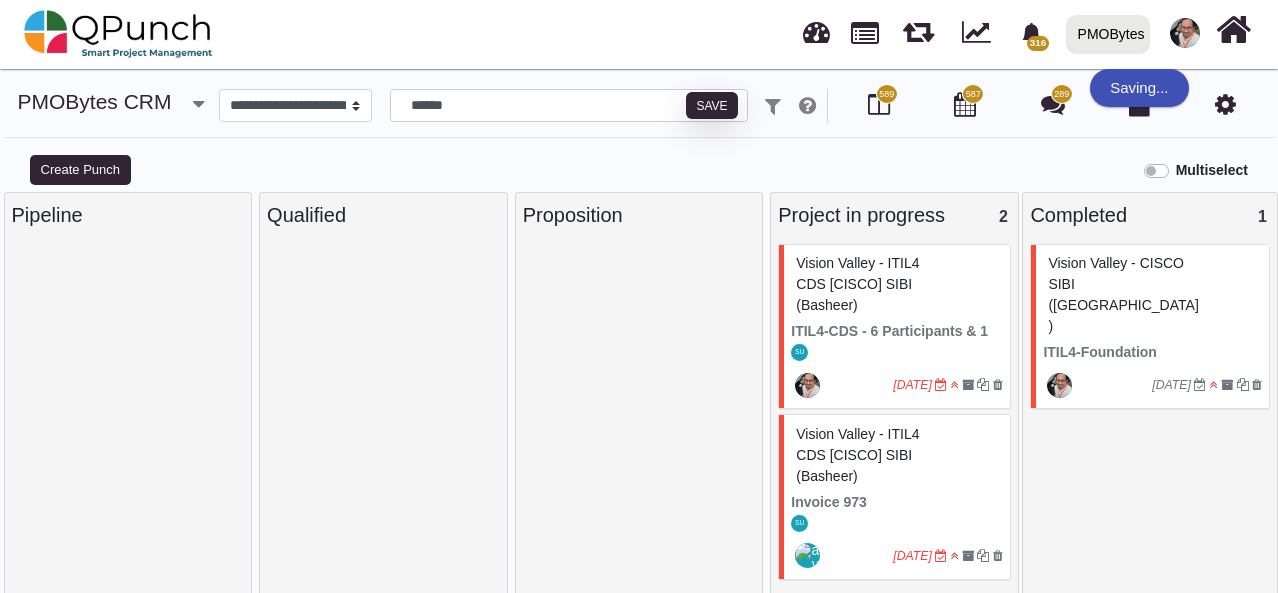 type 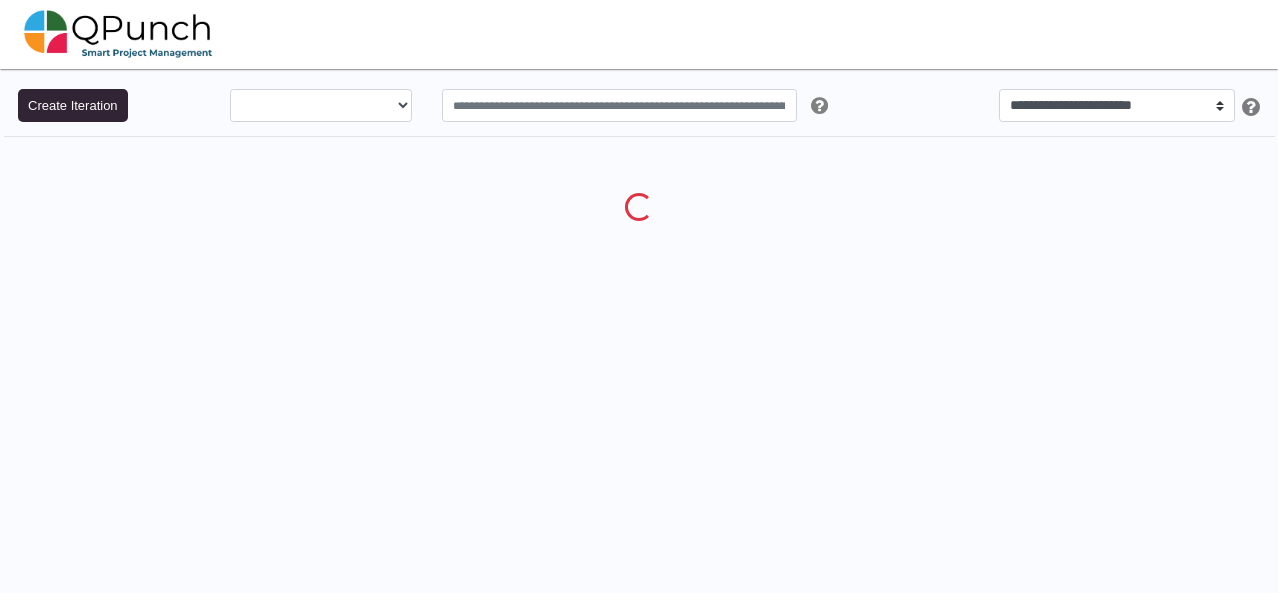 scroll, scrollTop: 0, scrollLeft: 0, axis: both 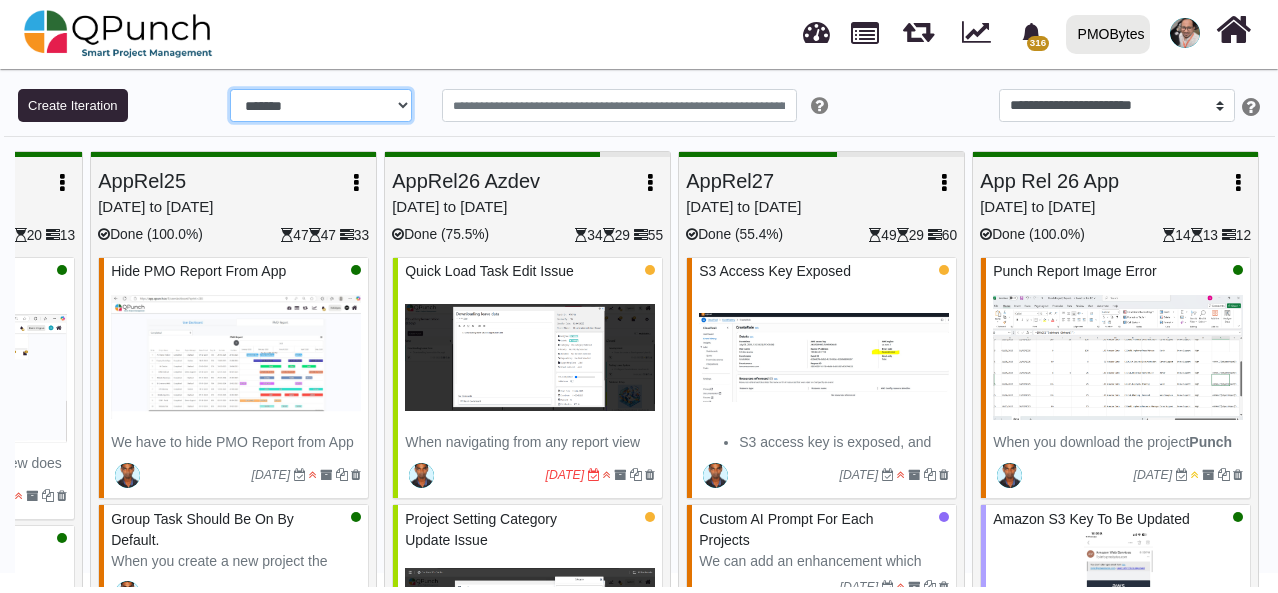 click on "**********" at bounding box center [321, 106] 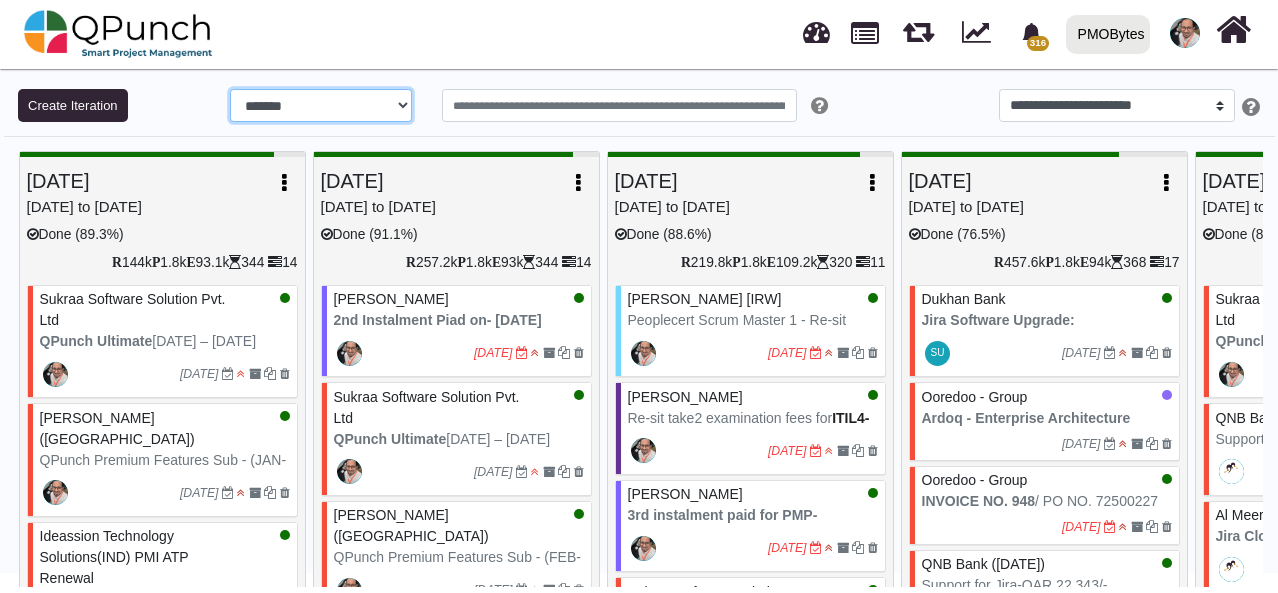 scroll, scrollTop: 0, scrollLeft: 1744, axis: horizontal 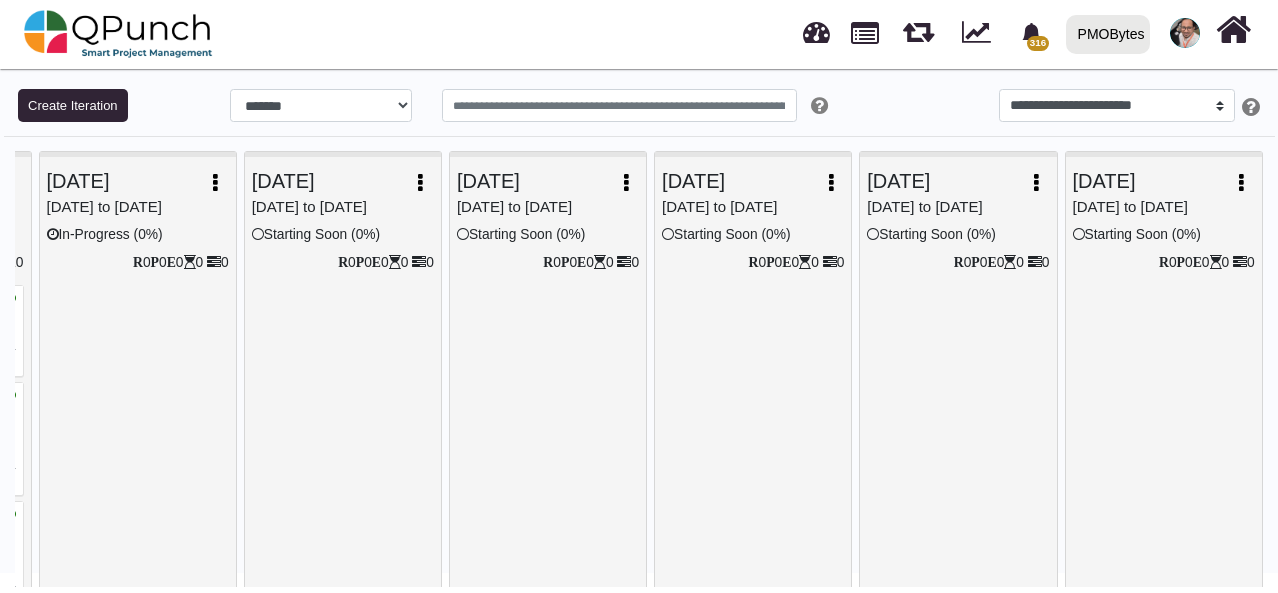 drag, startPoint x: 820, startPoint y: 586, endPoint x: 756, endPoint y: 591, distance: 64.195015 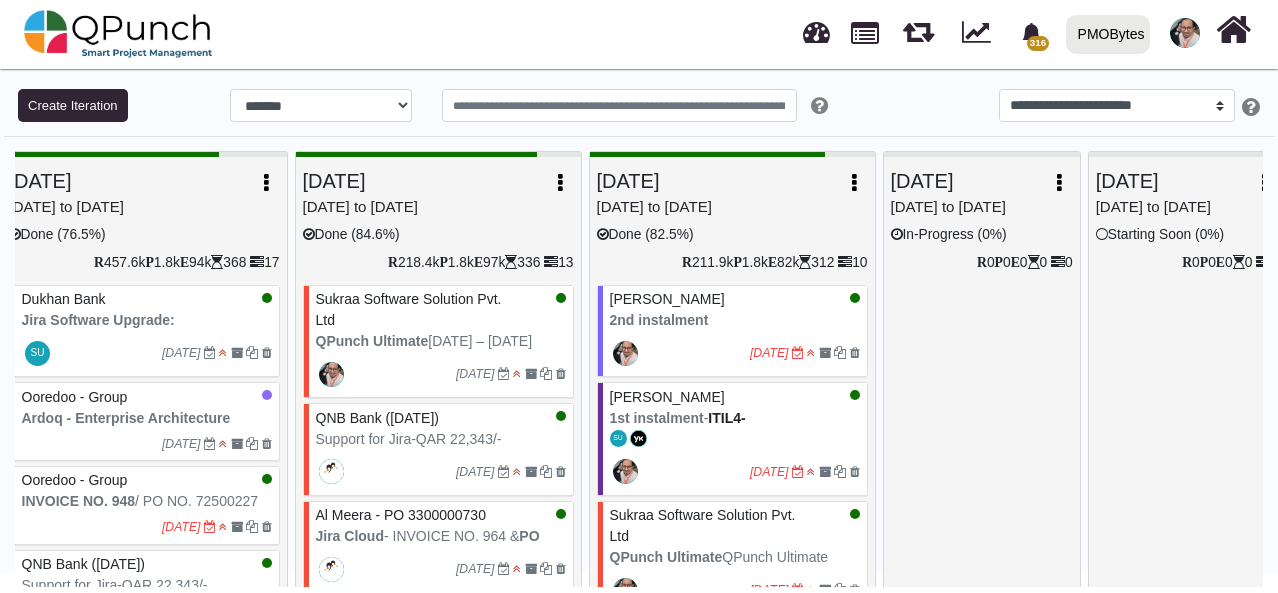 scroll, scrollTop: 0, scrollLeft: 876, axis: horizontal 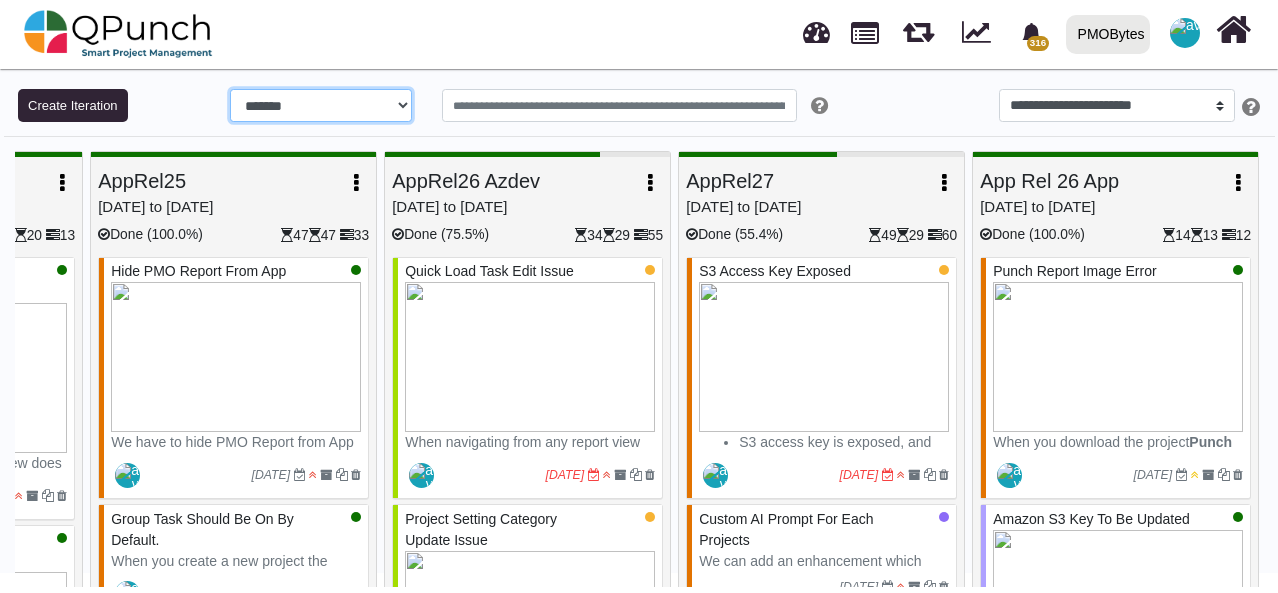click on "**********" at bounding box center [321, 106] 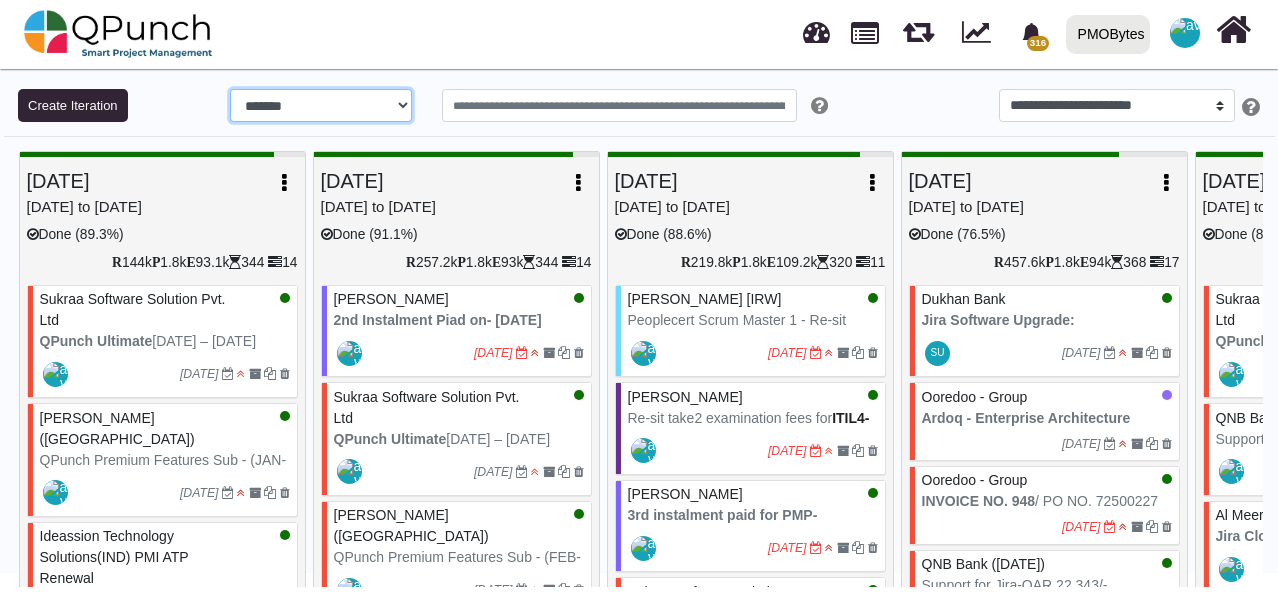 scroll, scrollTop: 0, scrollLeft: 1744, axis: horizontal 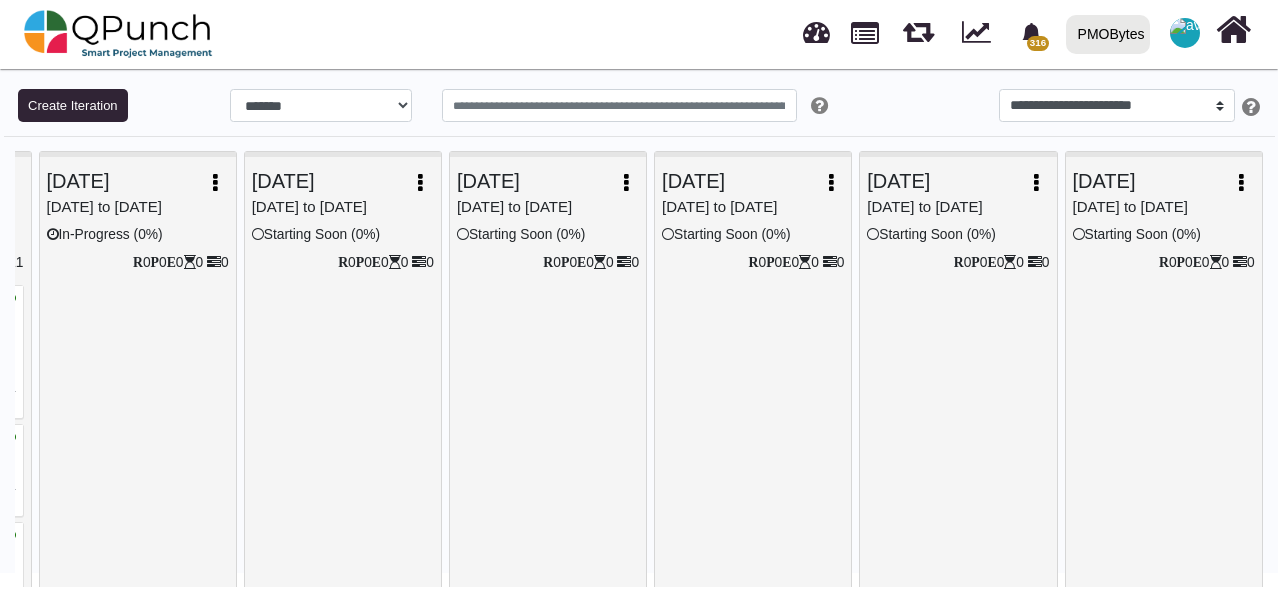 drag, startPoint x: 751, startPoint y: 585, endPoint x: 712, endPoint y: 583, distance: 39.051247 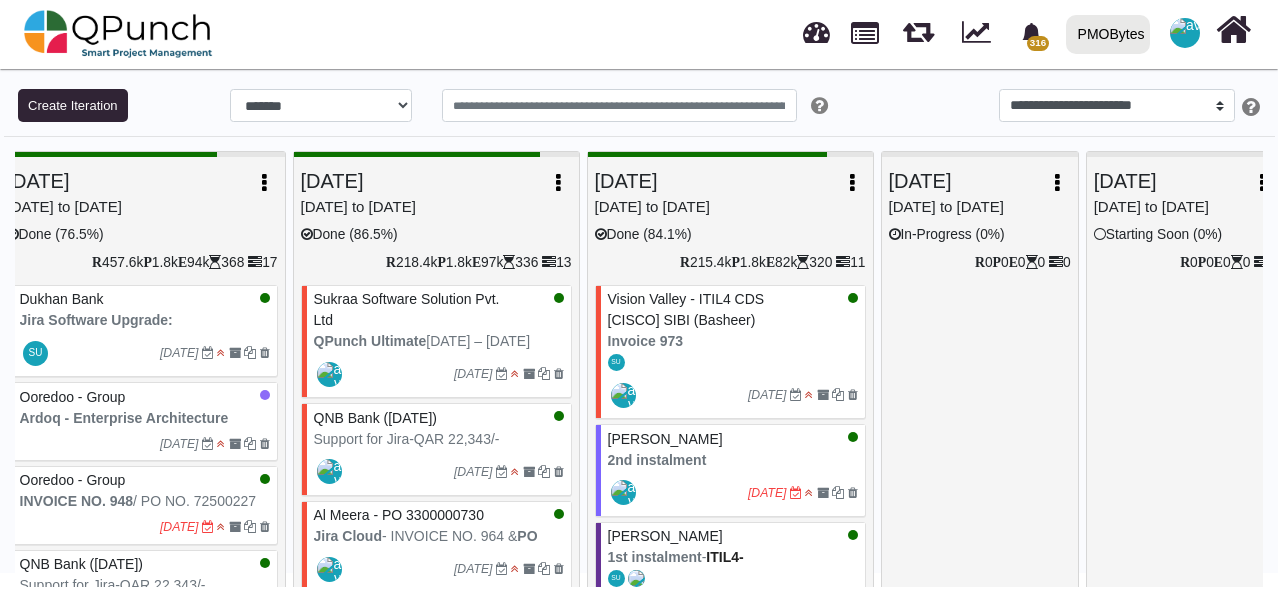 scroll, scrollTop: 0, scrollLeft: 900, axis: horizontal 